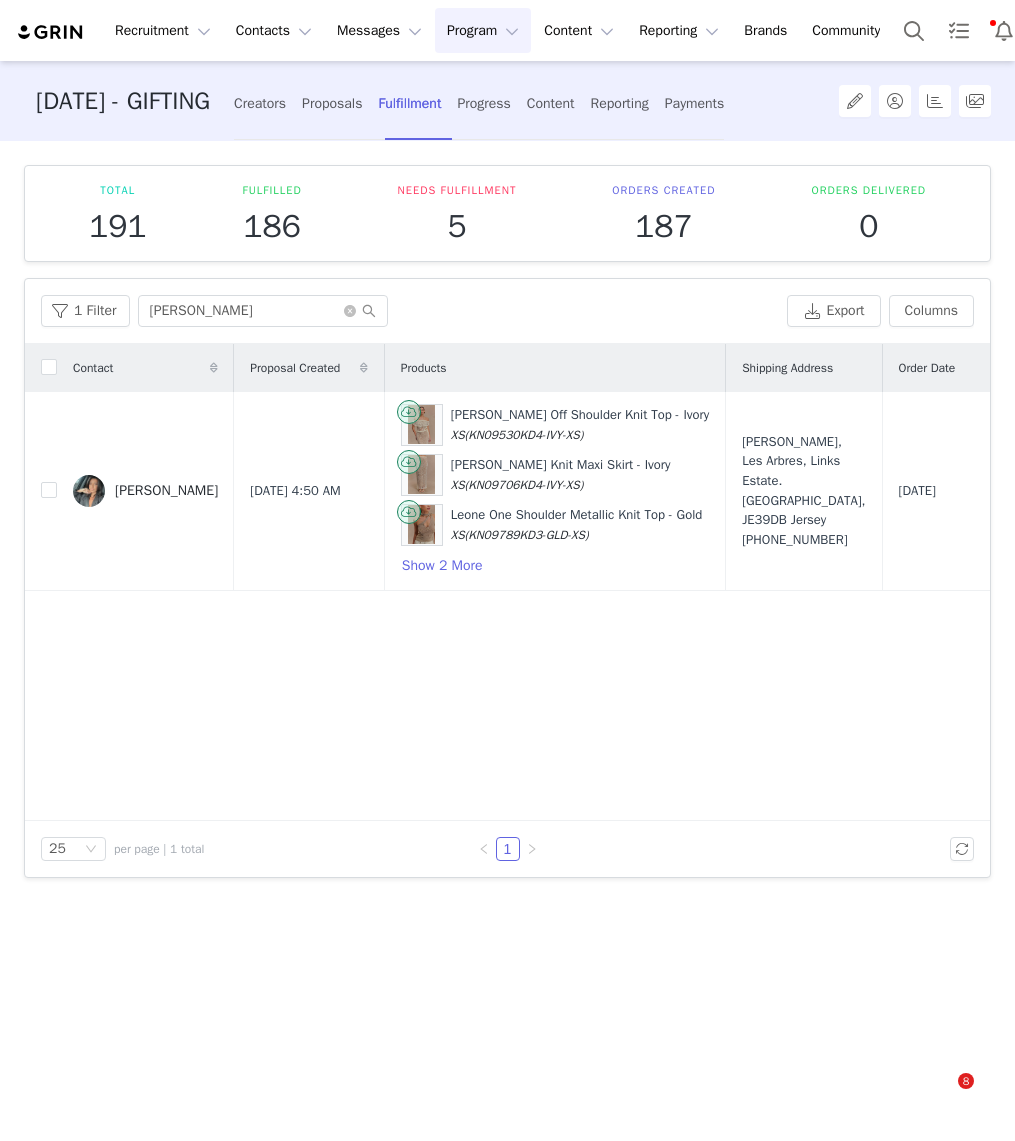 scroll, scrollTop: 0, scrollLeft: 0, axis: both 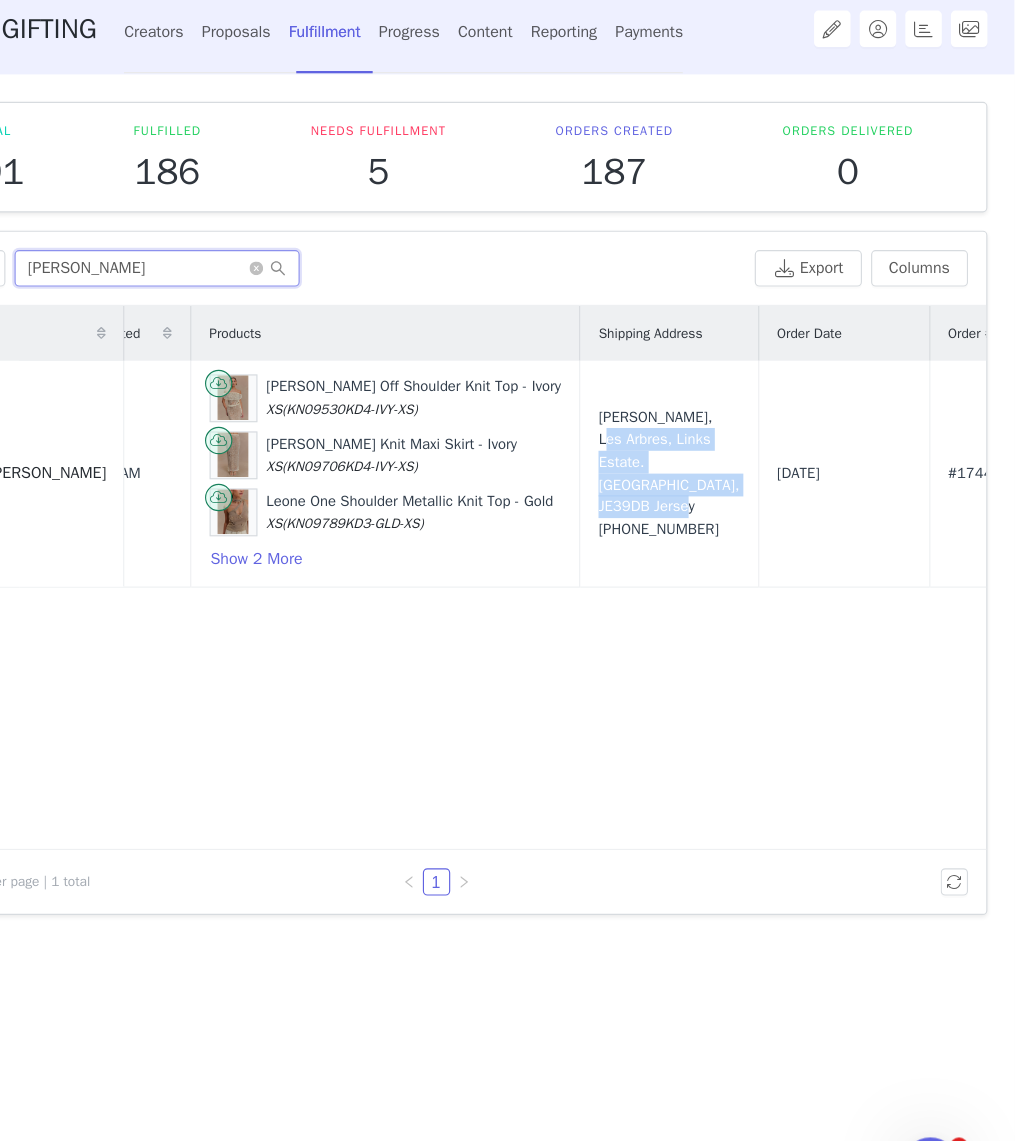 click on "[PERSON_NAME]" at bounding box center (263, 311) 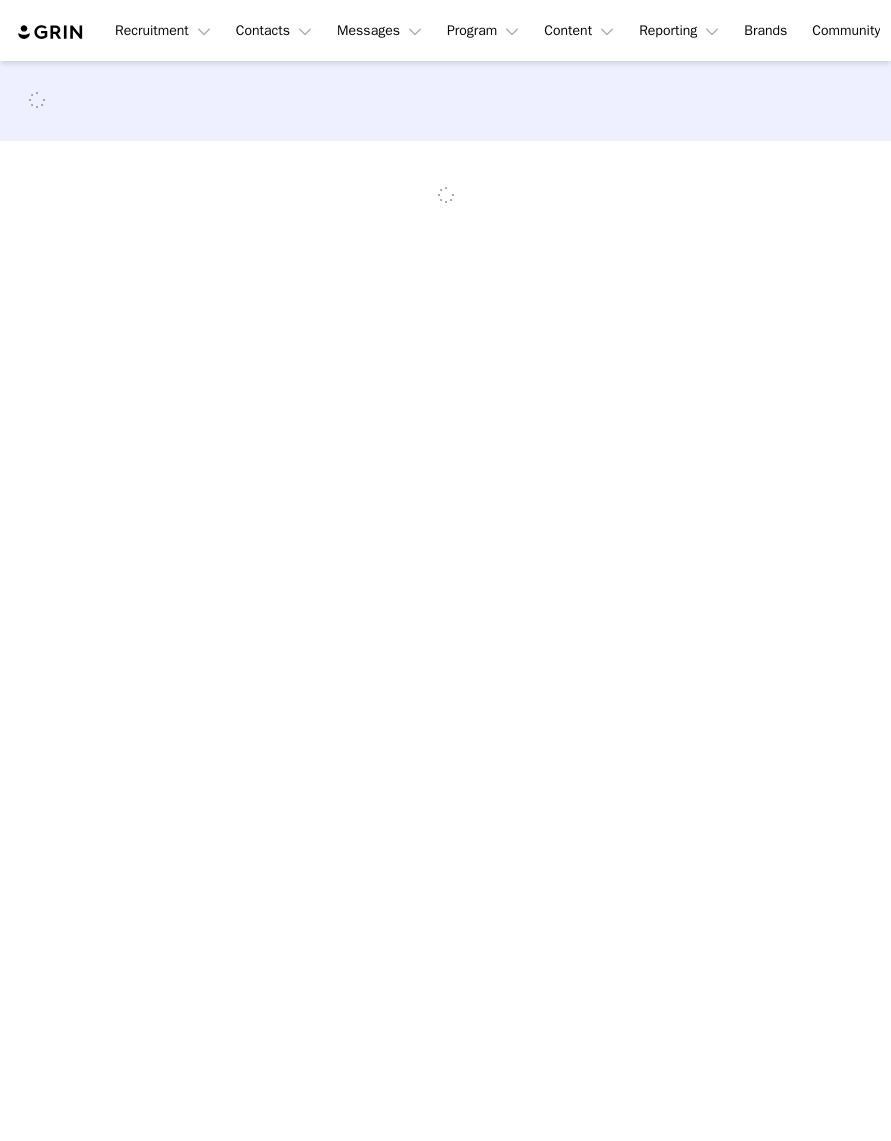 scroll, scrollTop: 0, scrollLeft: 0, axis: both 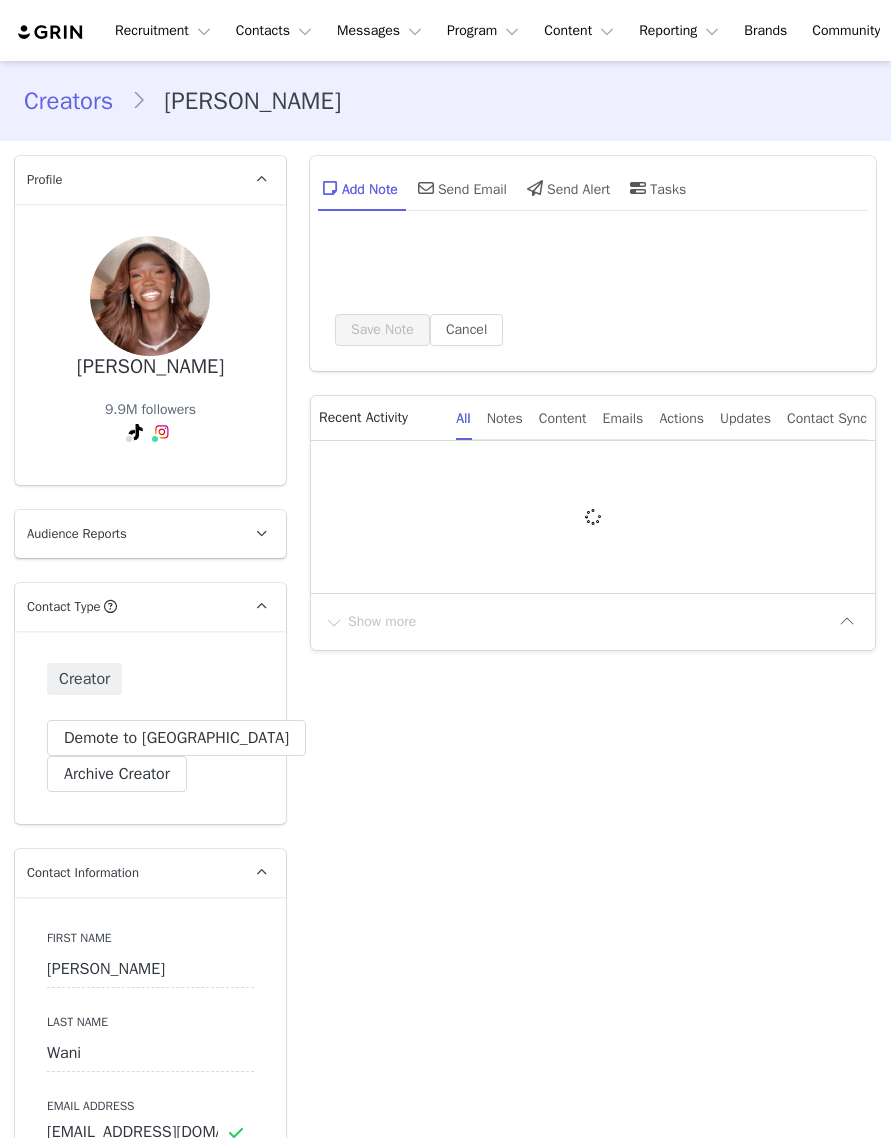 type on "+1 ([GEOGRAPHIC_DATA])" 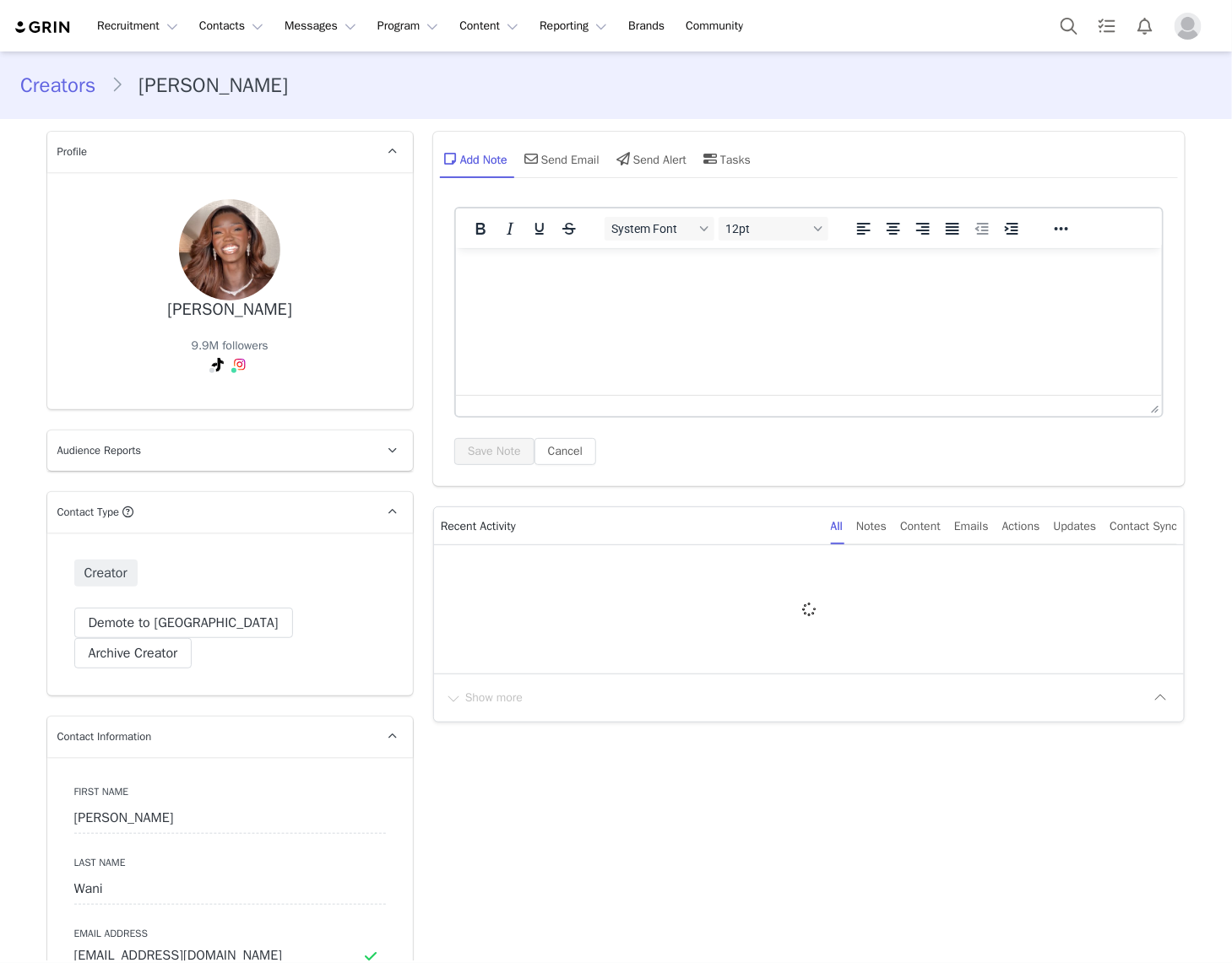 scroll, scrollTop: 0, scrollLeft: 0, axis: both 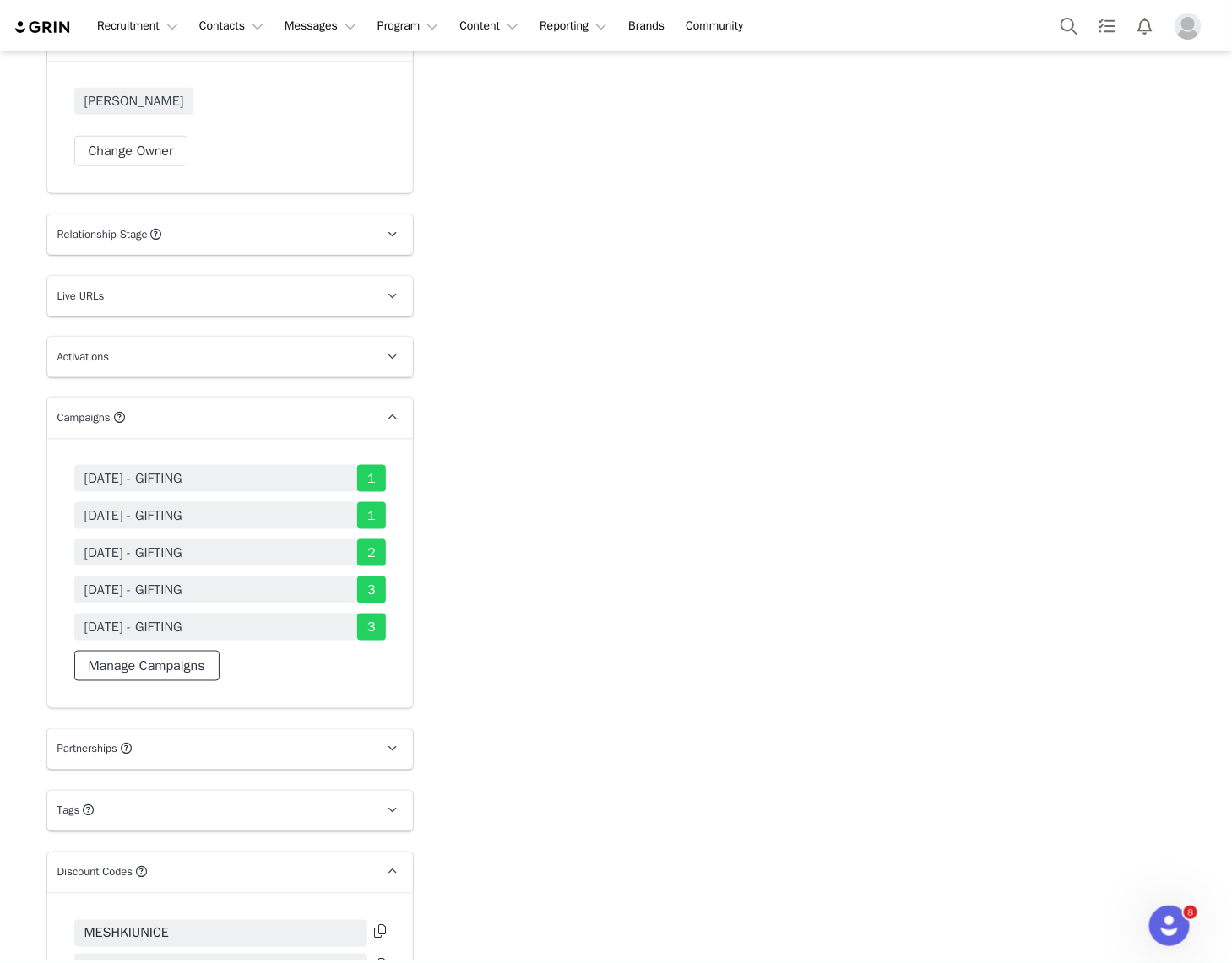 click on "Manage Campaigns" at bounding box center [147, 666] 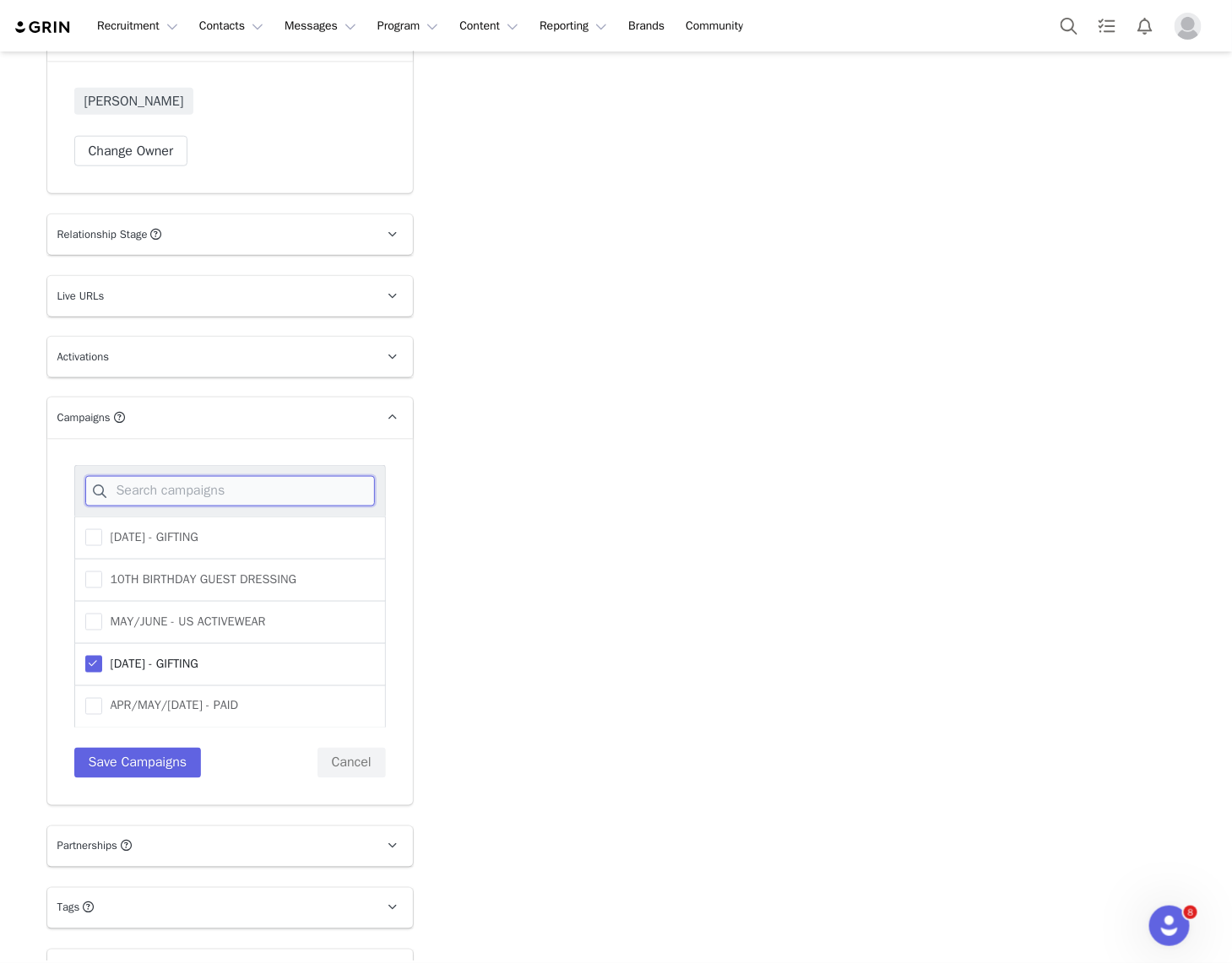 click at bounding box center [230, 491] 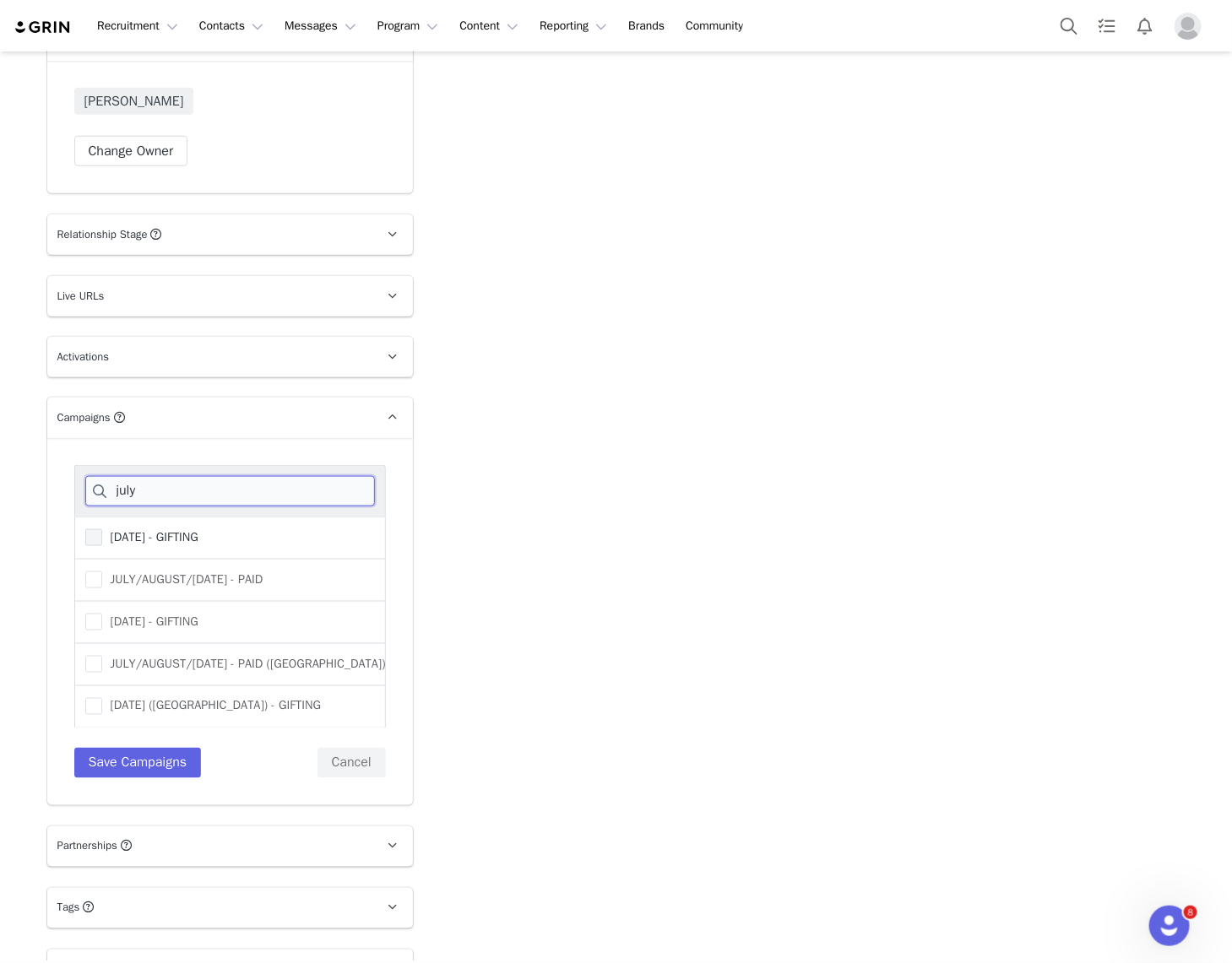 type on "july" 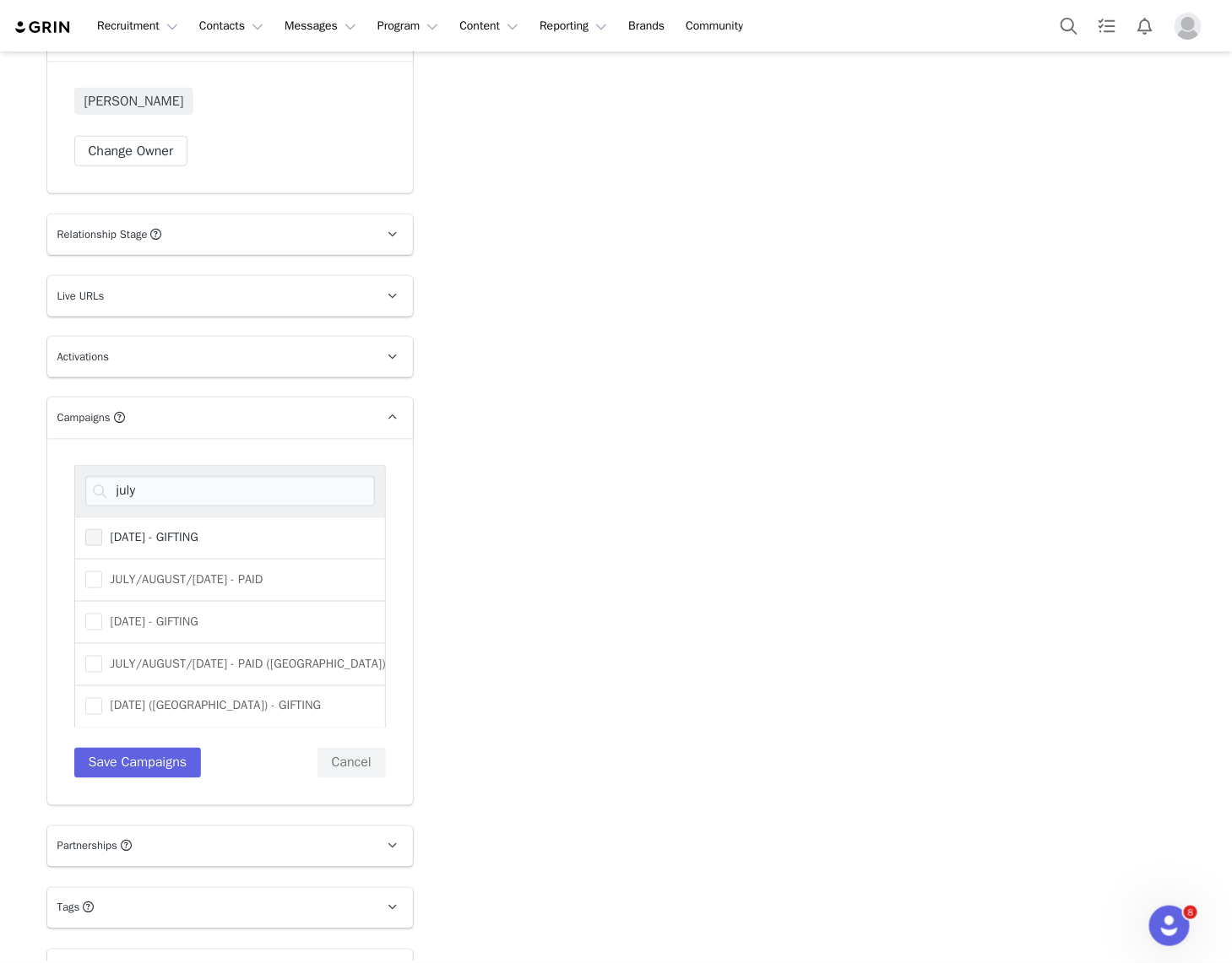 click at bounding box center [94, 538] 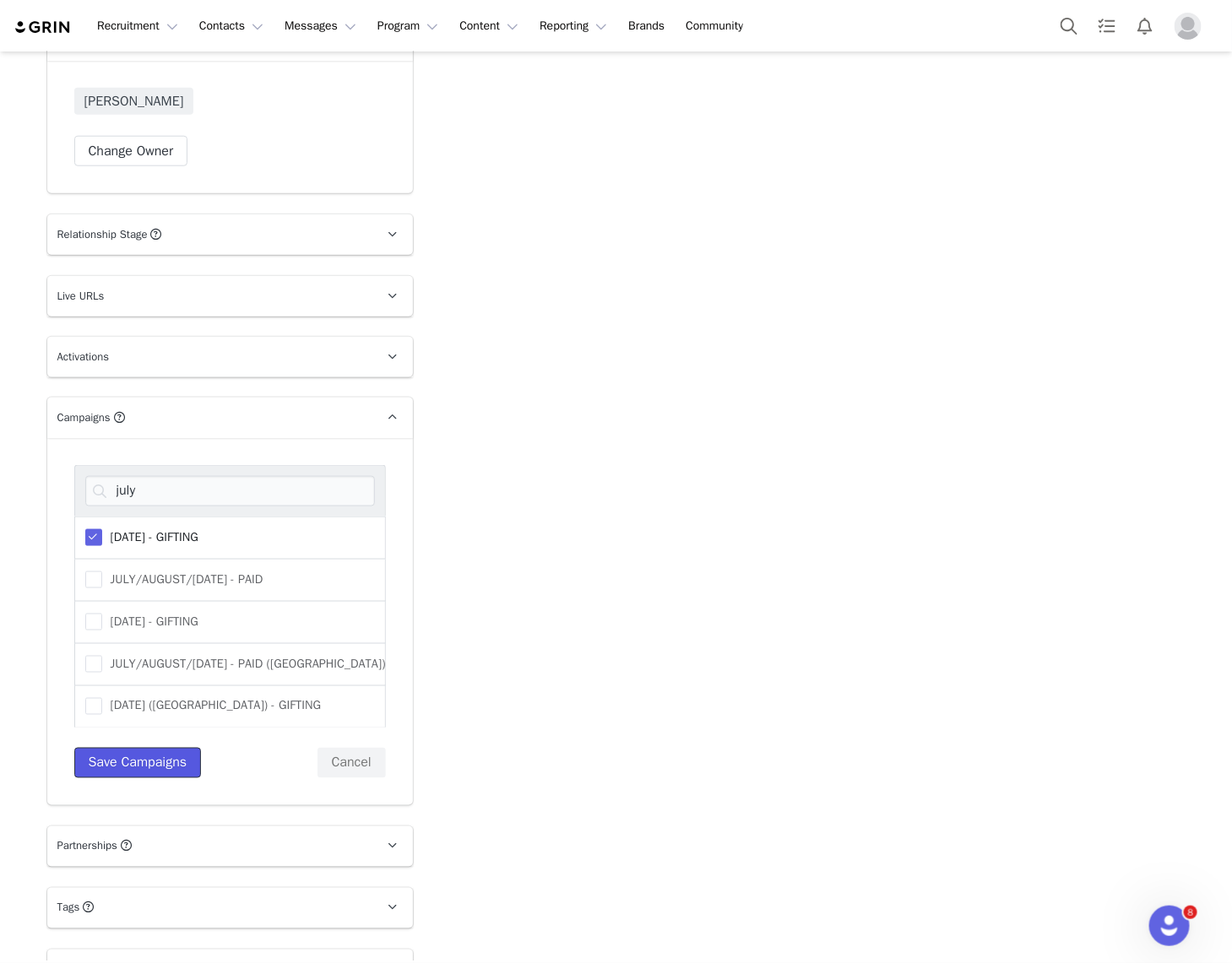 click on "Save Campaigns" at bounding box center [138, 763] 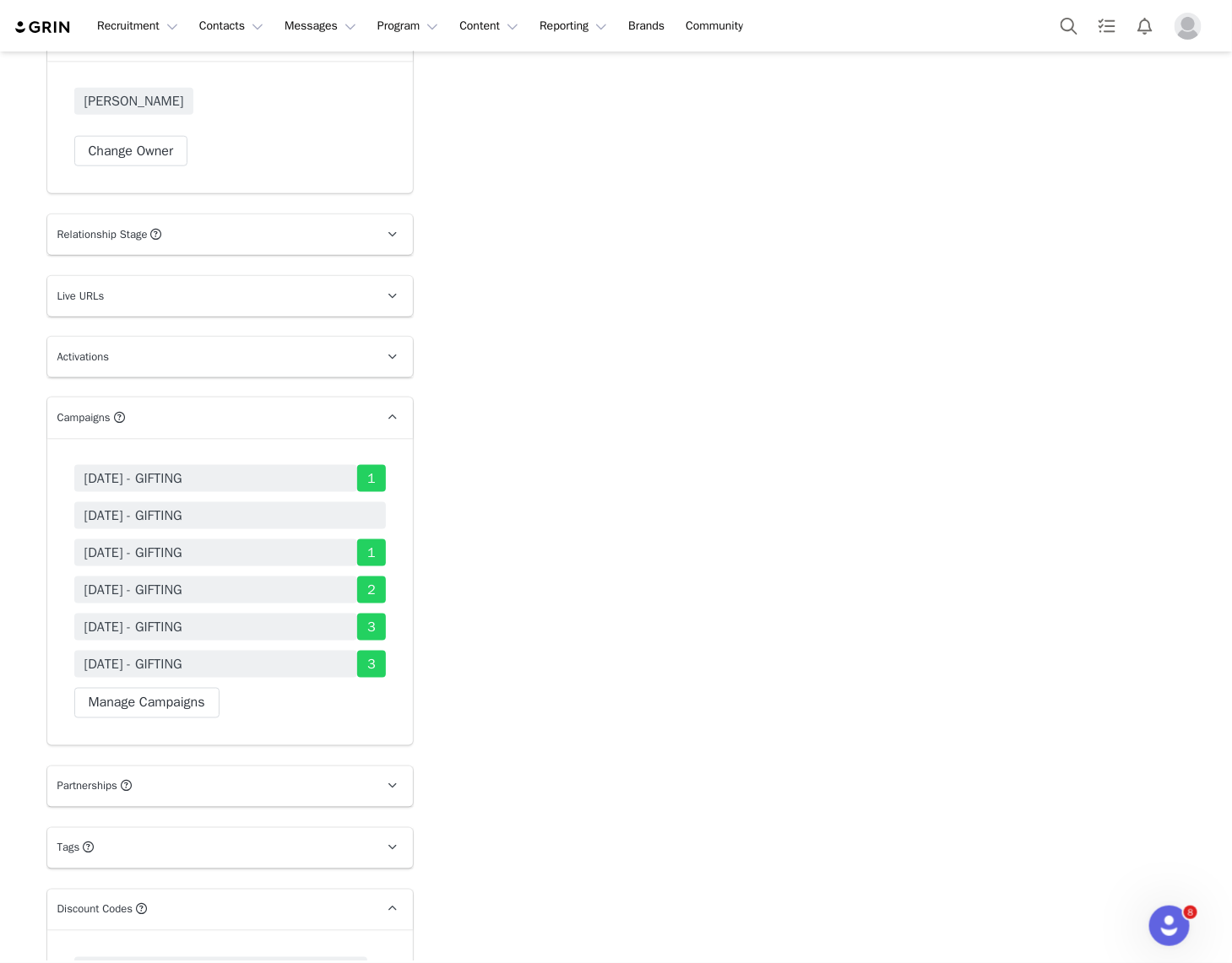 click on "[DATE] - GIFTING" at bounding box center [133, 516] 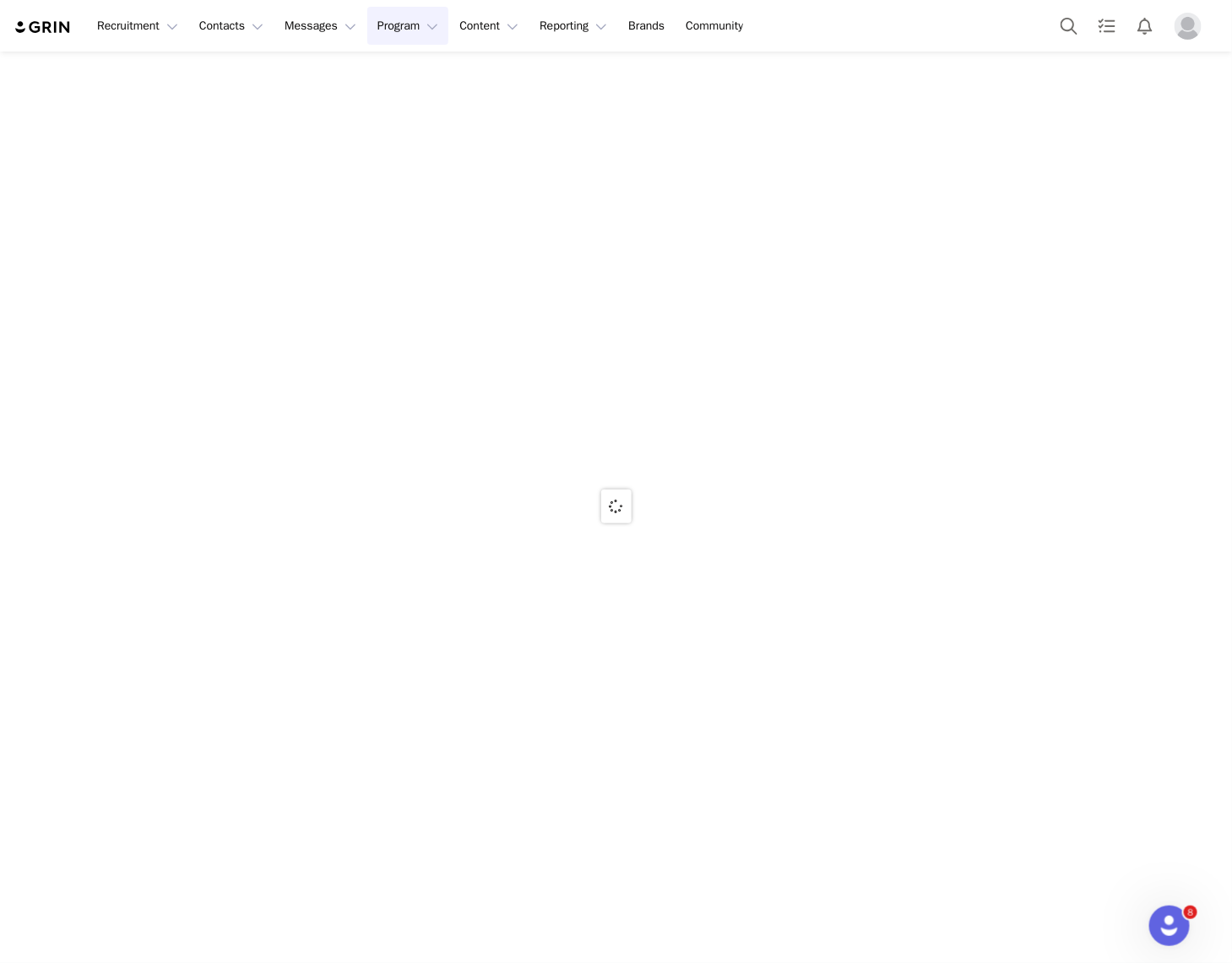 scroll, scrollTop: 0, scrollLeft: 0, axis: both 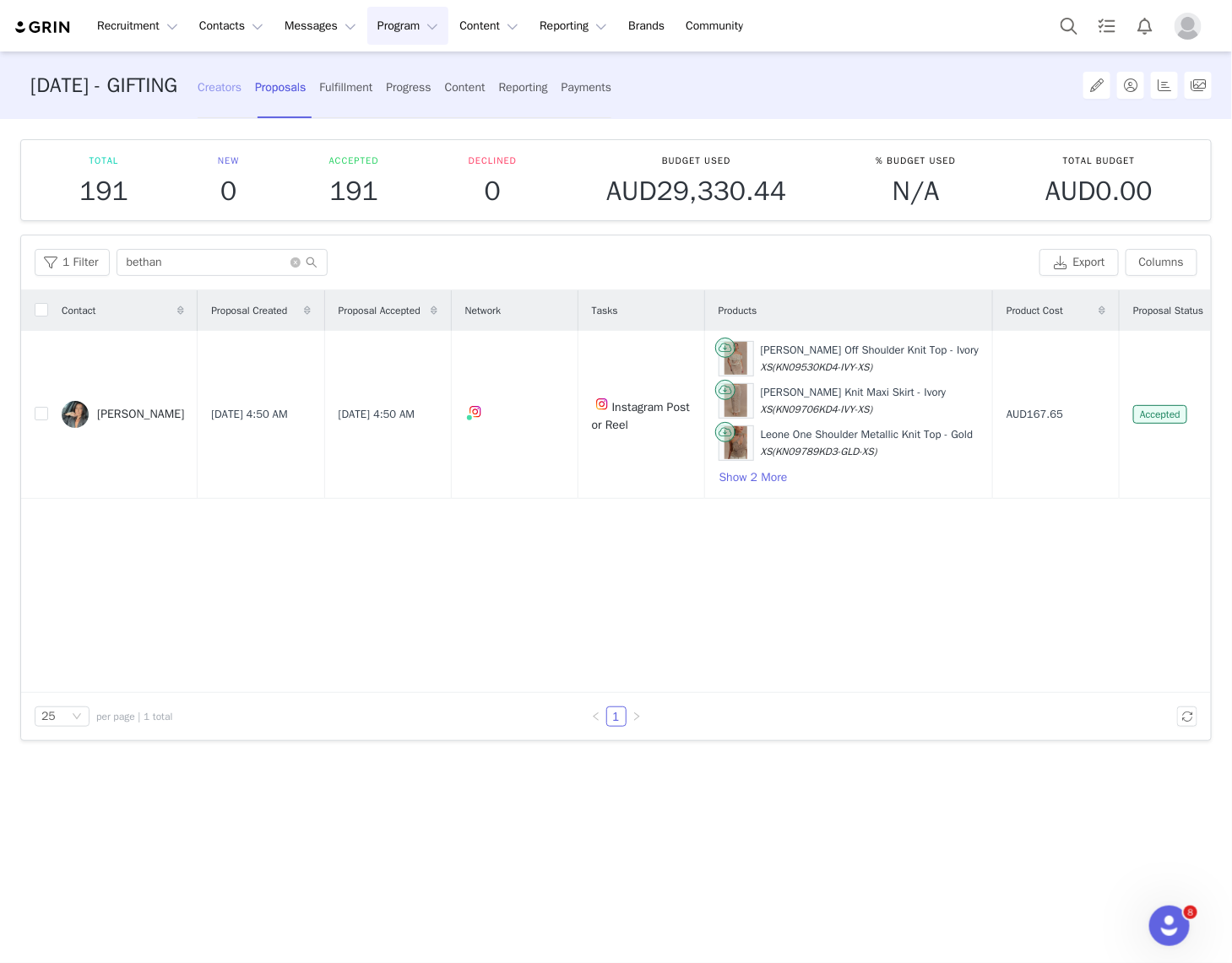 click on "Creators" at bounding box center [220, 87] 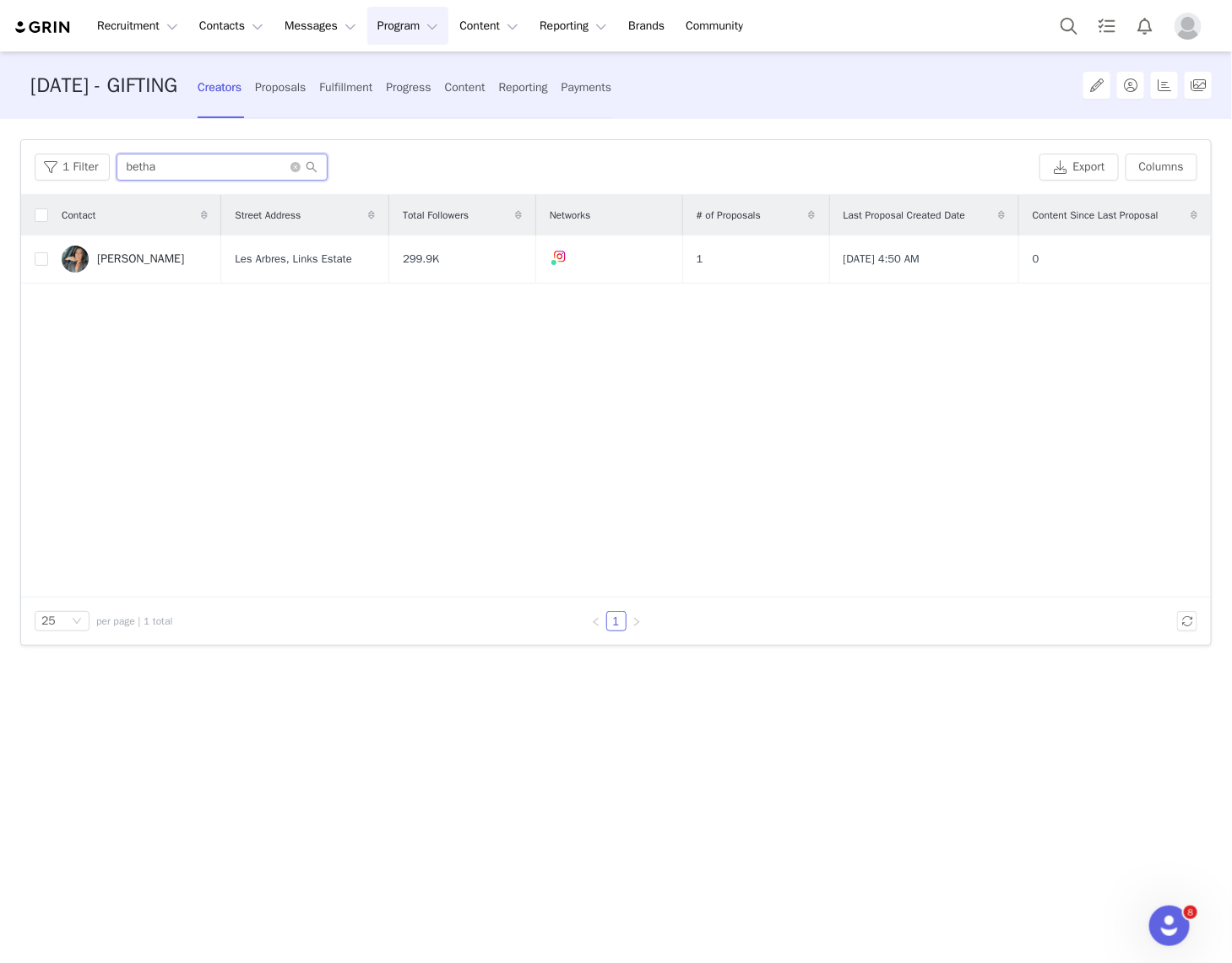 click on "betha" at bounding box center [222, 167] 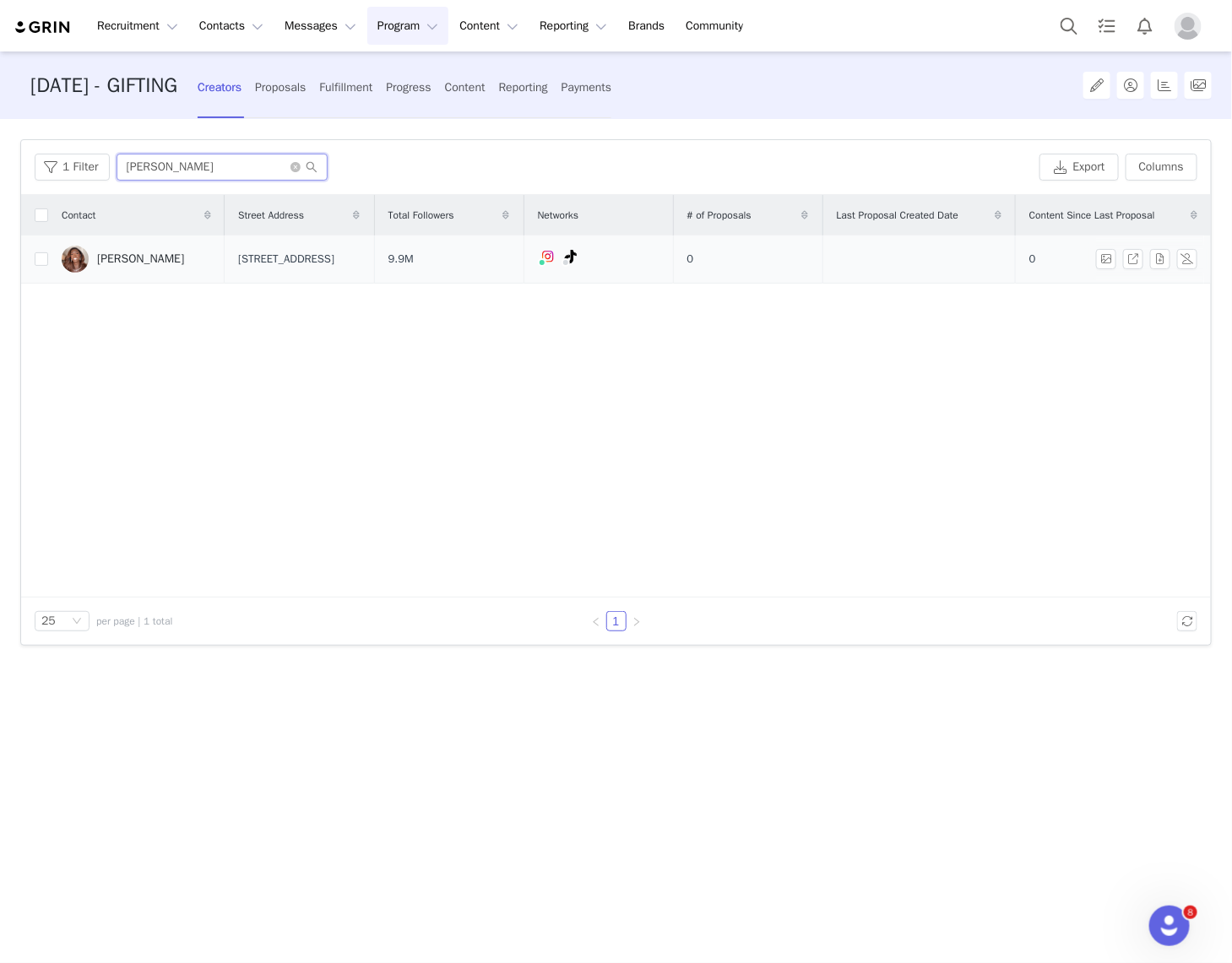 type on "unice" 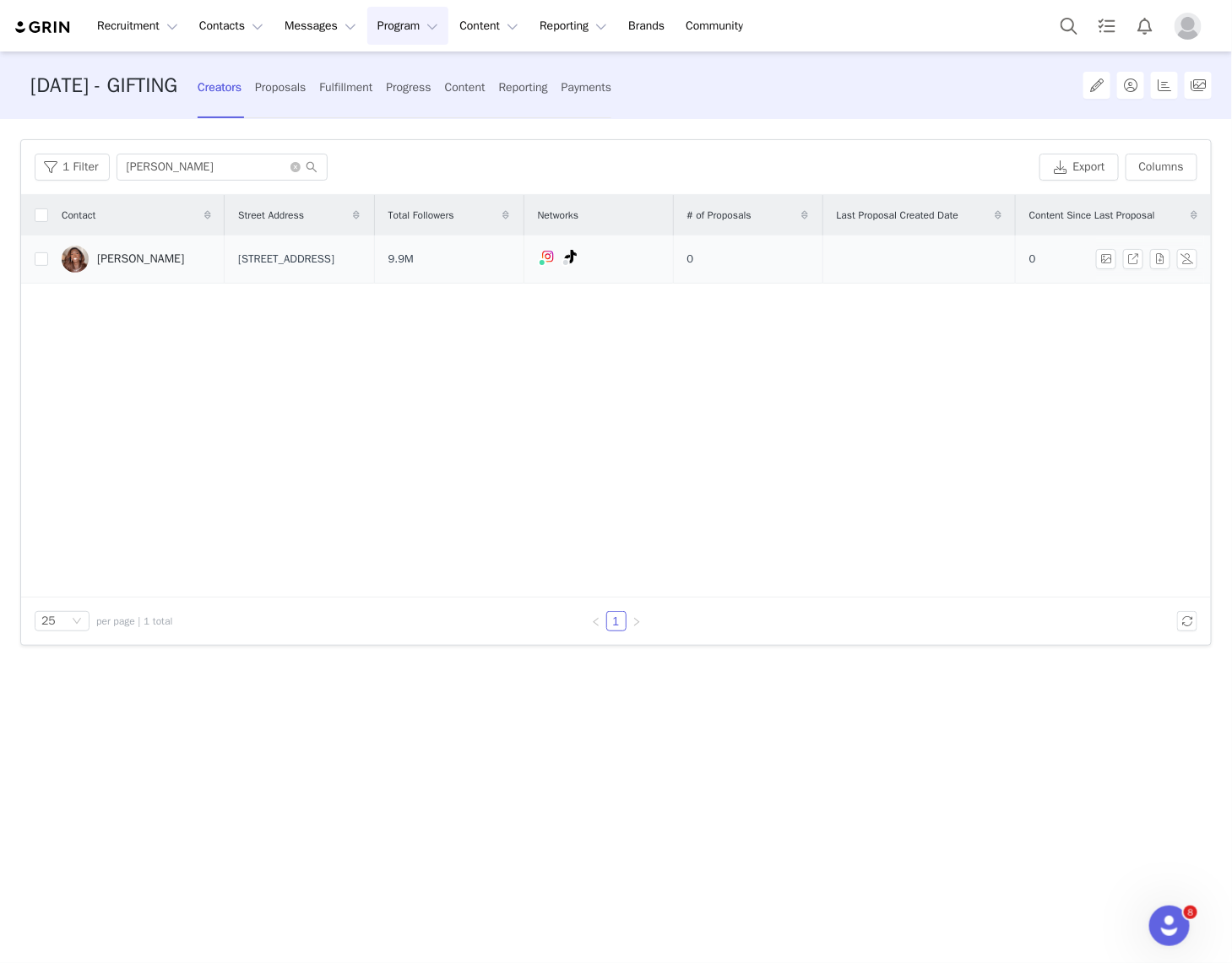 click on "[PERSON_NAME]" at bounding box center [136, 259] 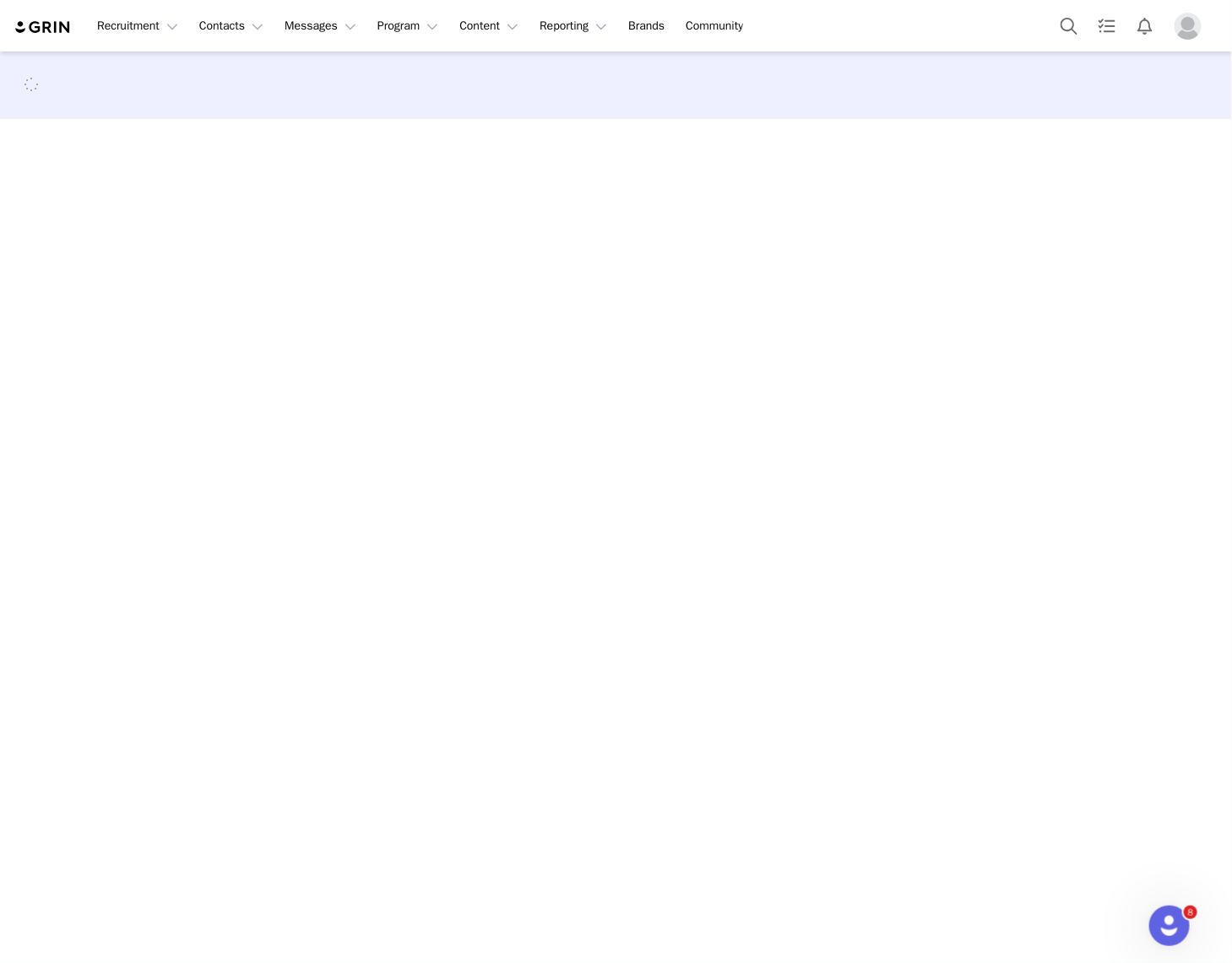 click at bounding box center [616, 506] 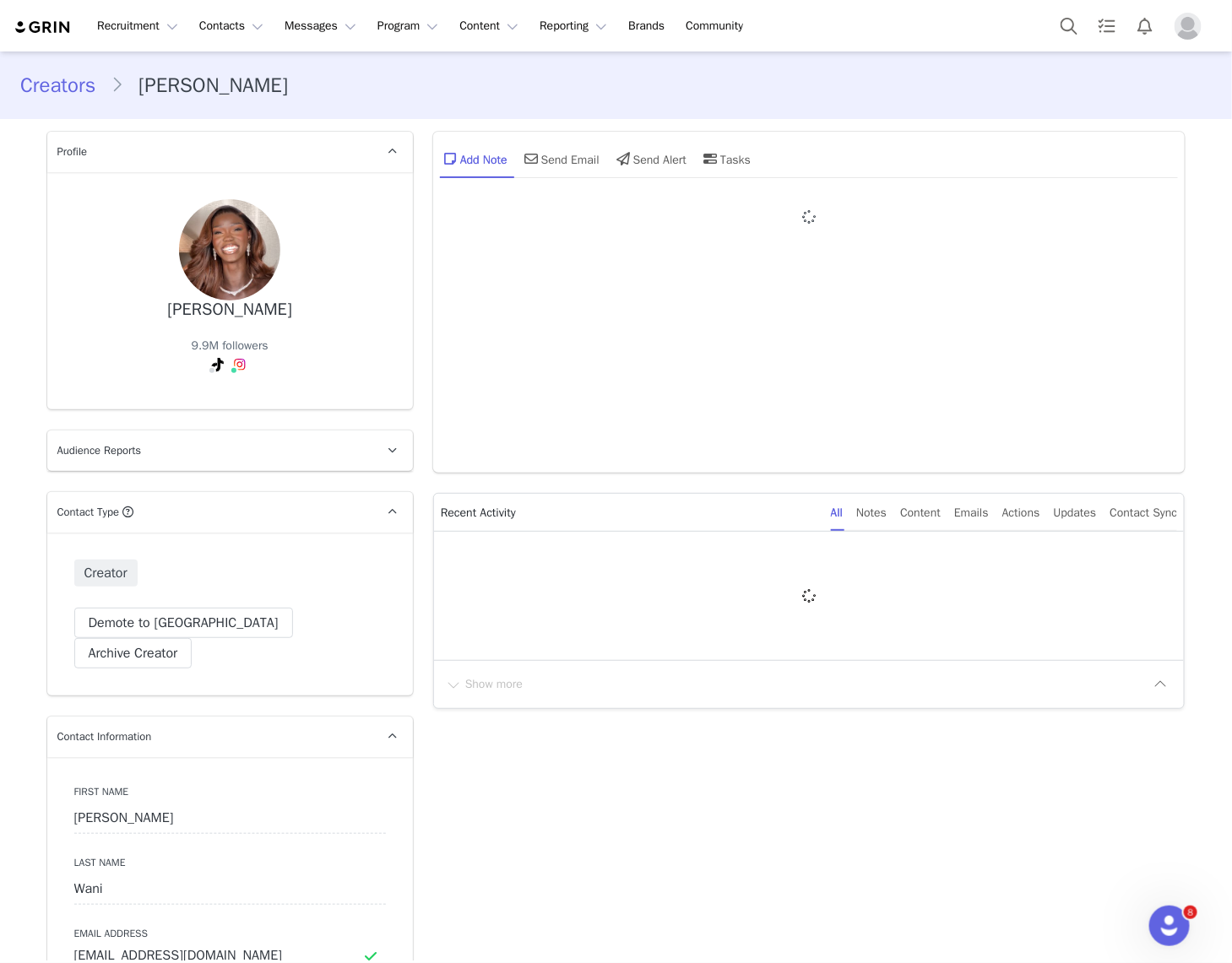 type on "+1 ([GEOGRAPHIC_DATA])" 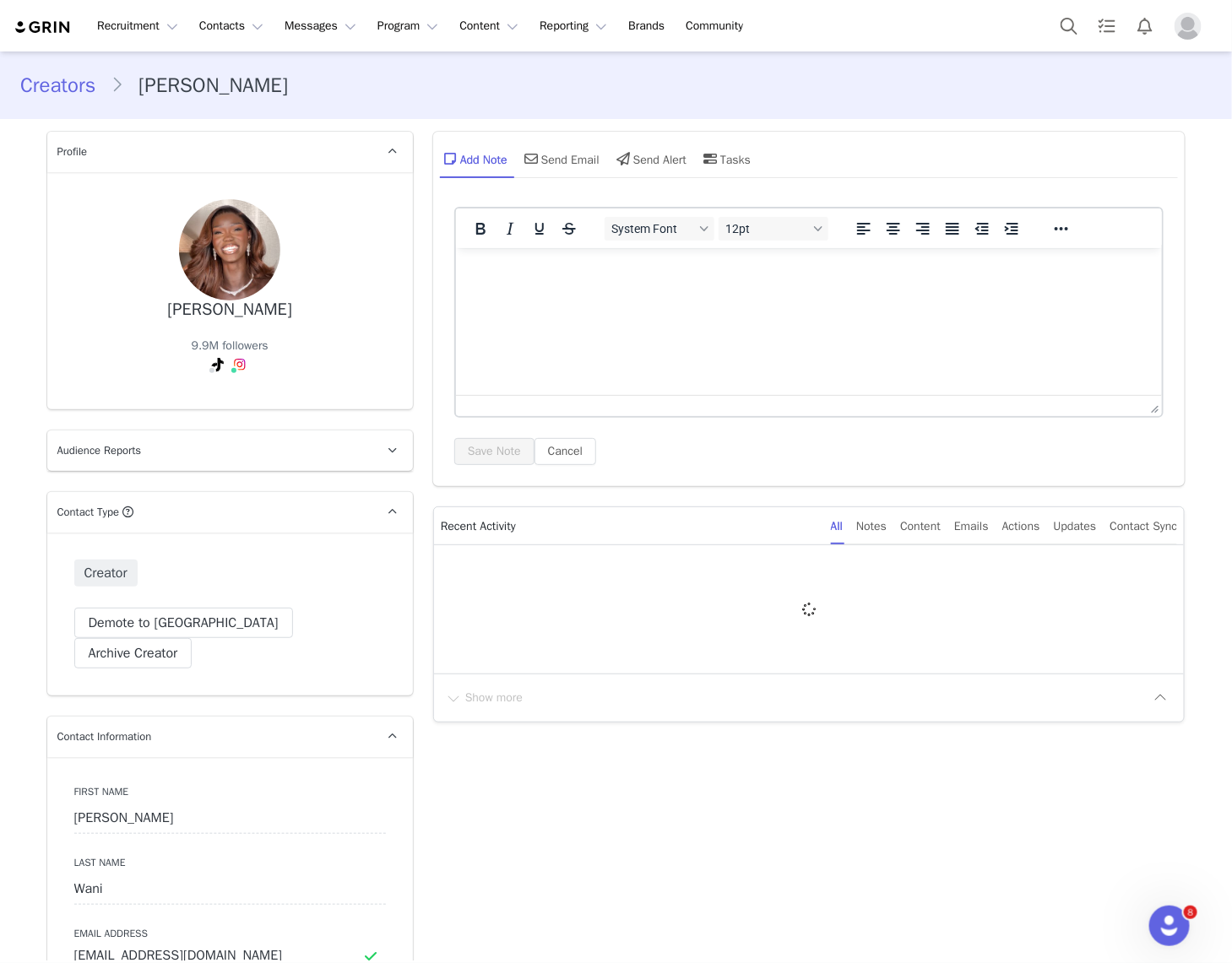 scroll, scrollTop: 0, scrollLeft: 0, axis: both 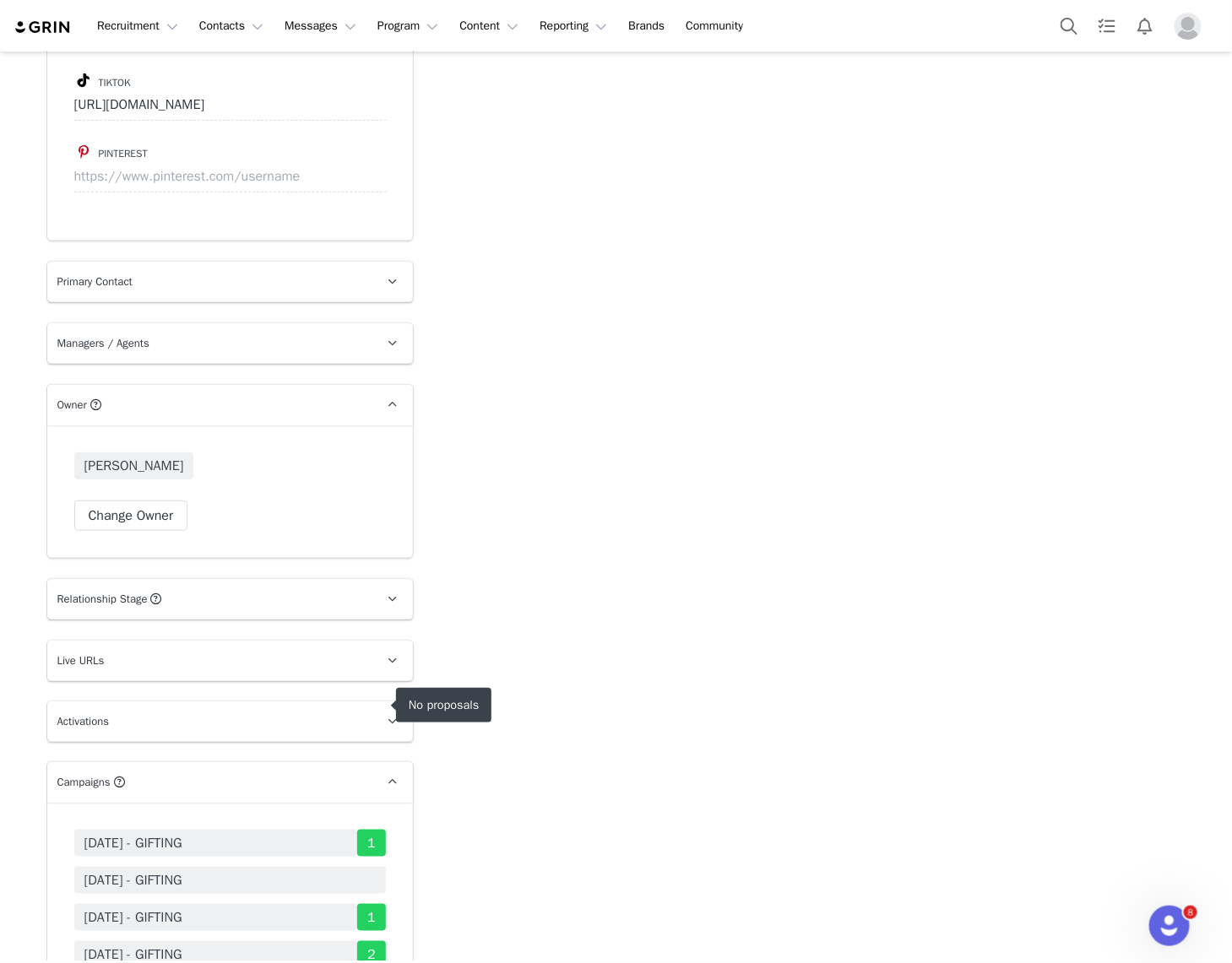 click on "[DATE] - GIFTING" at bounding box center [133, 880] 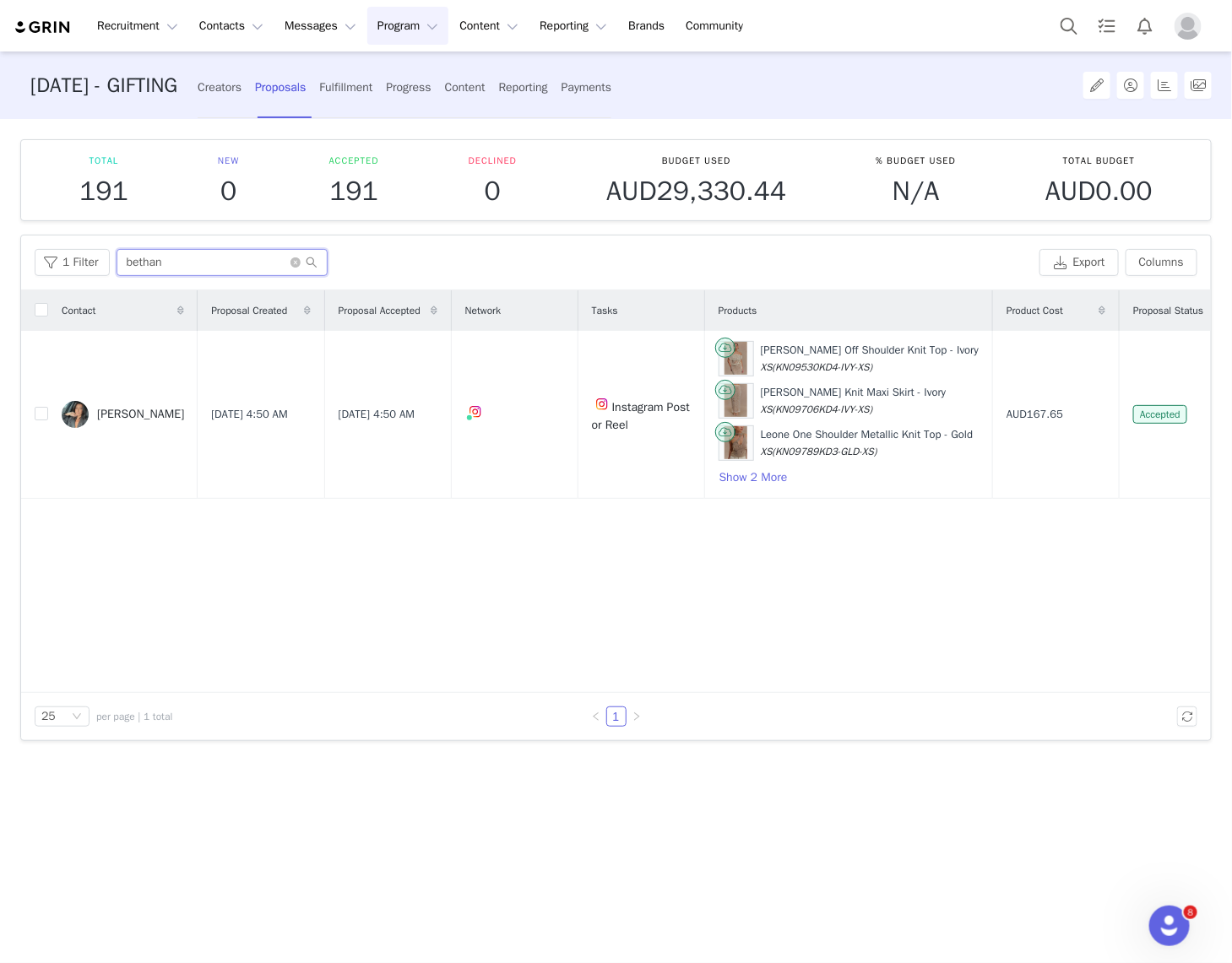 click on "bethan" at bounding box center [222, 262] 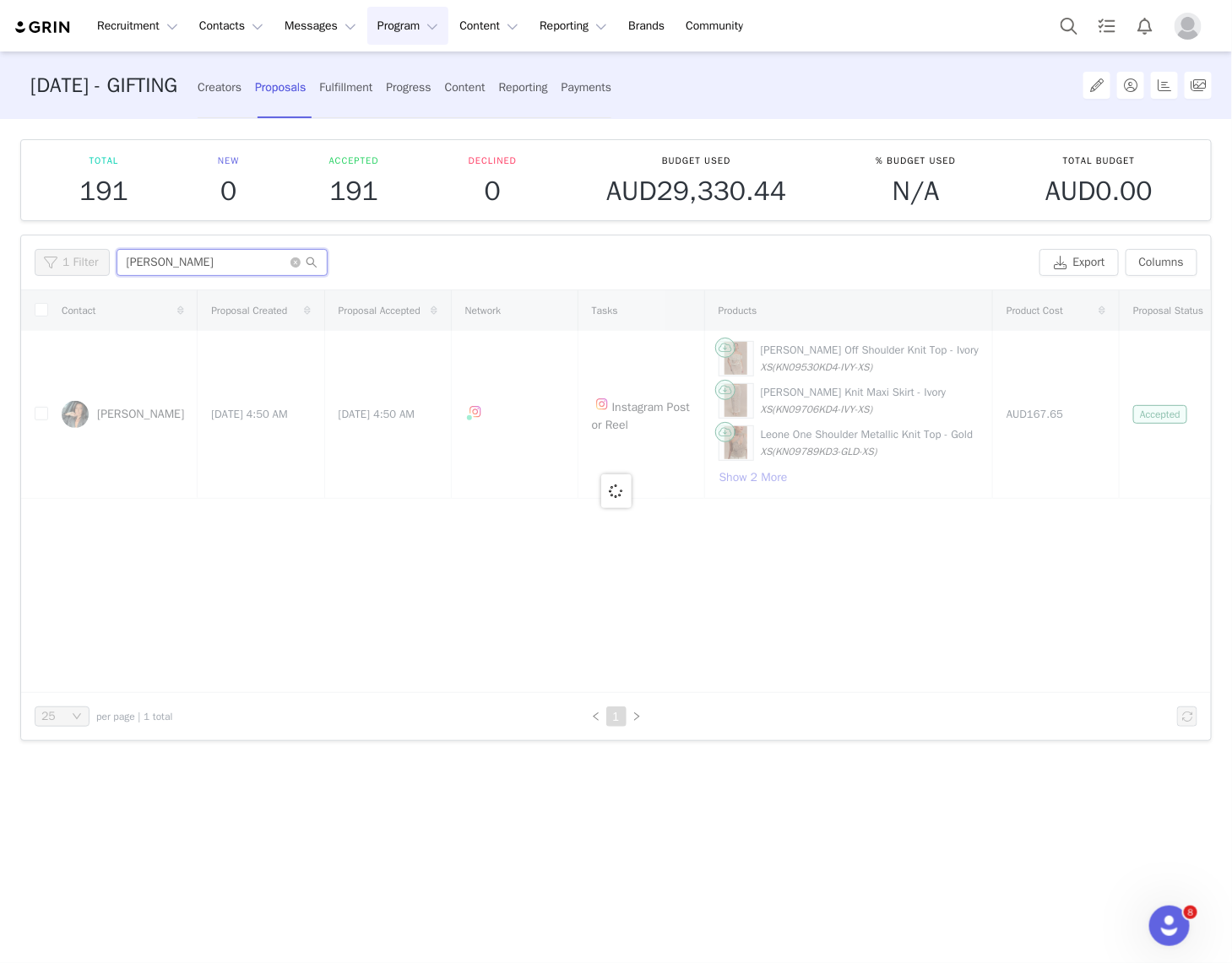 type on "[PERSON_NAME]" 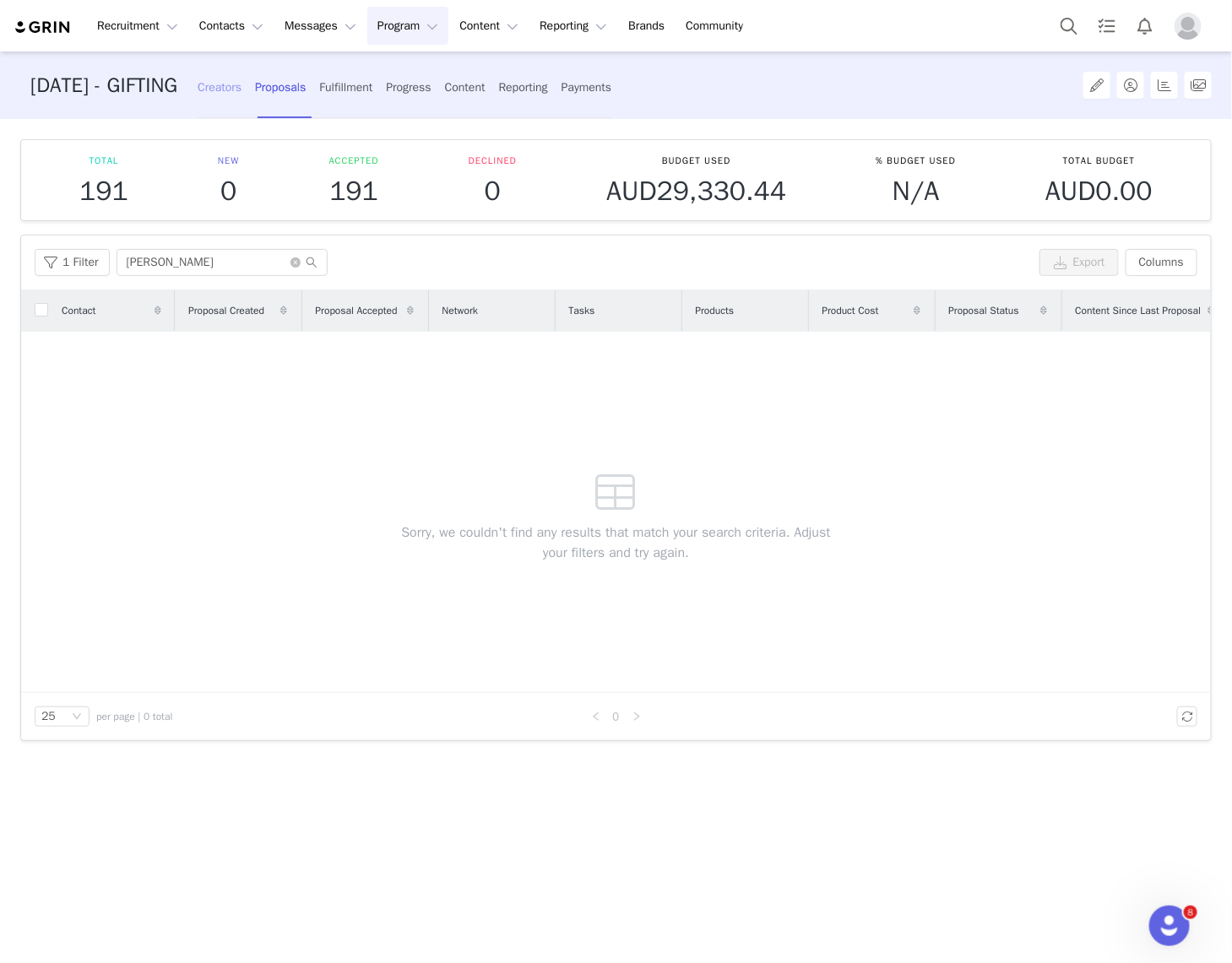 click on "Creators" at bounding box center [220, 87] 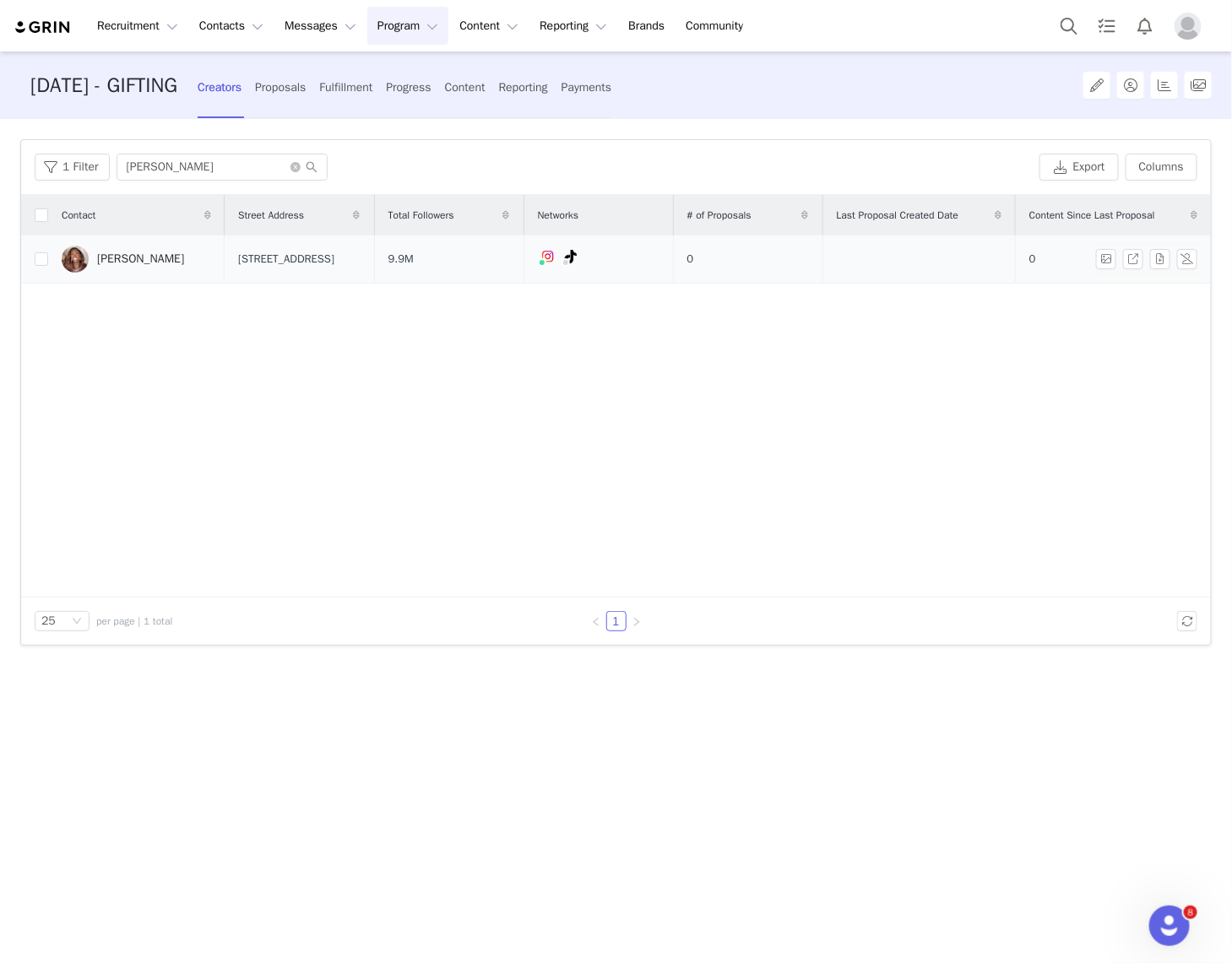 click on "[PERSON_NAME]" at bounding box center (140, 259) 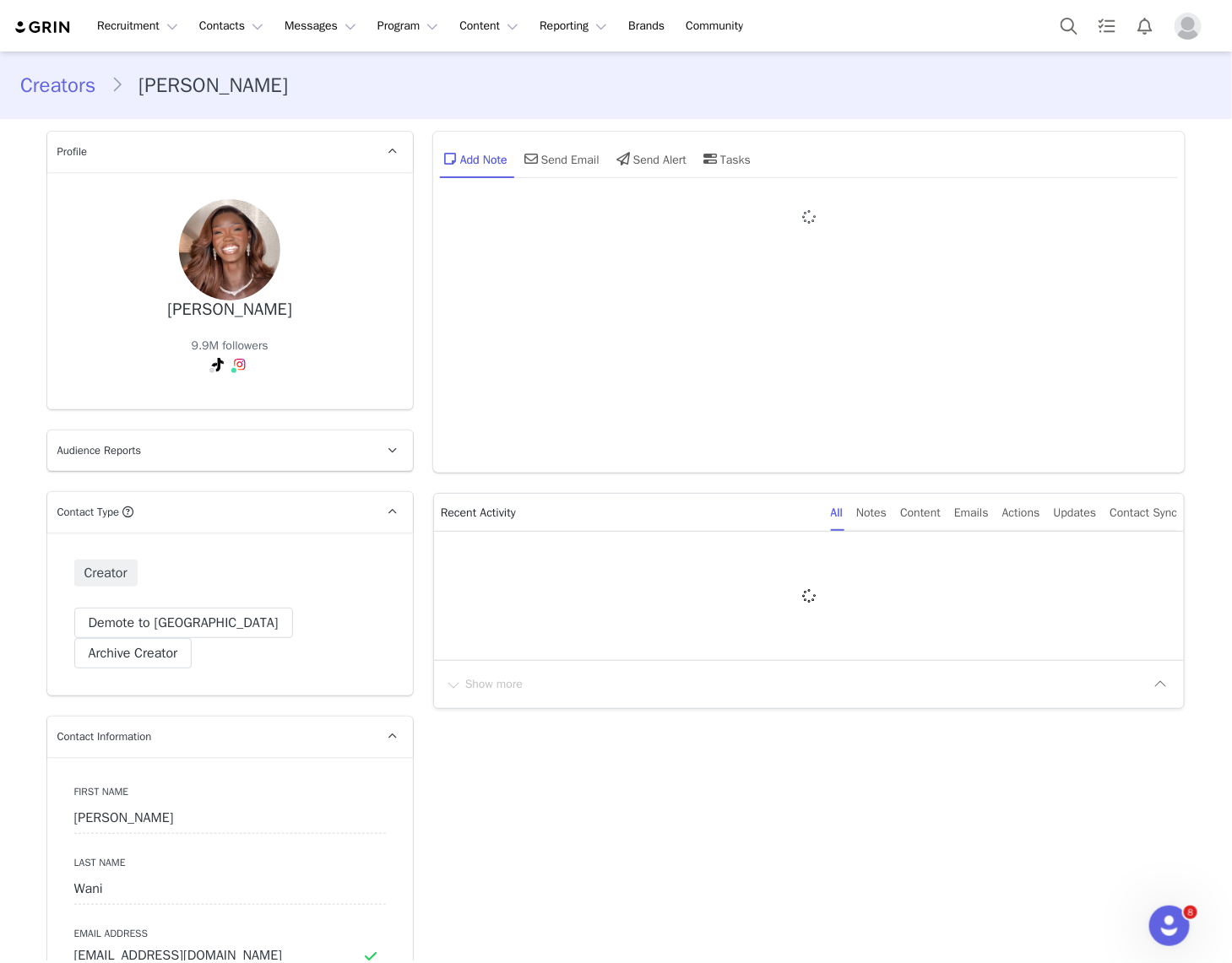 type on "+1 (United States)" 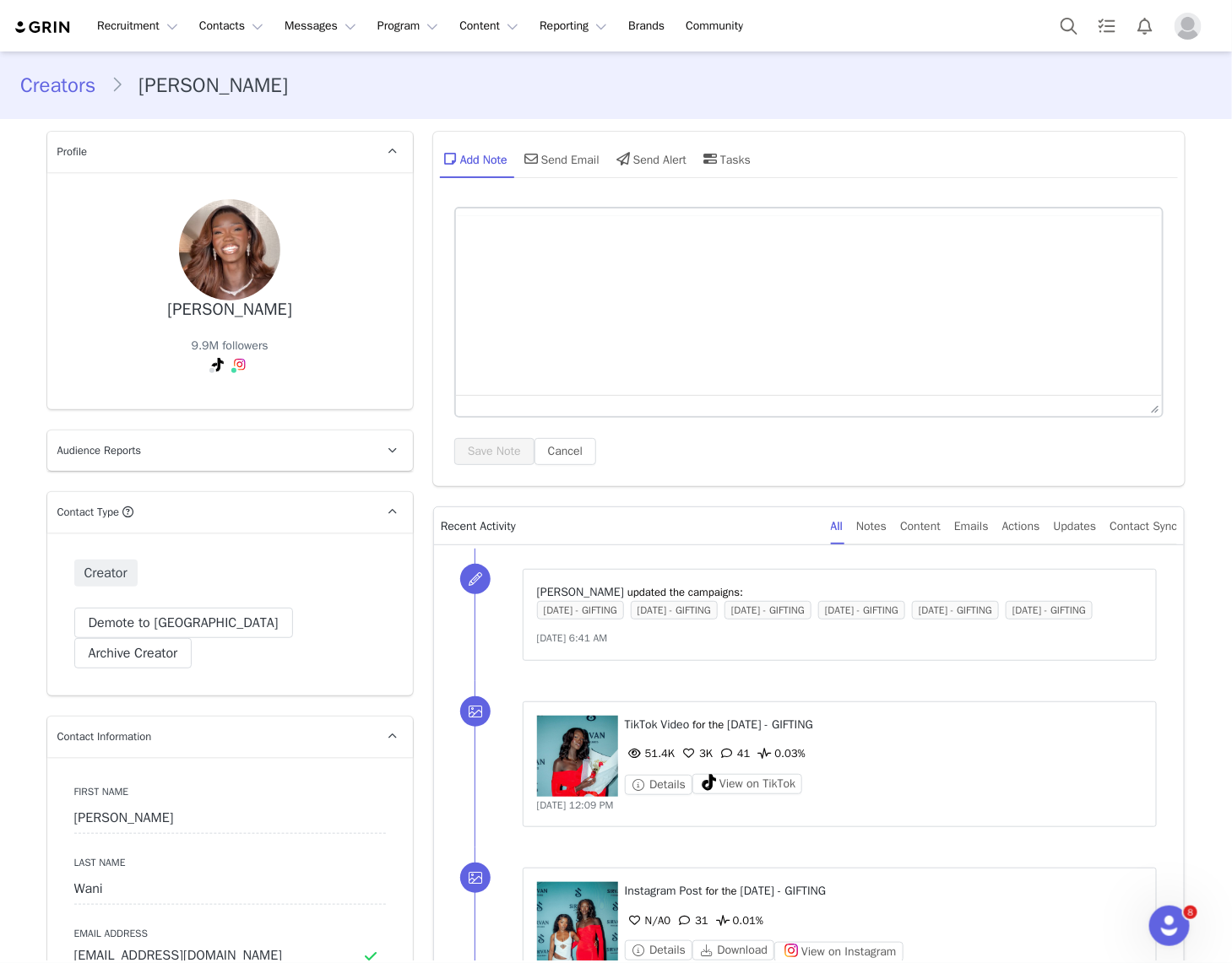 scroll, scrollTop: 0, scrollLeft: 0, axis: both 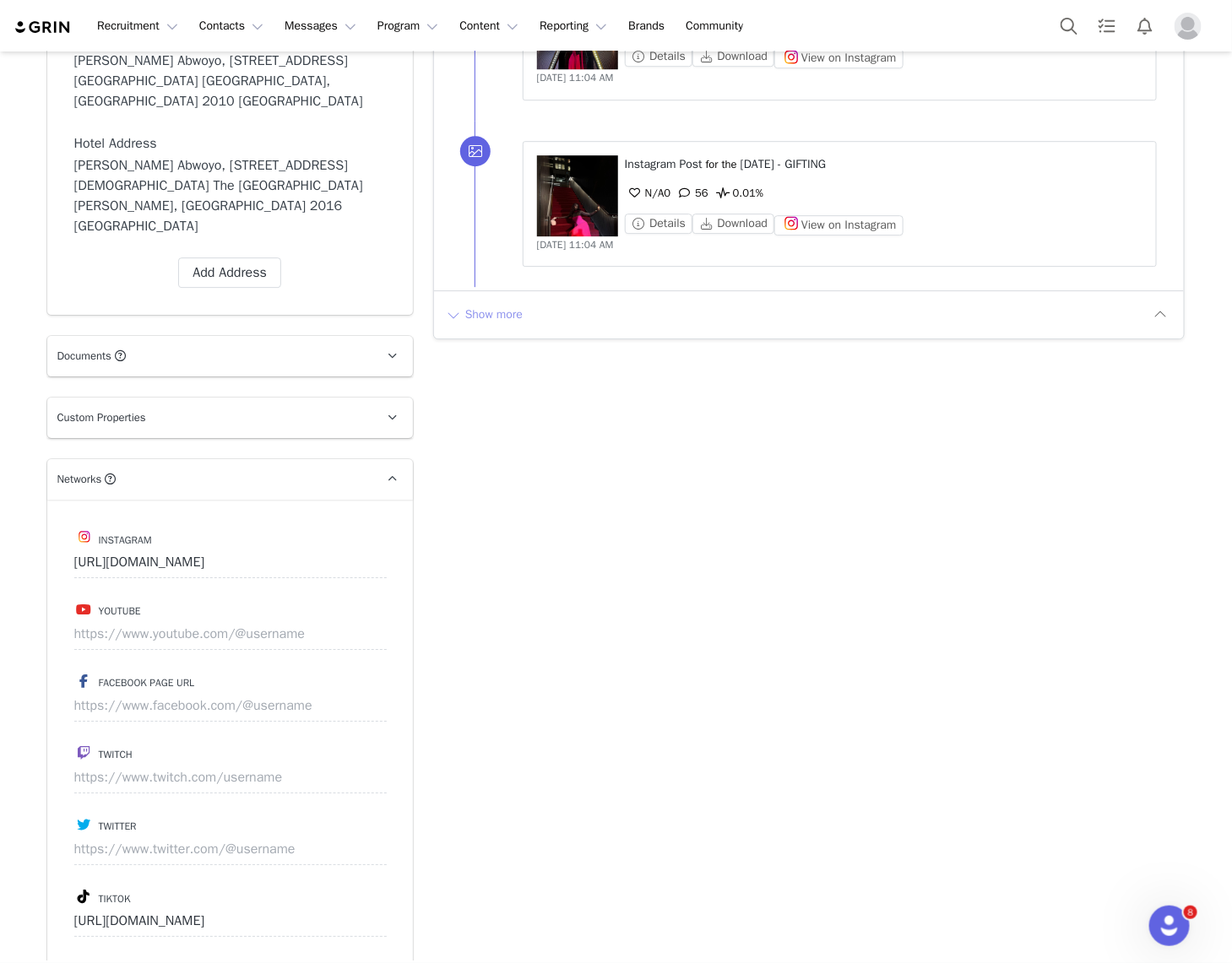 click on "Show more" at bounding box center (484, 315) 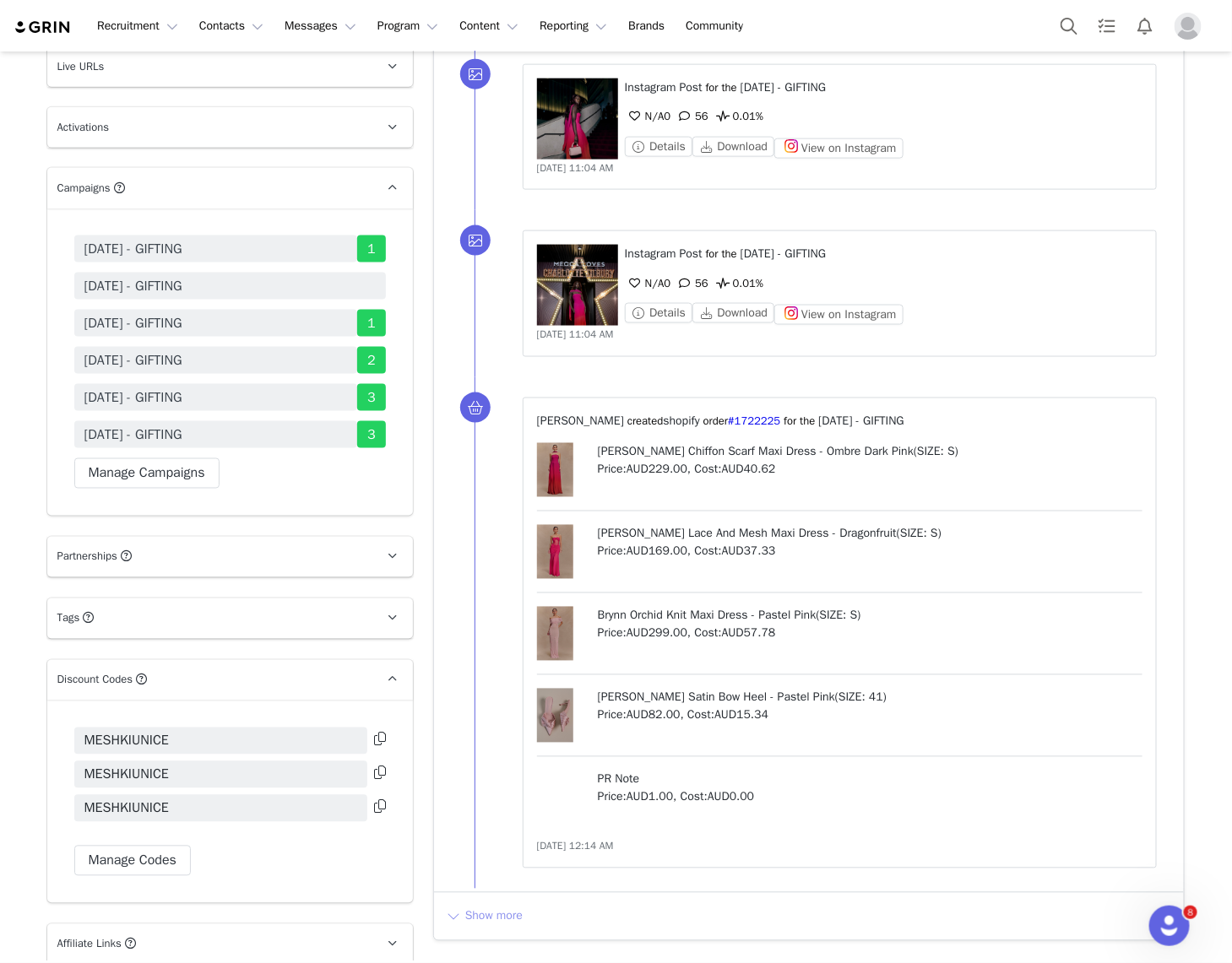 scroll, scrollTop: 3211, scrollLeft: 0, axis: vertical 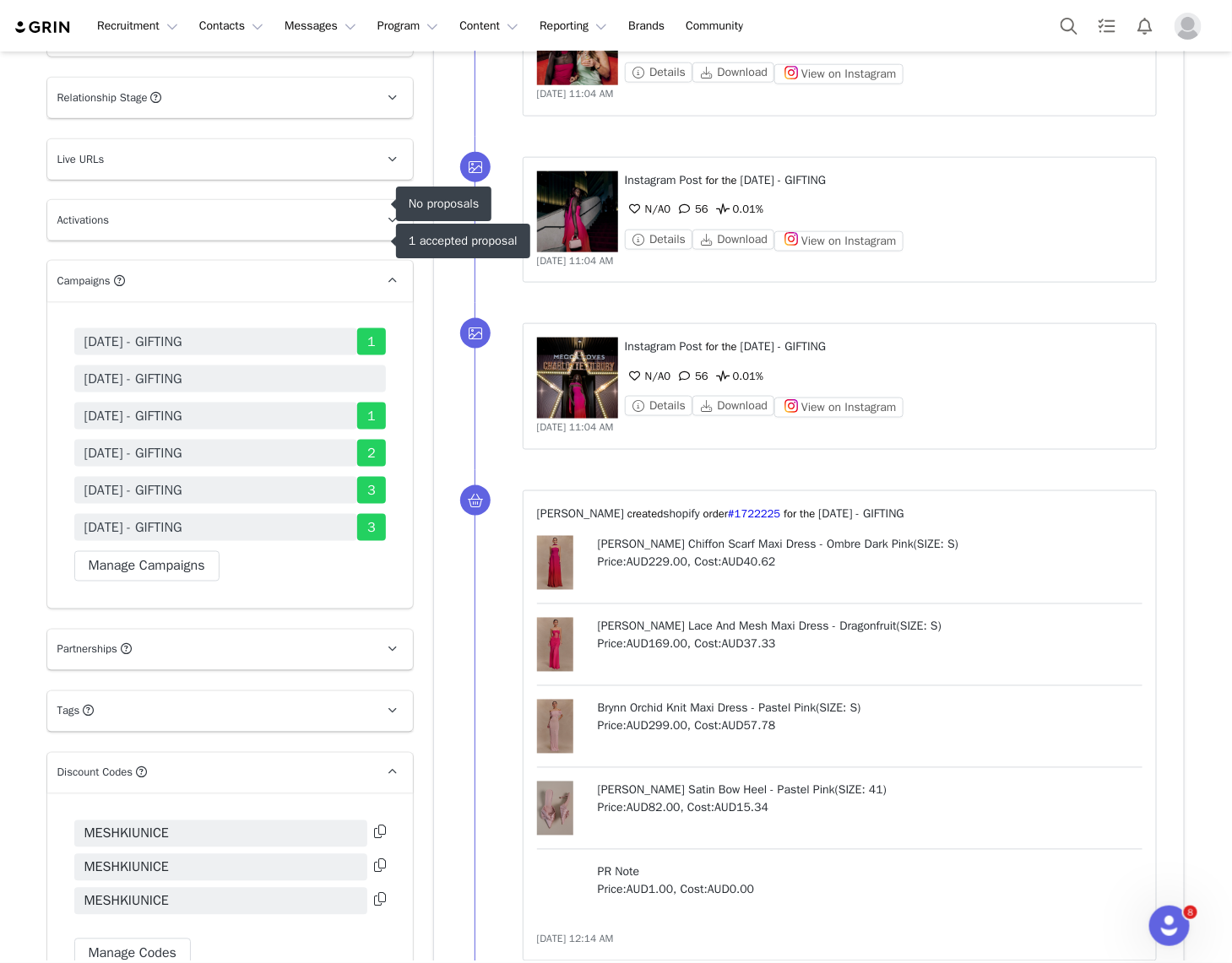 click on "[DATE] - GIFTING" at bounding box center [133, 379] 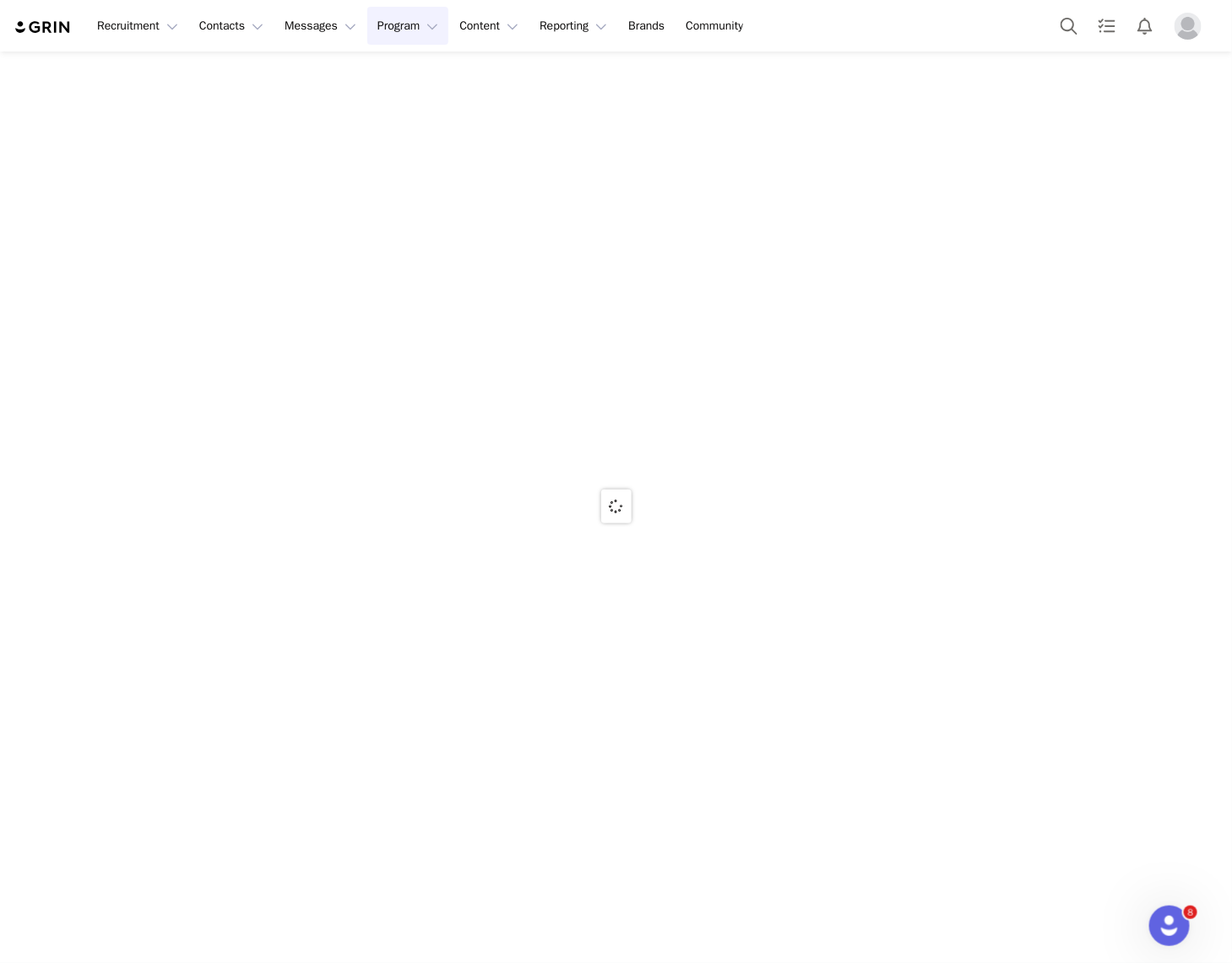 scroll, scrollTop: 0, scrollLeft: 0, axis: both 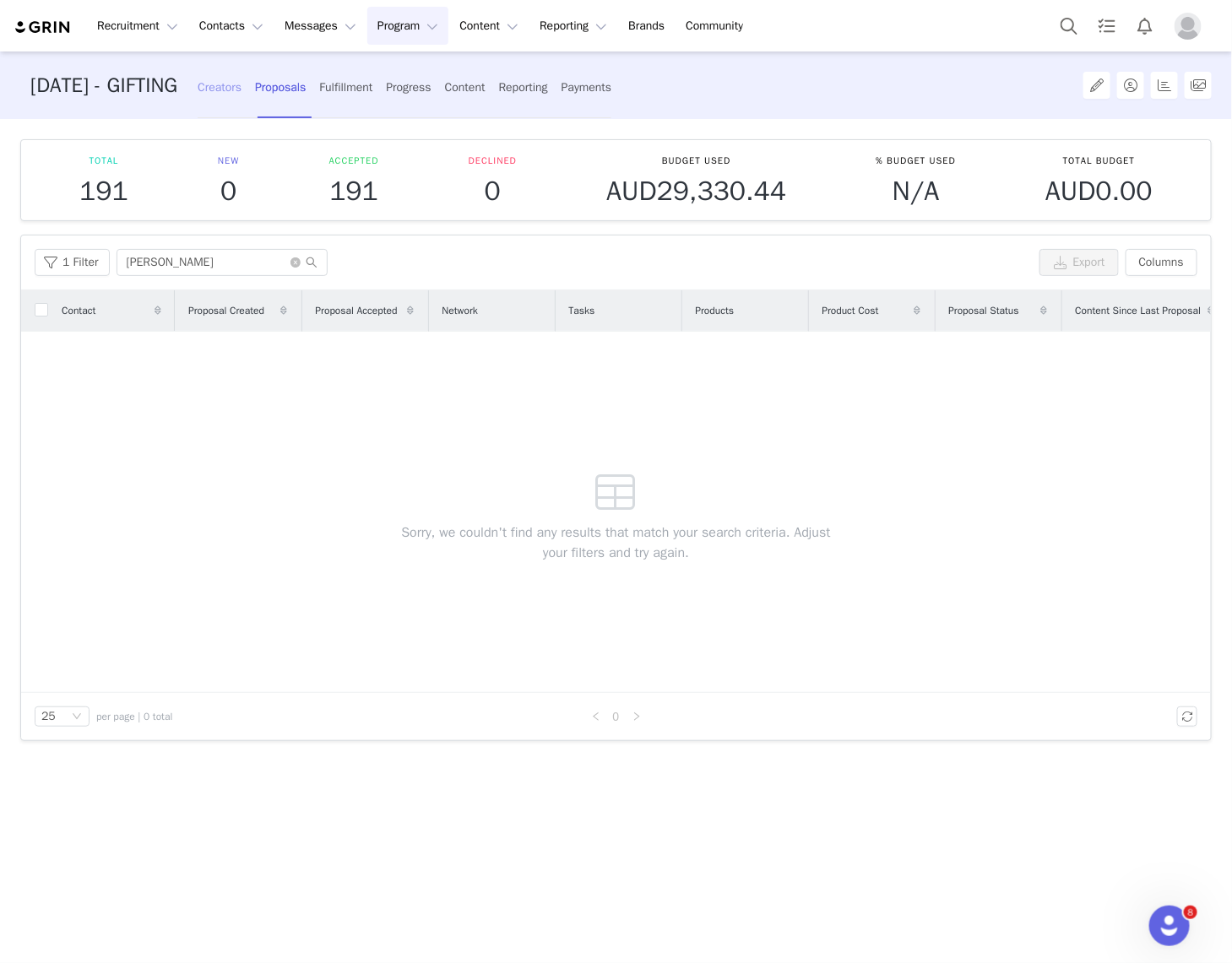 click on "Creators" at bounding box center [220, 87] 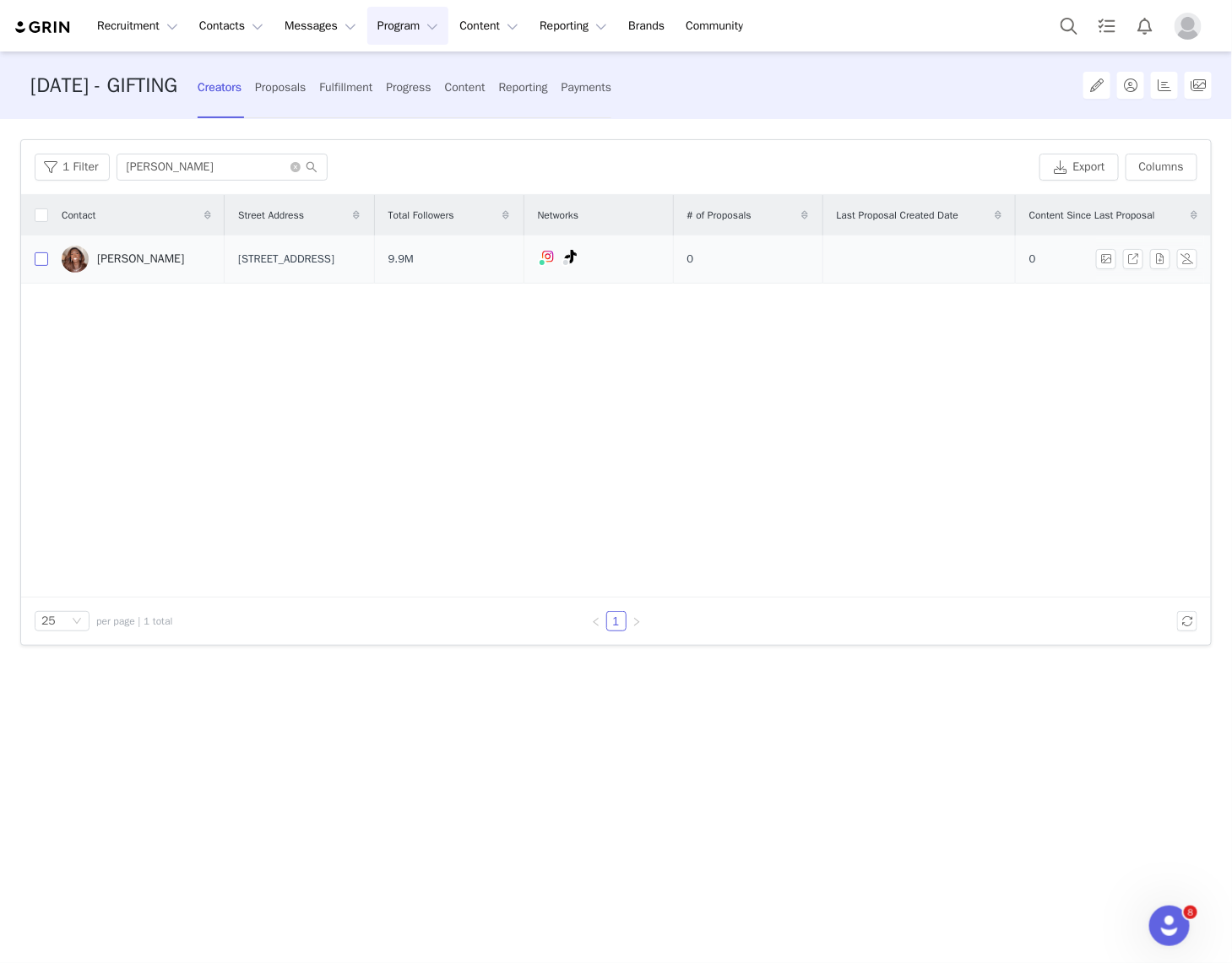 click at bounding box center [41, 259] 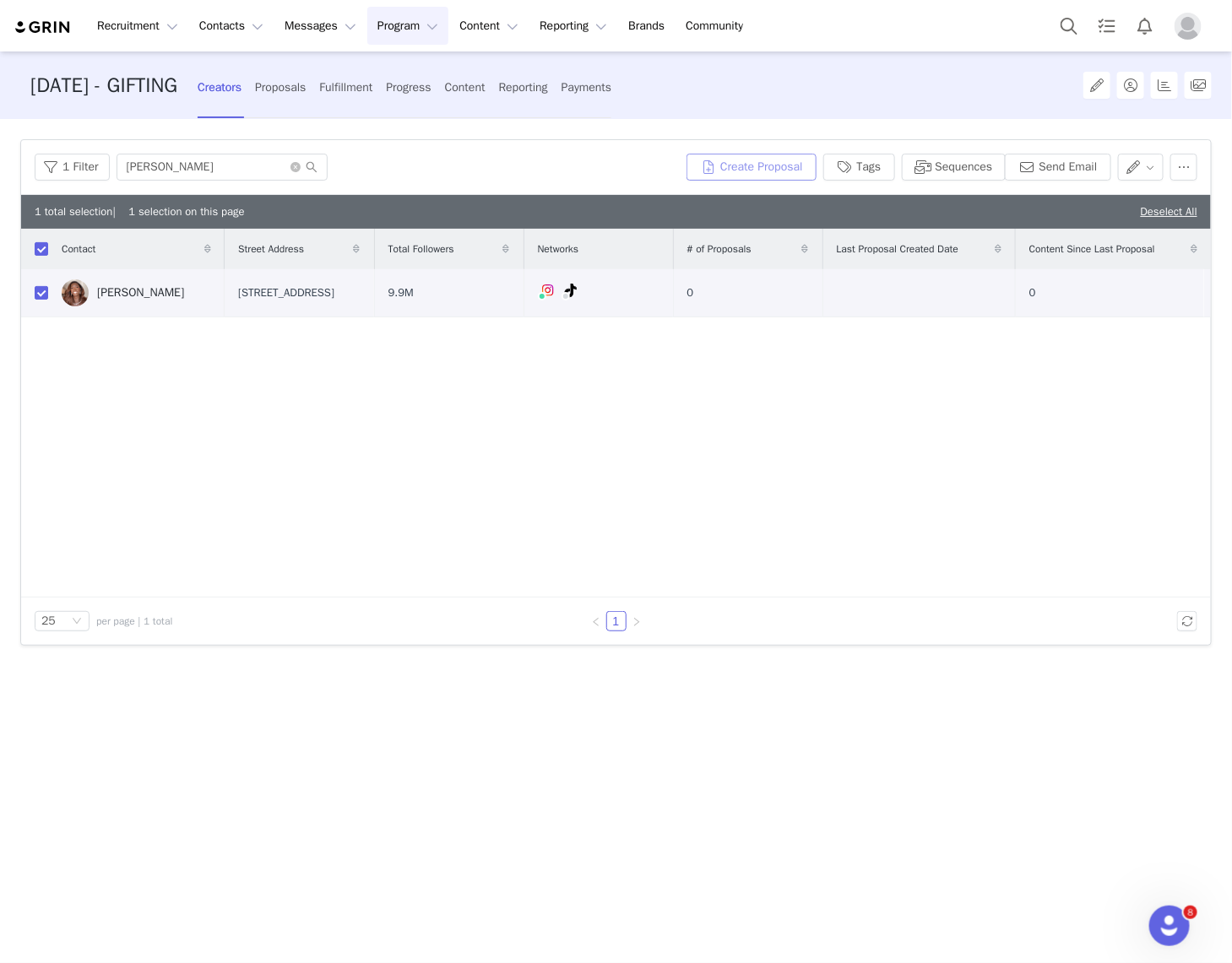 click on "Create Proposal" at bounding box center (752, 167) 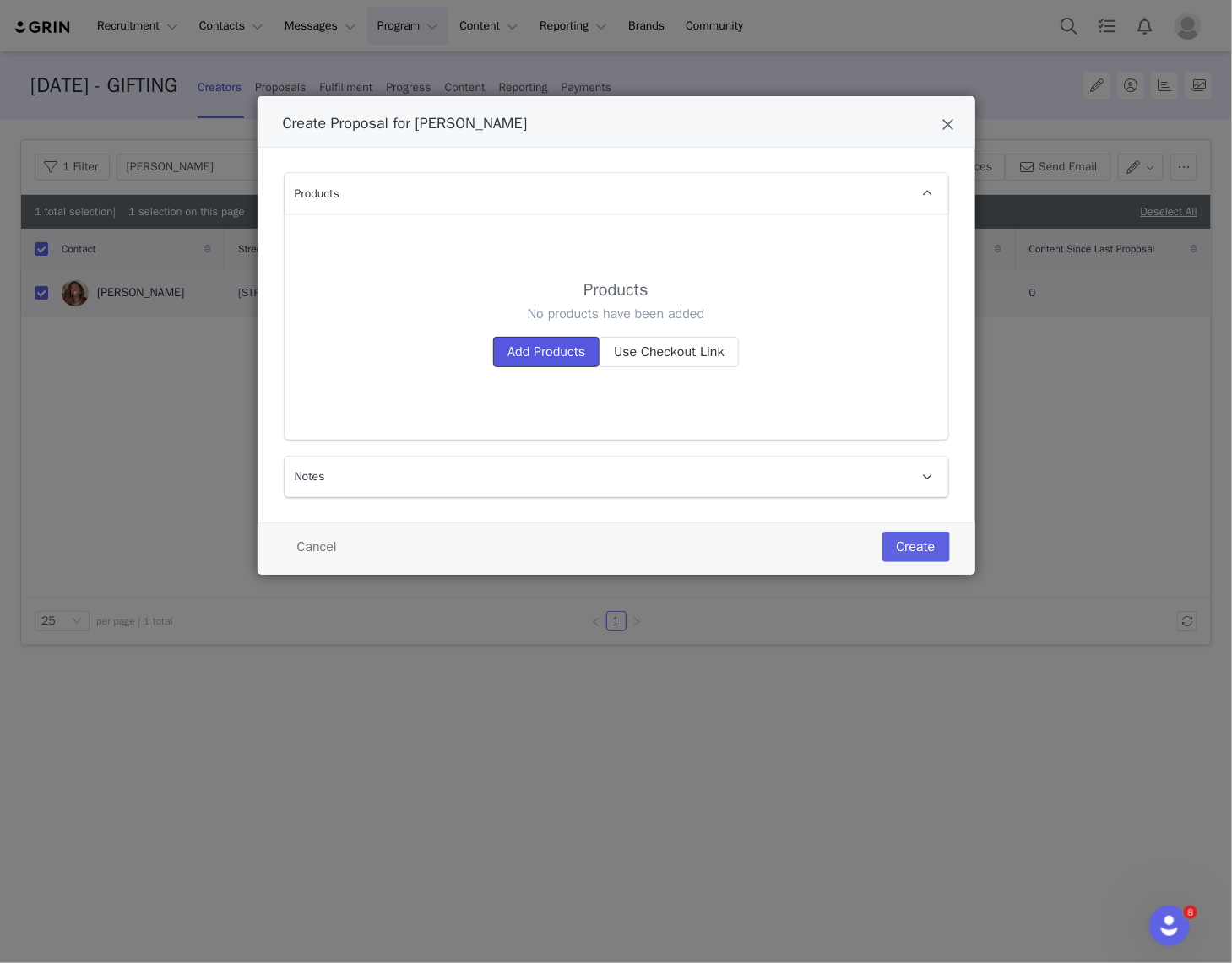 click on "Add Products" at bounding box center (546, 352) 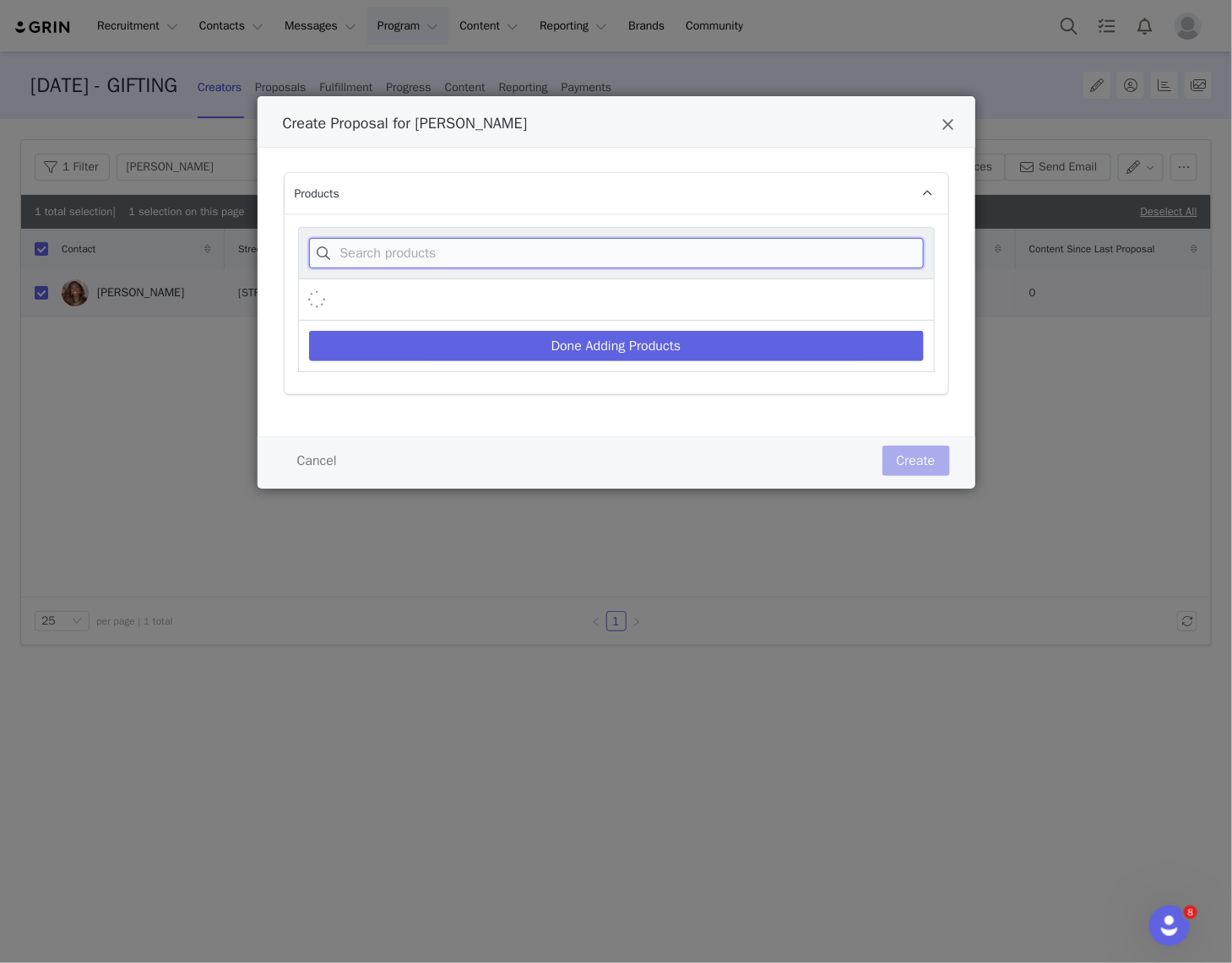 click at bounding box center [616, 253] 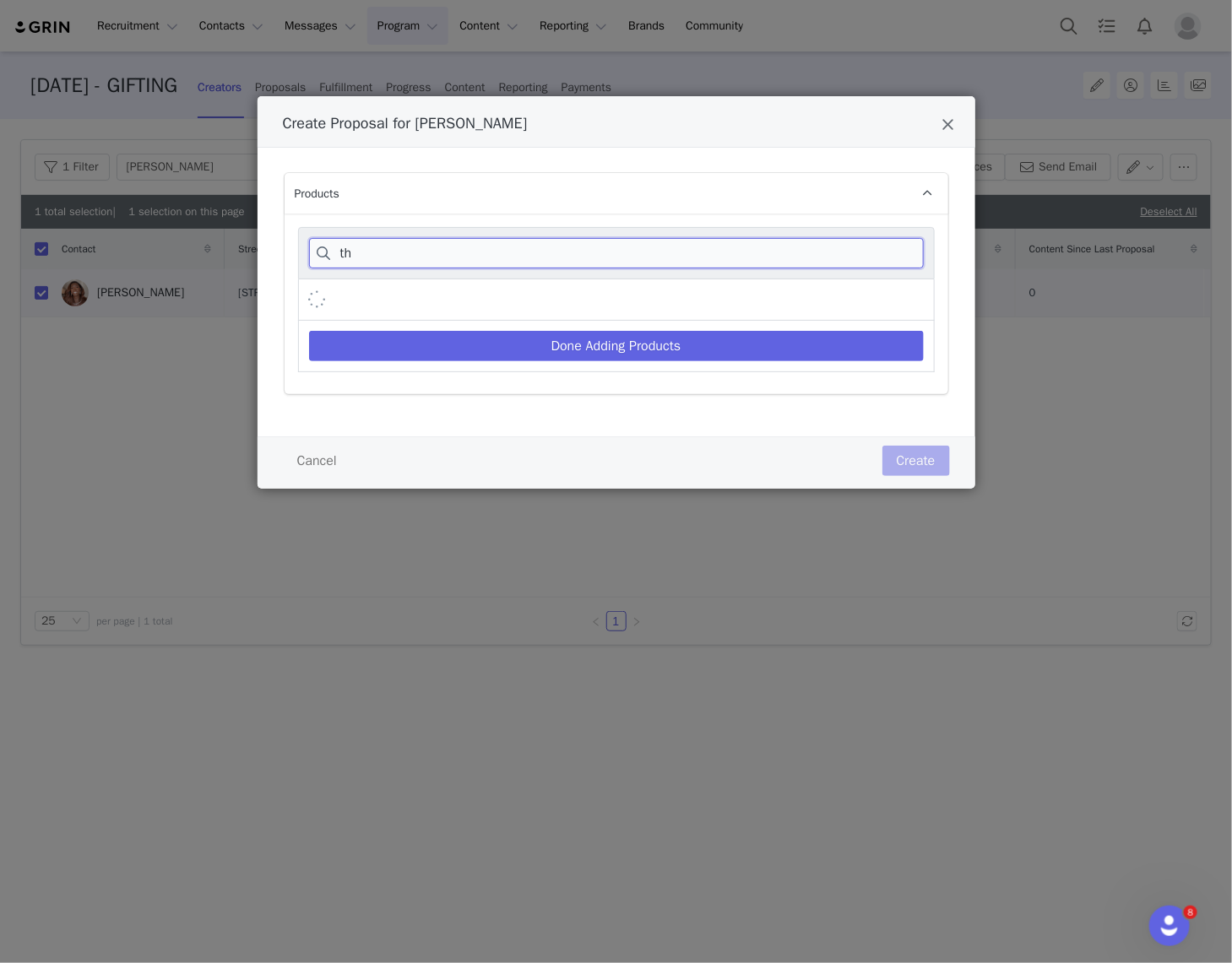type on "t" 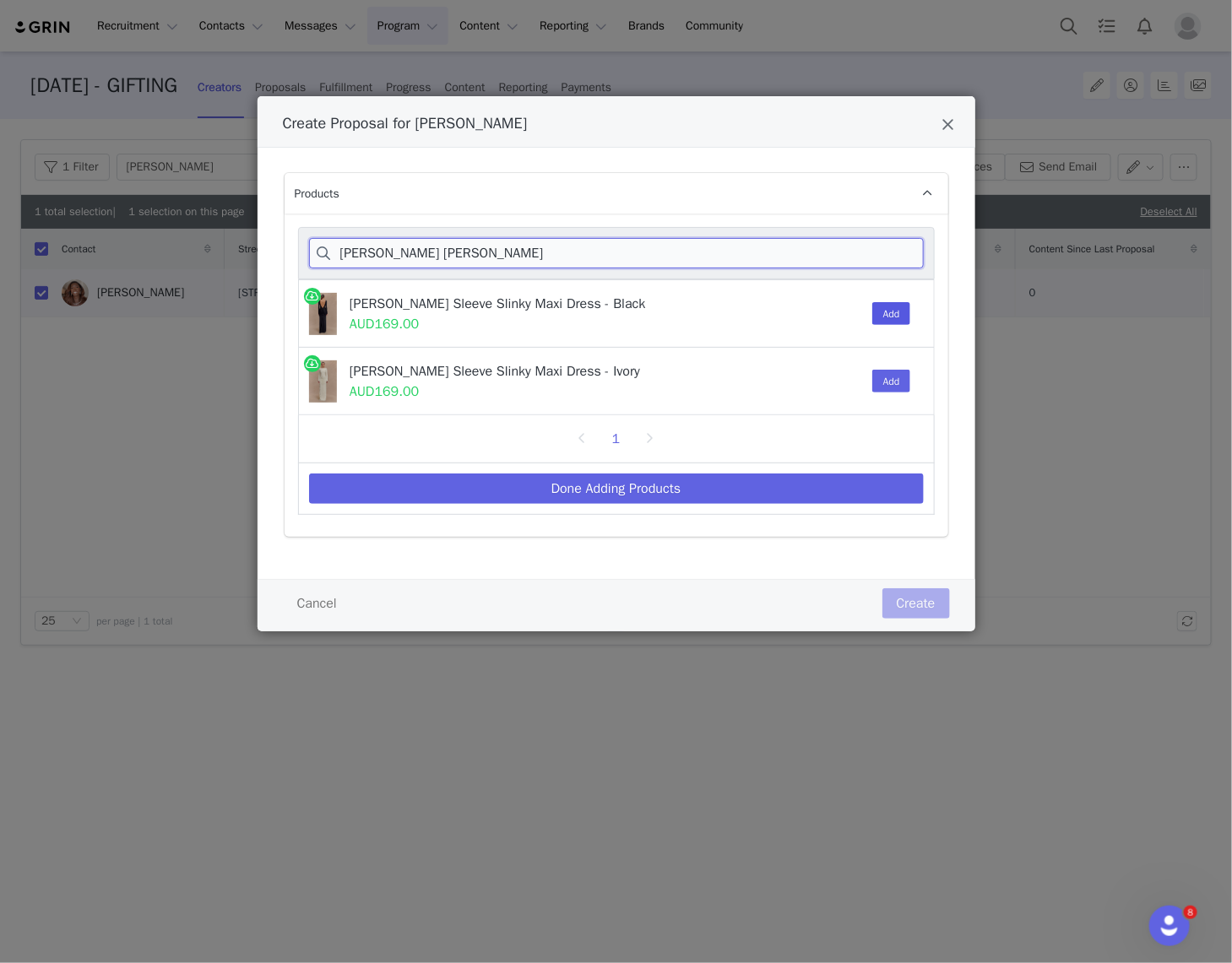 type on "louisa long slee" 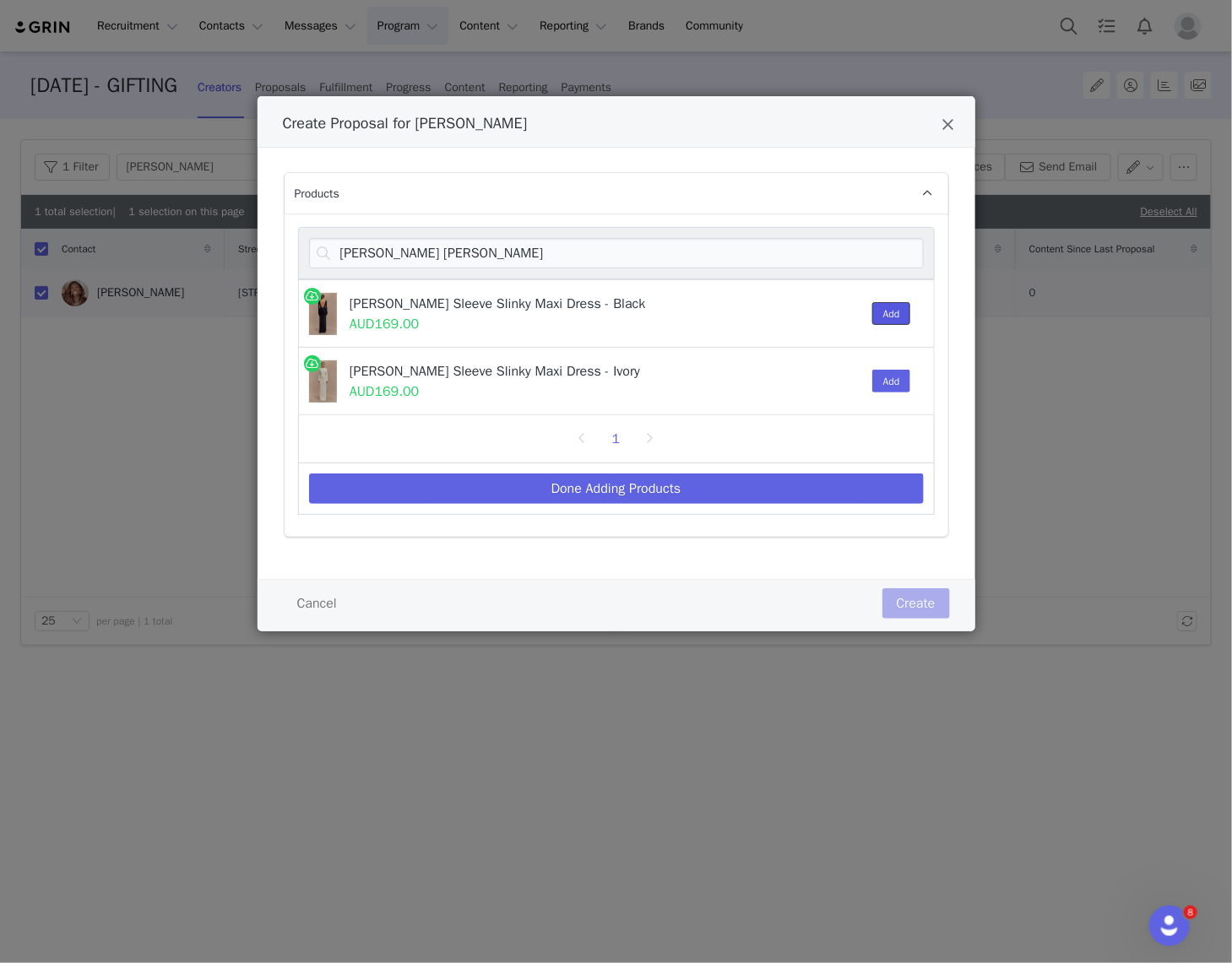 click on "Add" at bounding box center [892, 313] 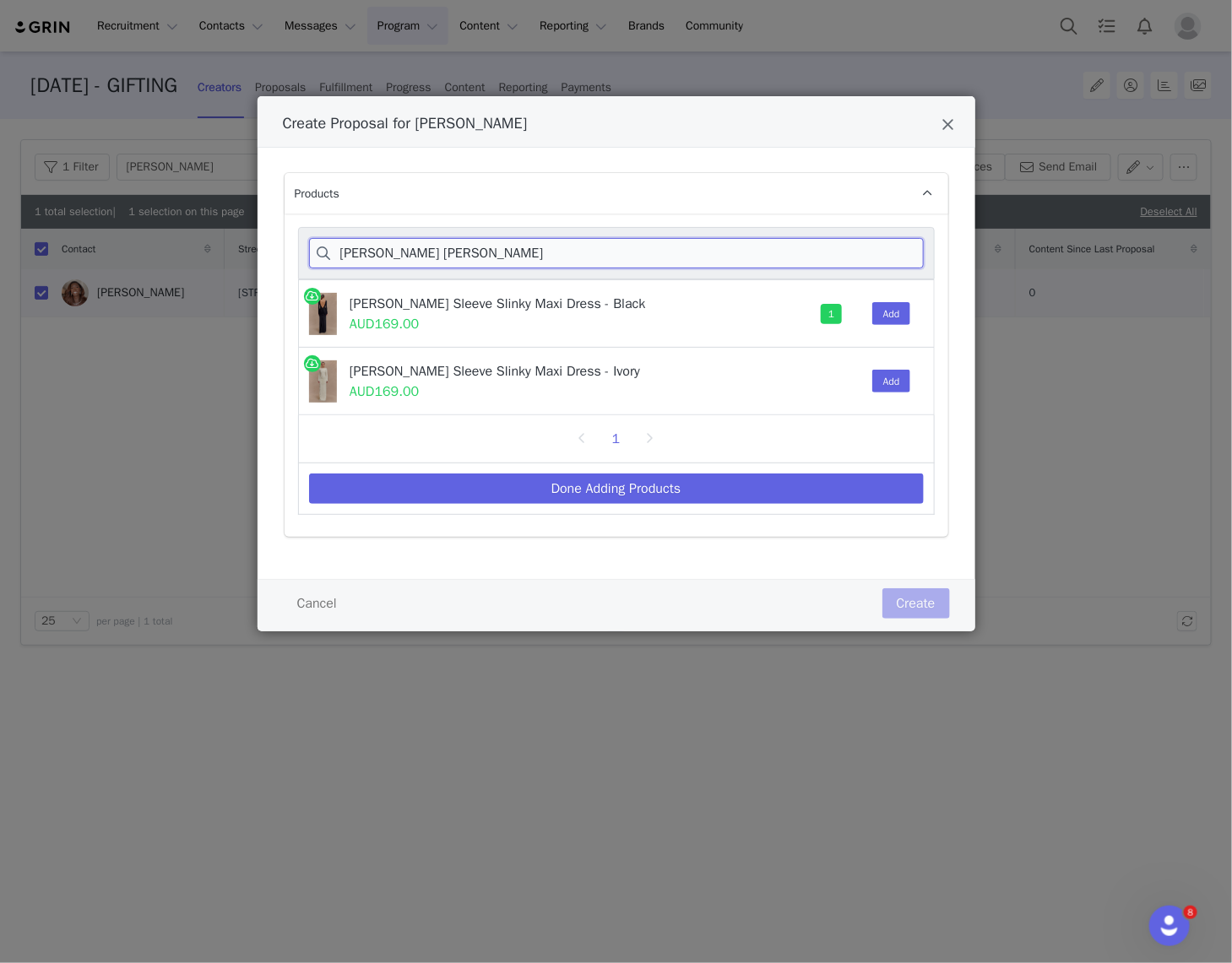 click on "louisa long slee" at bounding box center [616, 253] 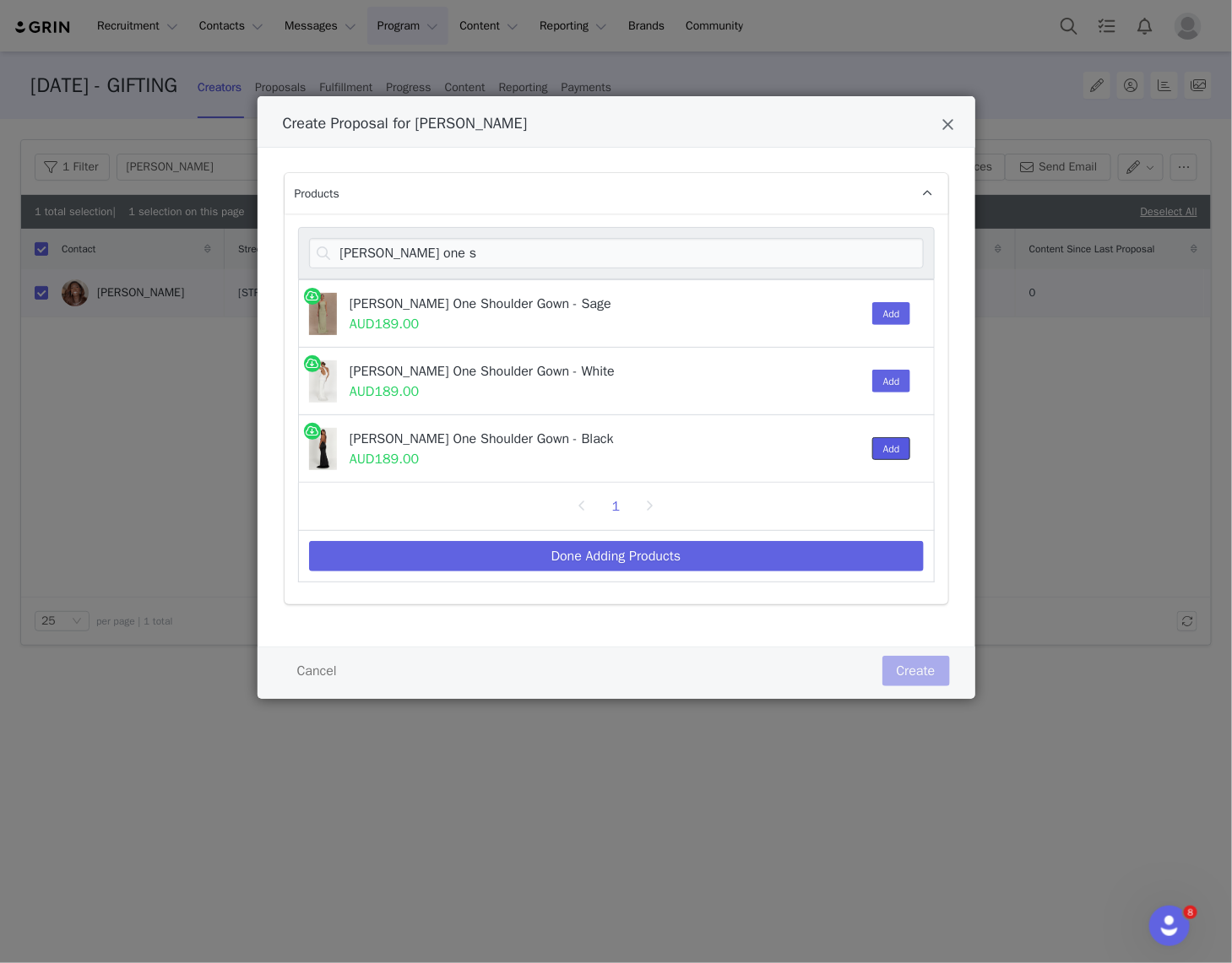 click on "Add" at bounding box center (892, 448) 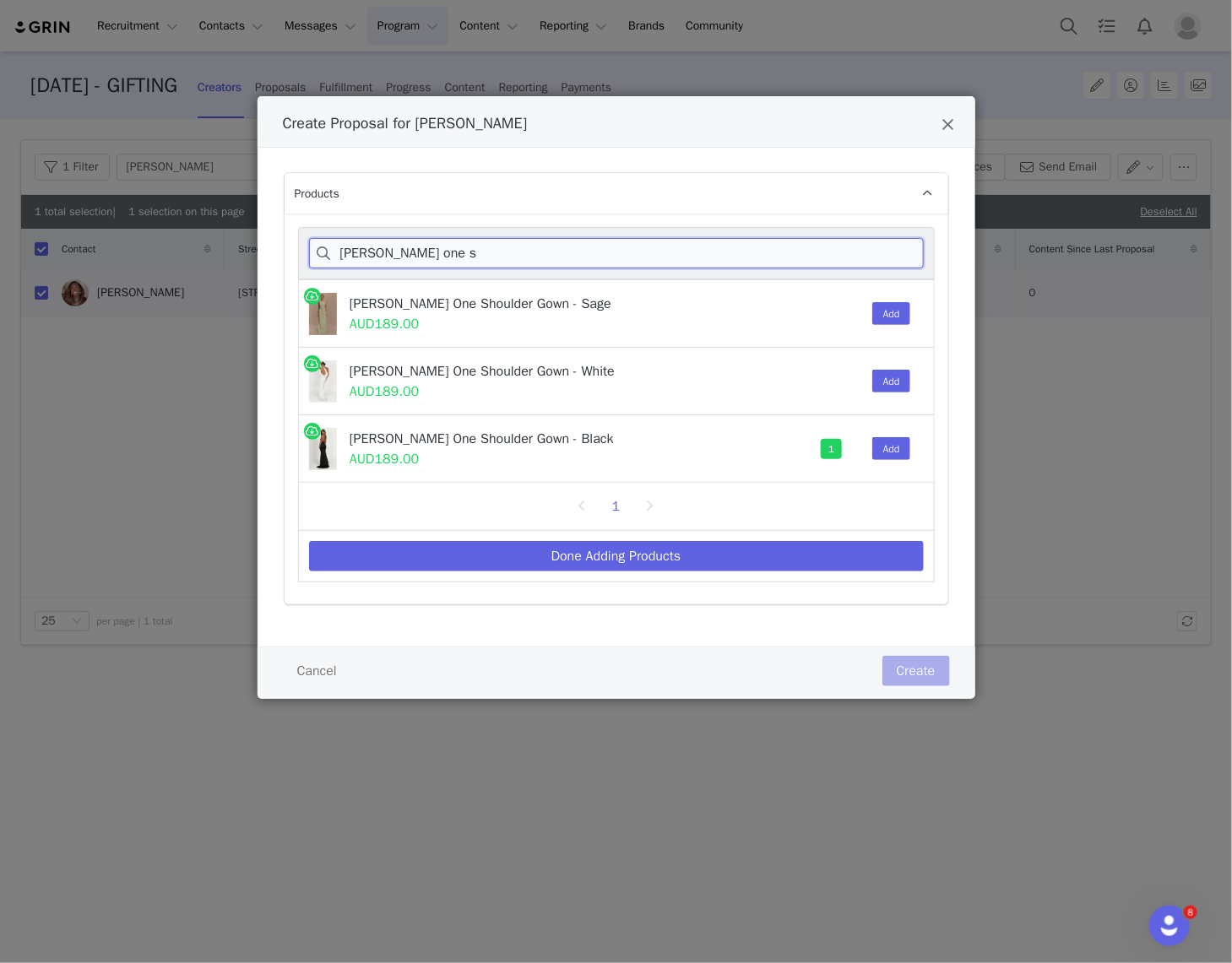 click on "harper one s" at bounding box center [616, 253] 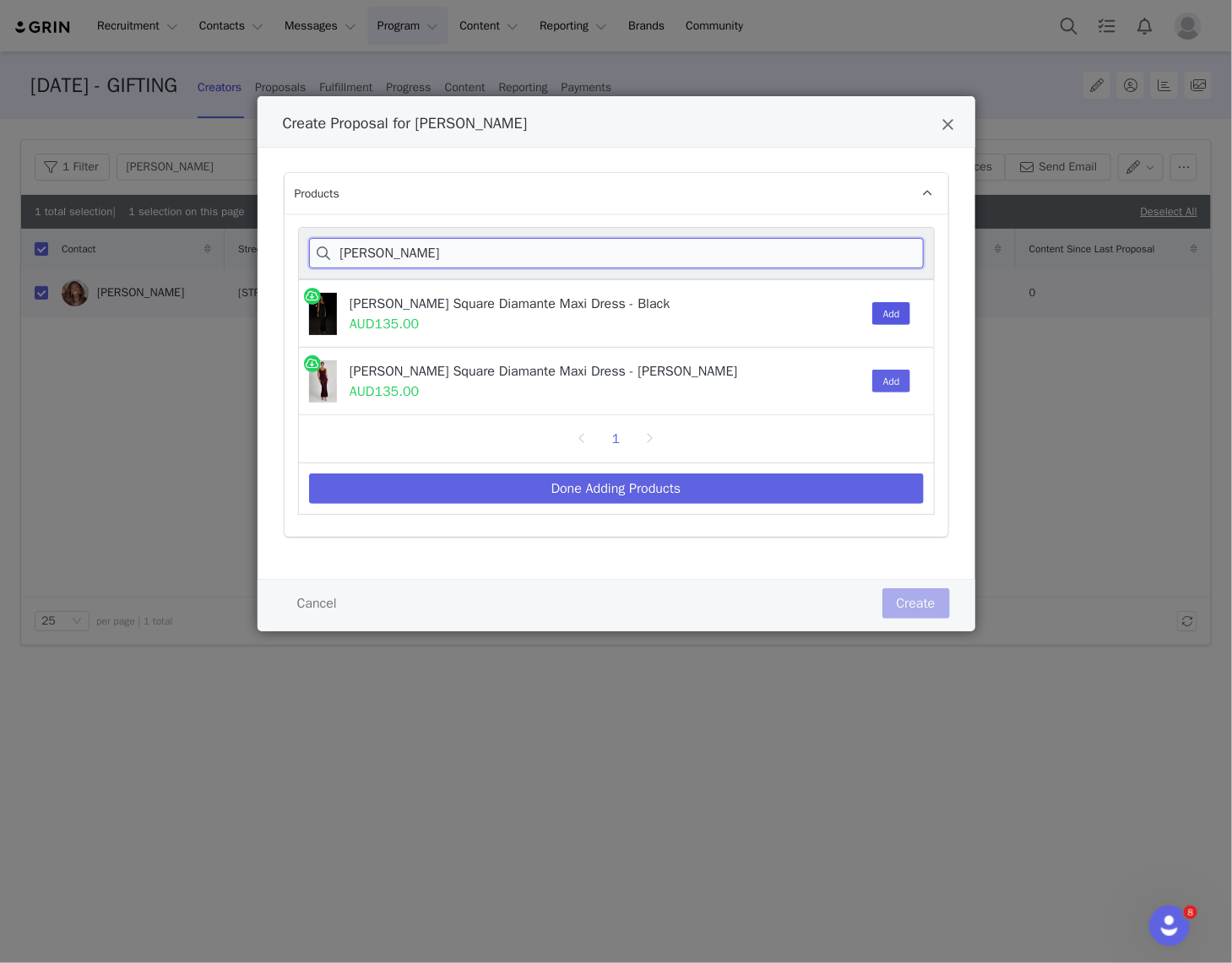 type on "pam squar" 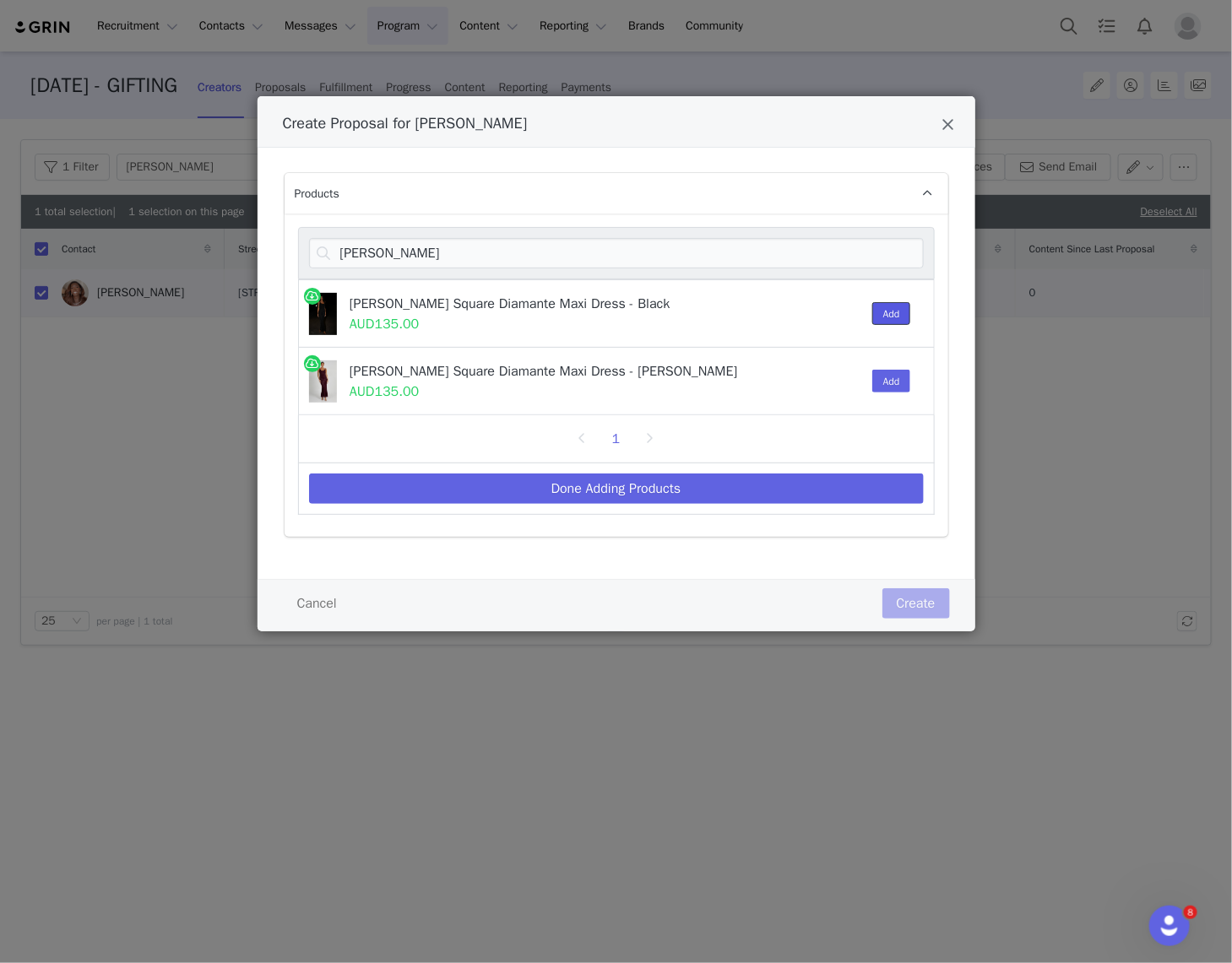 click on "Add" at bounding box center [892, 313] 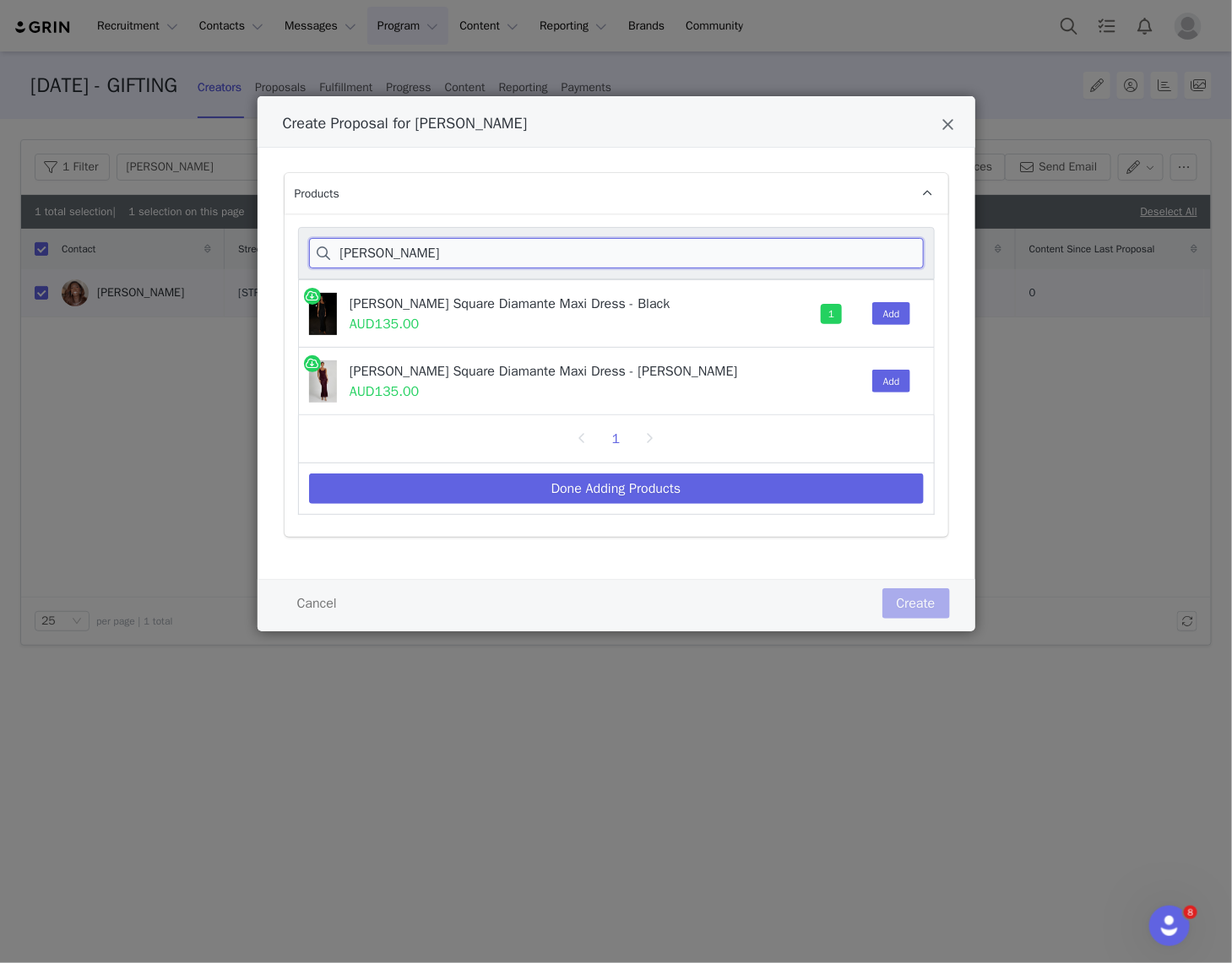 click on "pam squar" at bounding box center [616, 253] 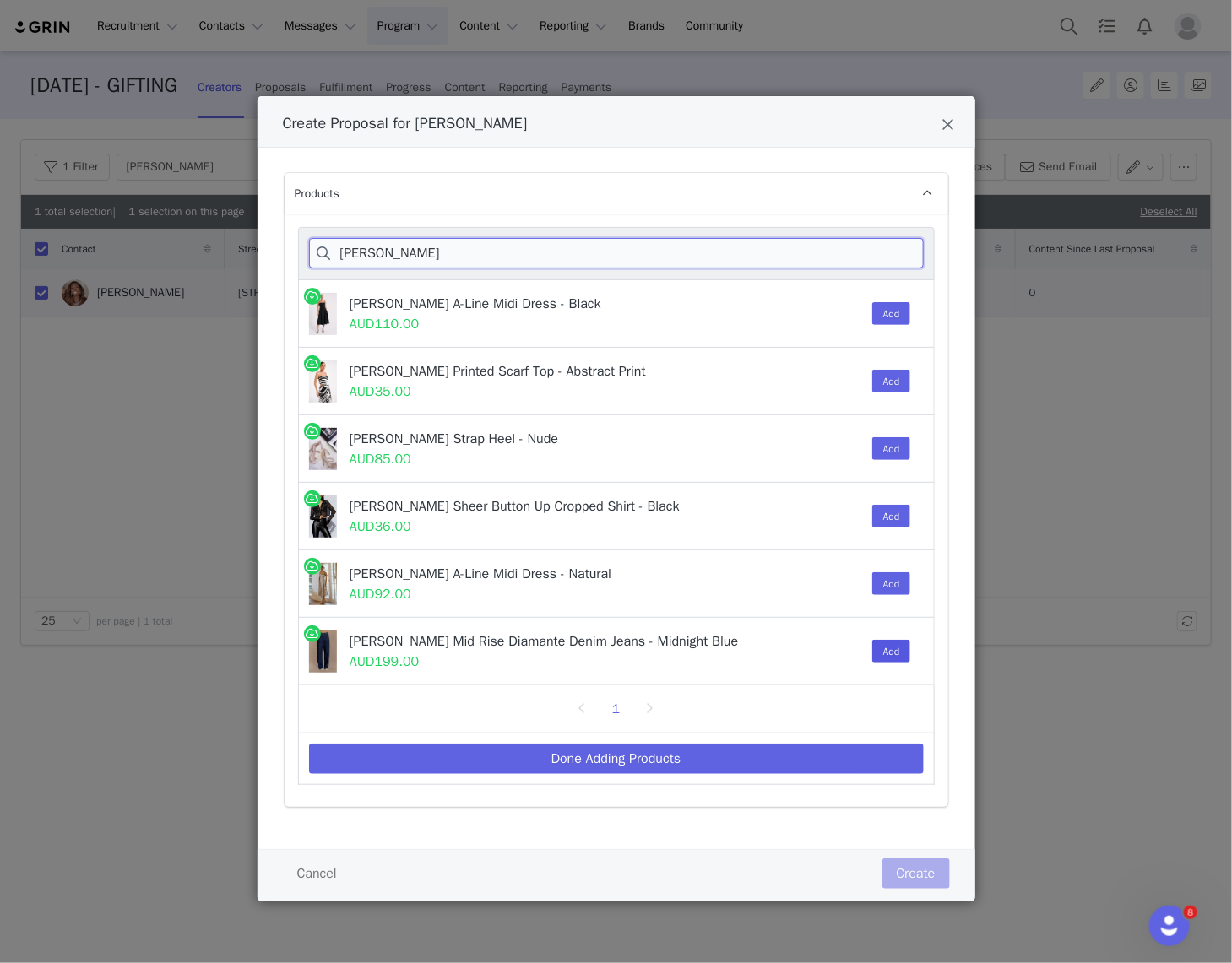 type on "laina" 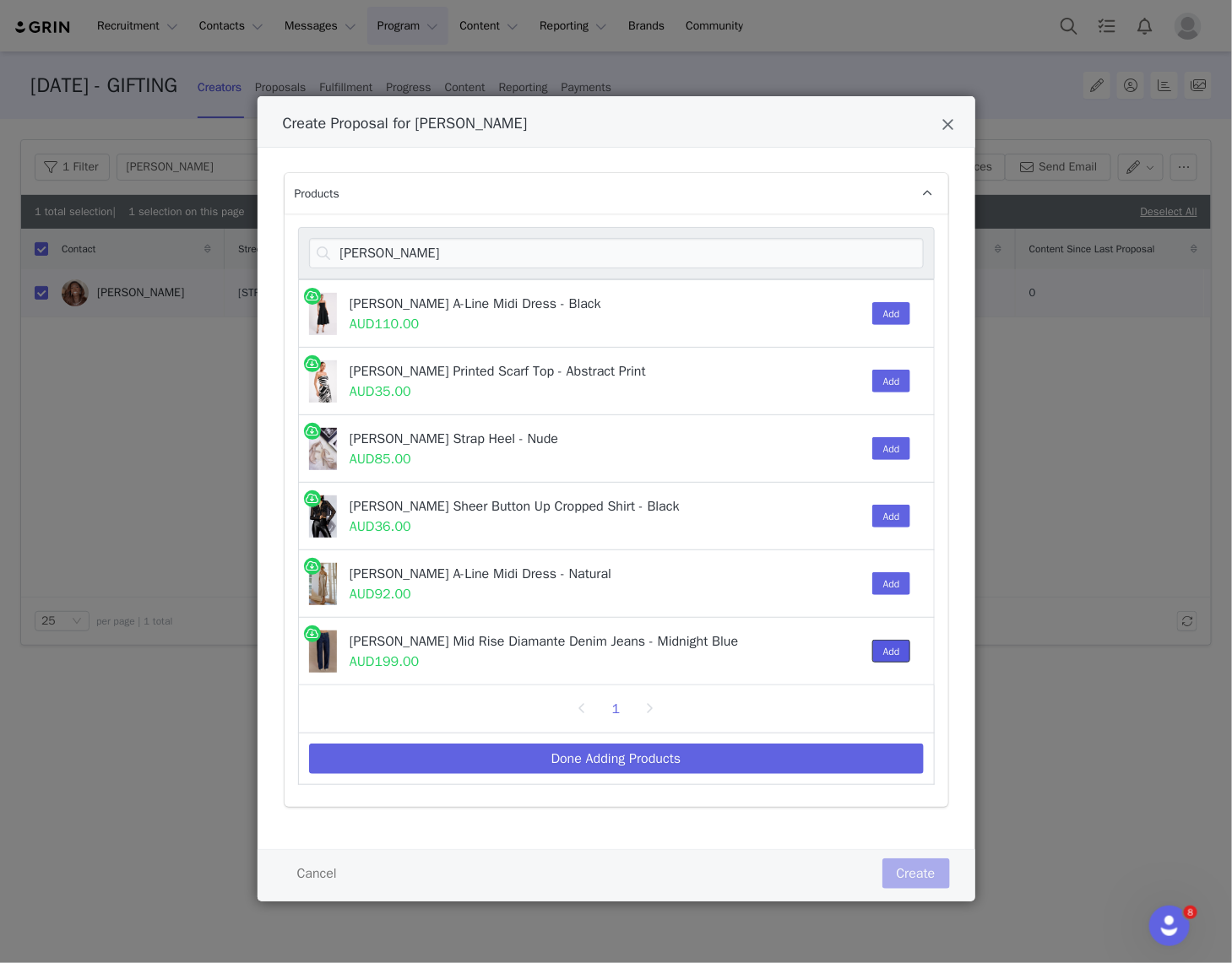 click on "Add" at bounding box center (892, 651) 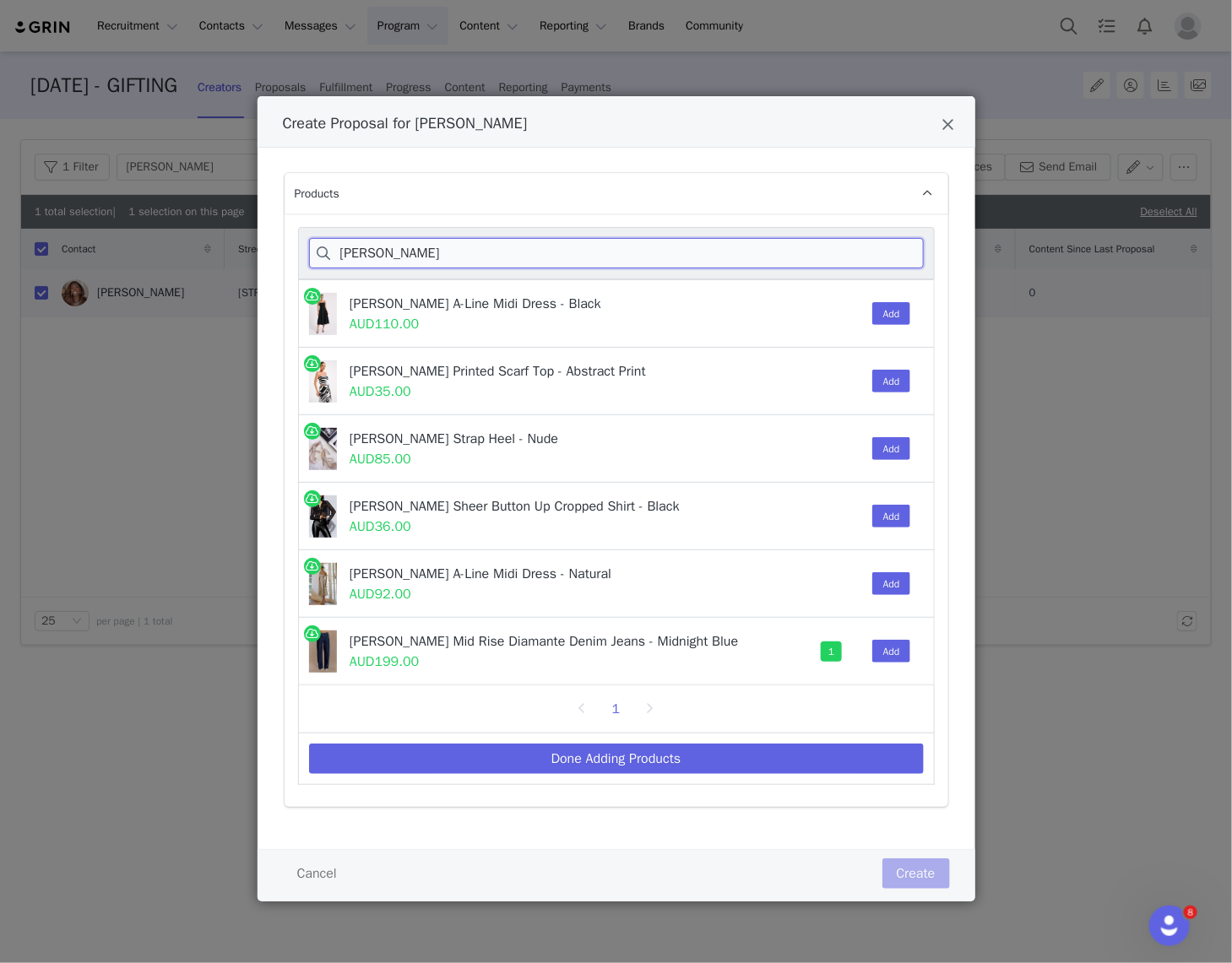 click on "laina" at bounding box center [616, 253] 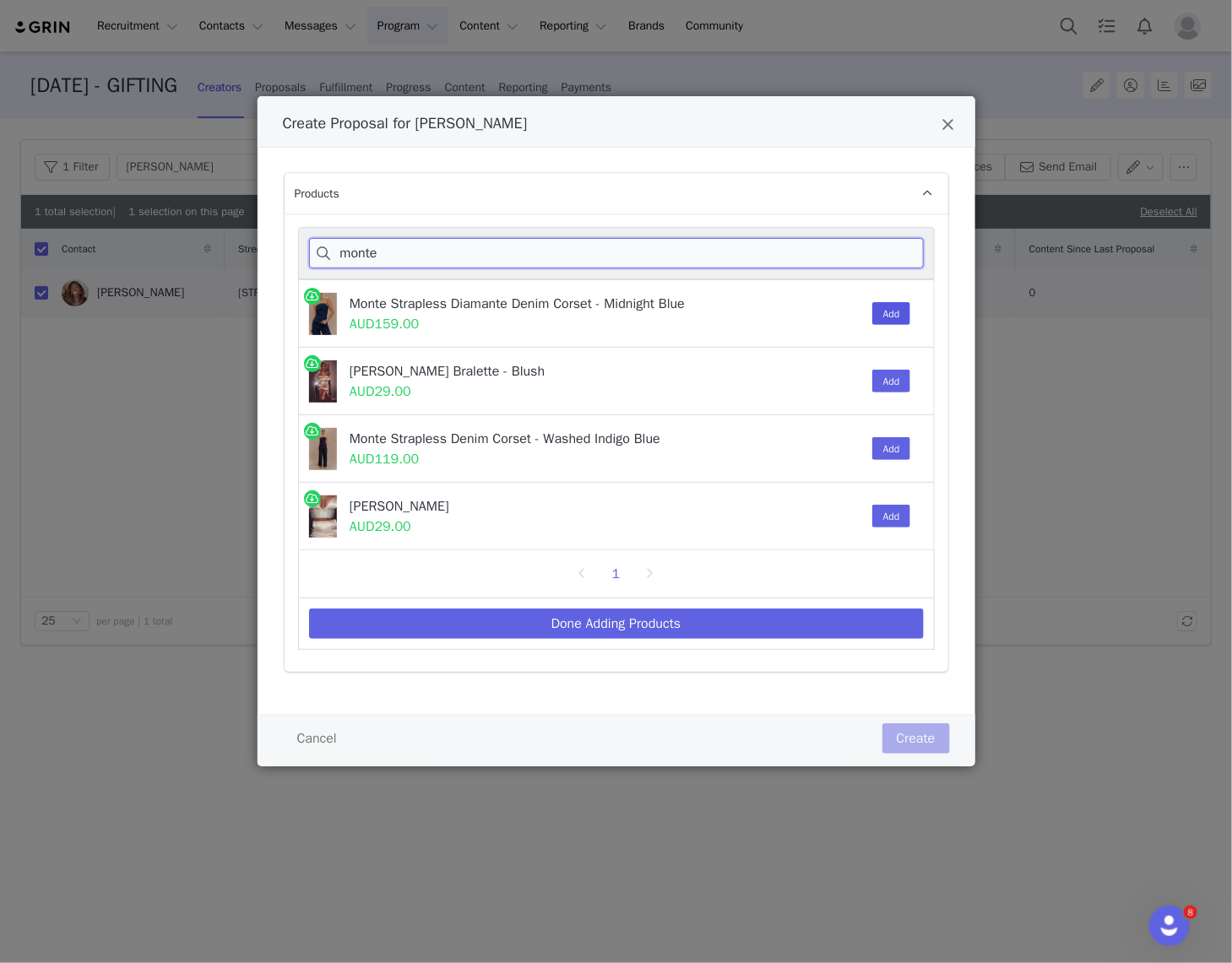 type on "monte" 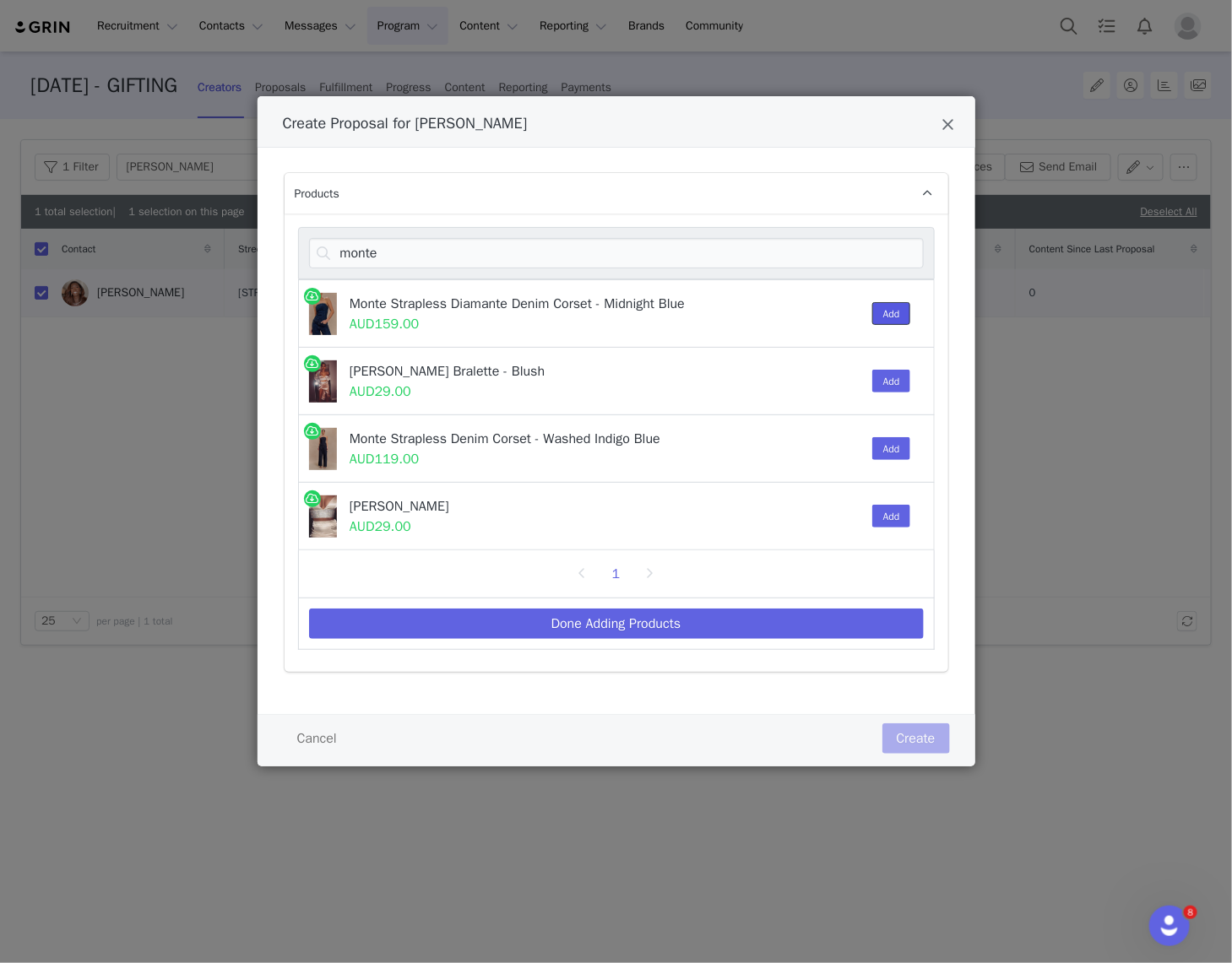 click on "Add" at bounding box center [892, 313] 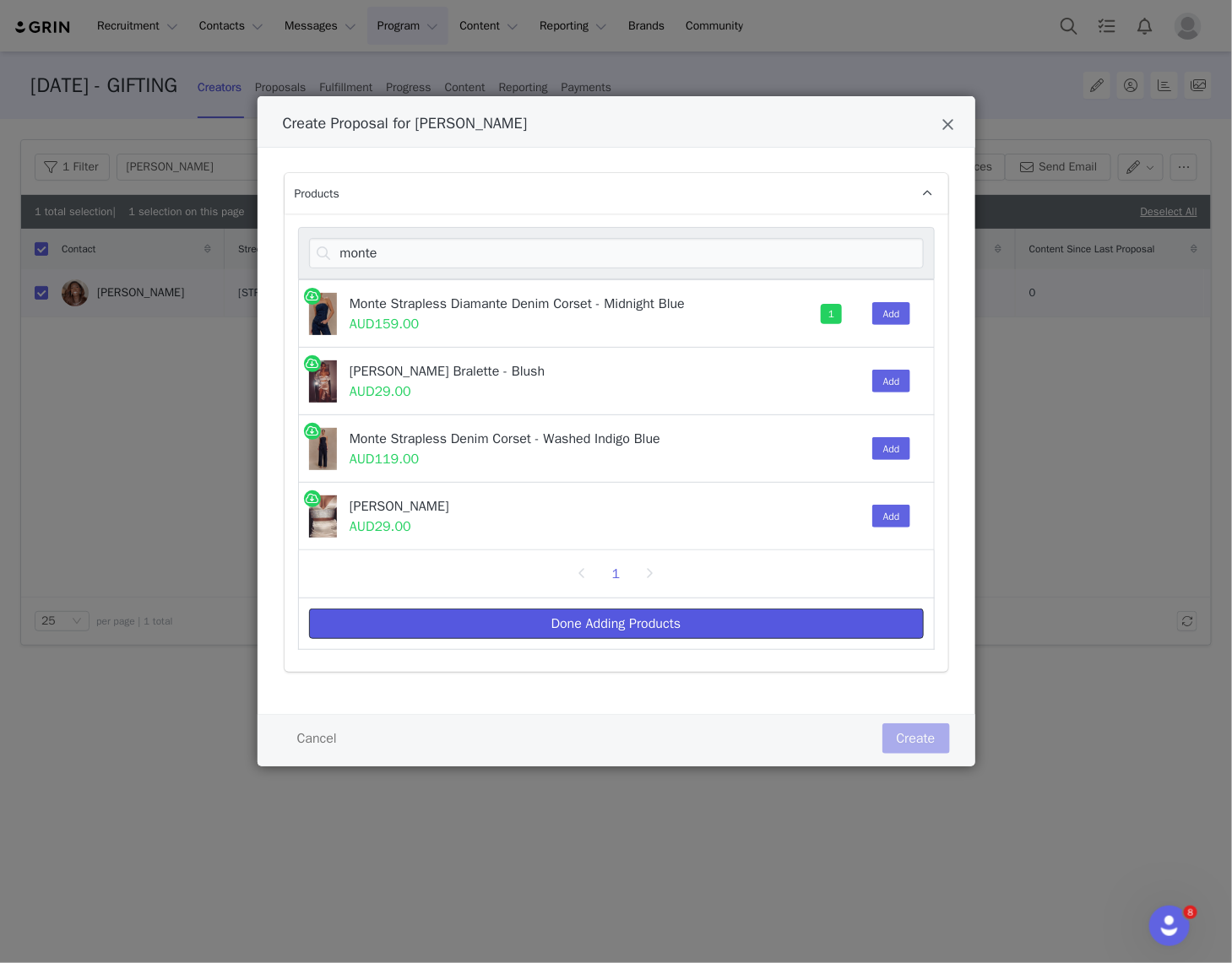click on "Done Adding Products" at bounding box center [616, 624] 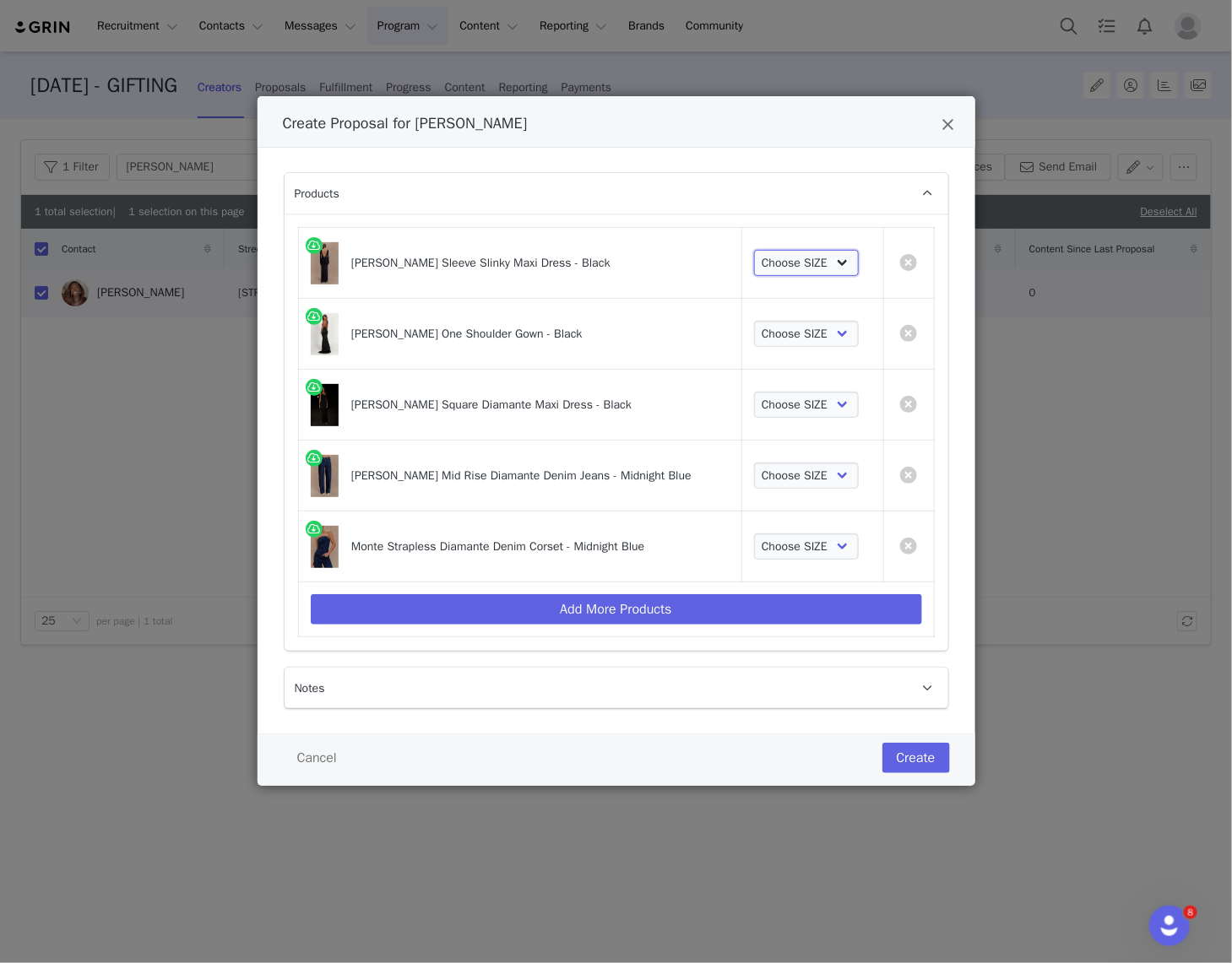 click on "Choose SIZE  XXS   XS   S   M   L   XL   XXL   3XL" at bounding box center [806, 263] 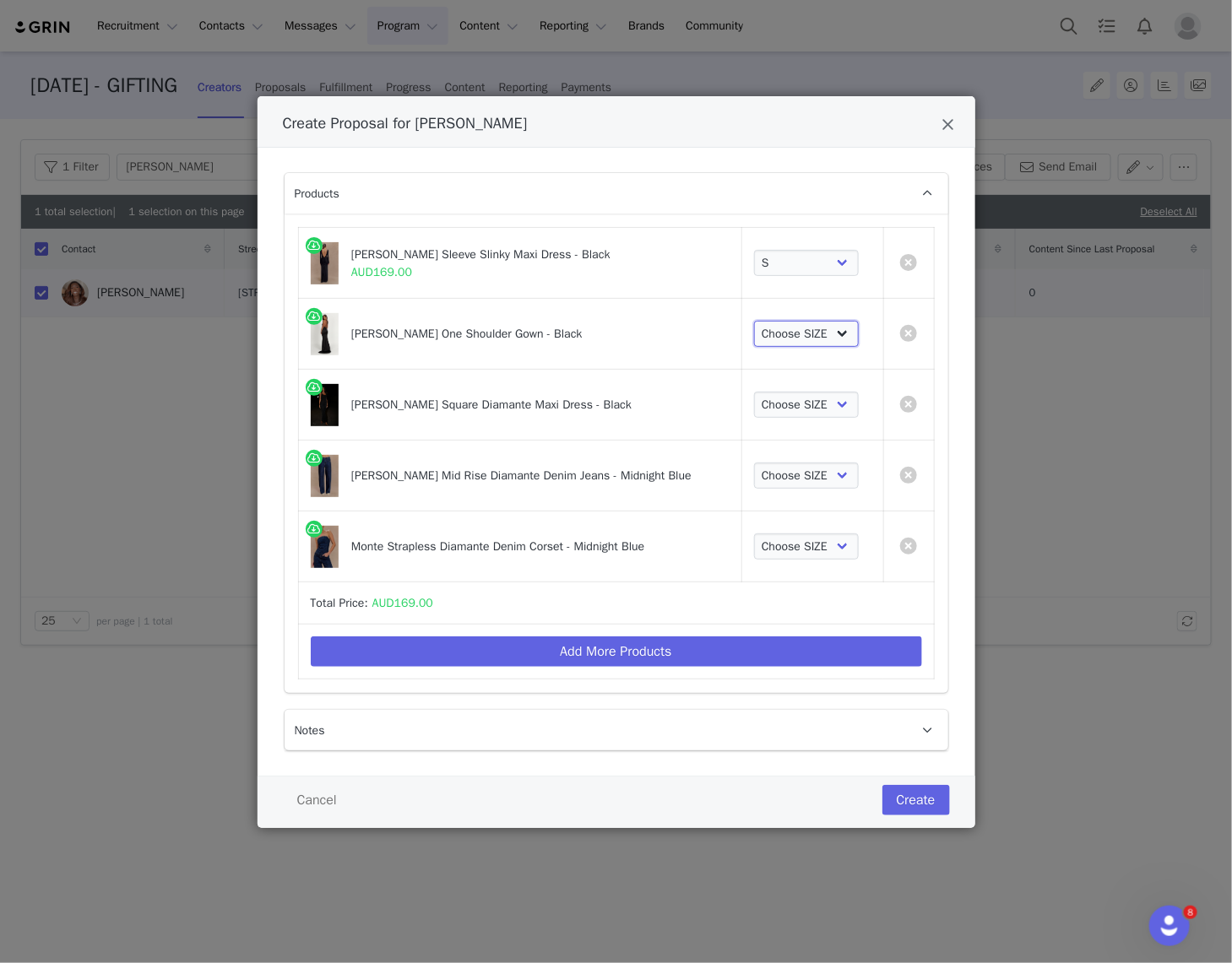 click on "Choose SIZE  XXS   XS   S   M   L   XL   XXL   3XL" at bounding box center [806, 334] 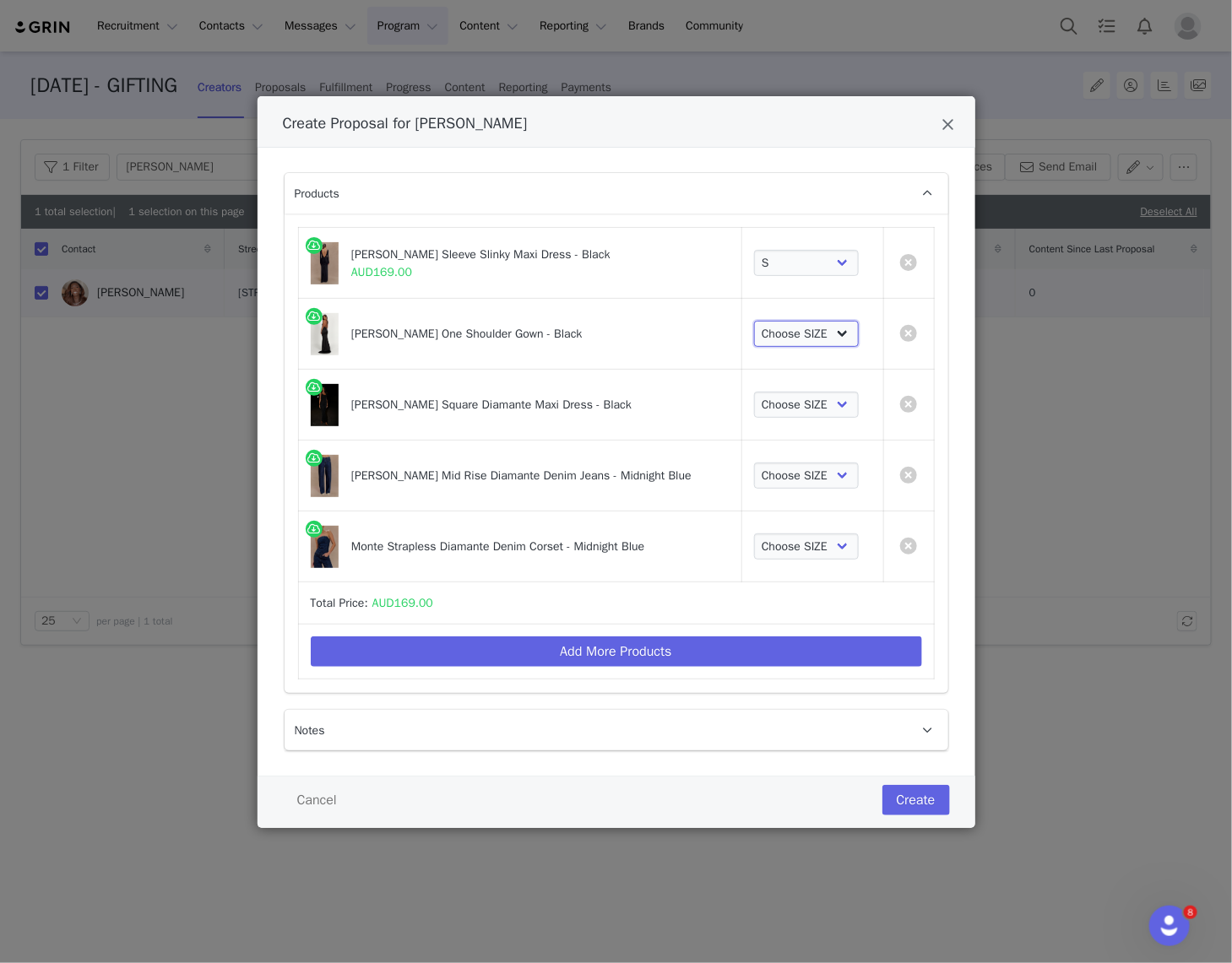 select on "13706829" 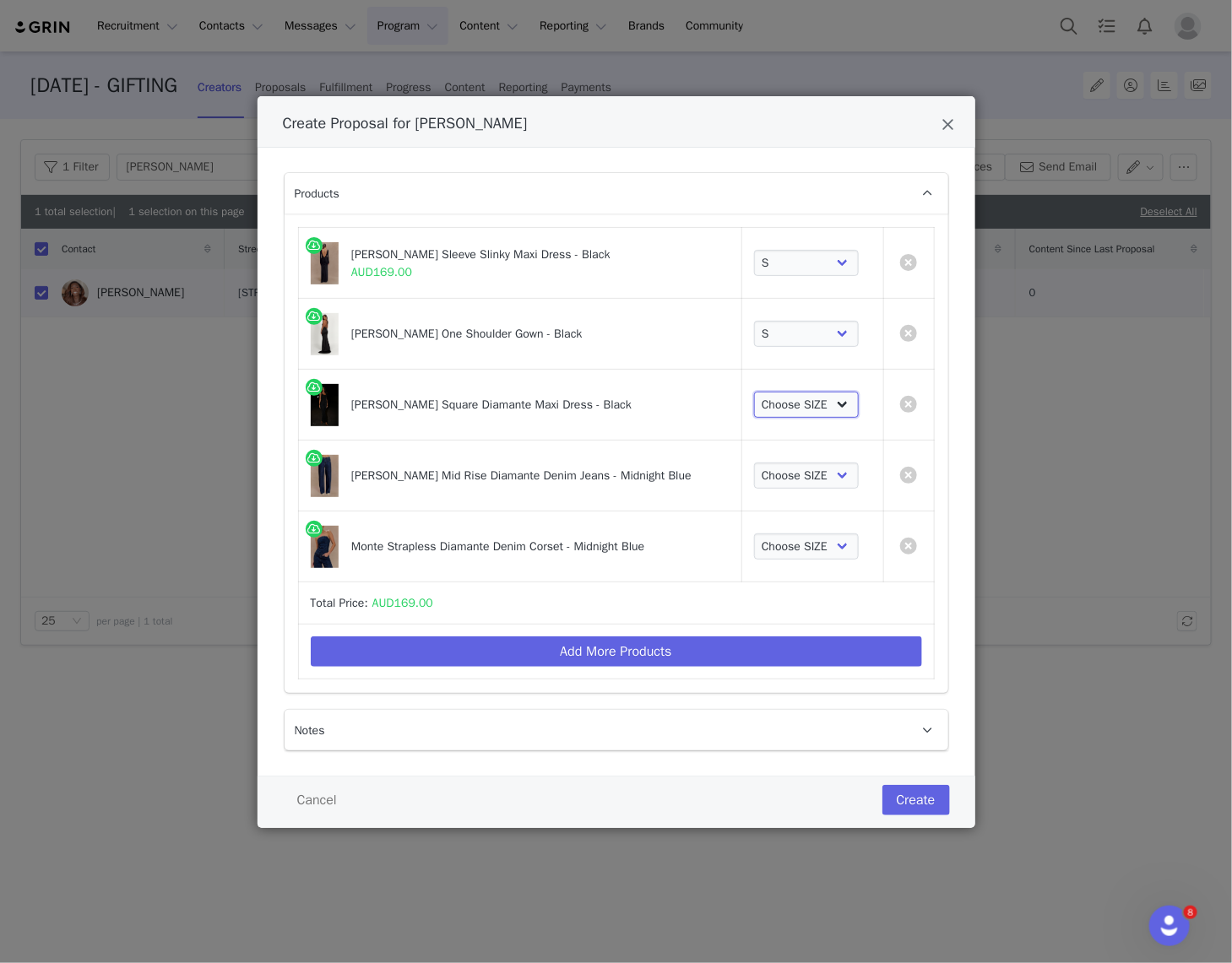 click on "Choose SIZE  XXS   XS   S   M   L   XL   XXL   3XL" at bounding box center [806, 405] 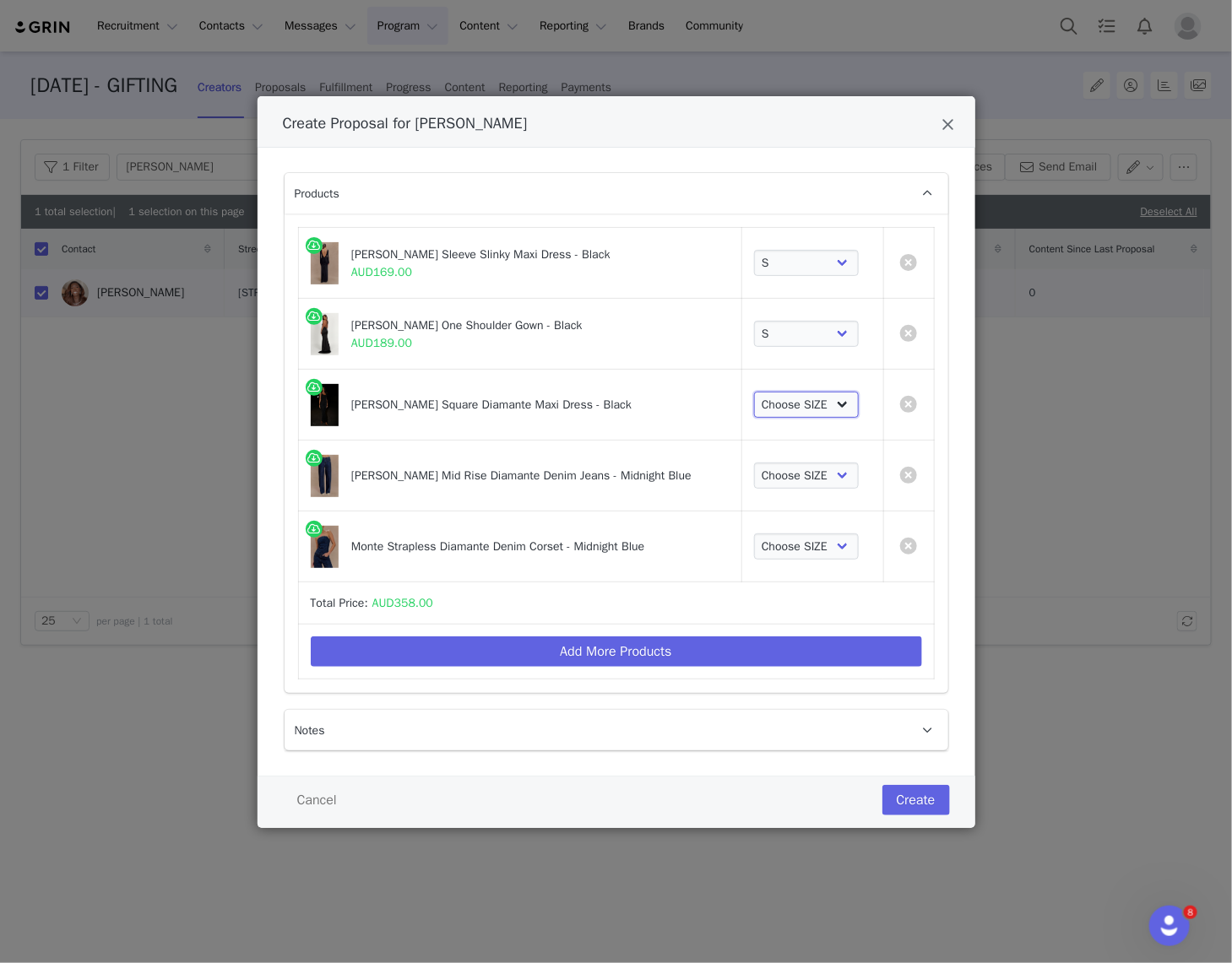 select on "16749852" 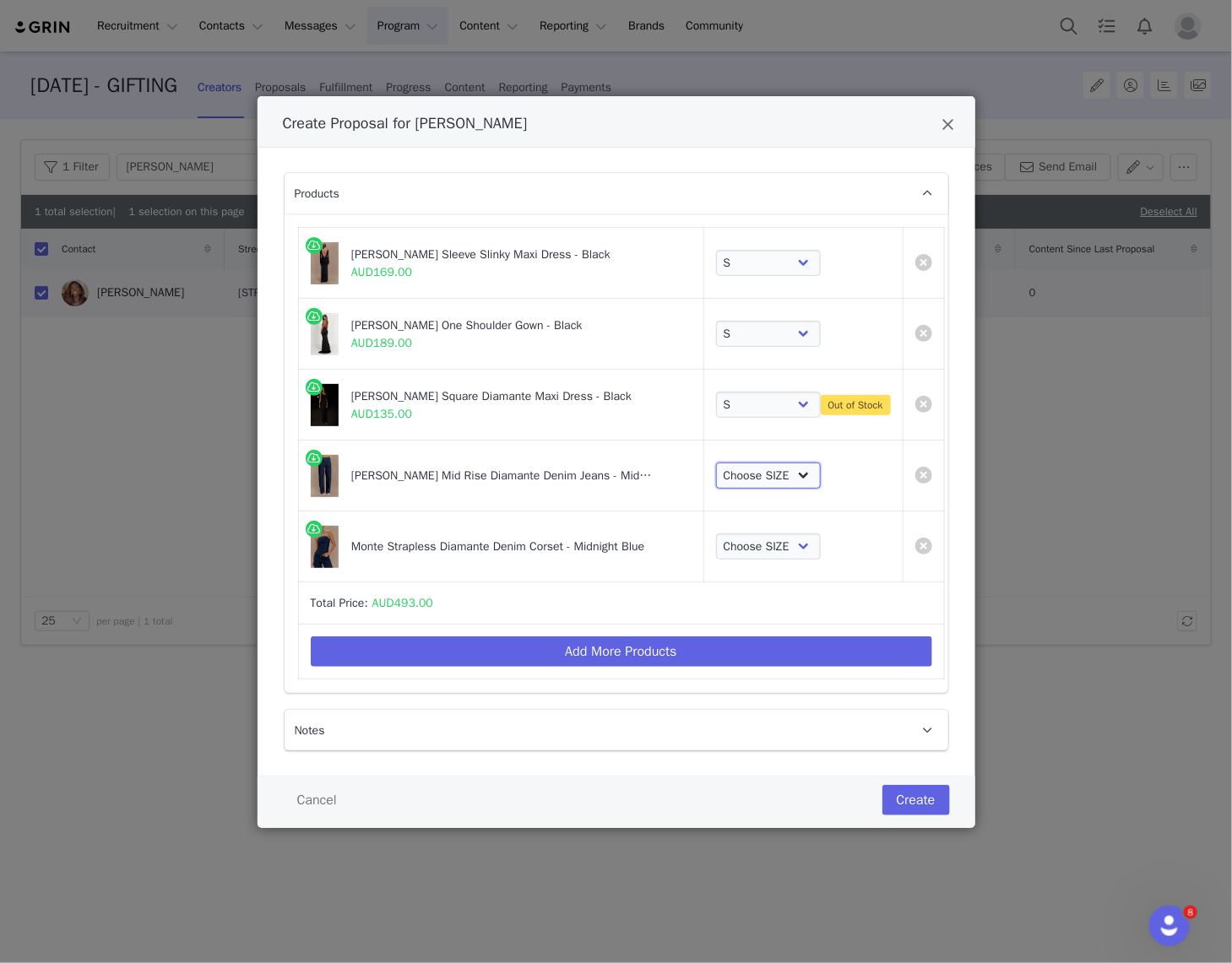 click on "Choose SIZE  6   7   8   9   10   11   12   14   16" at bounding box center [768, 476] 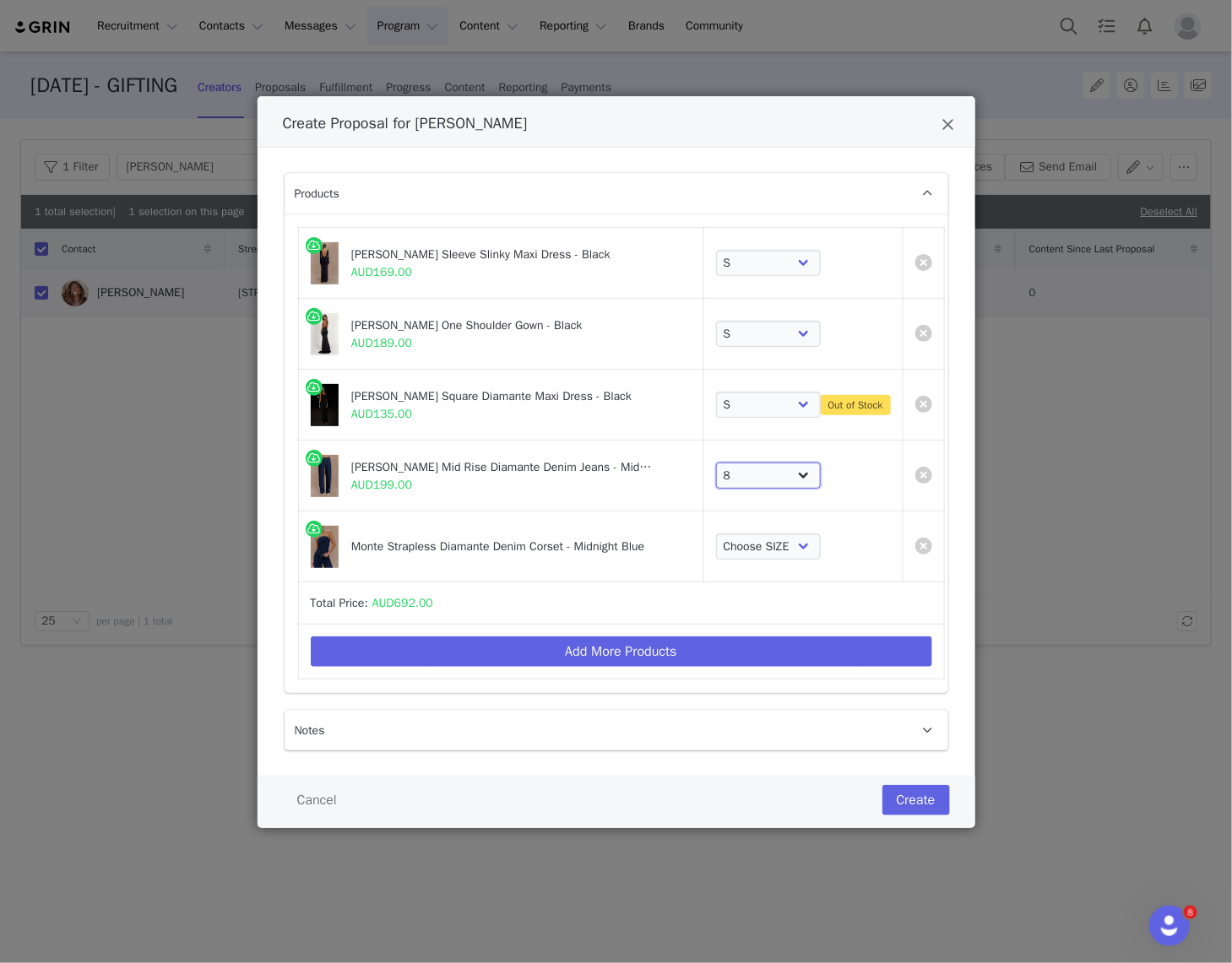 click on "Choose SIZE  6   7   8   9   10   11   12   14   16" at bounding box center (768, 476) 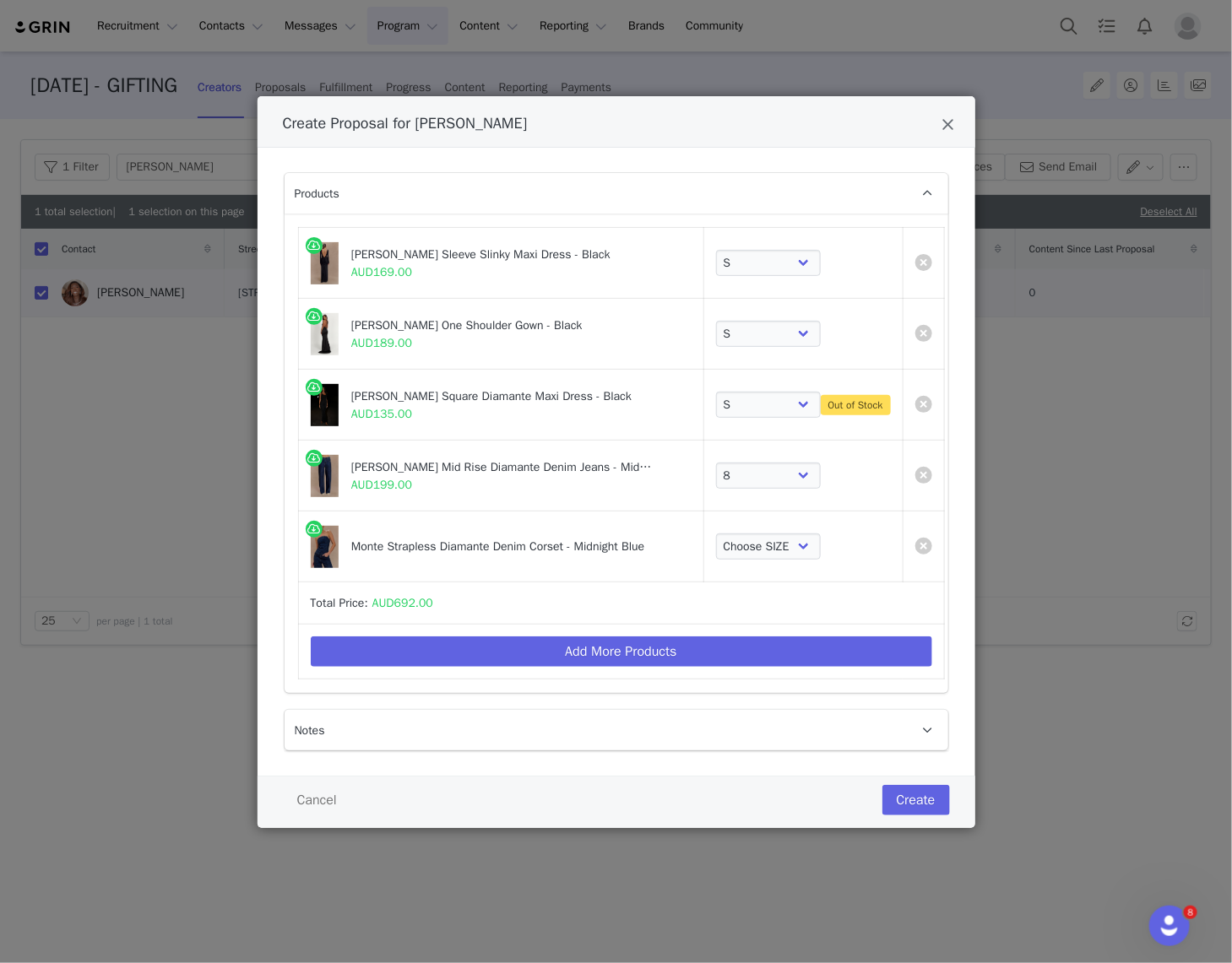 click on "Choose SIZE  XXS   XS   S   M   L   XL   XXL   3XL" at bounding box center [803, 547] 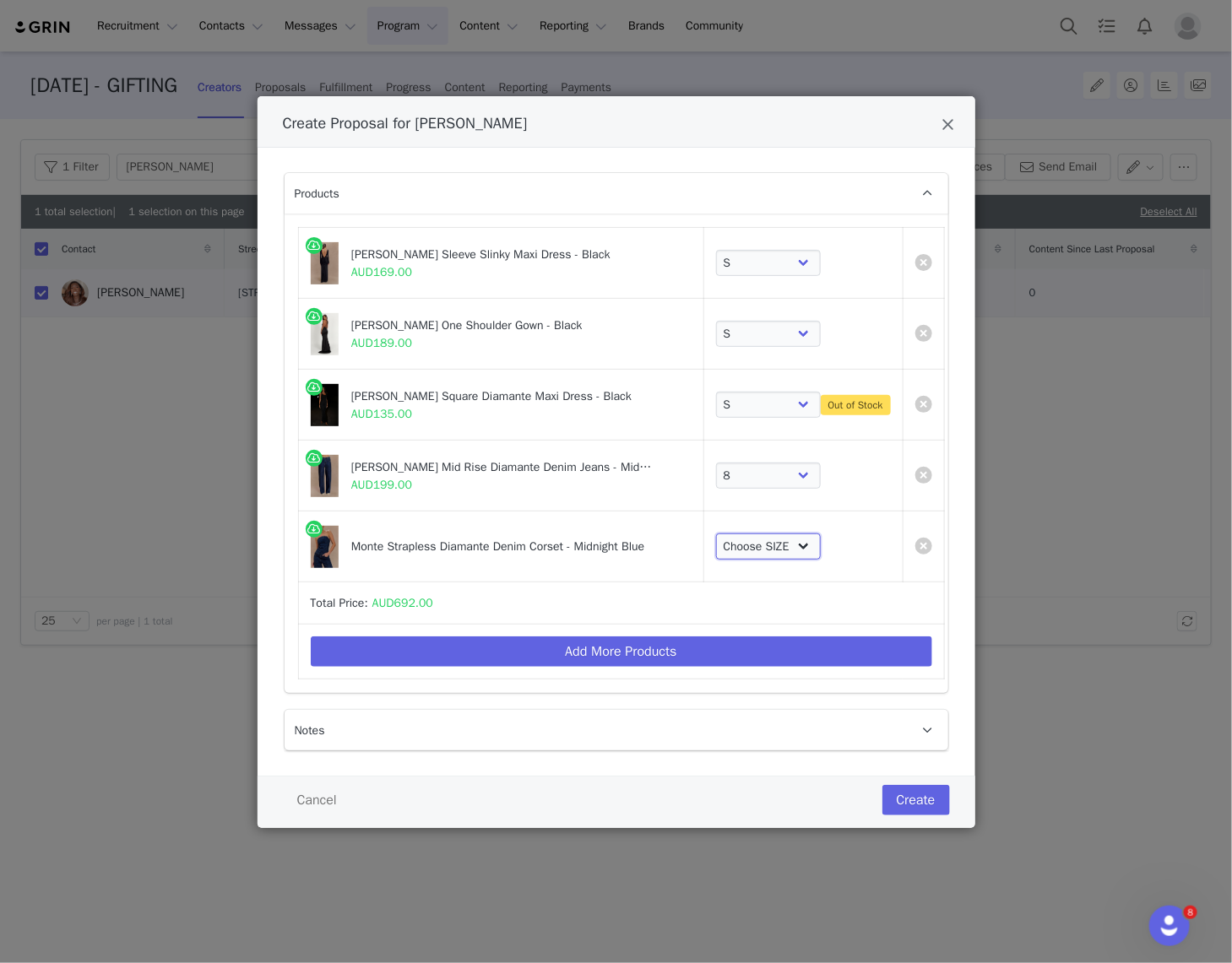 click on "Choose SIZE  XXS   XS   S   M   L   XL   XXL   3XL" at bounding box center (768, 547) 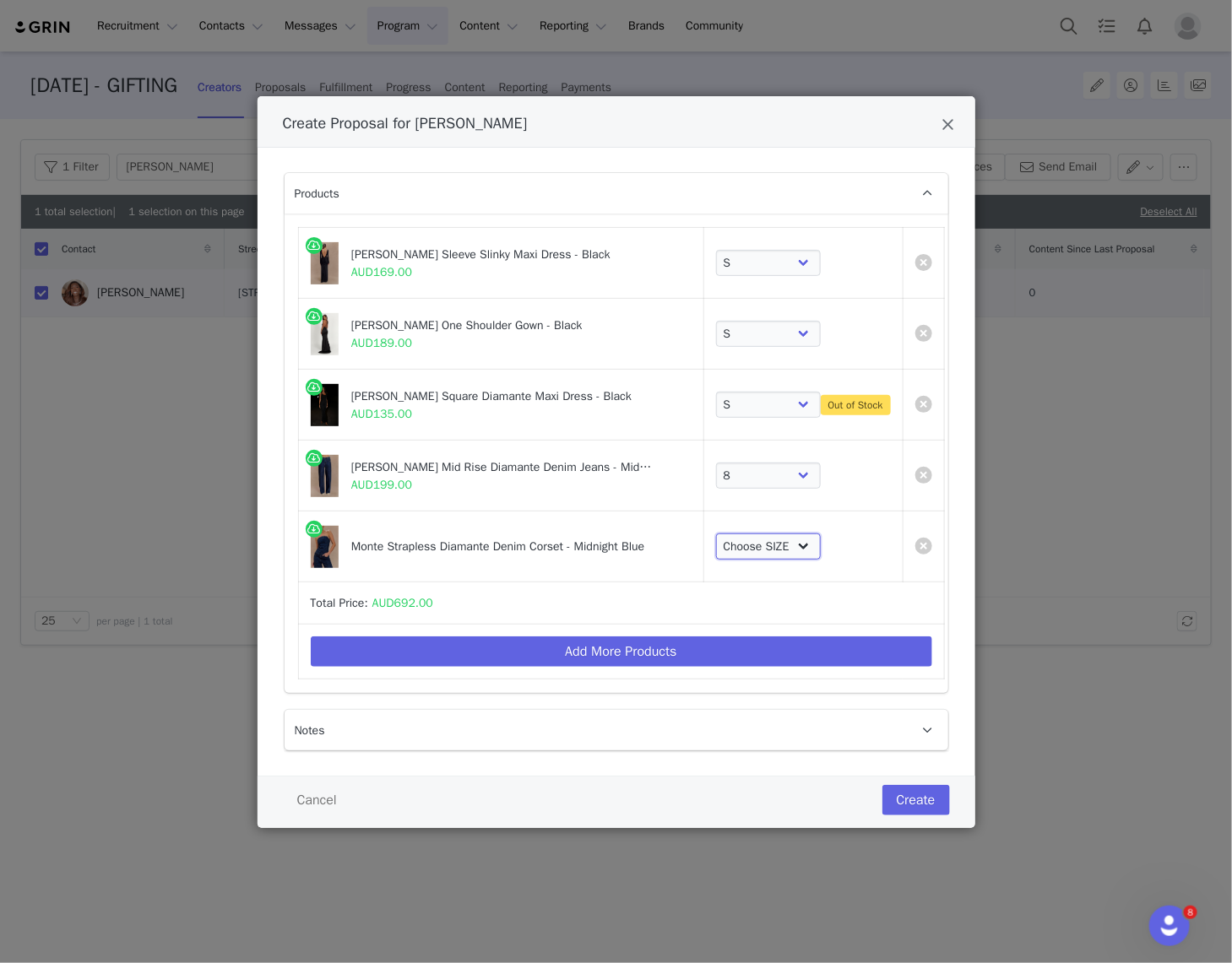 select on "27127870" 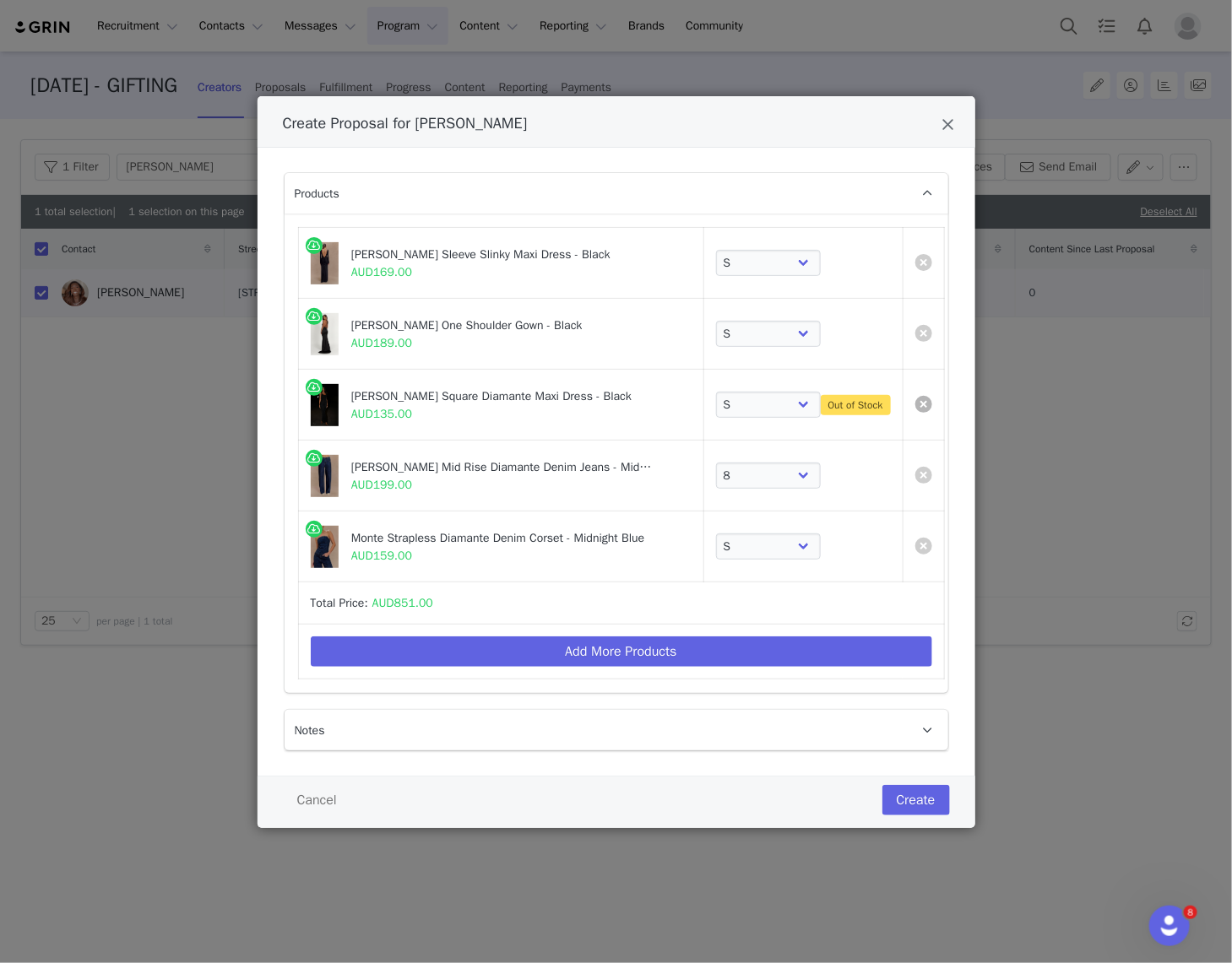click at bounding box center (924, 404) 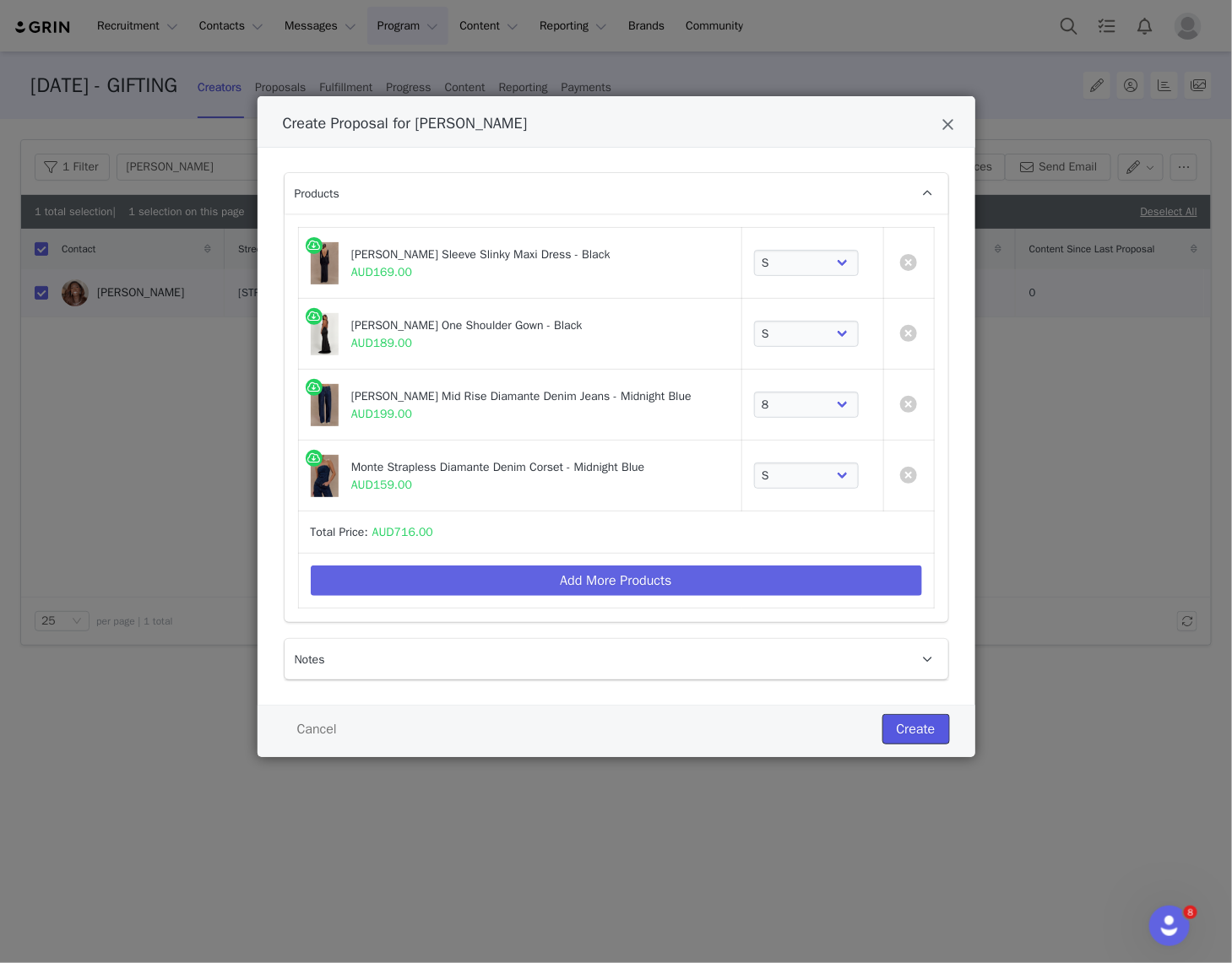click on "Create" at bounding box center (916, 729) 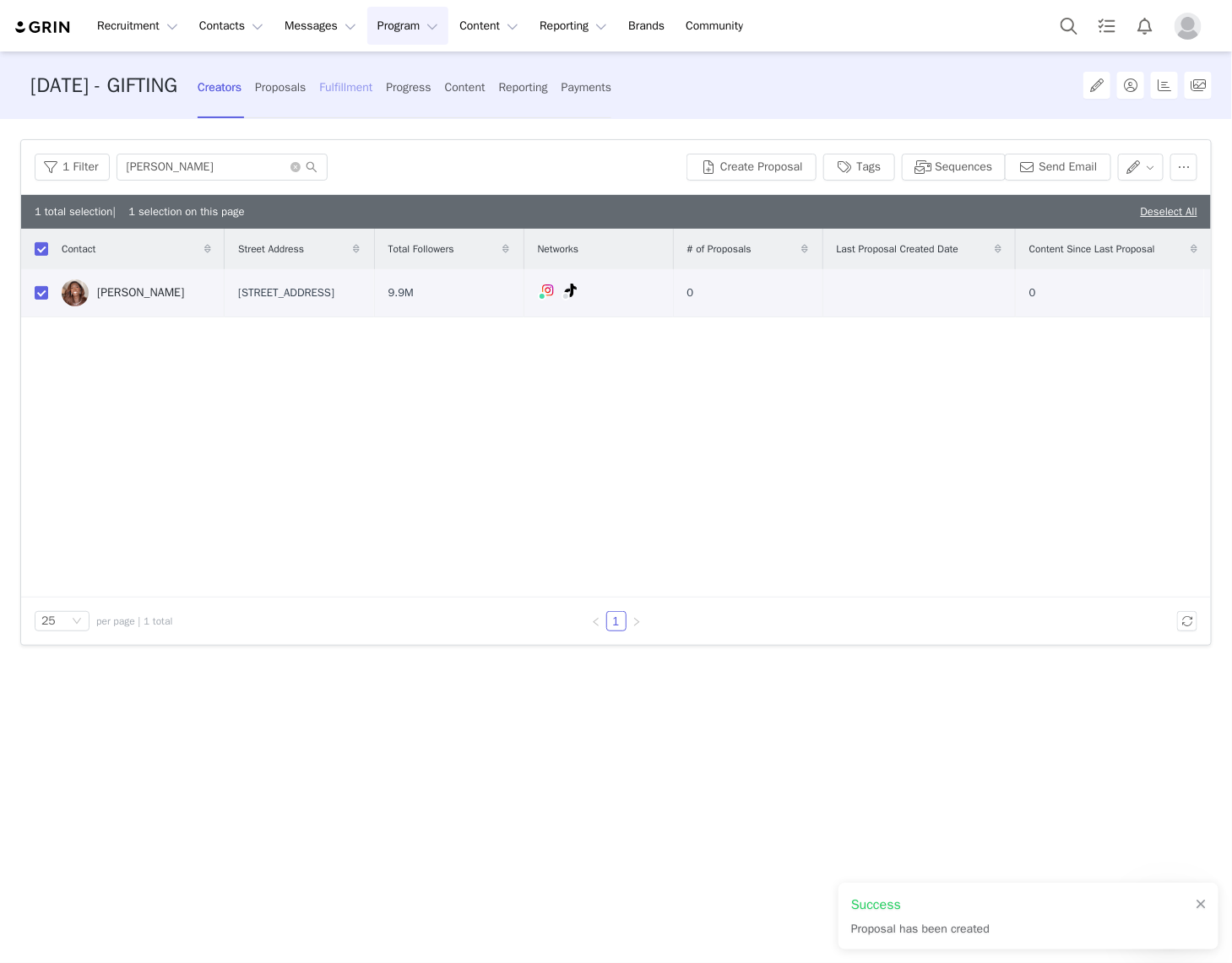 click on "Fulfillment" at bounding box center (345, 87) 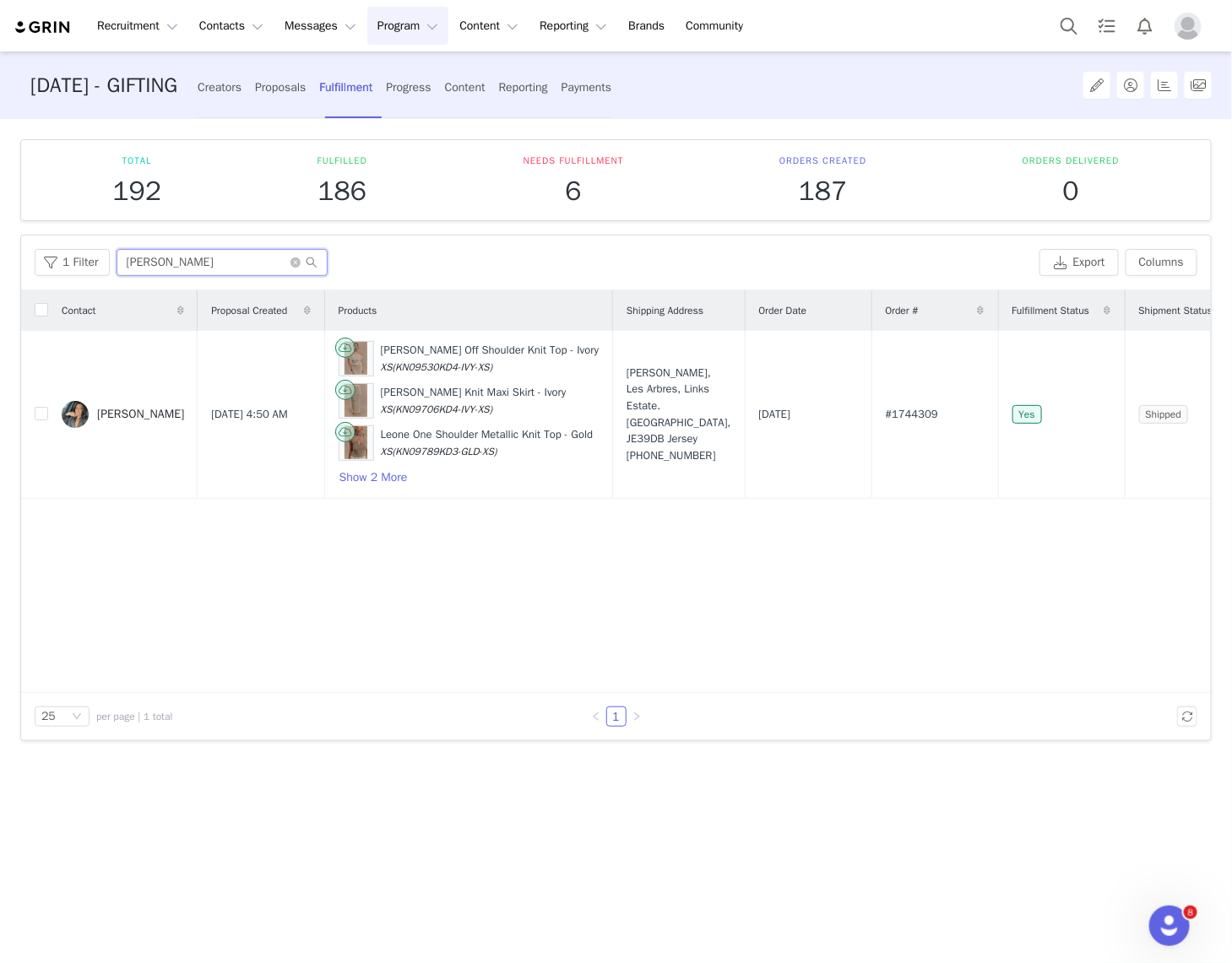 click on "BETHANY" at bounding box center [222, 262] 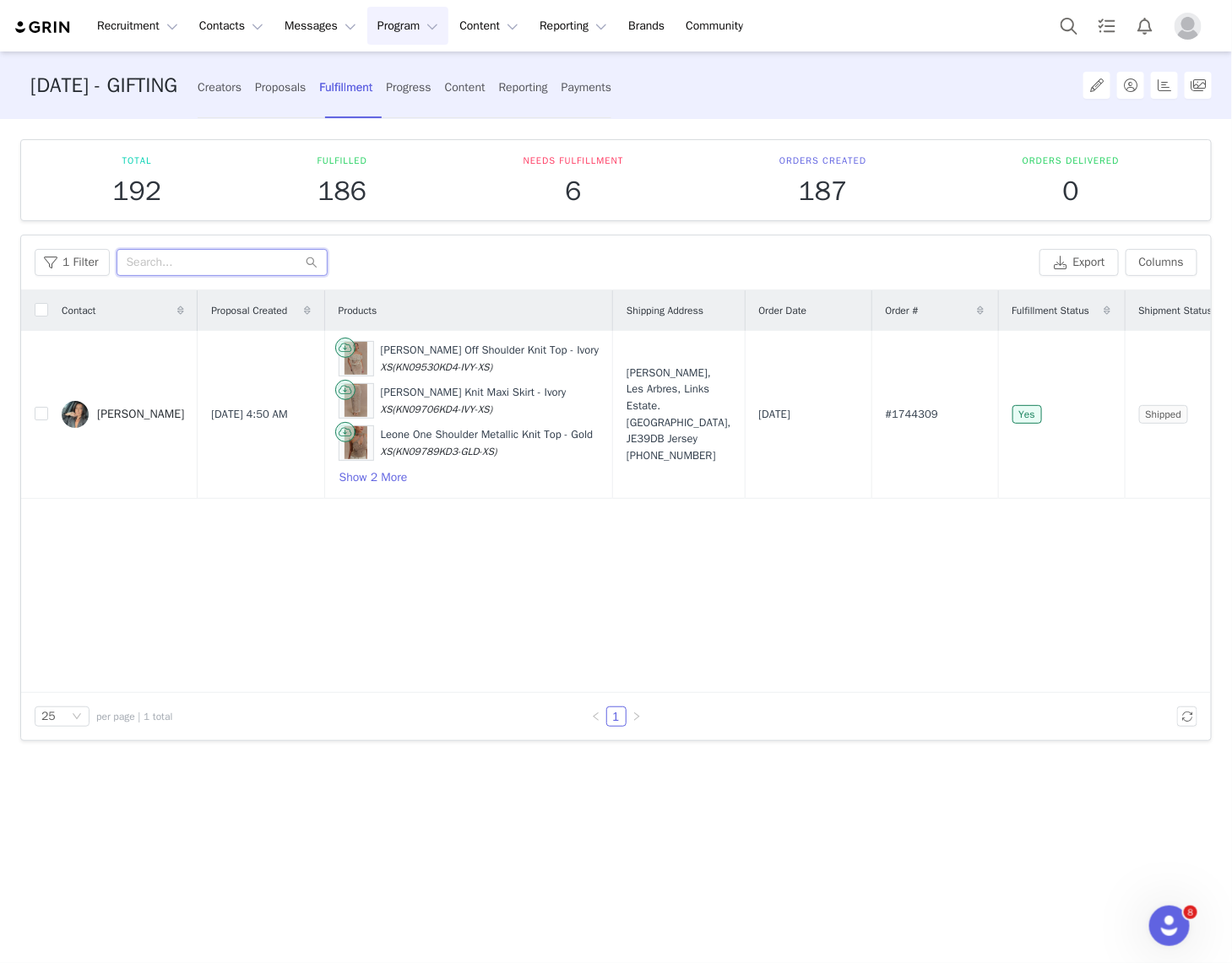 type on "n" 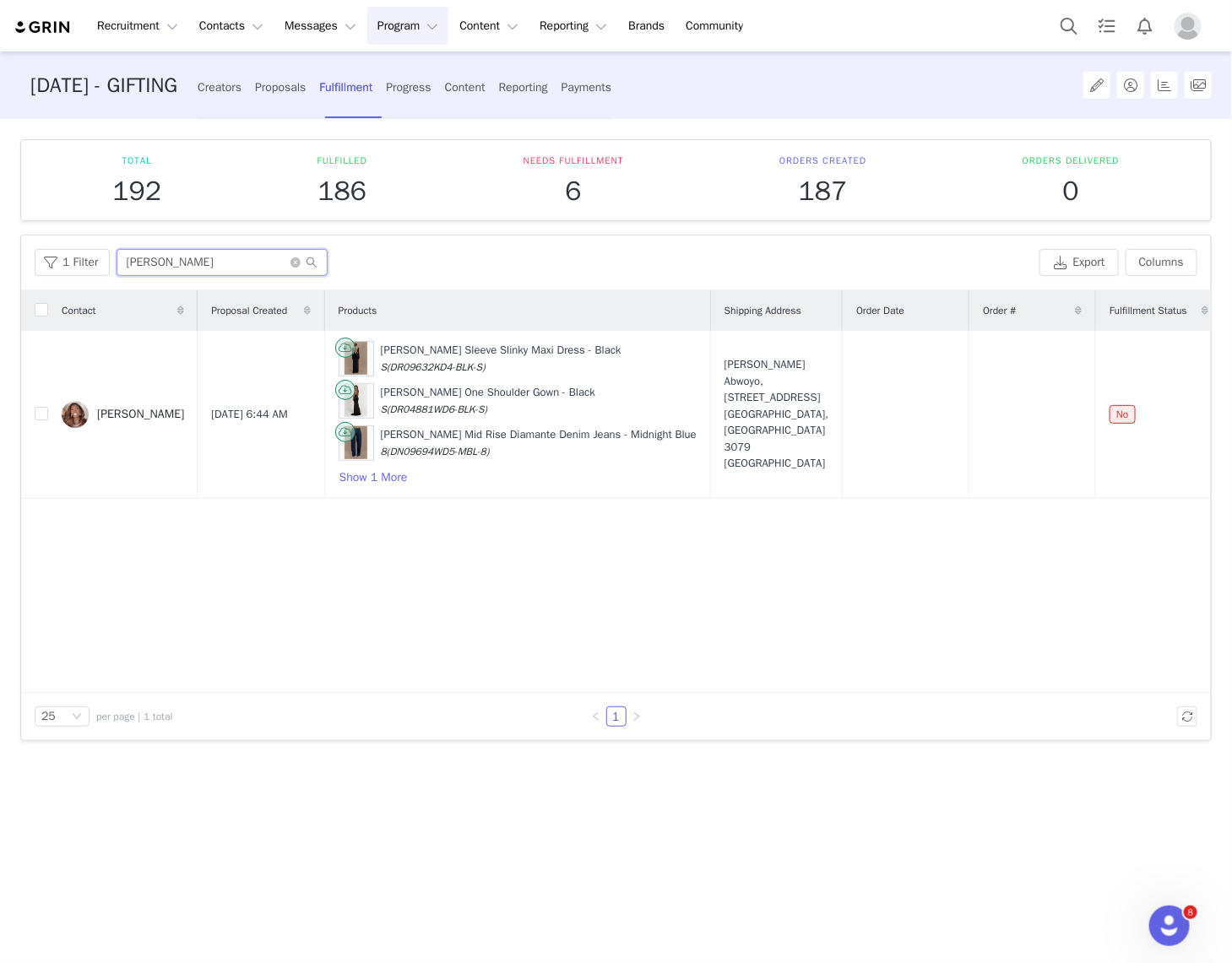 type on "[PERSON_NAME]" 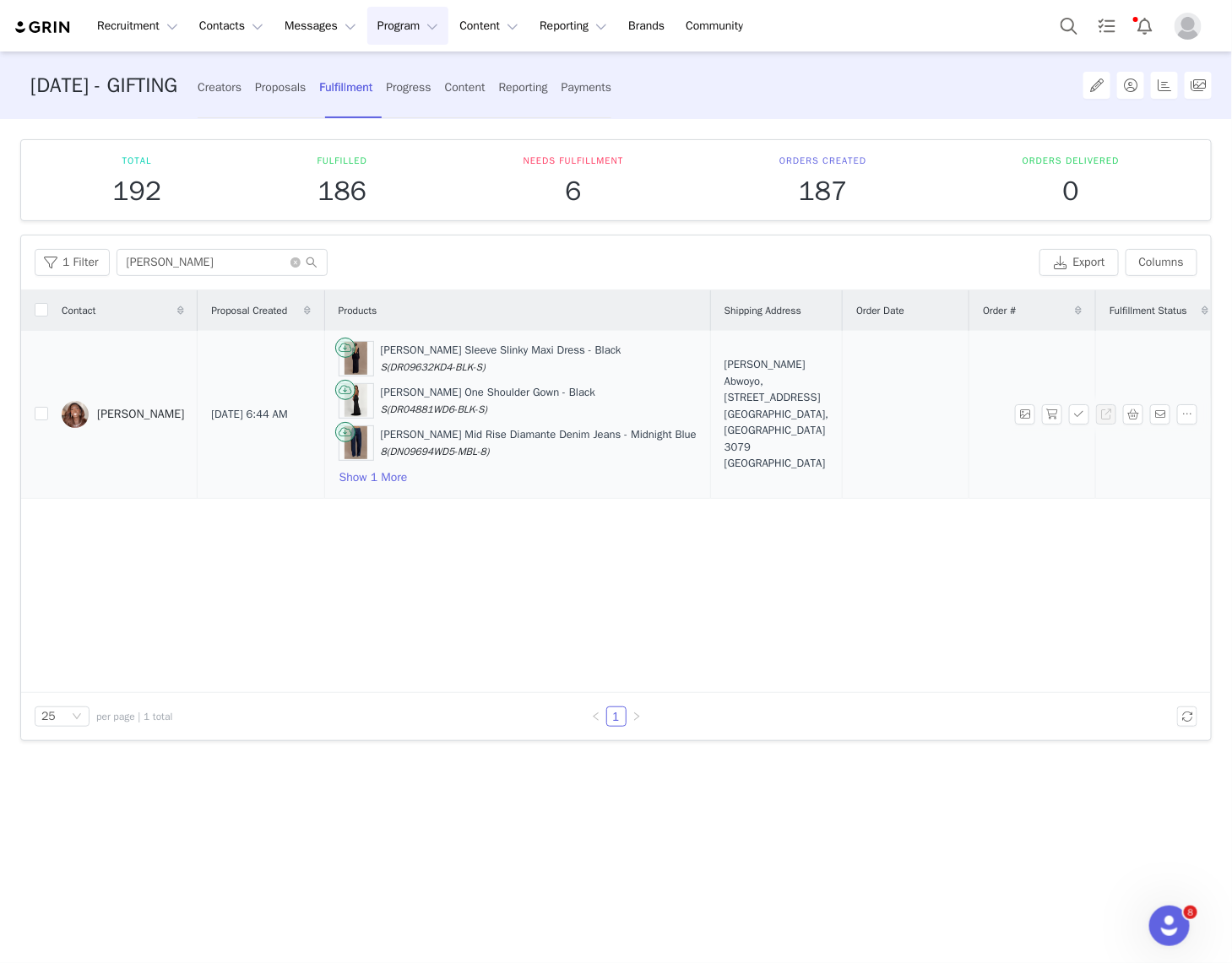 click on "Louisa Long Sleeve Slinky Maxi Dress - Black S (DR09632KD4-BLK-S)  Harper One Shoulder Gown - Black S (DR04881WD6-BLK-S)  Laina Mid Rise Diamante Denim Jeans - Midnight Blue 8 (DN09694WD5-MBL-8) Show 1 More" at bounding box center (517, 414) 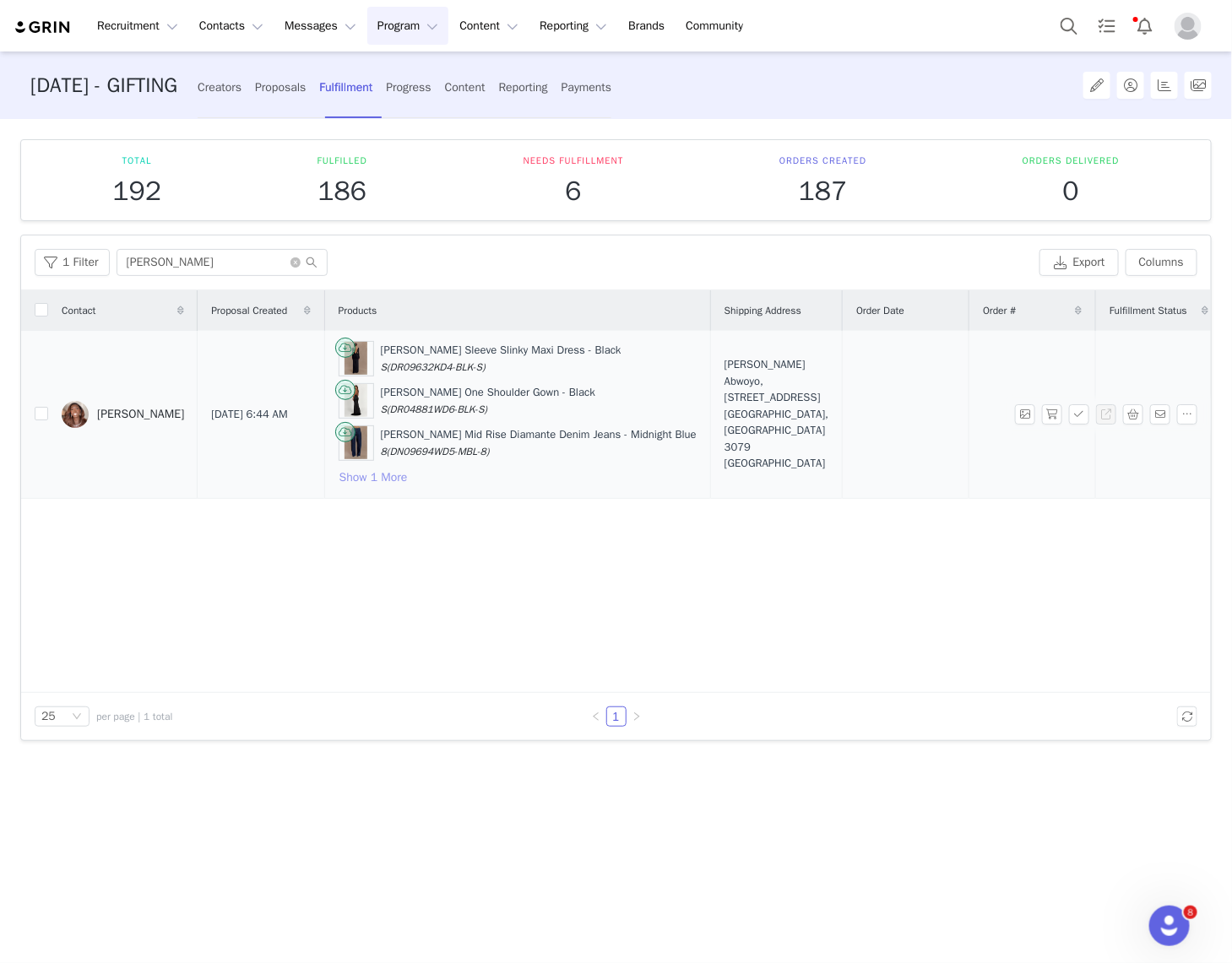 click on "Show 1 More" at bounding box center [373, 478] 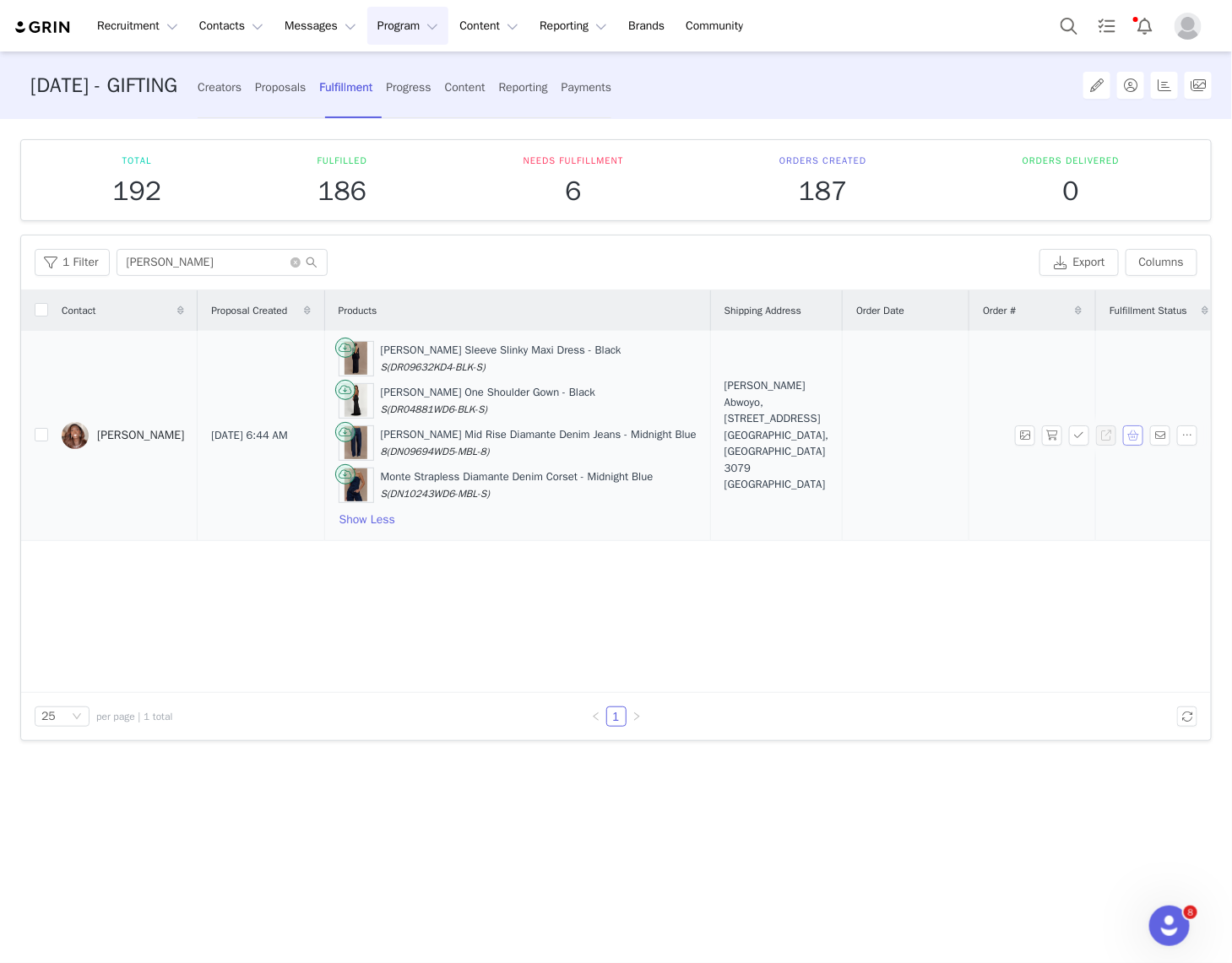 click at bounding box center [1133, 436] 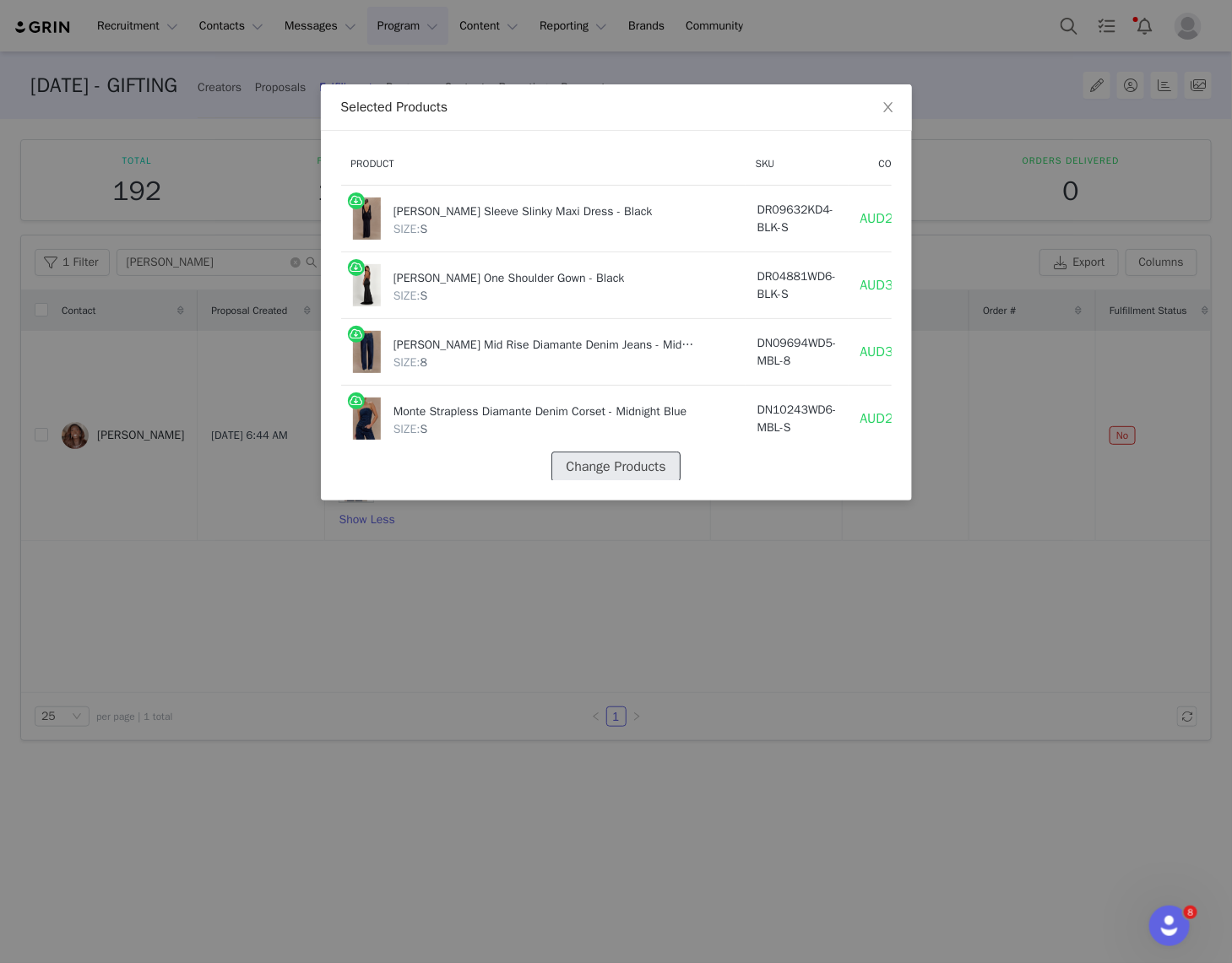 click on "Change Products" at bounding box center [616, 467] 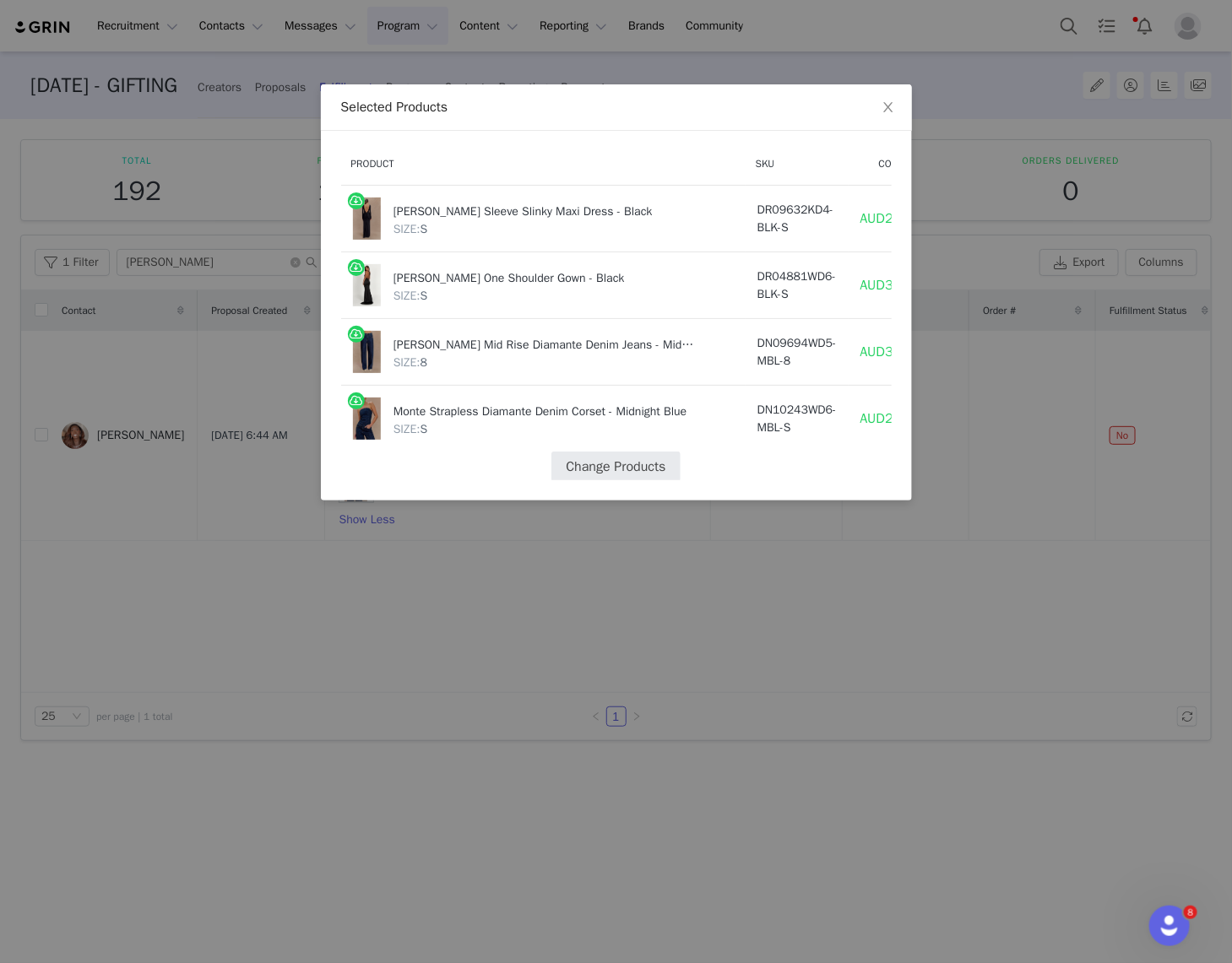 select on "26558008" 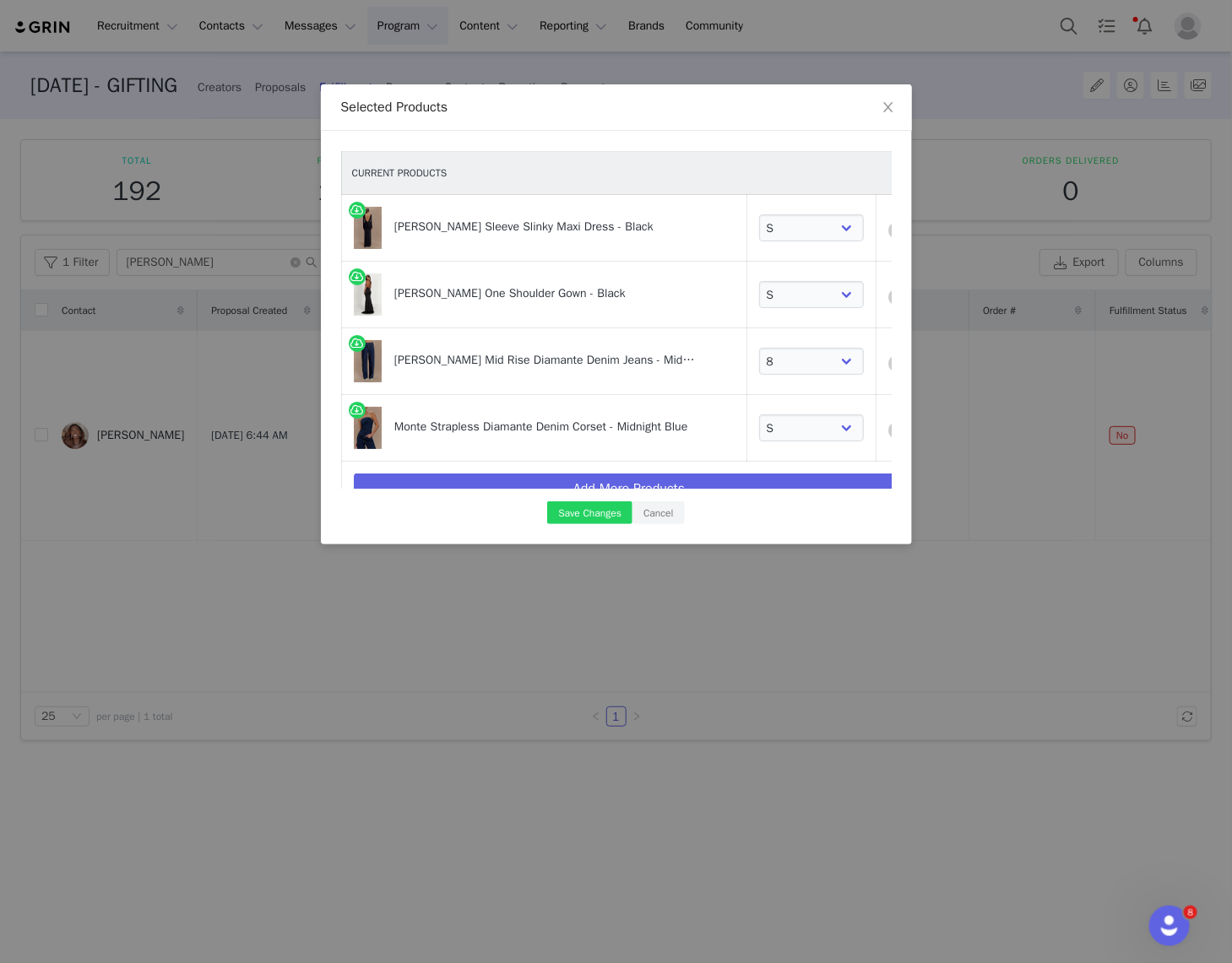 scroll, scrollTop: 25, scrollLeft: 0, axis: vertical 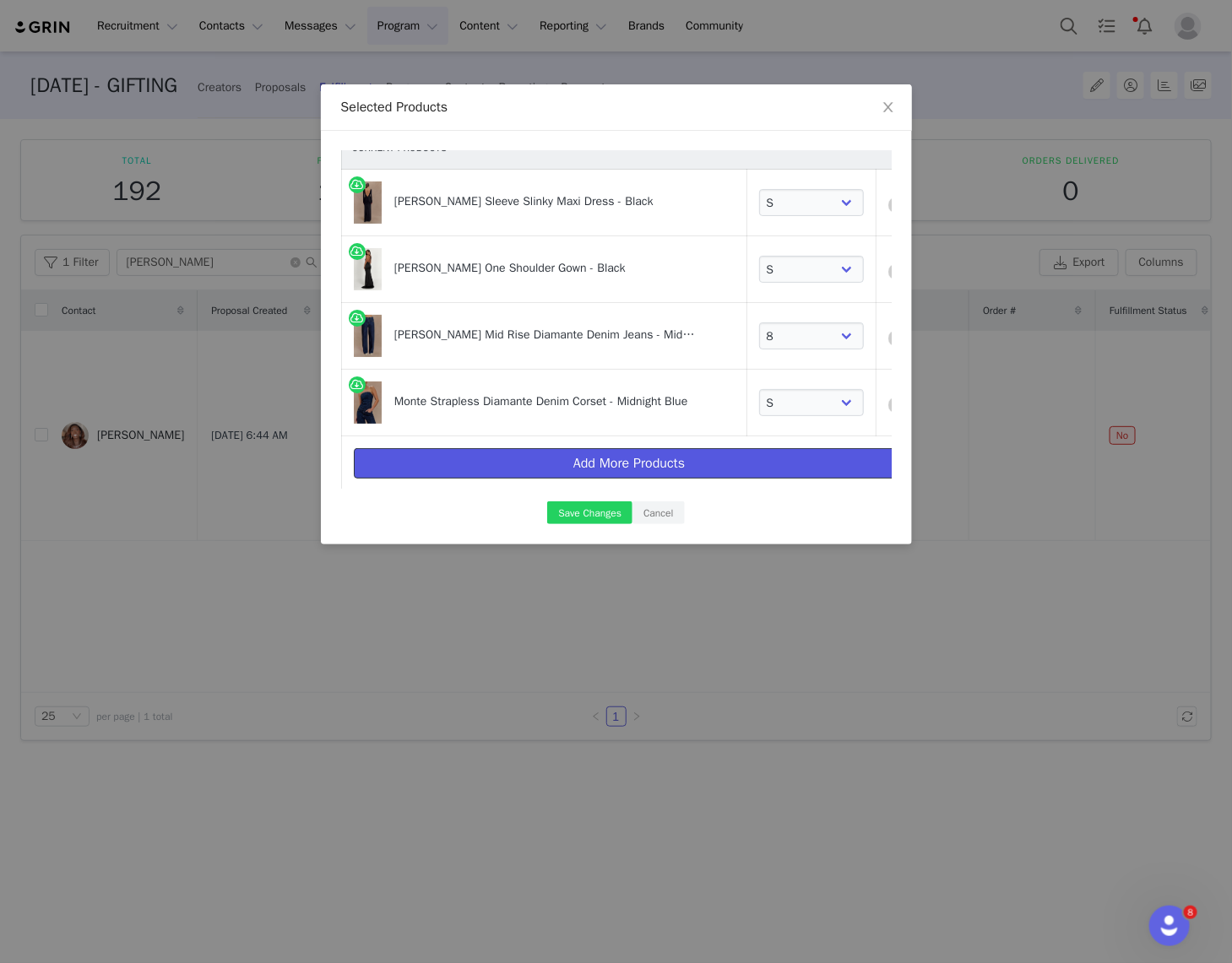 click on "Add More Products" at bounding box center (629, 463) 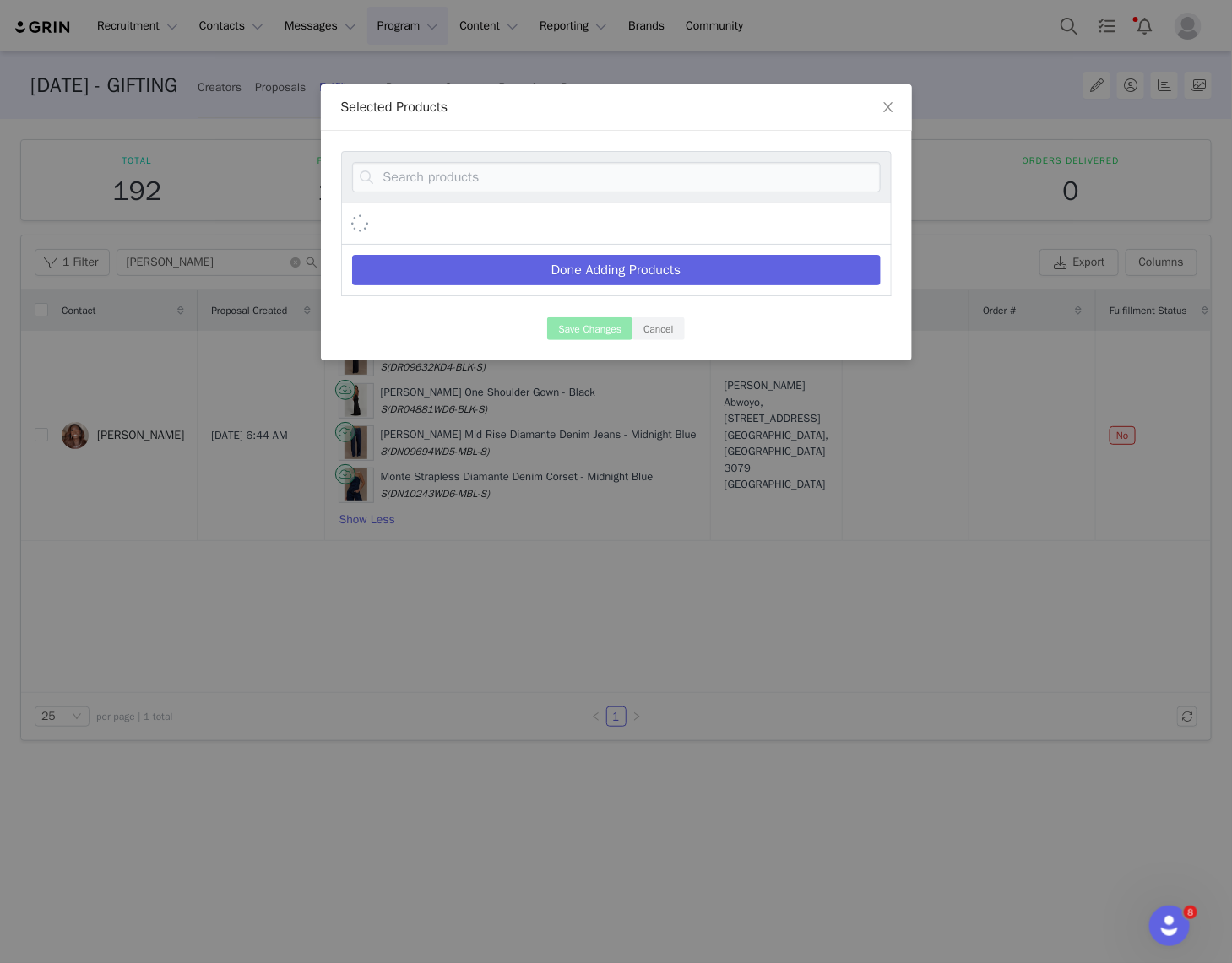 scroll, scrollTop: 0, scrollLeft: 0, axis: both 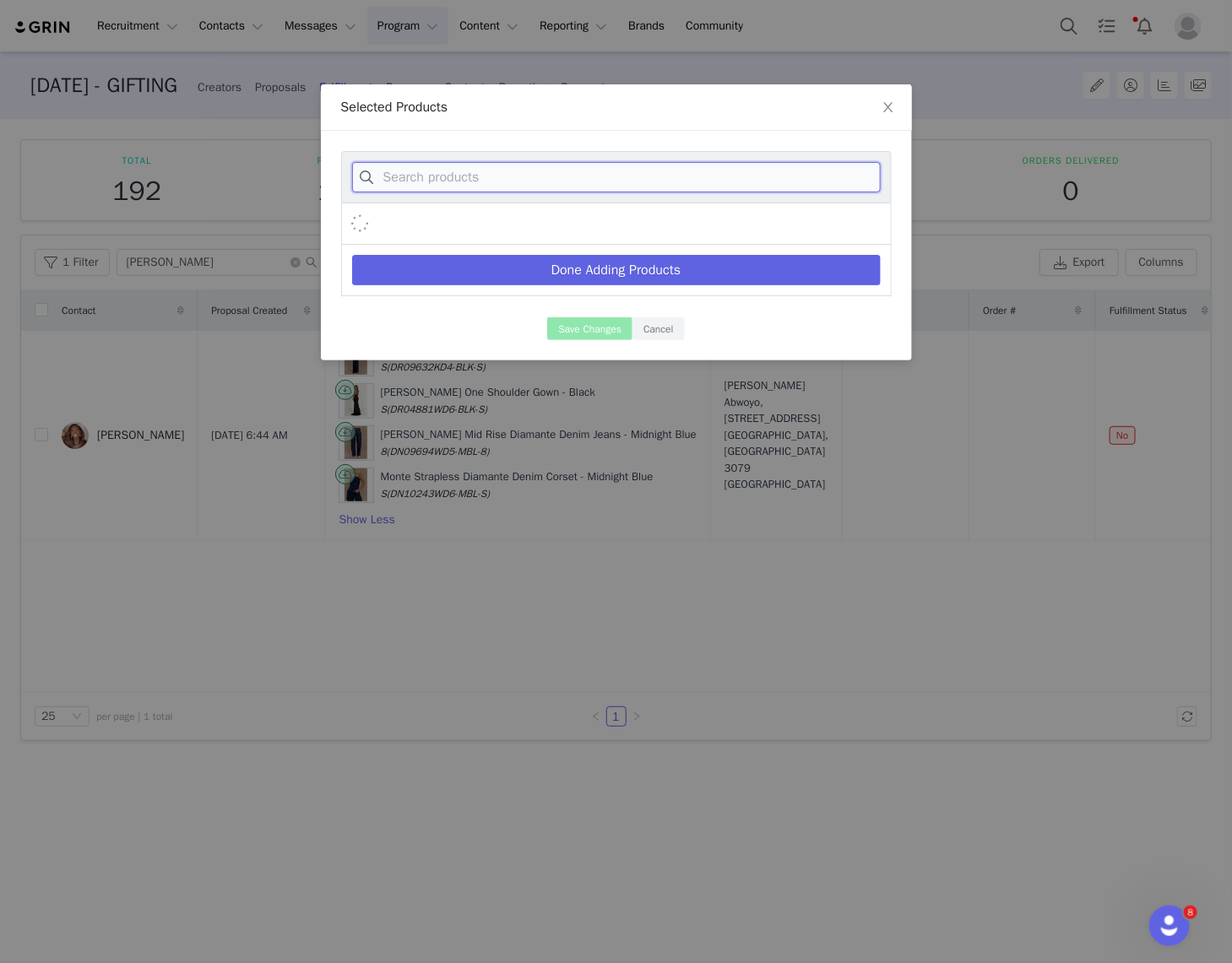 click at bounding box center (616, 177) 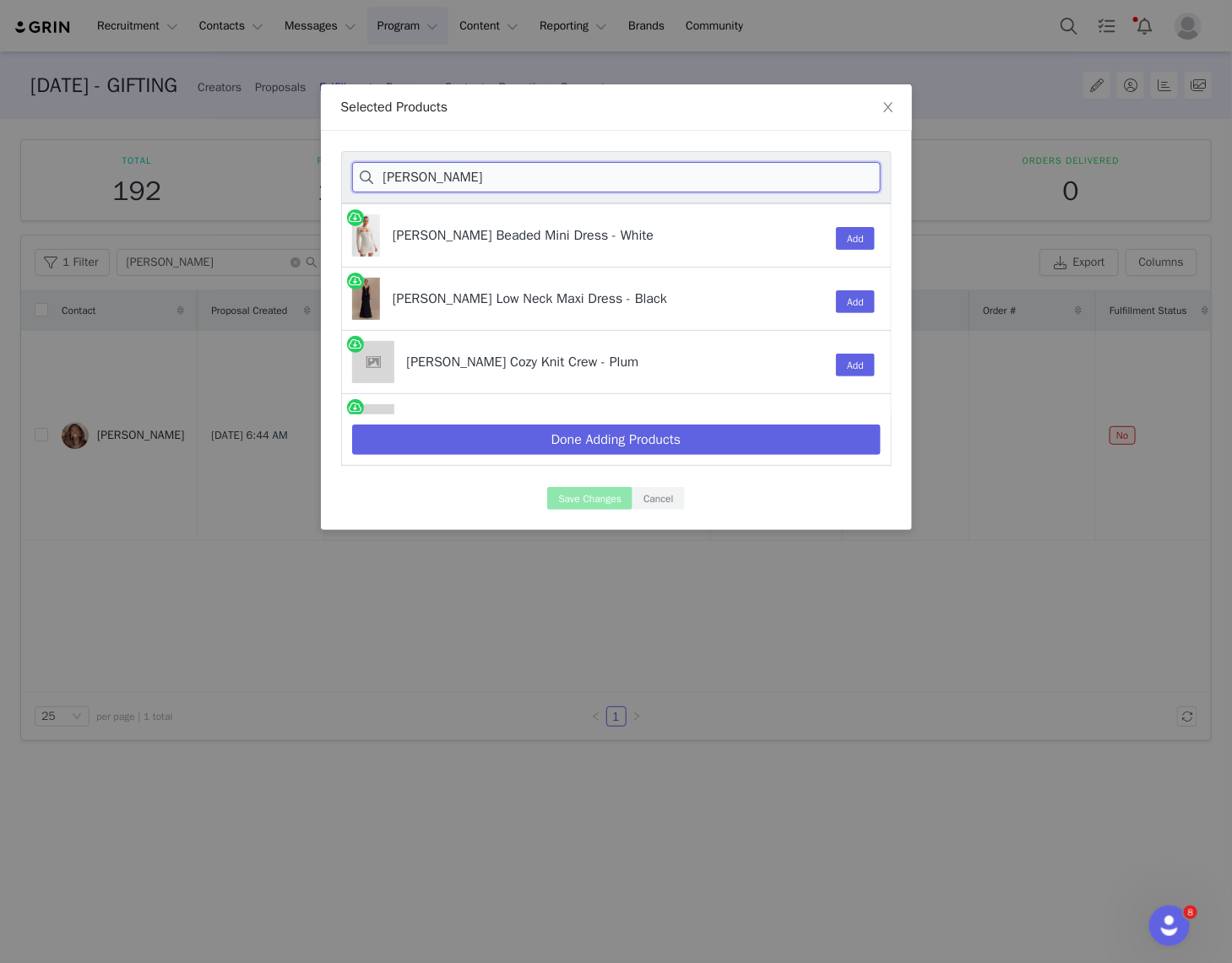 scroll, scrollTop: 28, scrollLeft: 0, axis: vertical 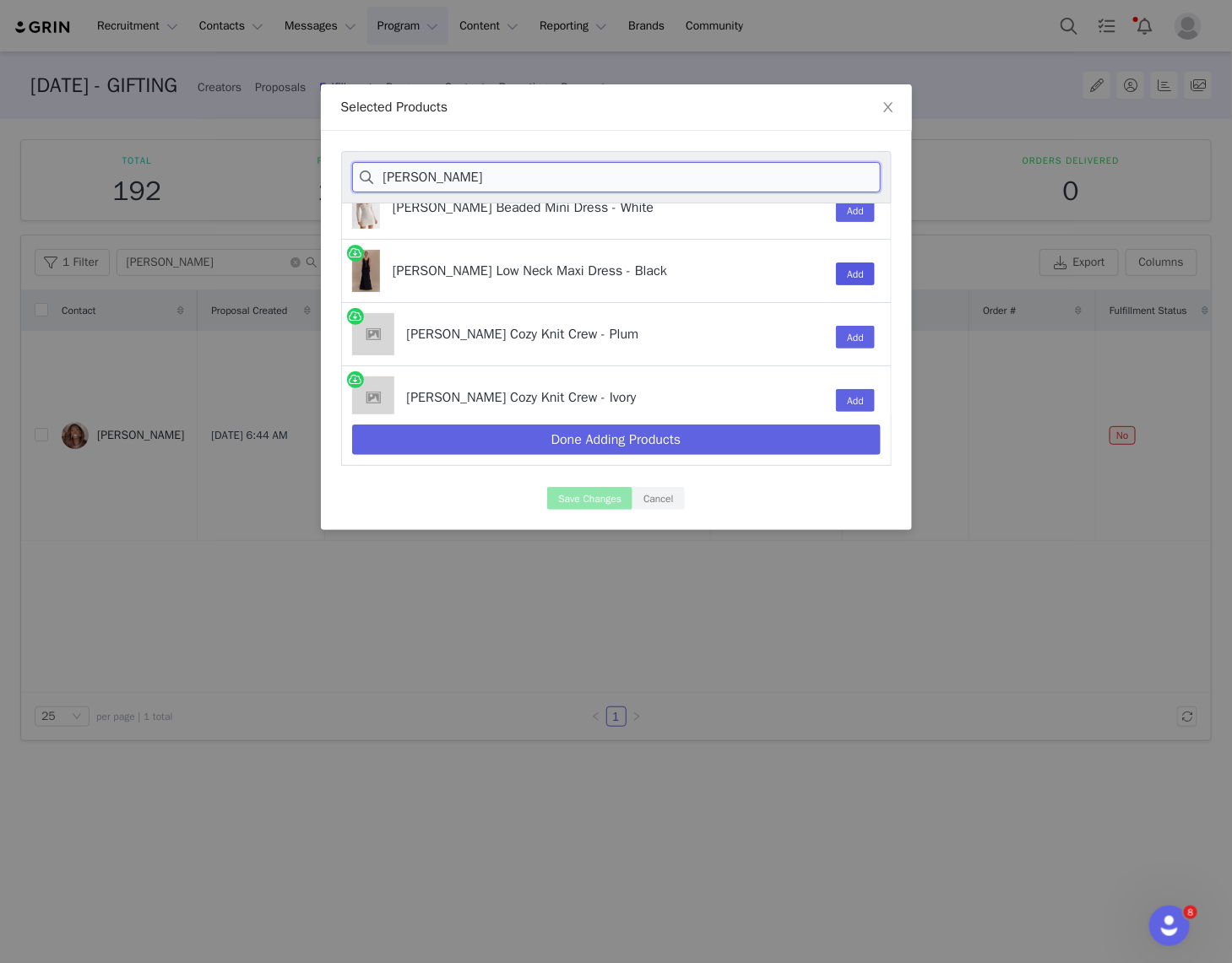type on "axton" 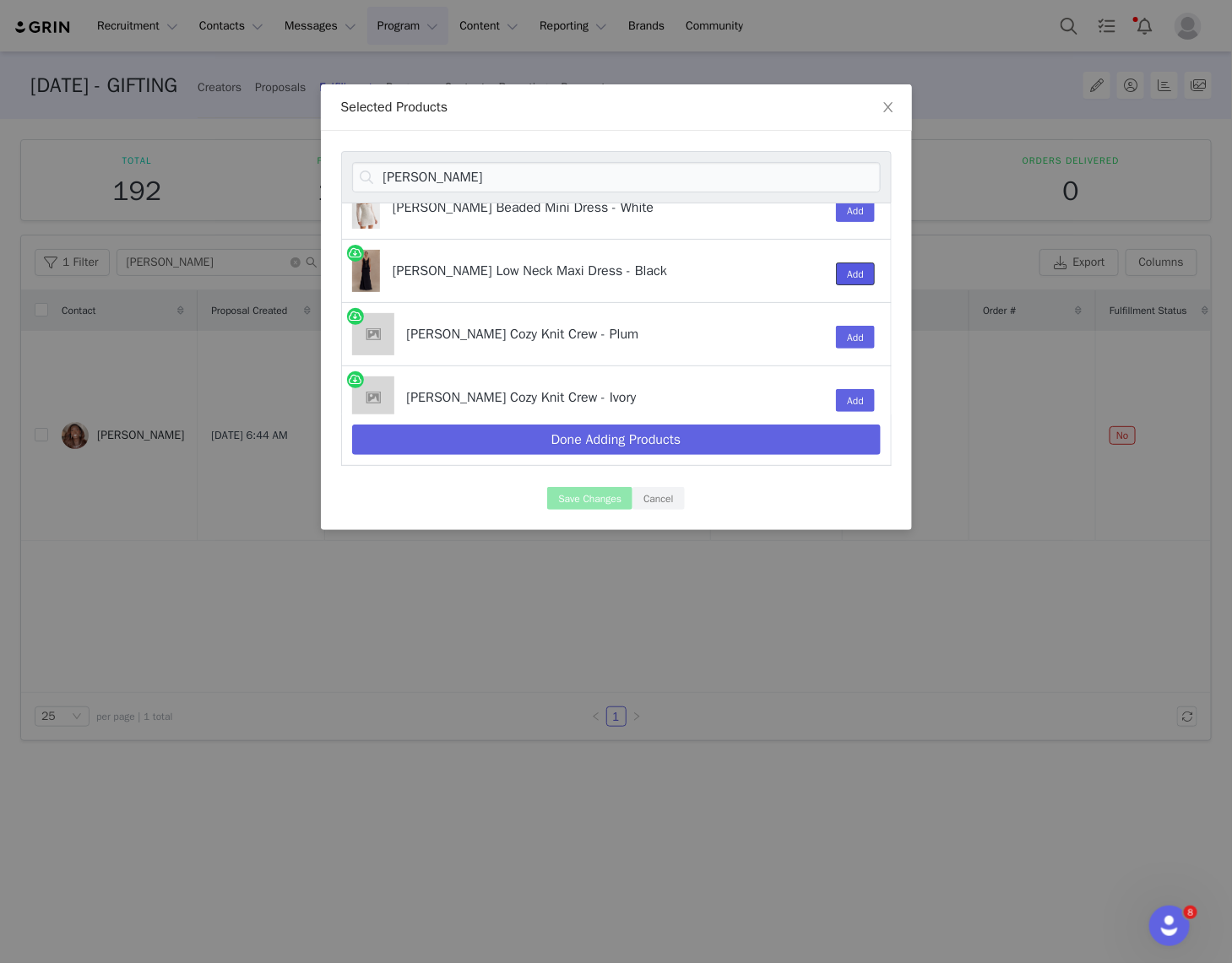 click on "Add" at bounding box center [855, 273] 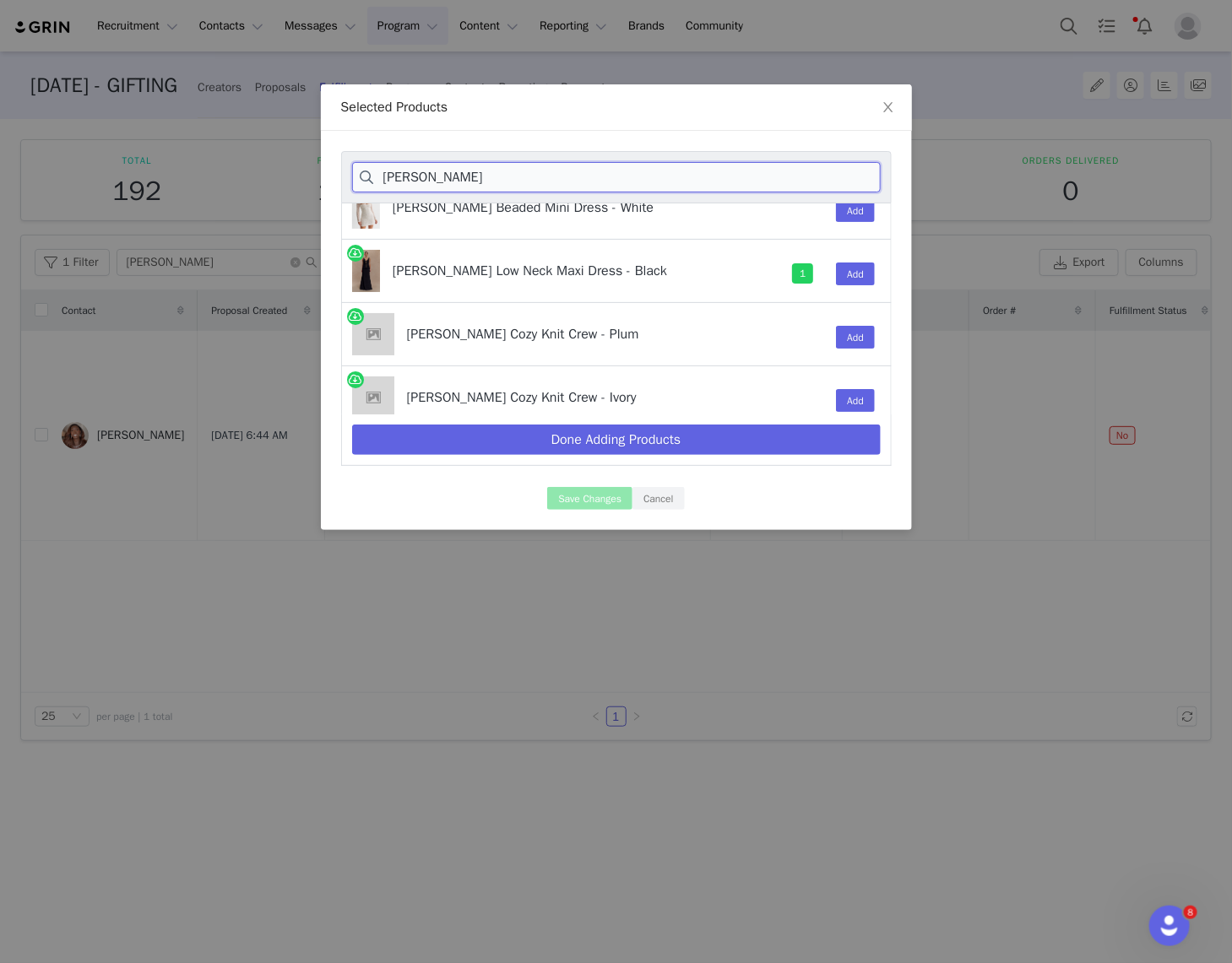 click on "axton" at bounding box center [616, 177] 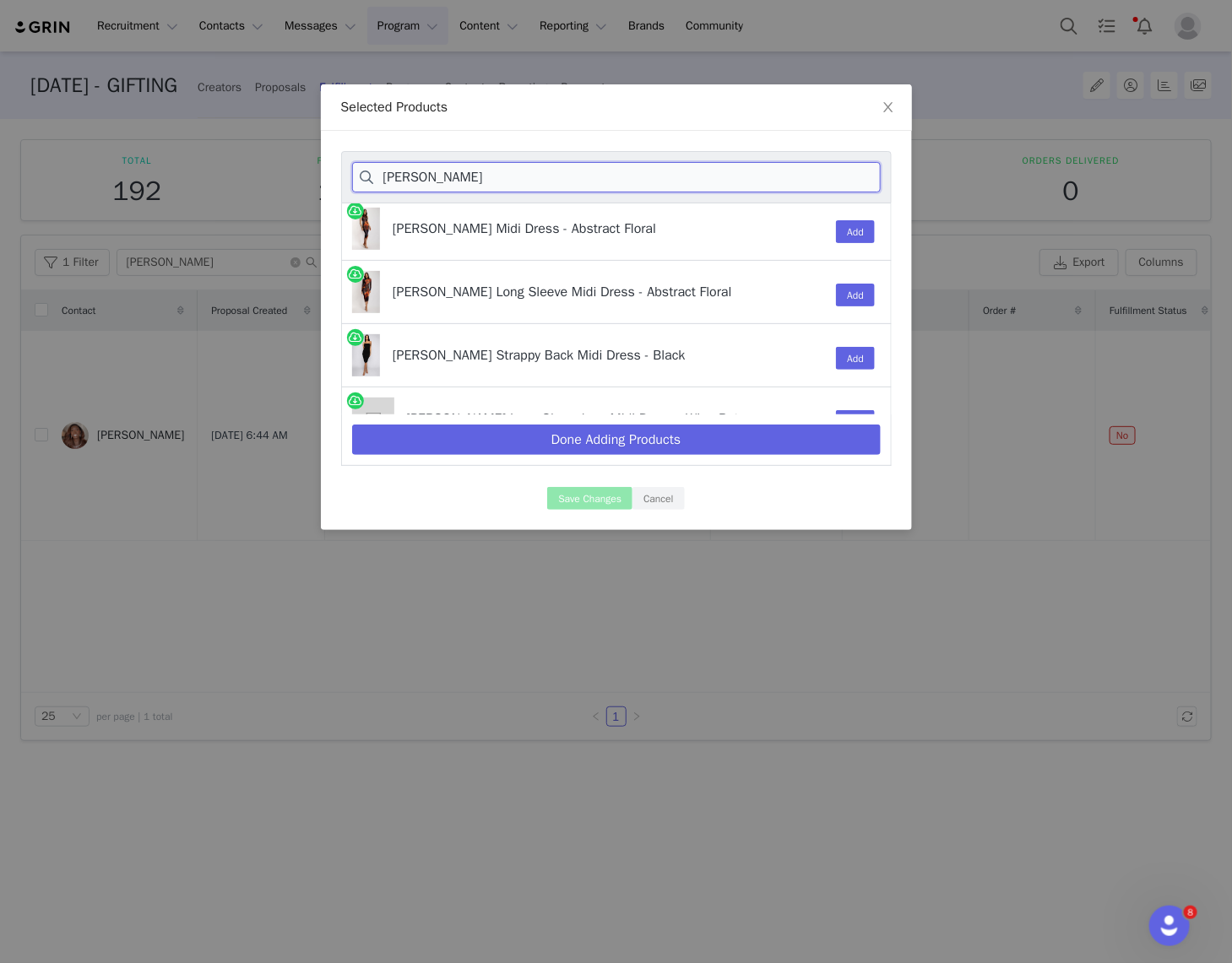 scroll, scrollTop: 0, scrollLeft: 0, axis: both 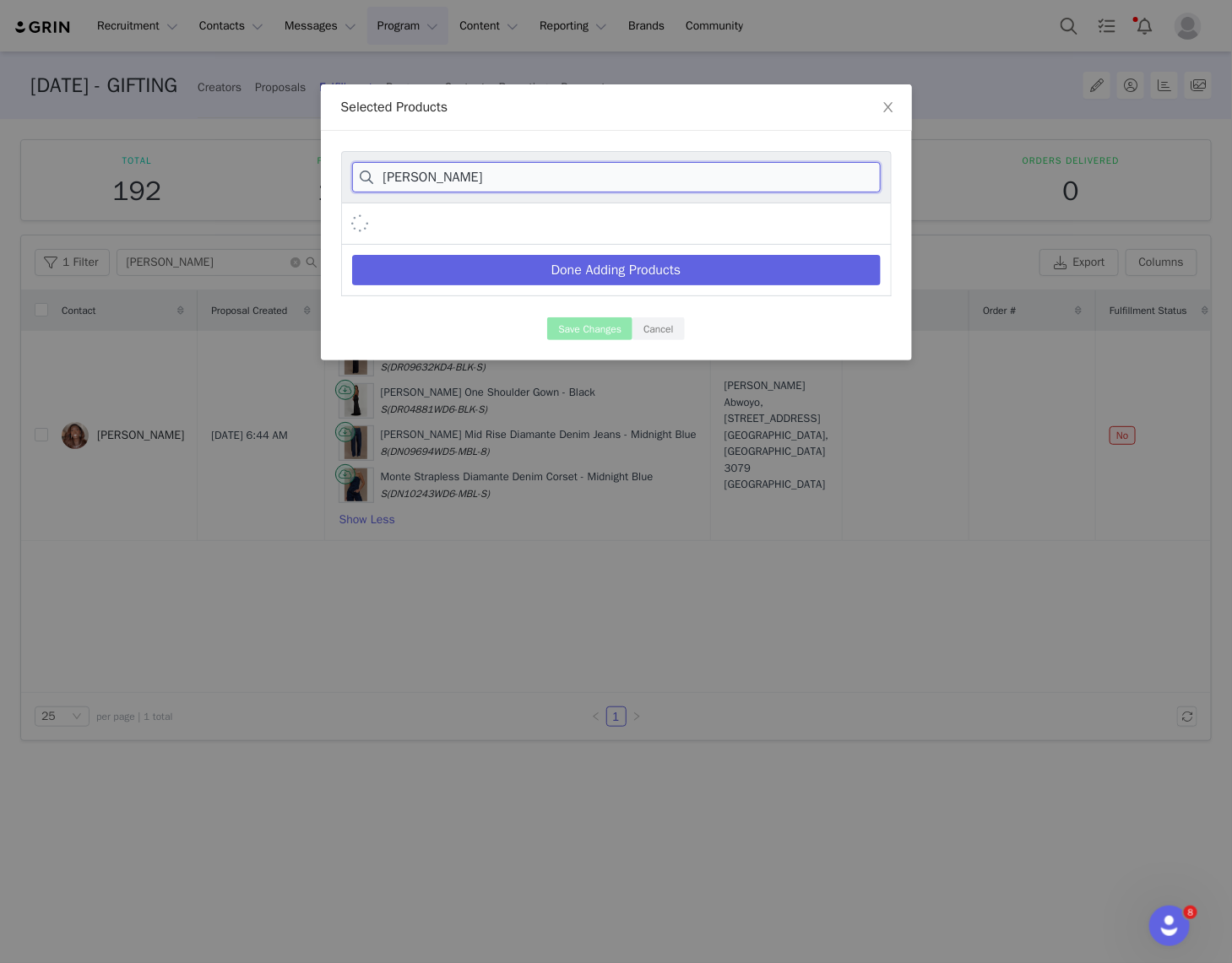 drag, startPoint x: 504, startPoint y: 181, endPoint x: 346, endPoint y: 180, distance: 158.00316 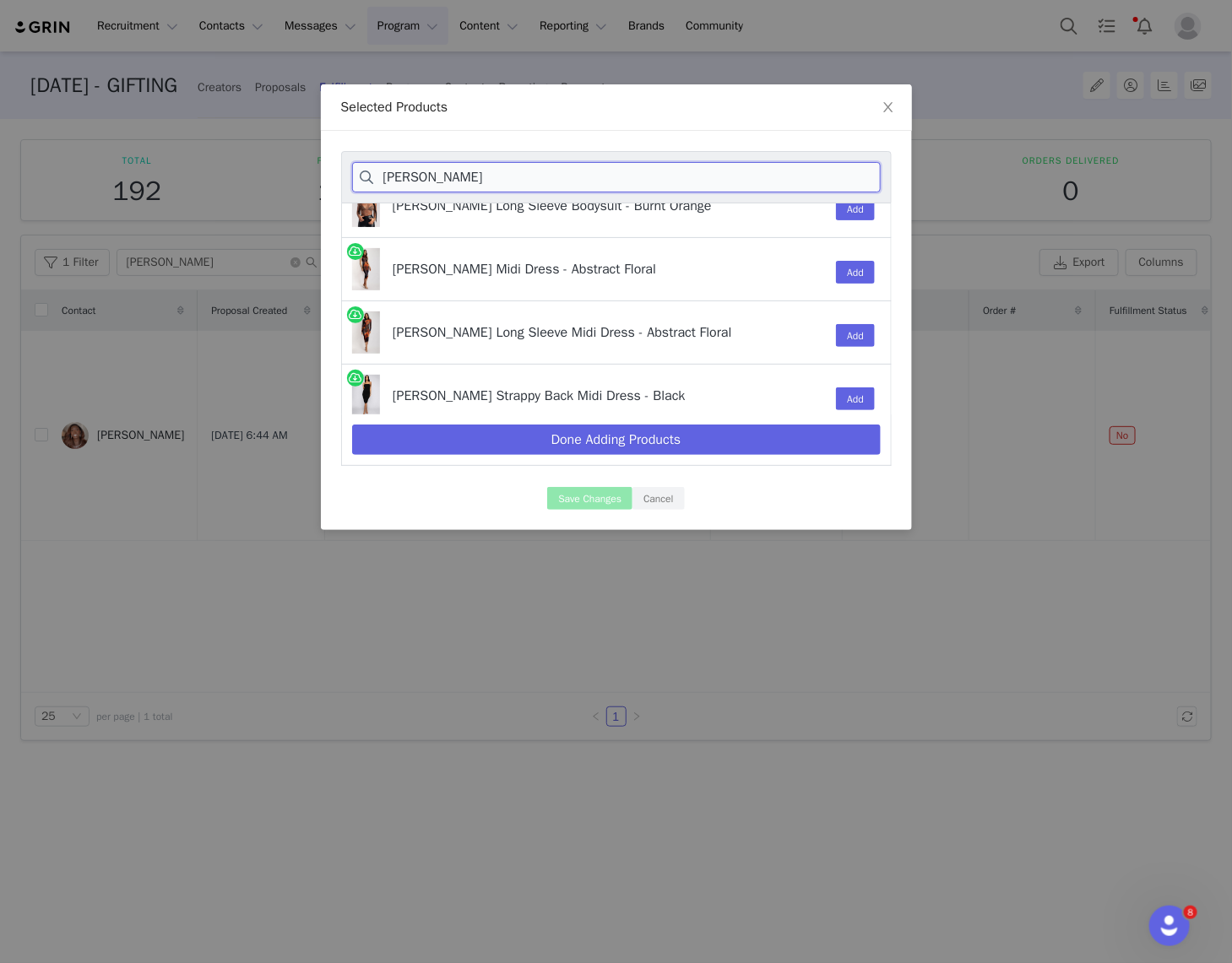scroll, scrollTop: 0, scrollLeft: 0, axis: both 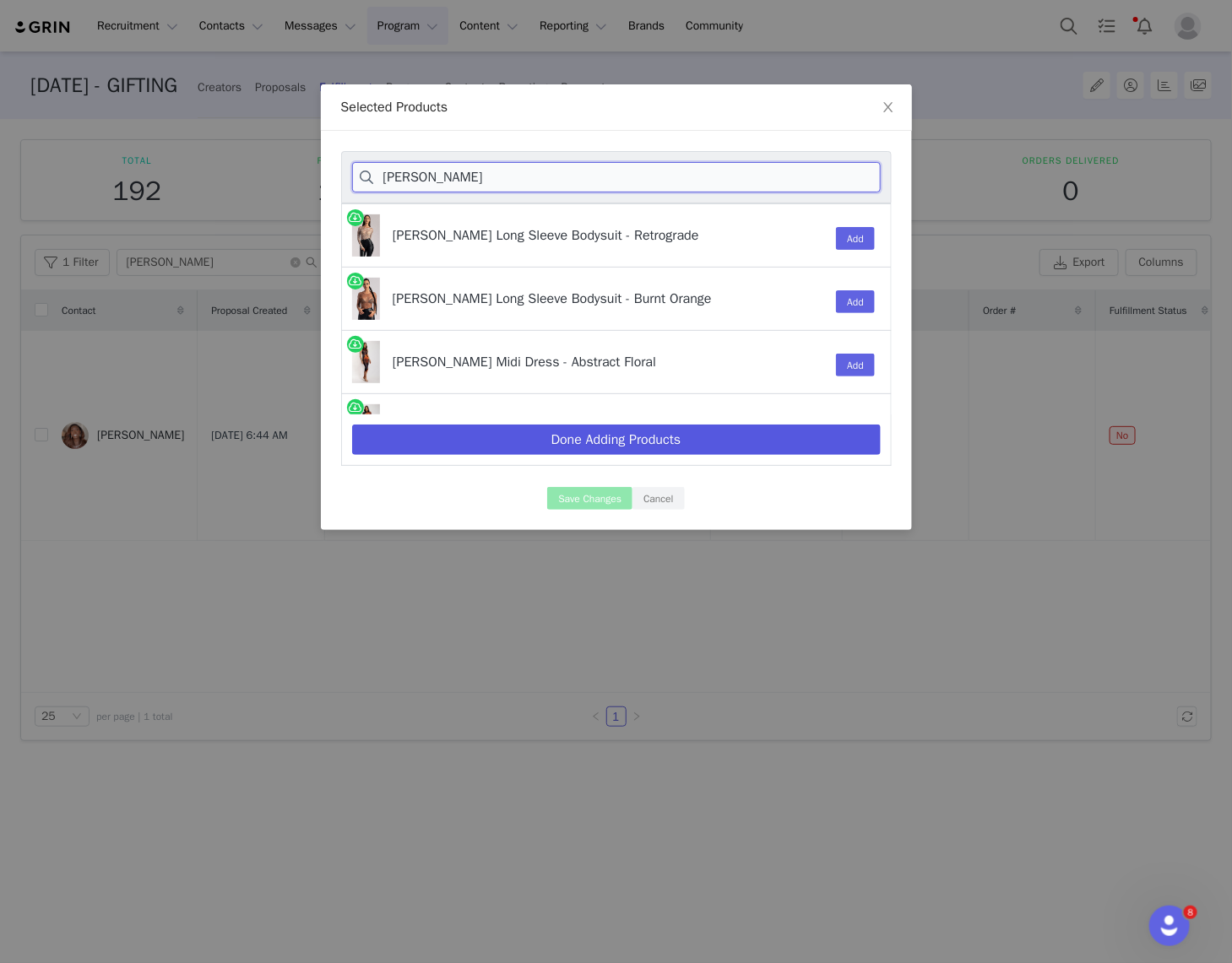 type on "bonnie" 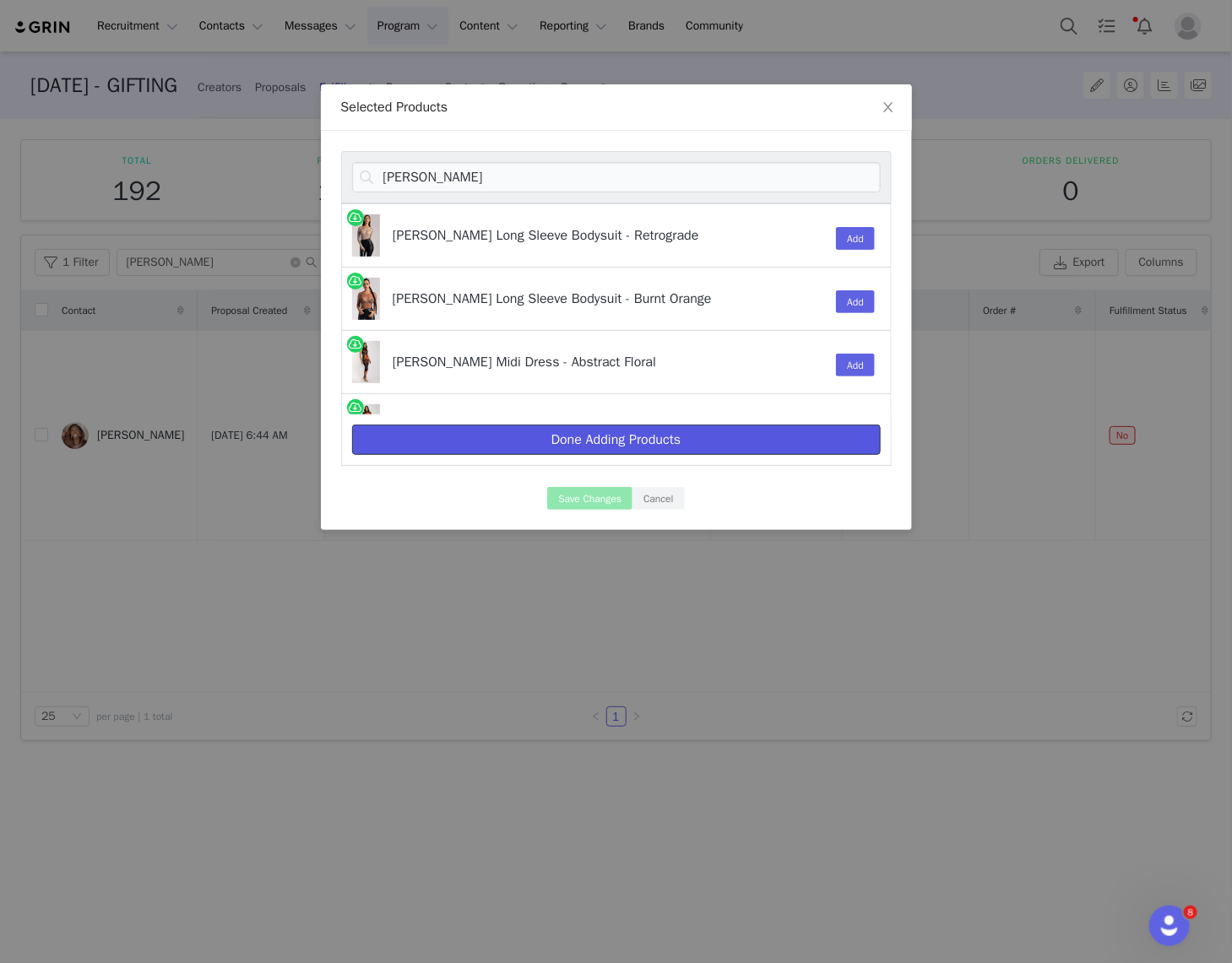 click on "Done Adding Products" at bounding box center (616, 440) 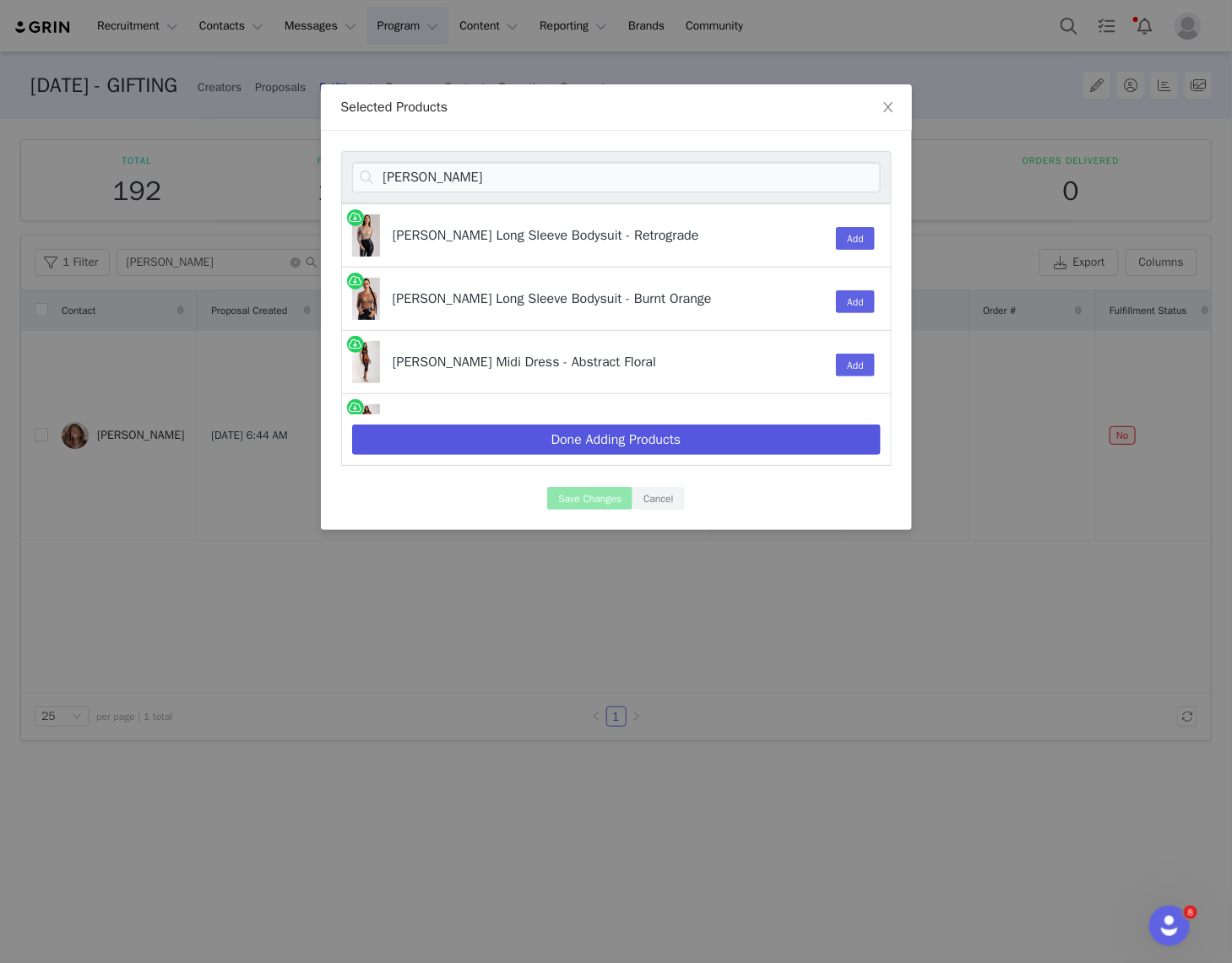 select on "26558008" 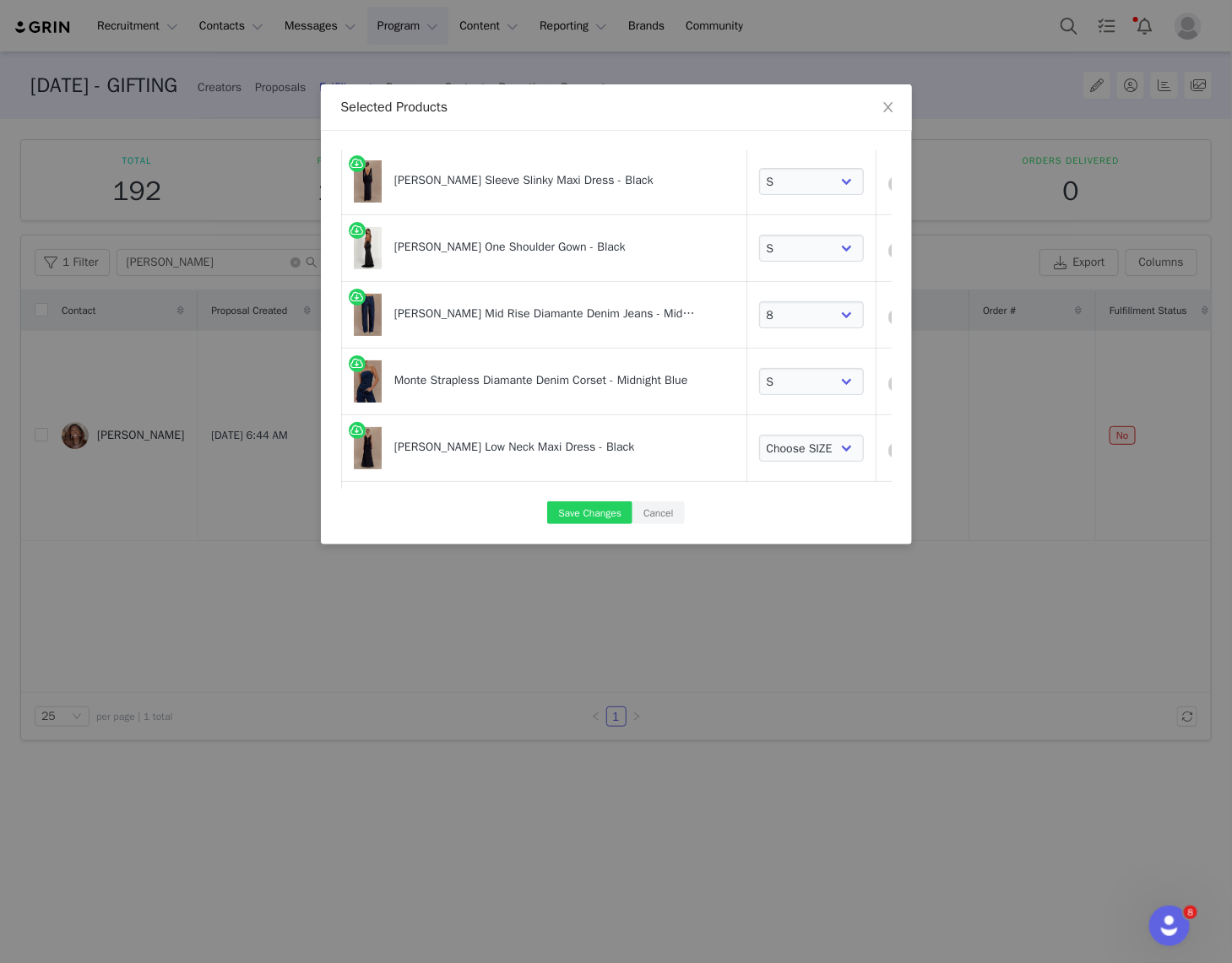 scroll, scrollTop: 19, scrollLeft: 0, axis: vertical 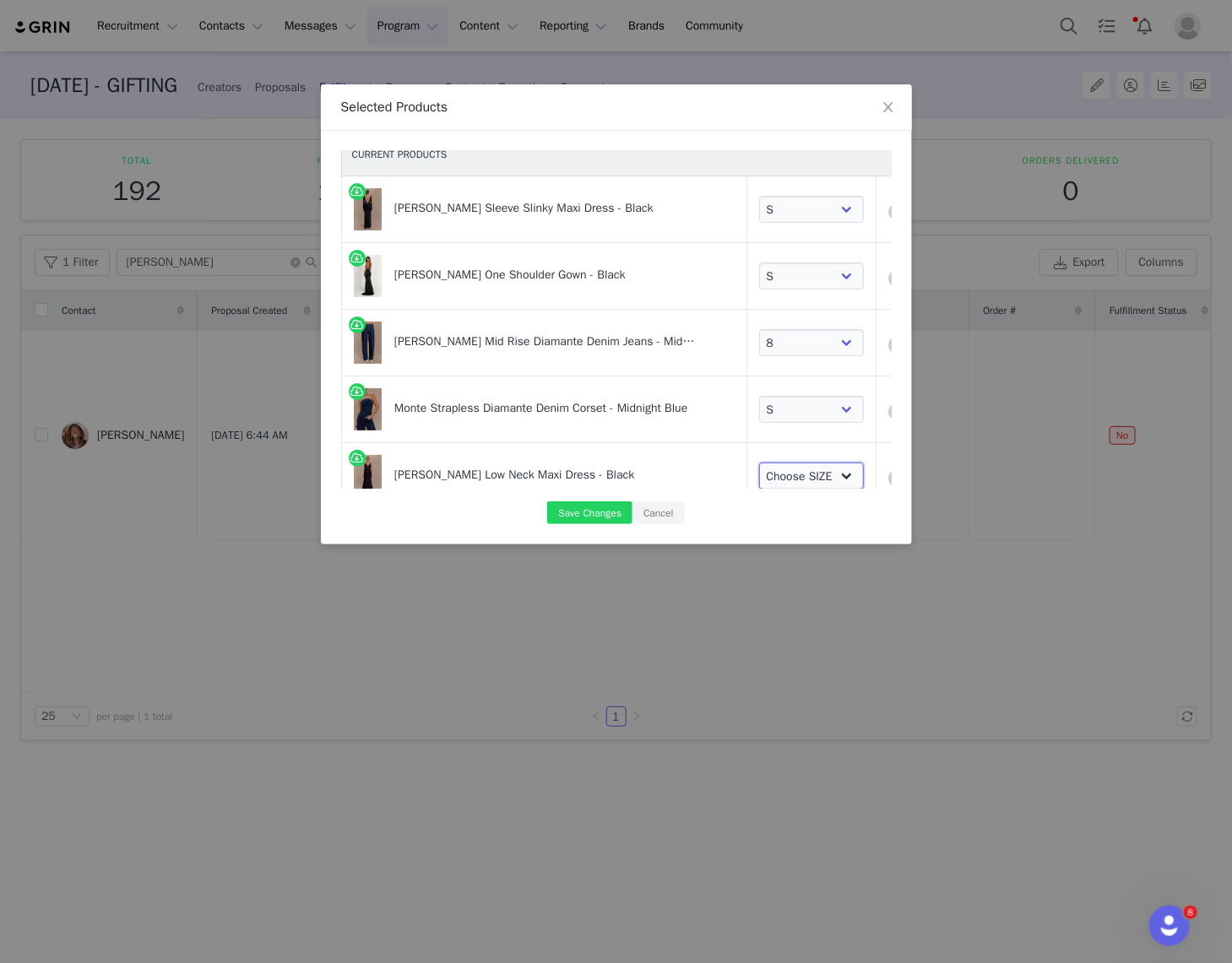 click on "Choose SIZE  XXS   XS   S   M   L   XL   XXL   3XL" at bounding box center [811, 476] 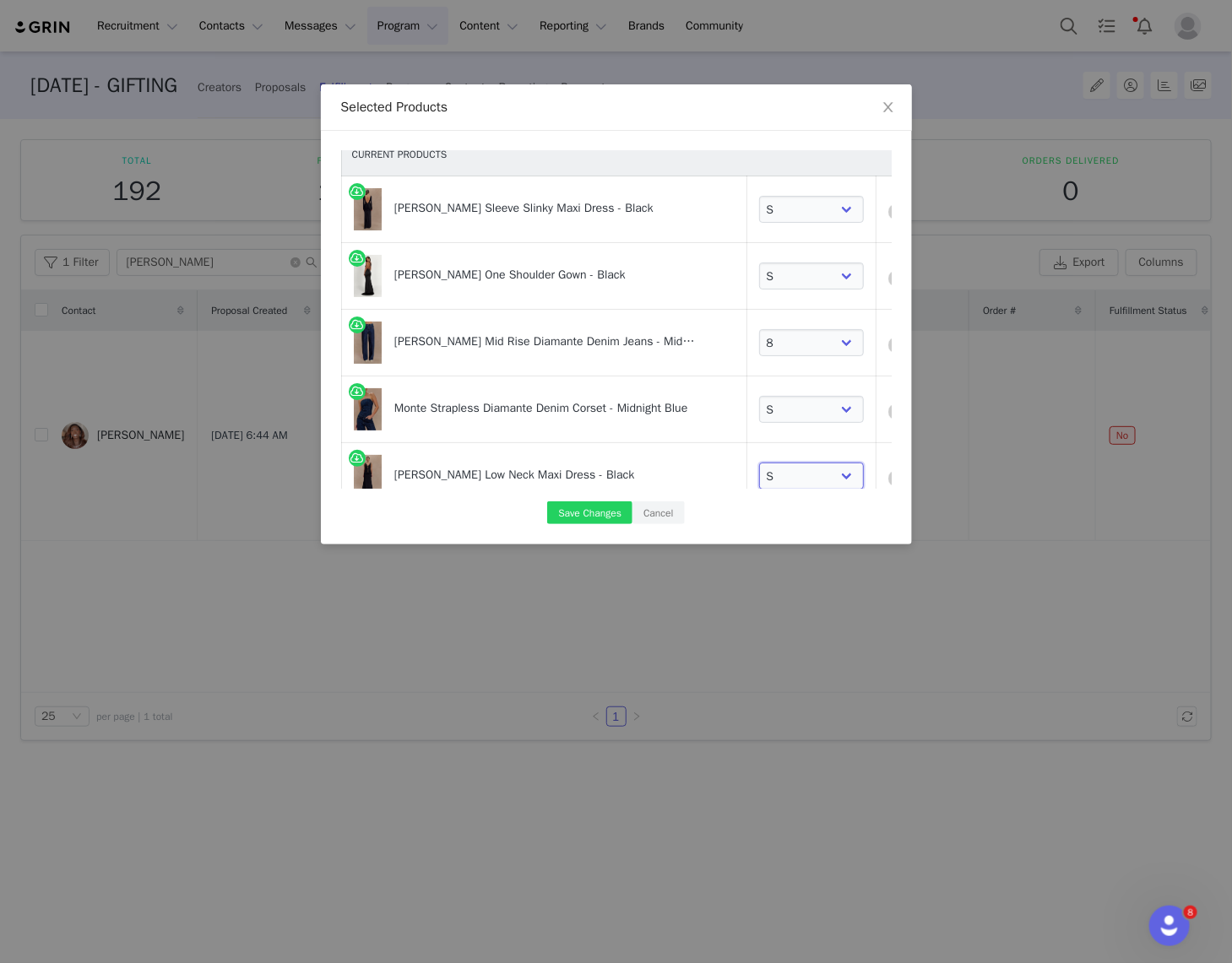 scroll, scrollTop: 92, scrollLeft: 0, axis: vertical 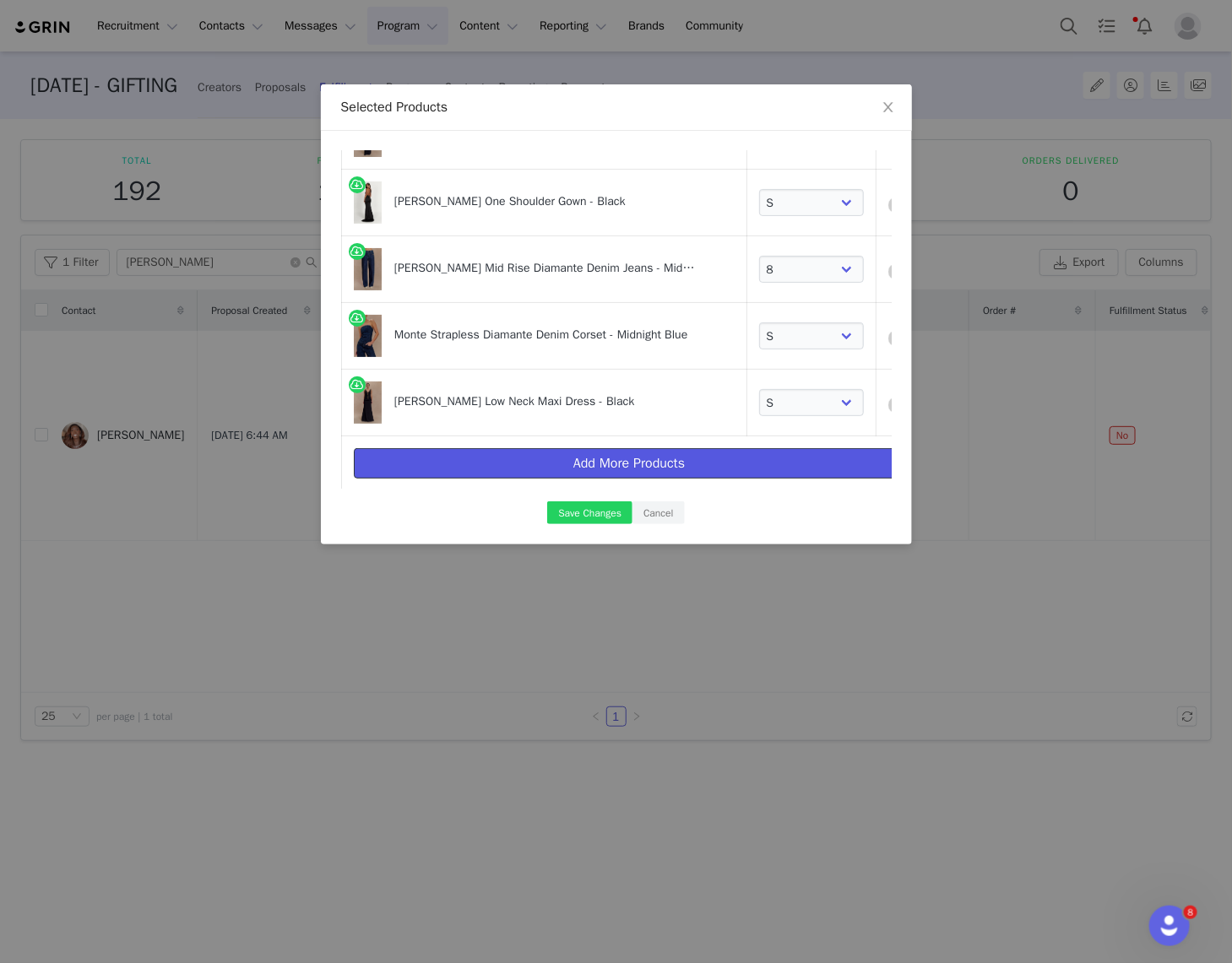 click on "Add More Products" at bounding box center [629, 463] 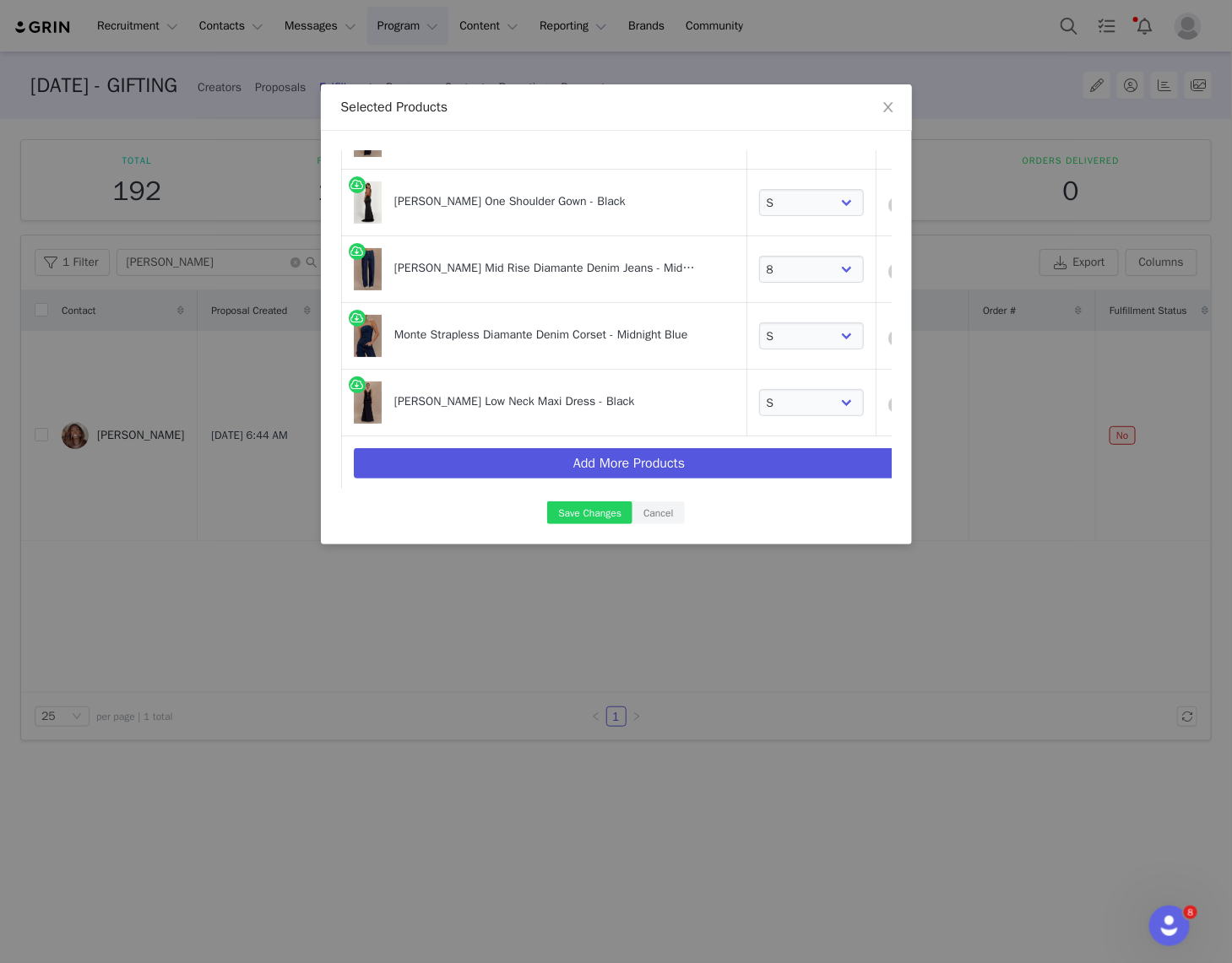 scroll, scrollTop: 0, scrollLeft: 0, axis: both 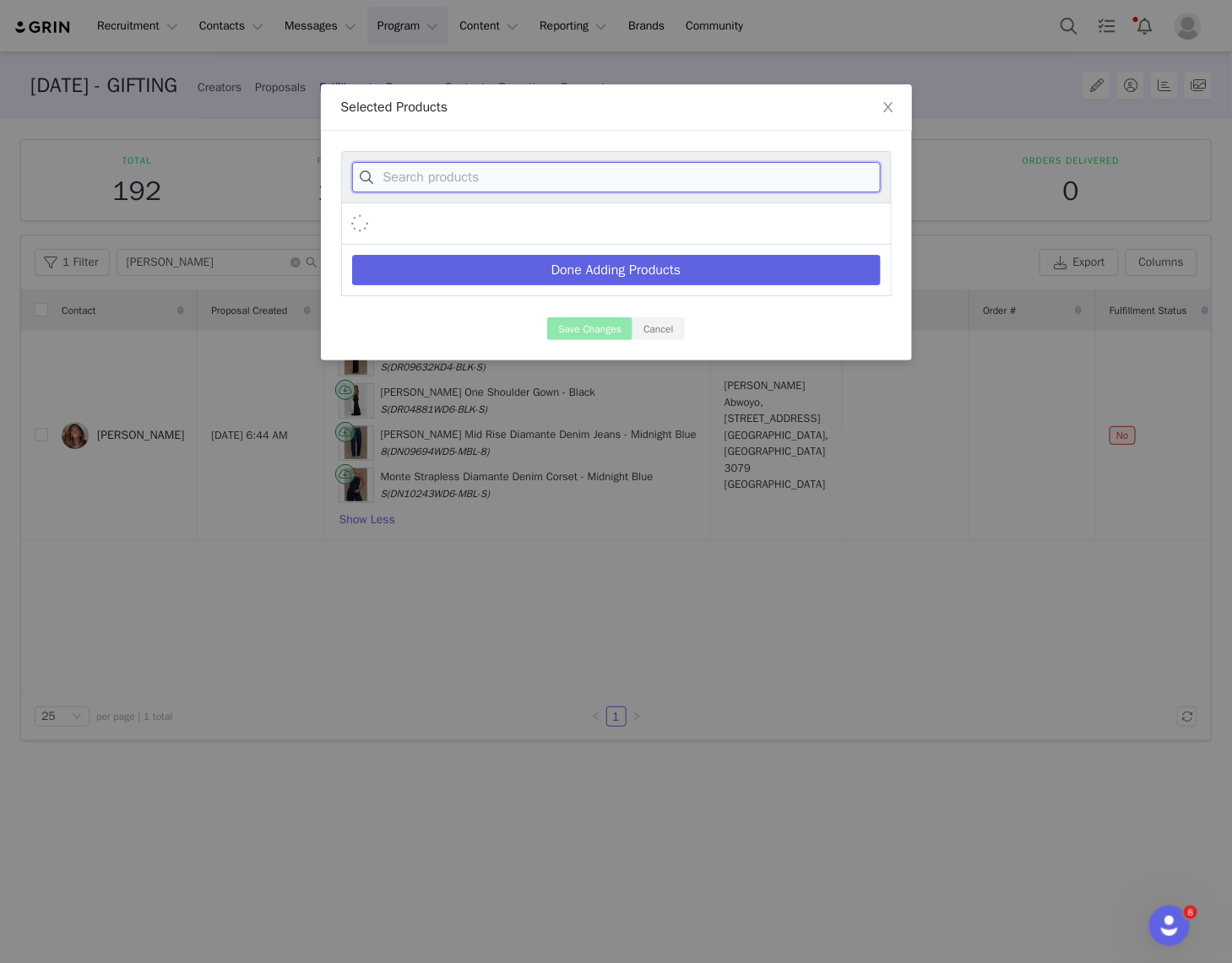 click at bounding box center [616, 177] 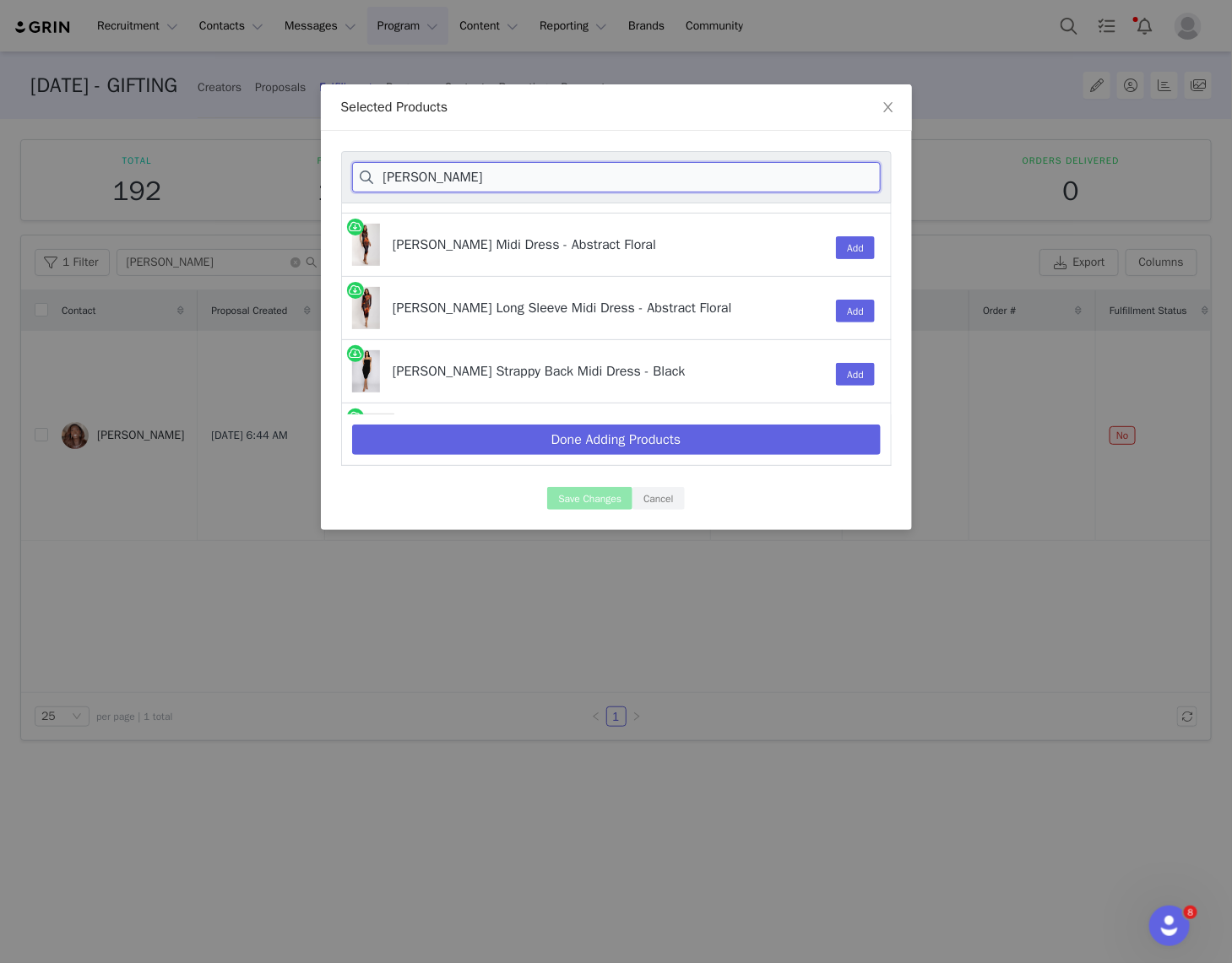scroll, scrollTop: 0, scrollLeft: 0, axis: both 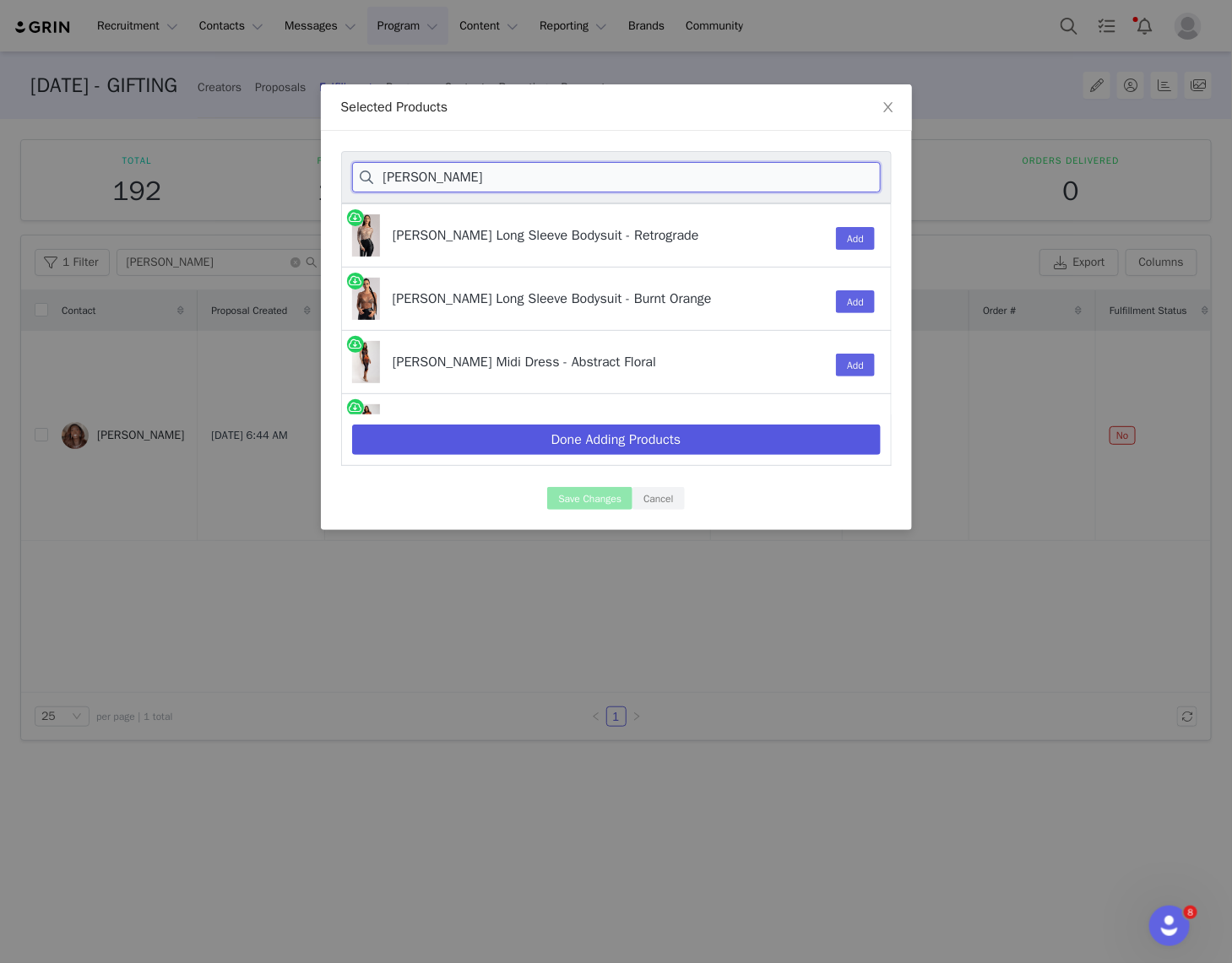 type on "bonnie" 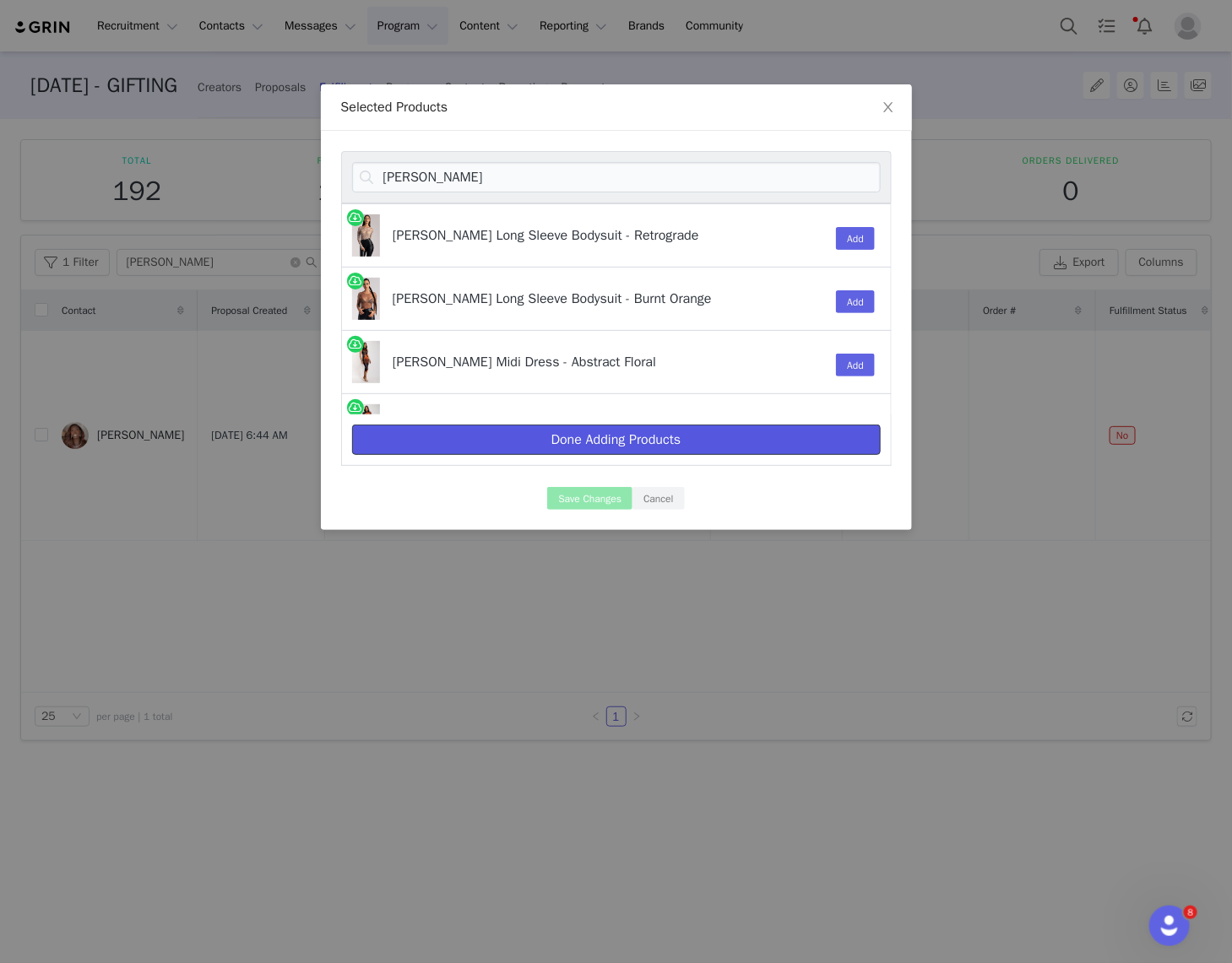 click on "Done Adding Products" at bounding box center (616, 440) 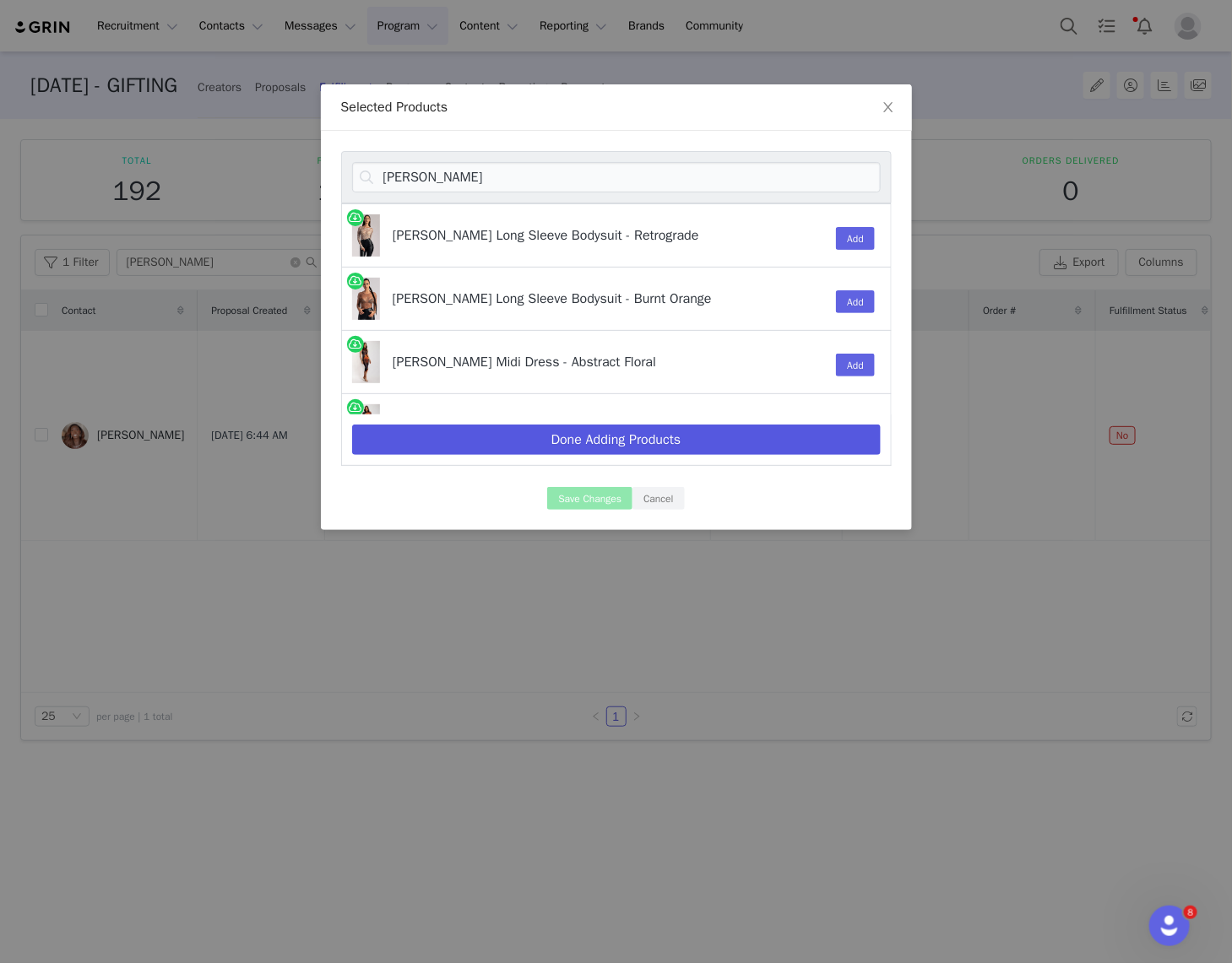 select on "26558008" 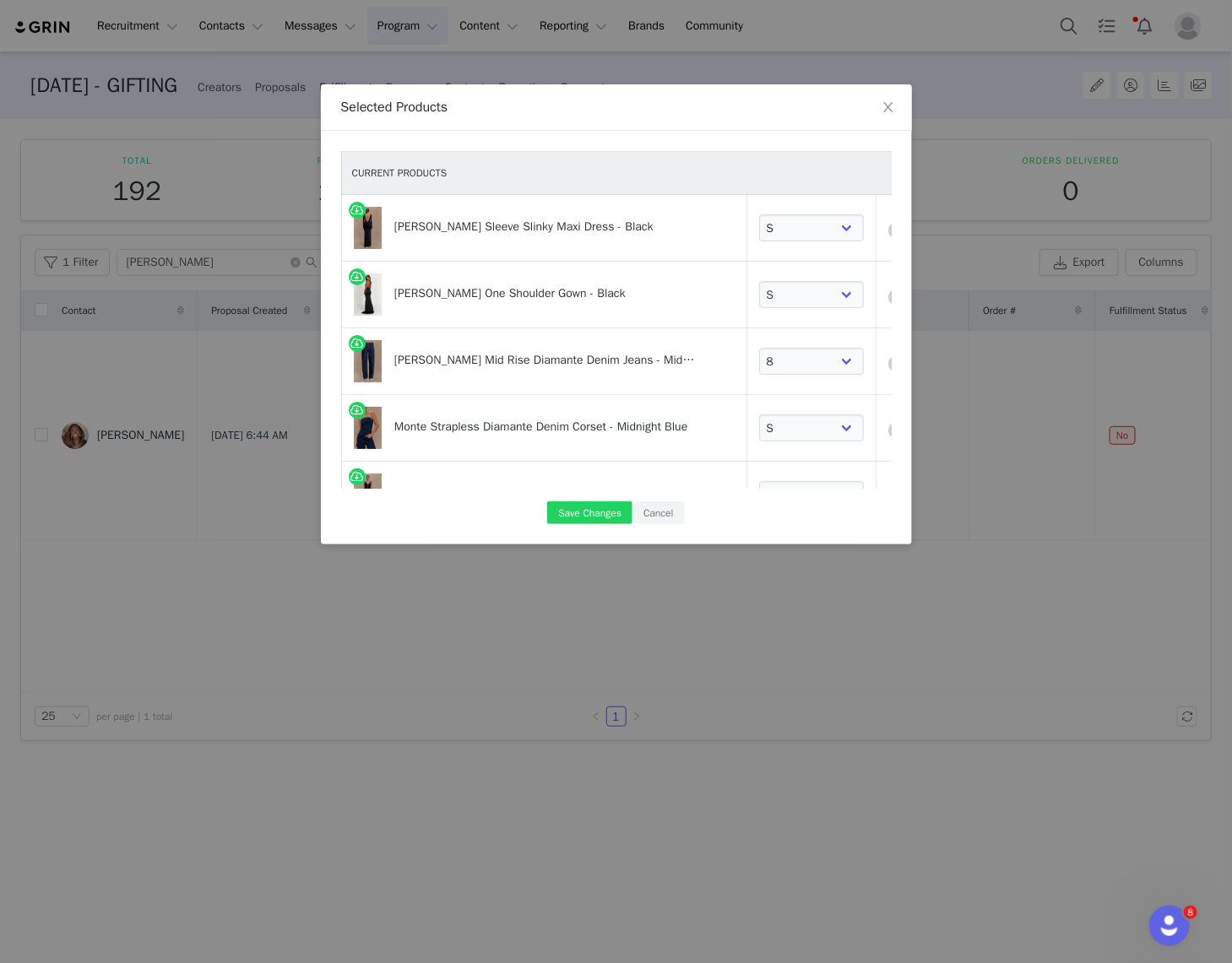 scroll, scrollTop: 92, scrollLeft: 0, axis: vertical 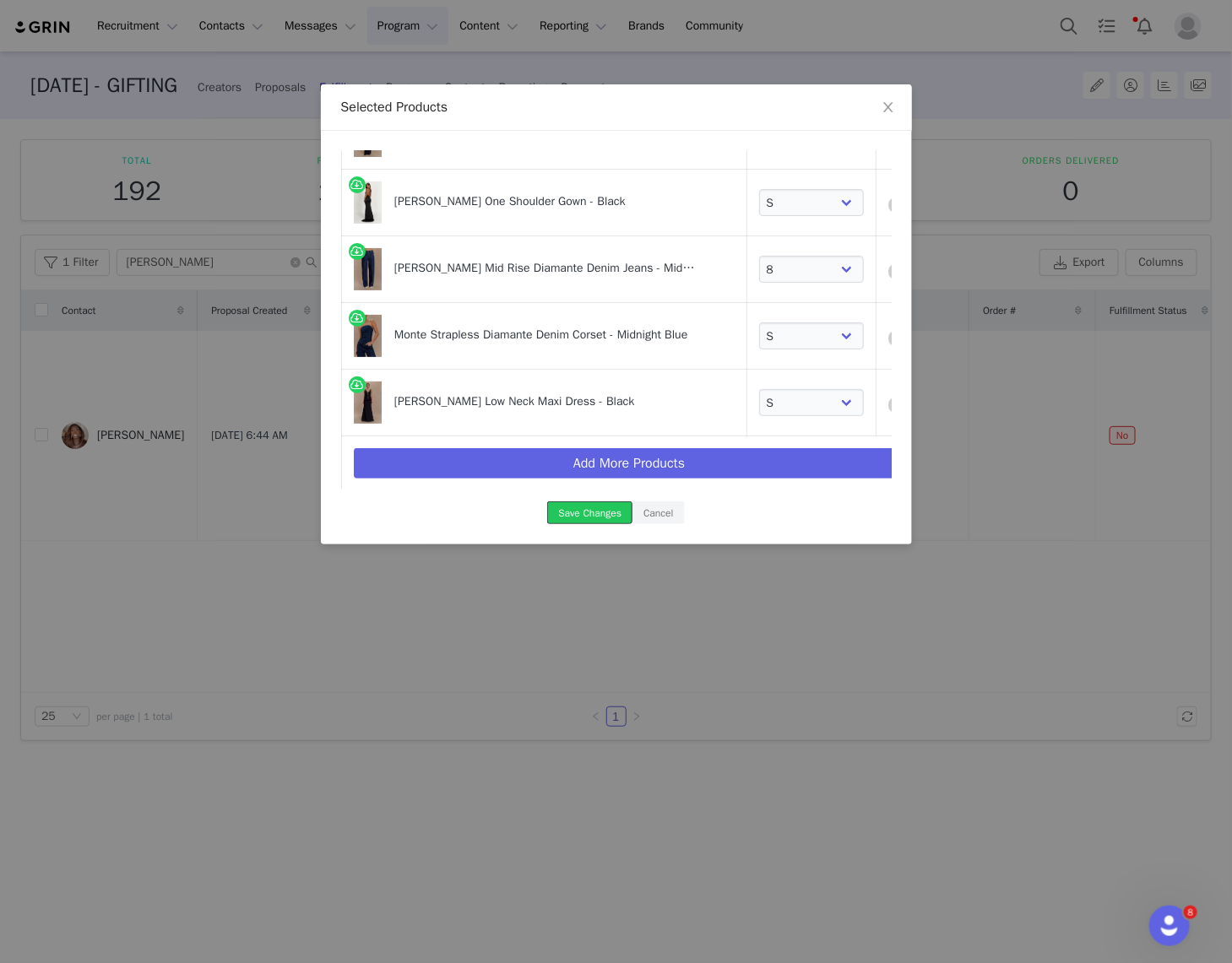 click on "Save Changes" at bounding box center [589, 512] 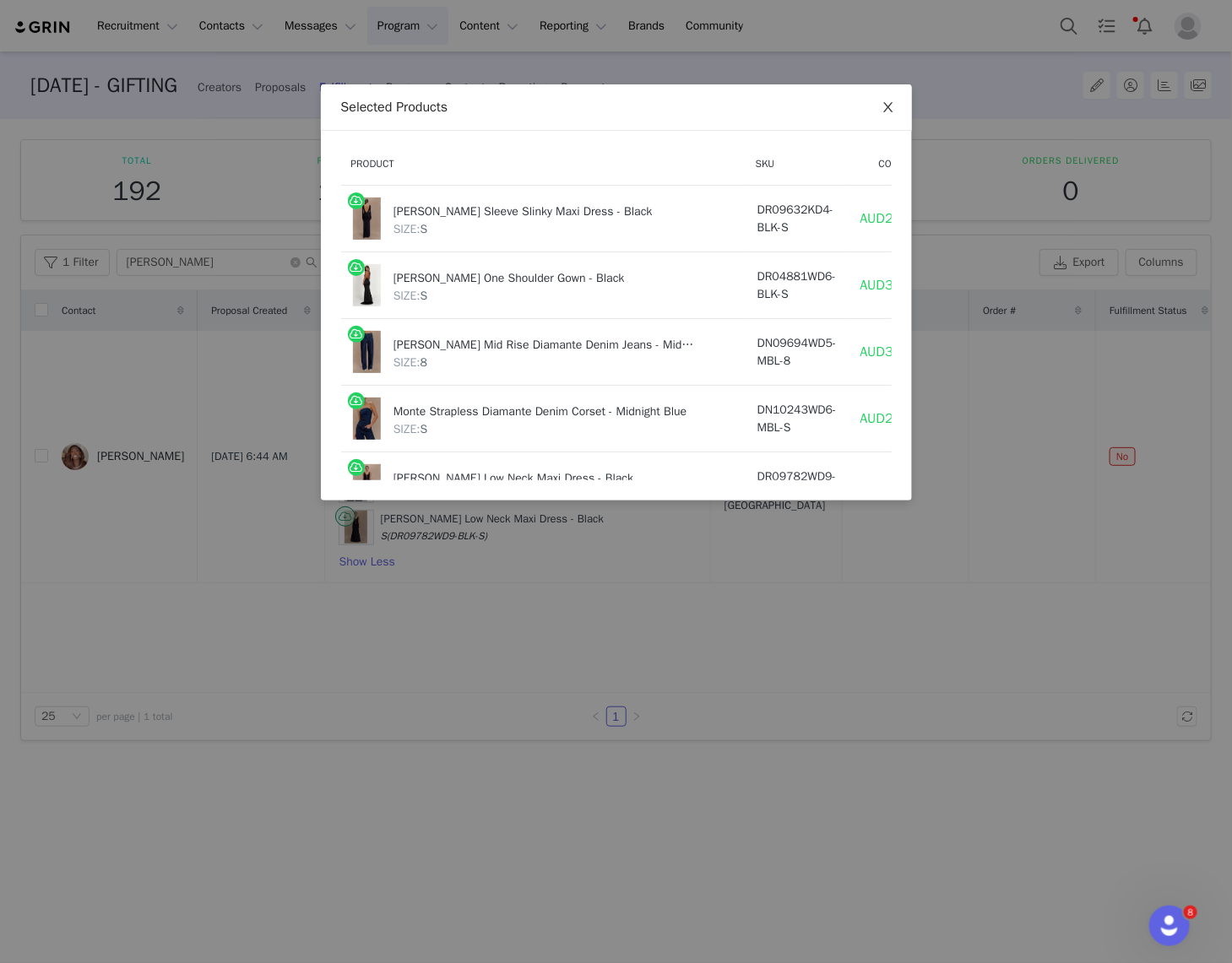 click 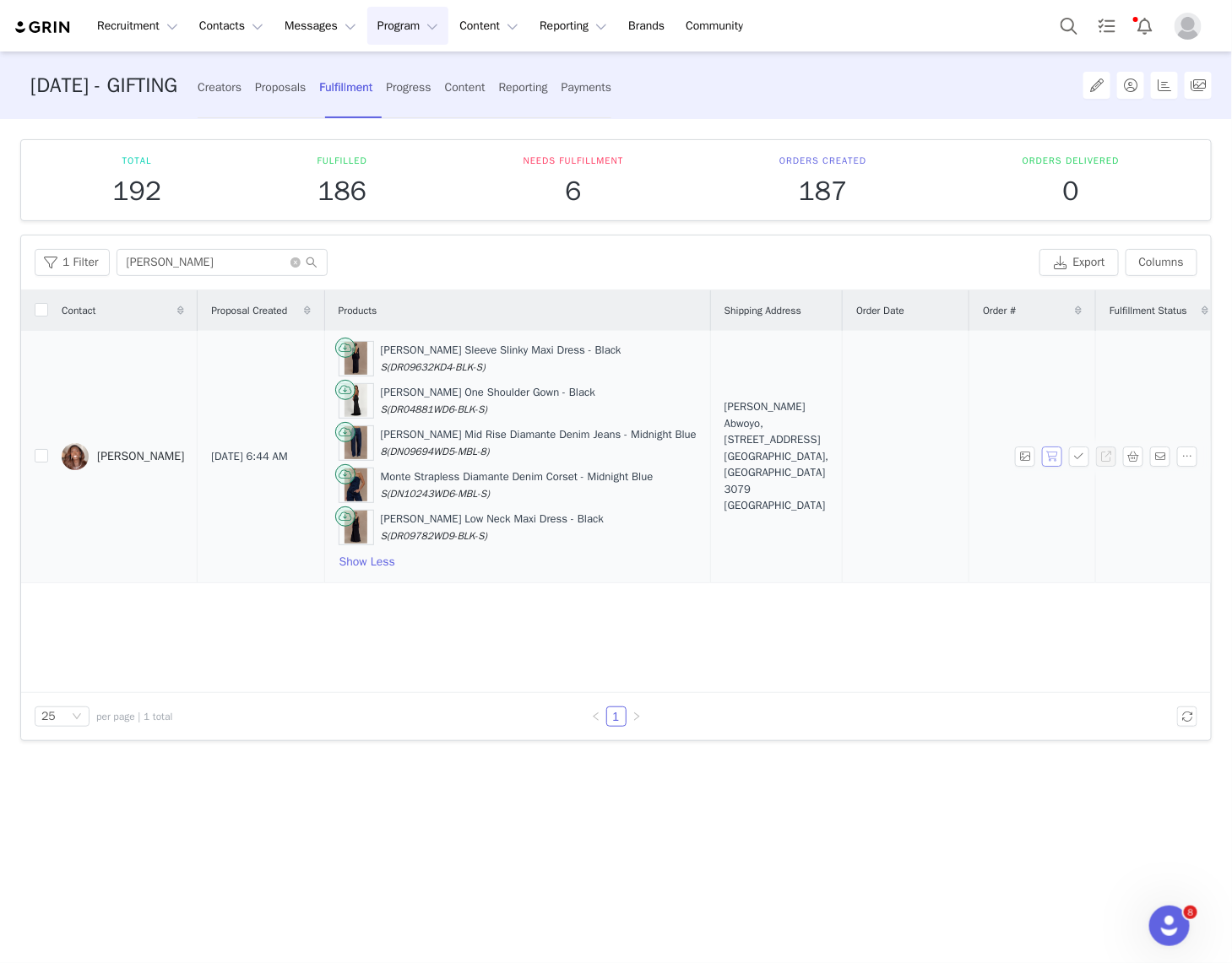 click at bounding box center [1052, 457] 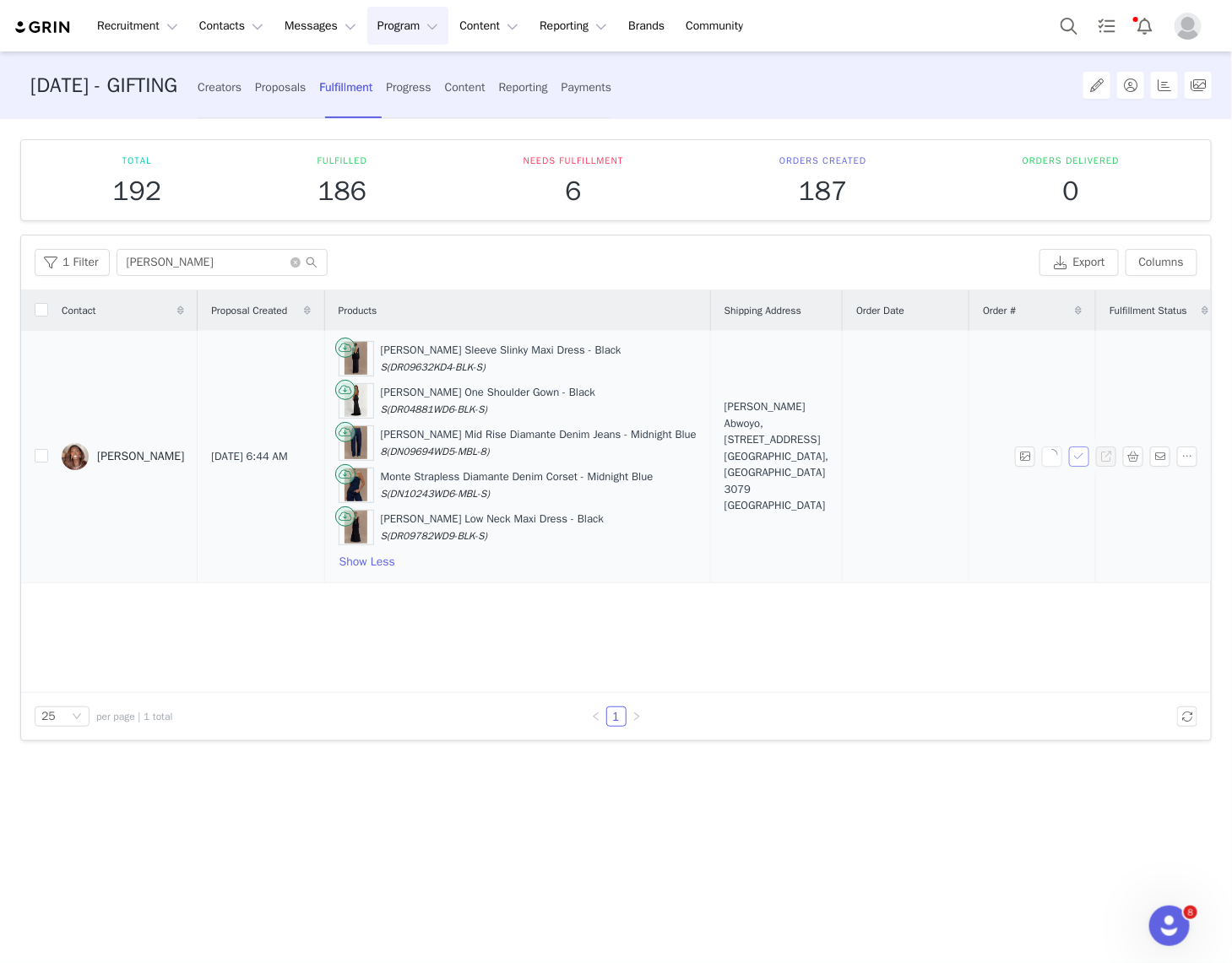 click at bounding box center [1079, 457] 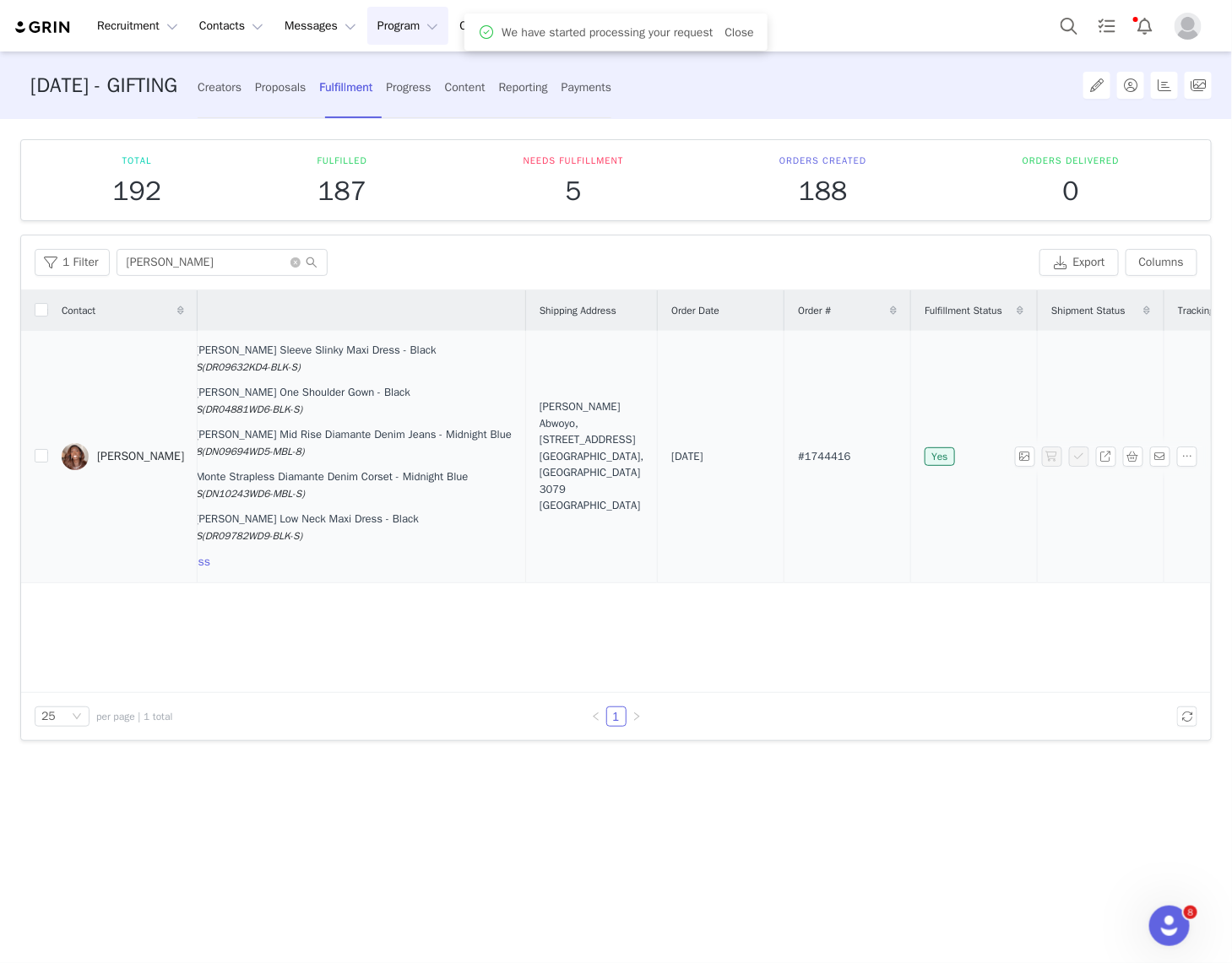scroll, scrollTop: 0, scrollLeft: 215, axis: horizontal 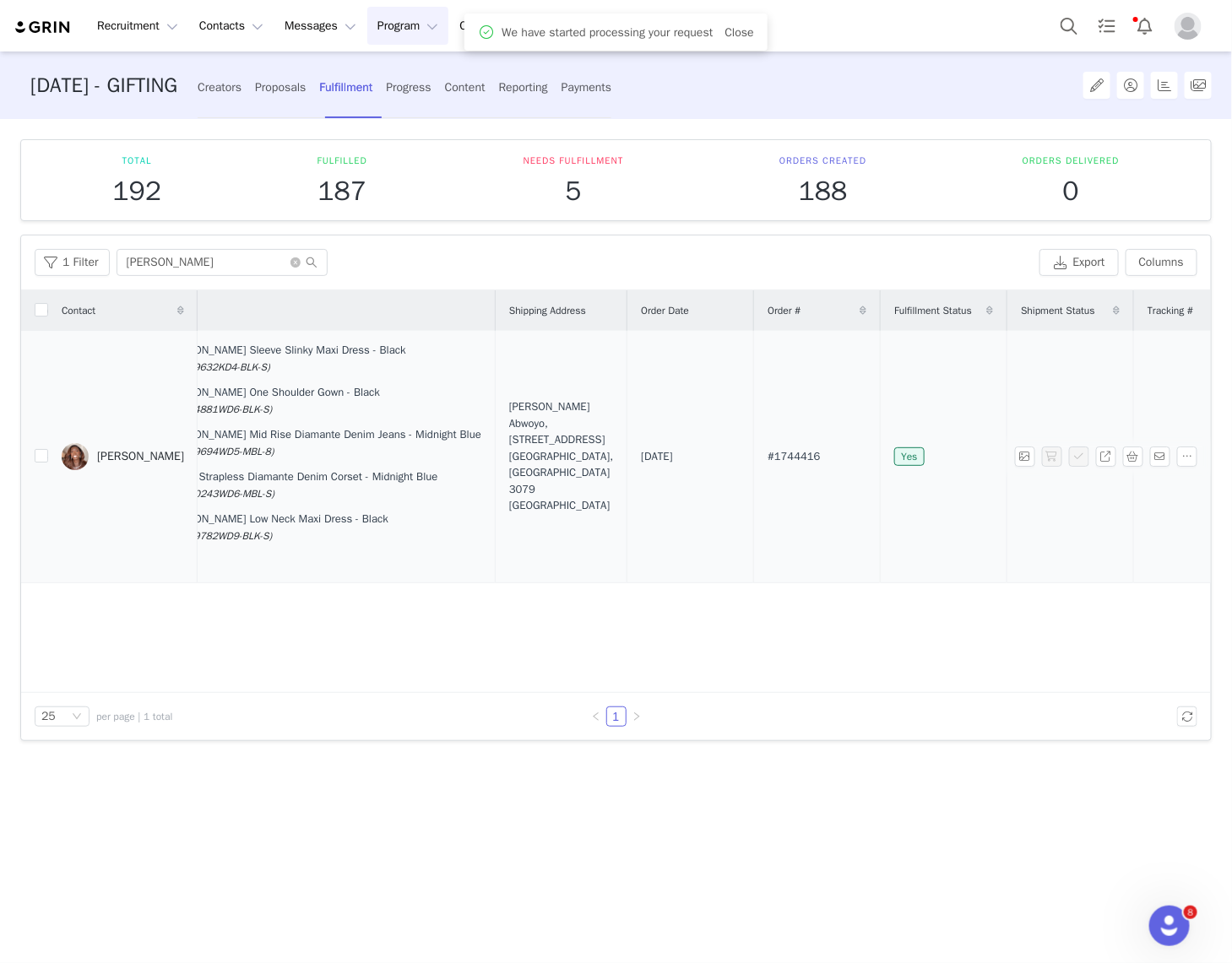 drag, startPoint x: 777, startPoint y: 448, endPoint x: 665, endPoint y: 448, distance: 112 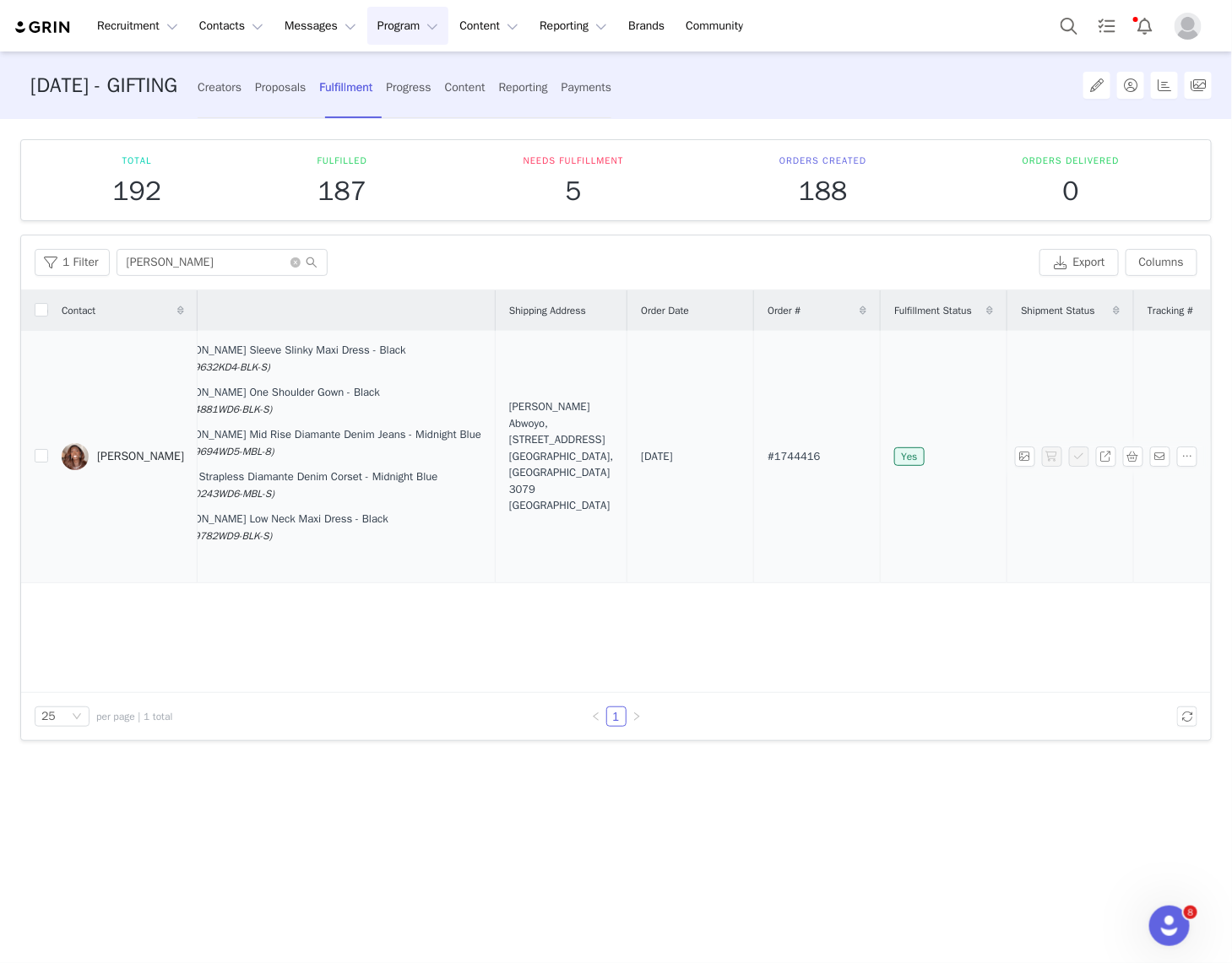 copy on "#1744416" 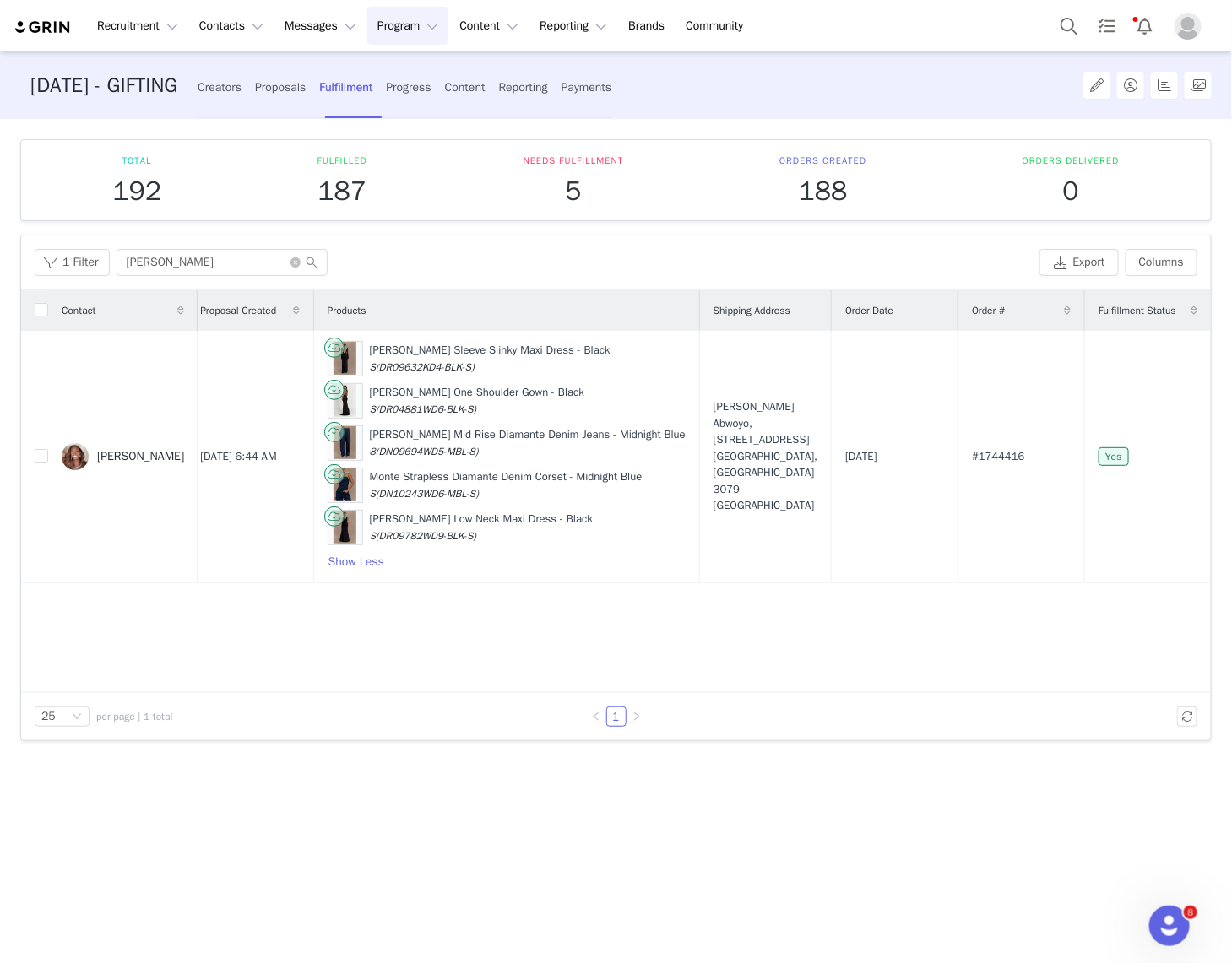 scroll, scrollTop: 0, scrollLeft: 8, axis: horizontal 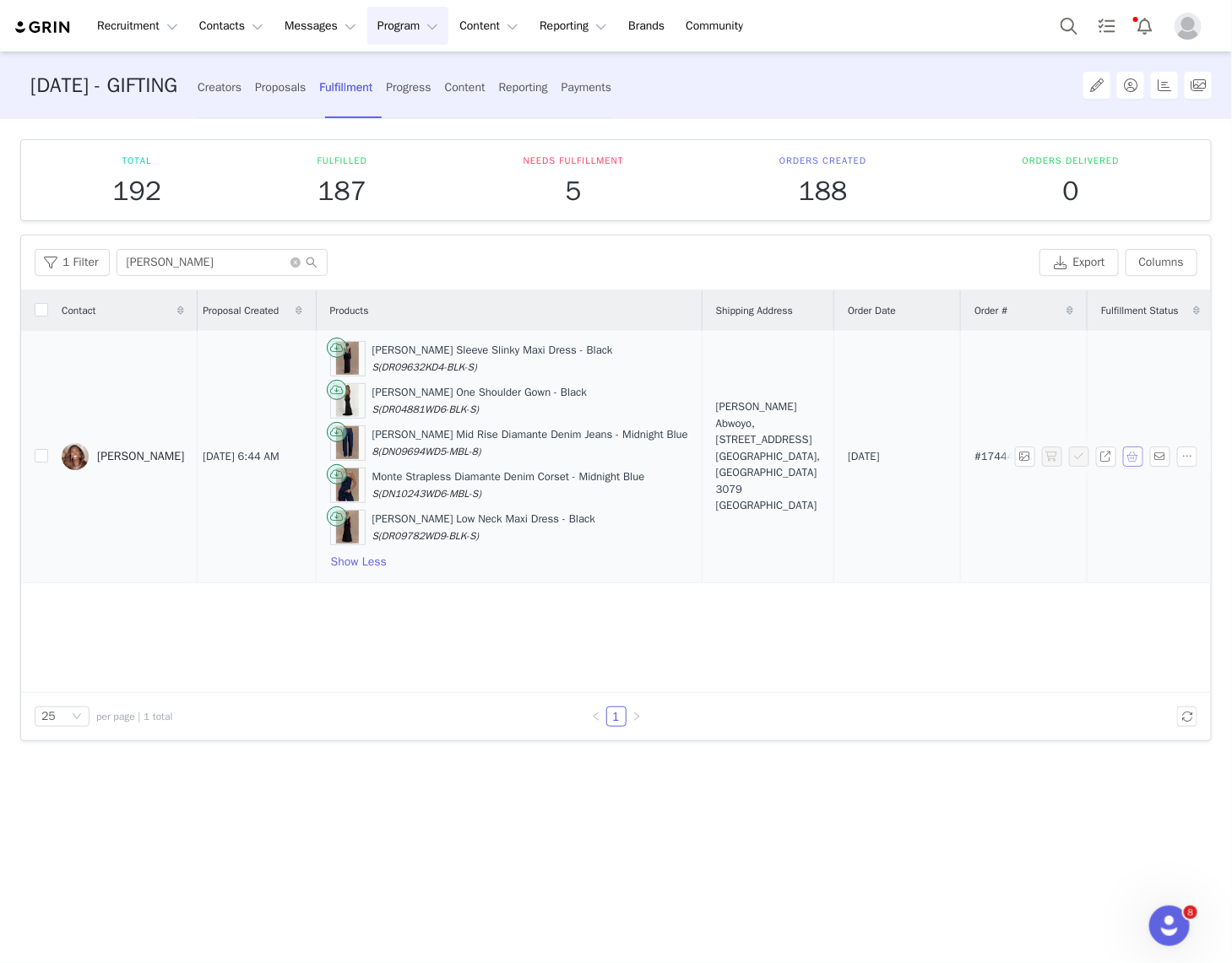 click at bounding box center (1133, 457) 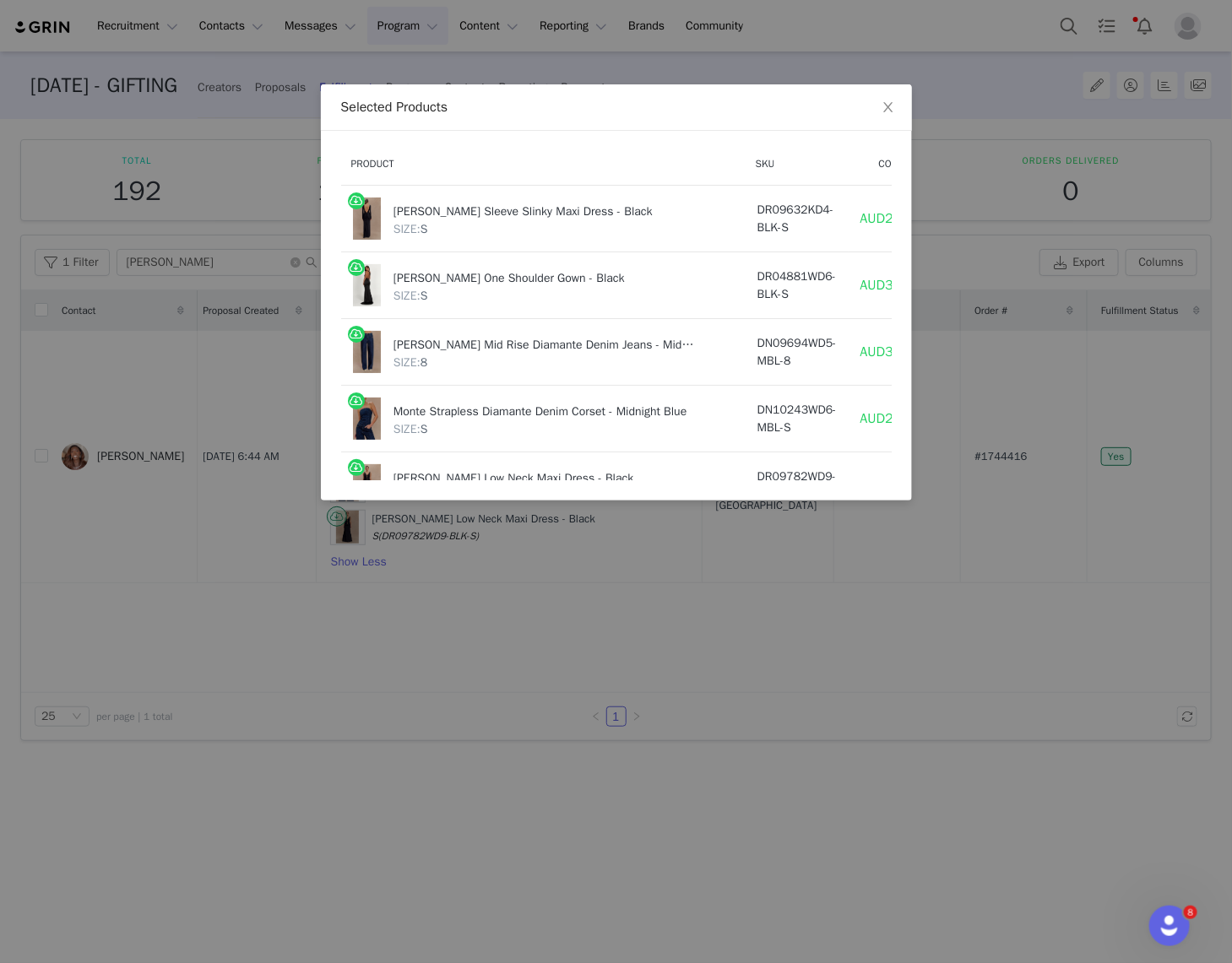 scroll, scrollTop: 0, scrollLeft: 125, axis: horizontal 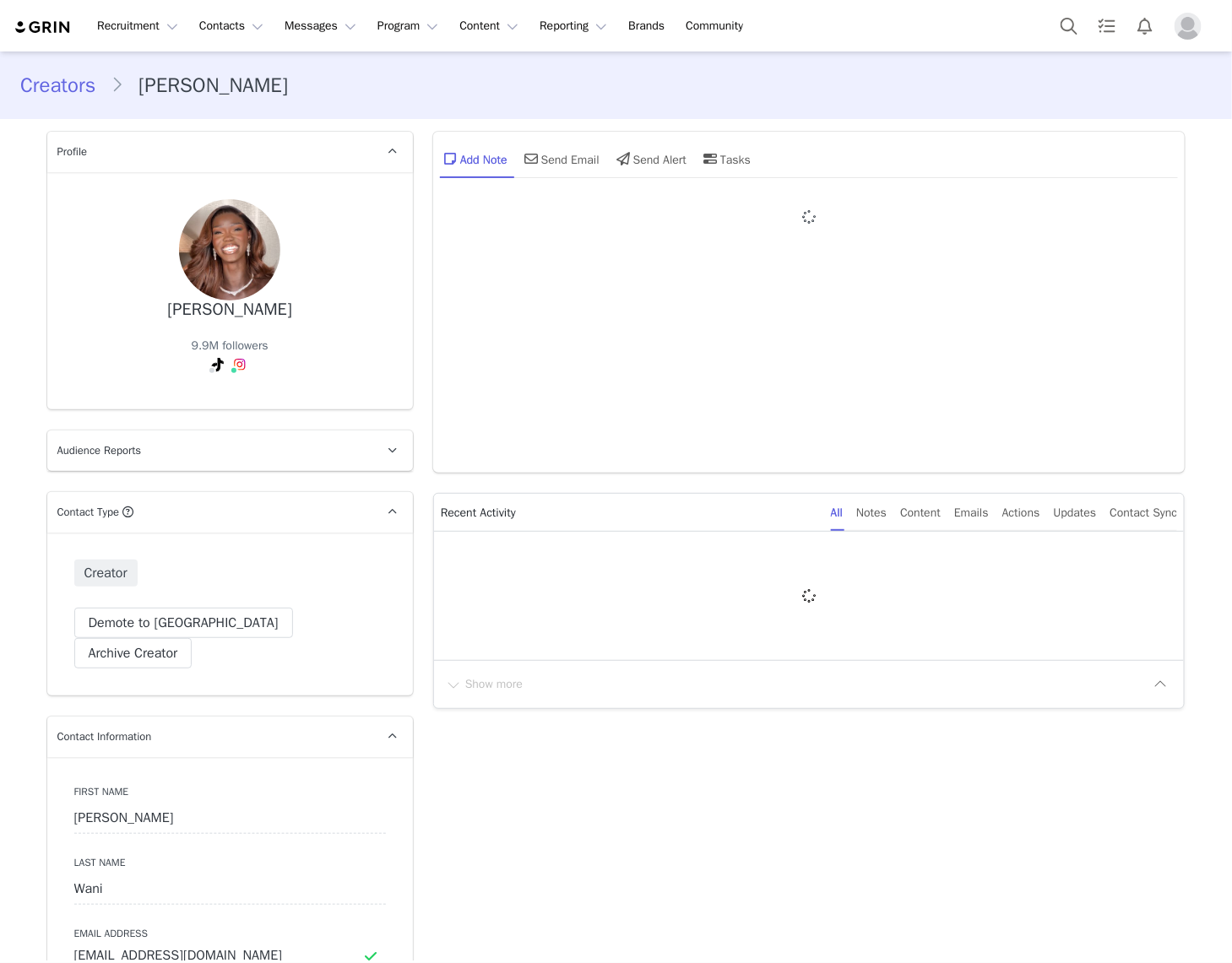 type on "+1 ([GEOGRAPHIC_DATA])" 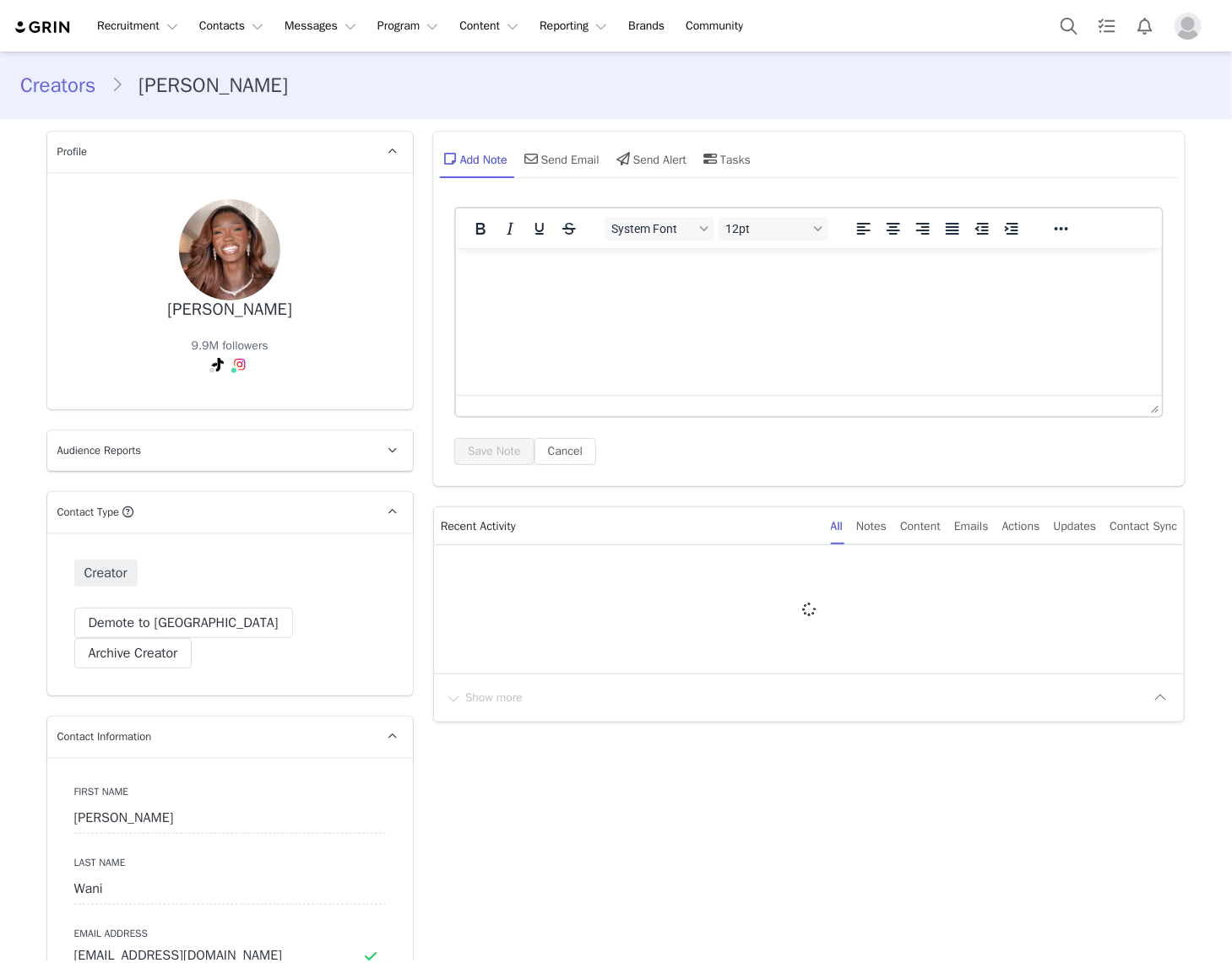 scroll, scrollTop: 0, scrollLeft: 0, axis: both 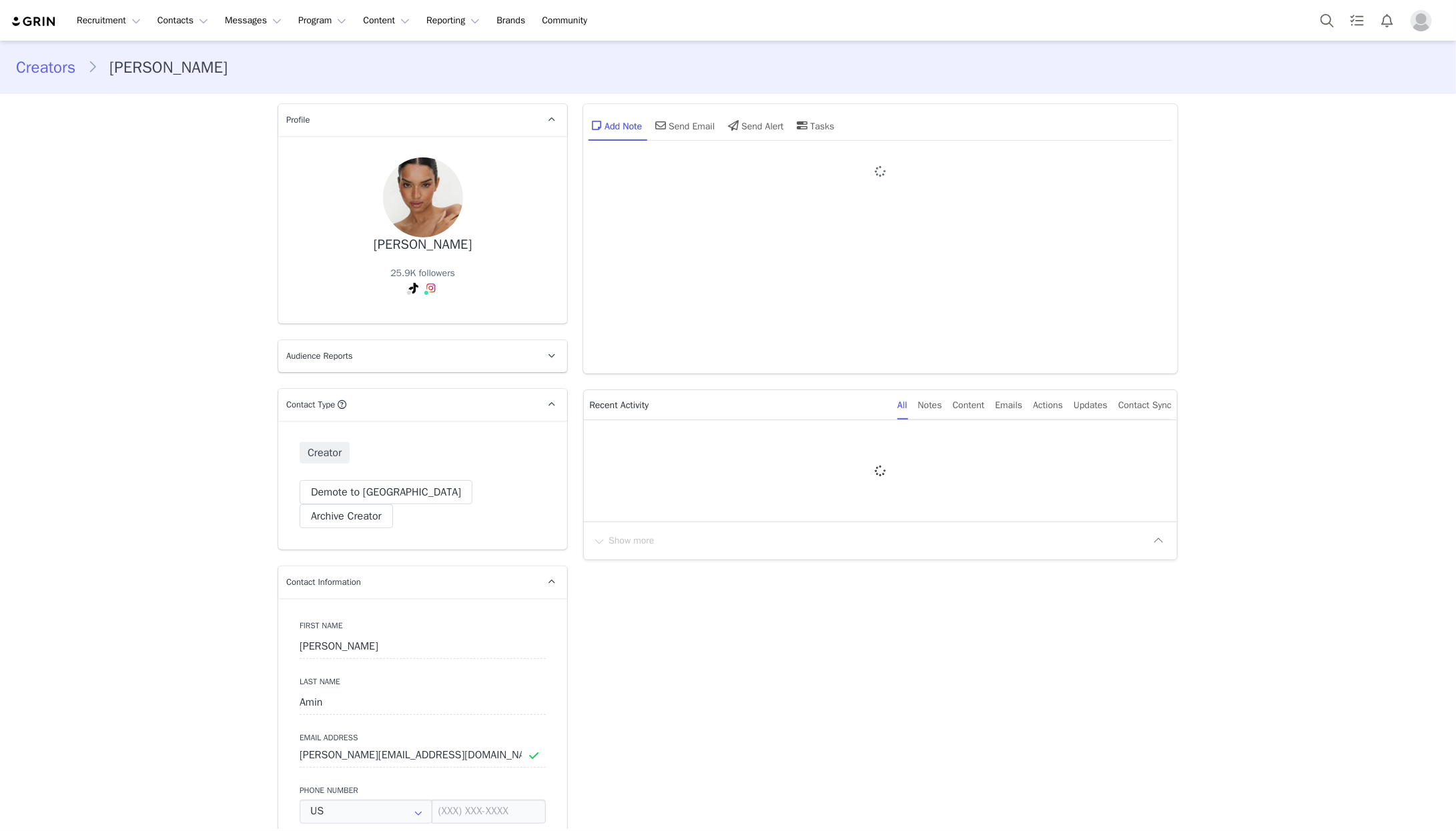 type on "+1 ([GEOGRAPHIC_DATA])" 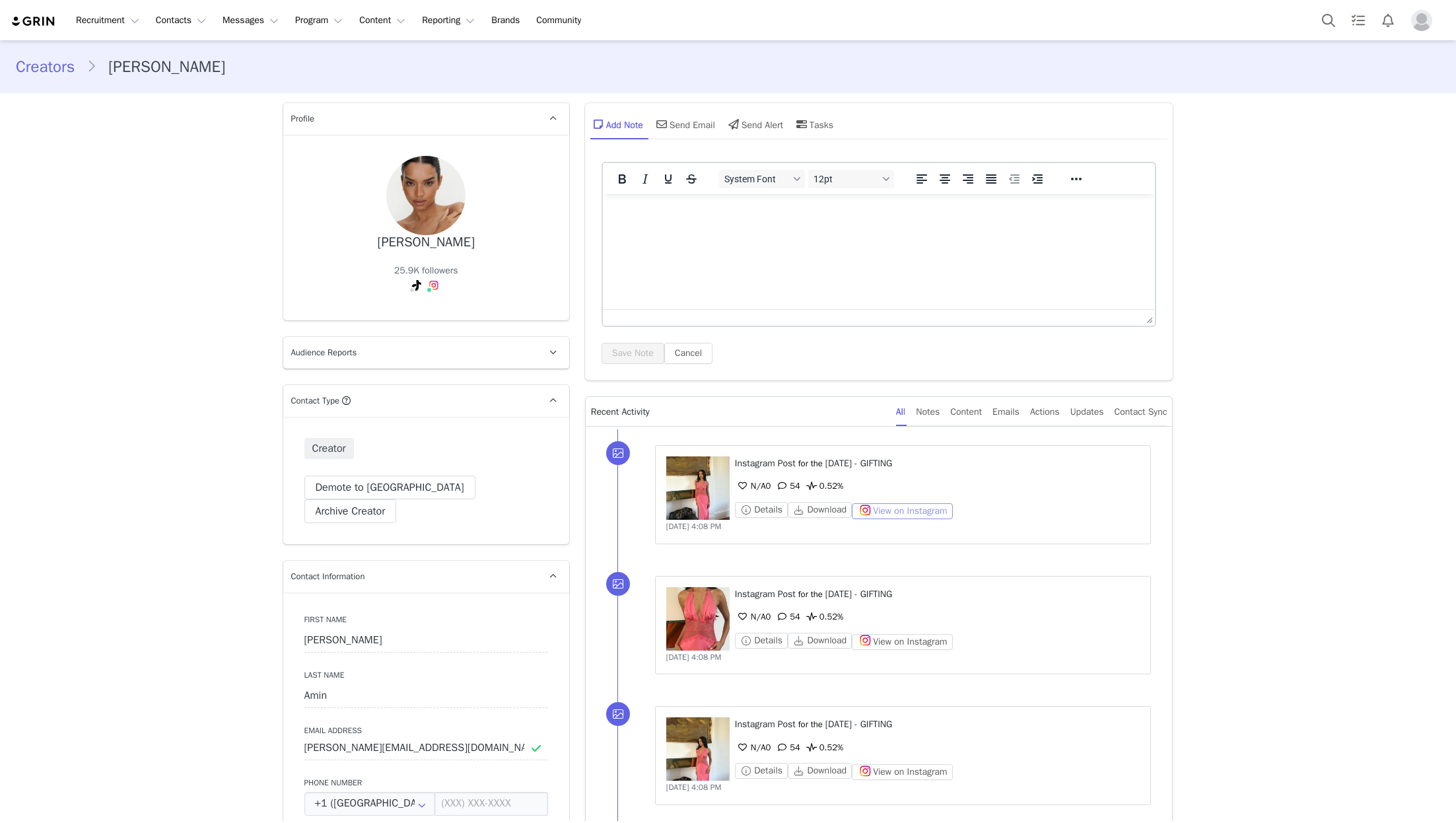 scroll, scrollTop: 0, scrollLeft: 0, axis: both 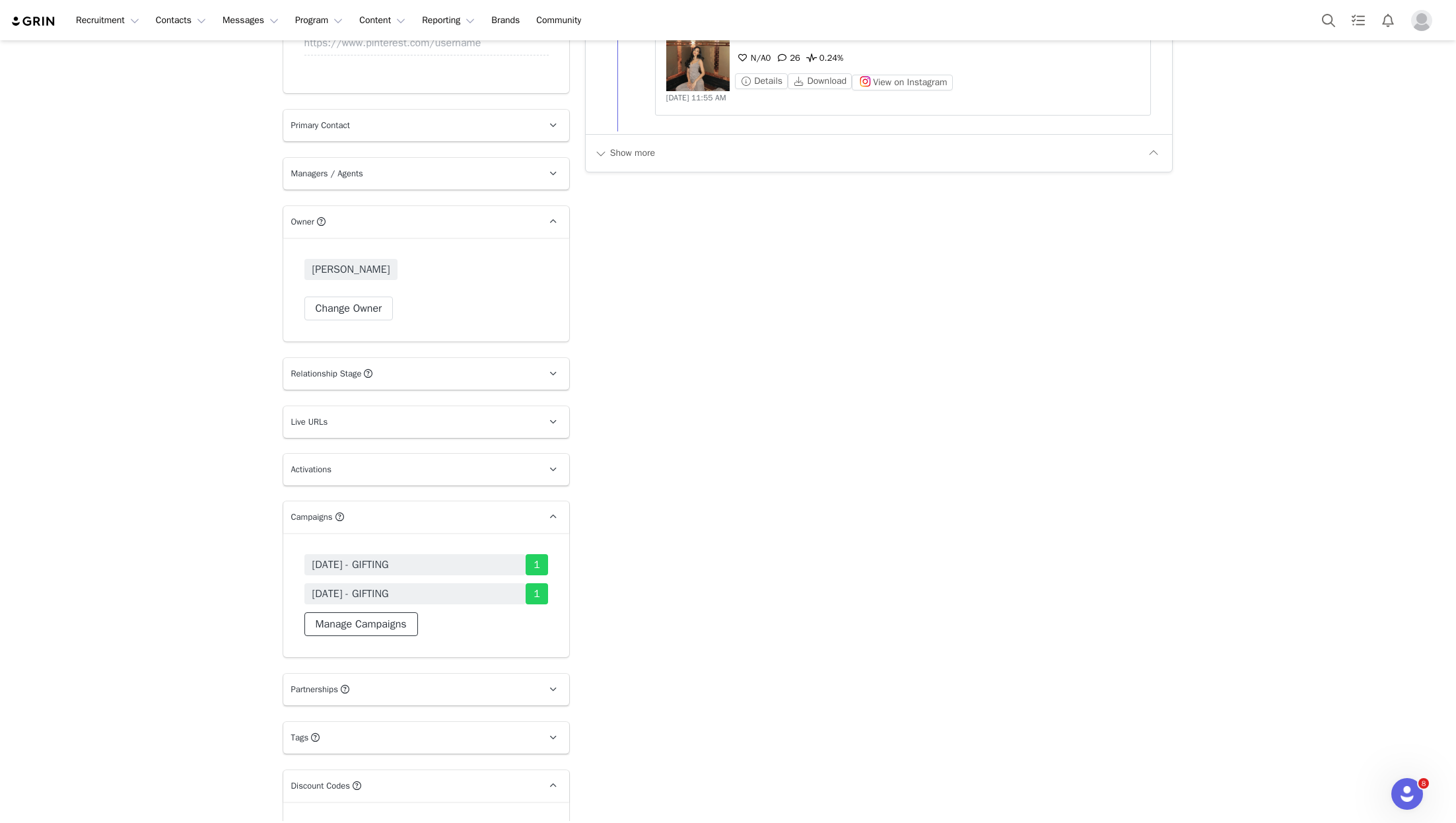 click on "Manage Campaigns" at bounding box center [361, 624] 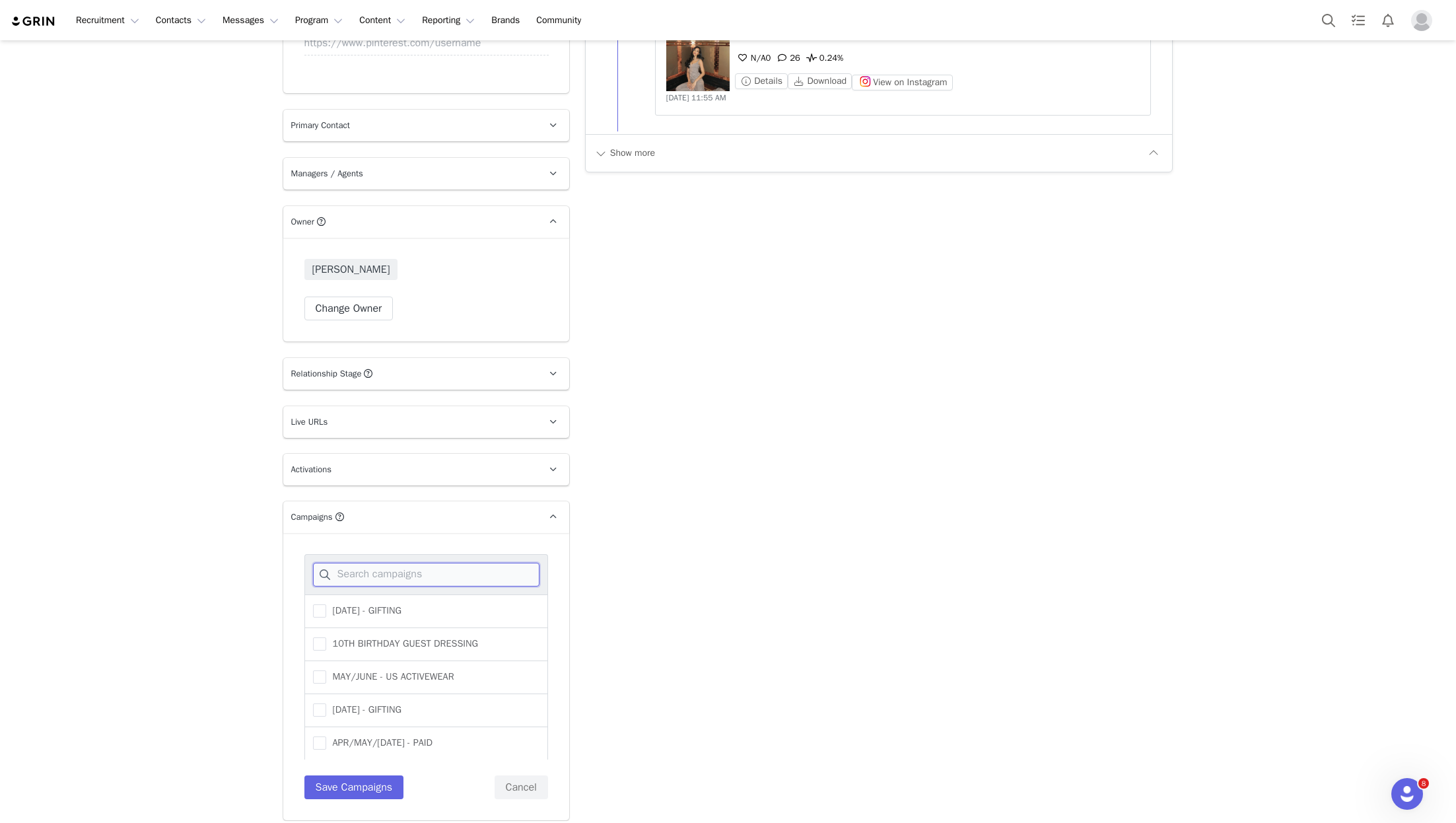 click at bounding box center (426, 575) 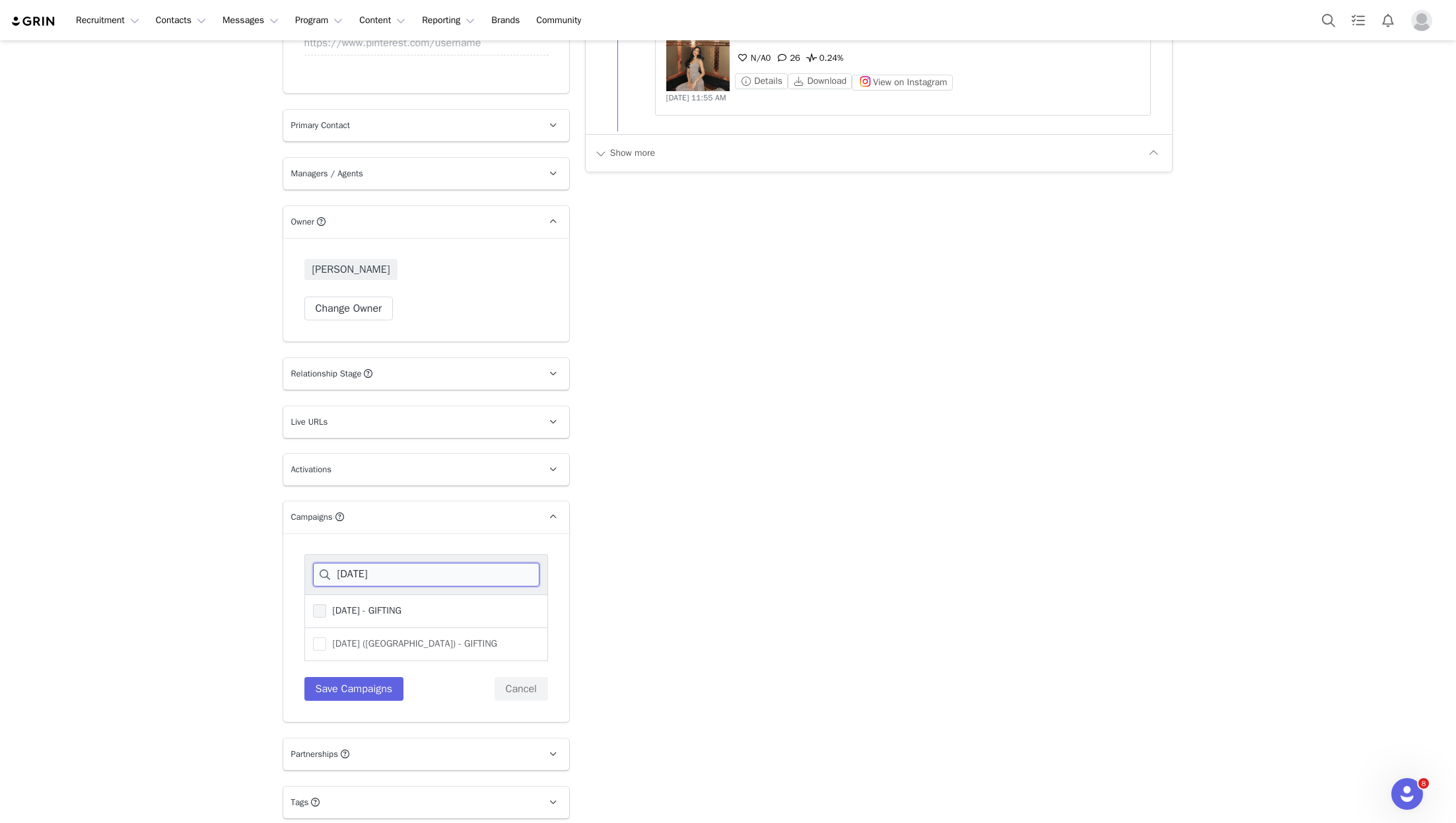 type on "july 25" 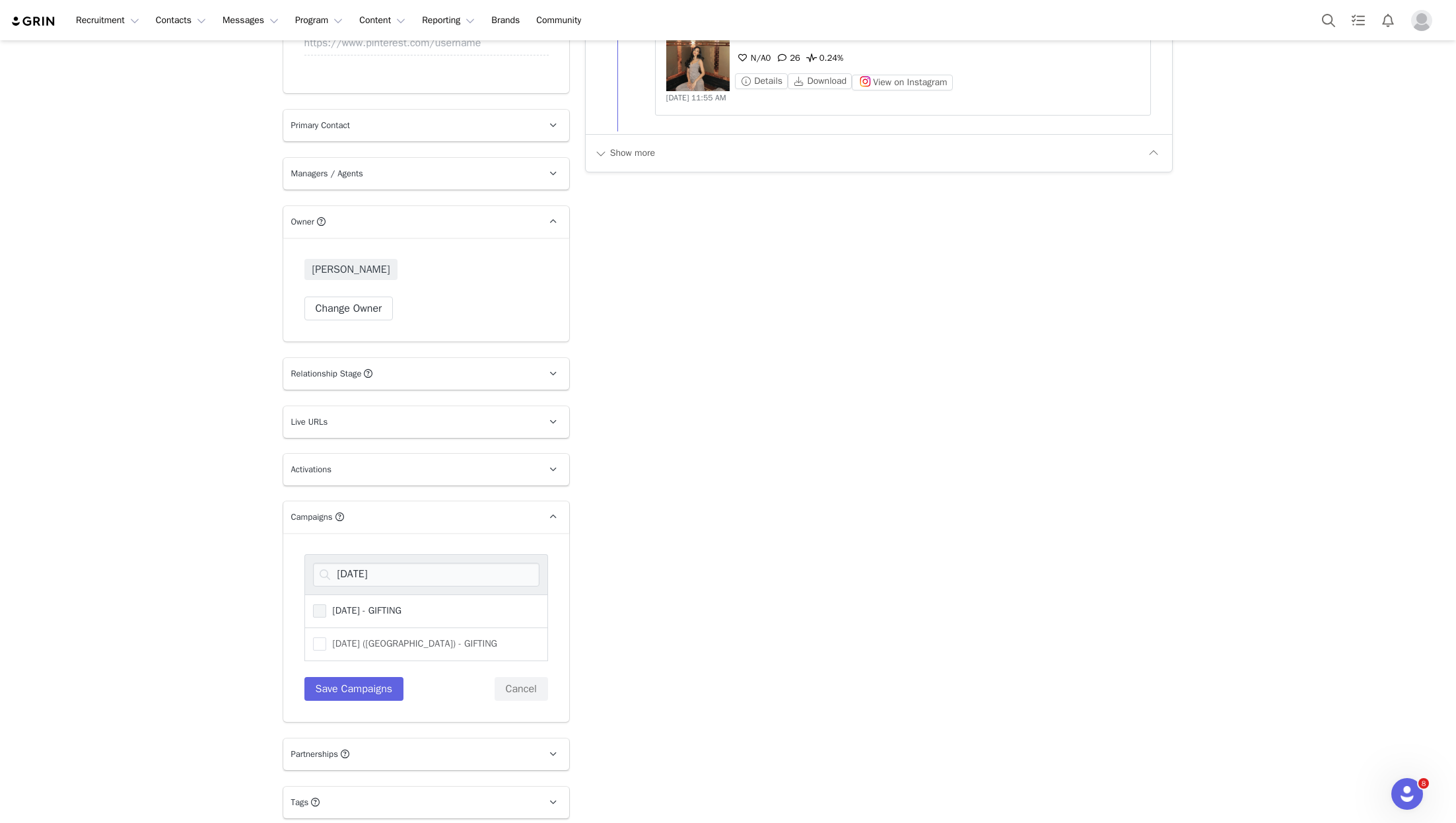 click at bounding box center (320, 611) 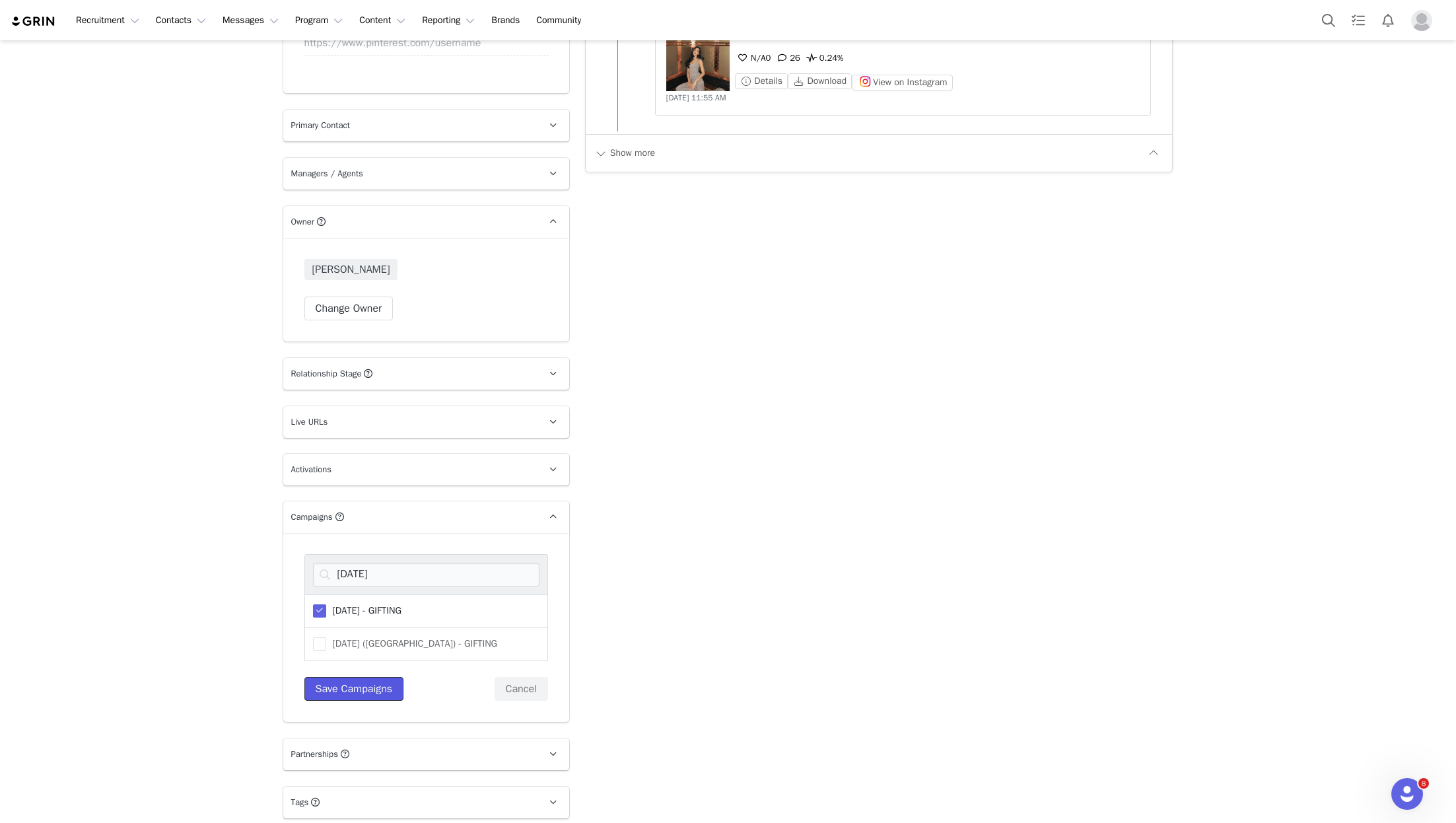 click on "Save Campaigns" at bounding box center (354, 689) 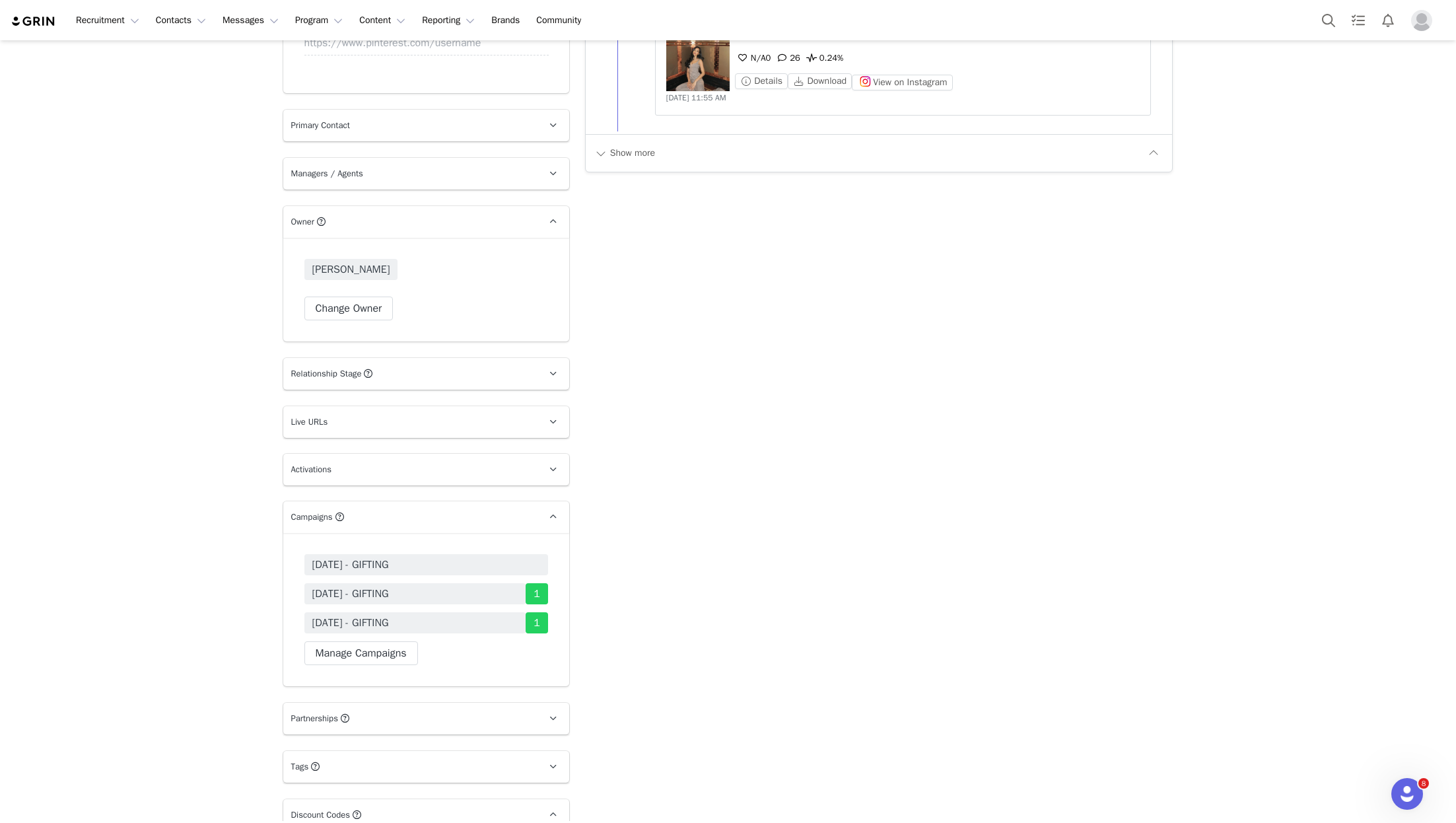 click on "[DATE] - GIFTING" at bounding box center (351, 565) 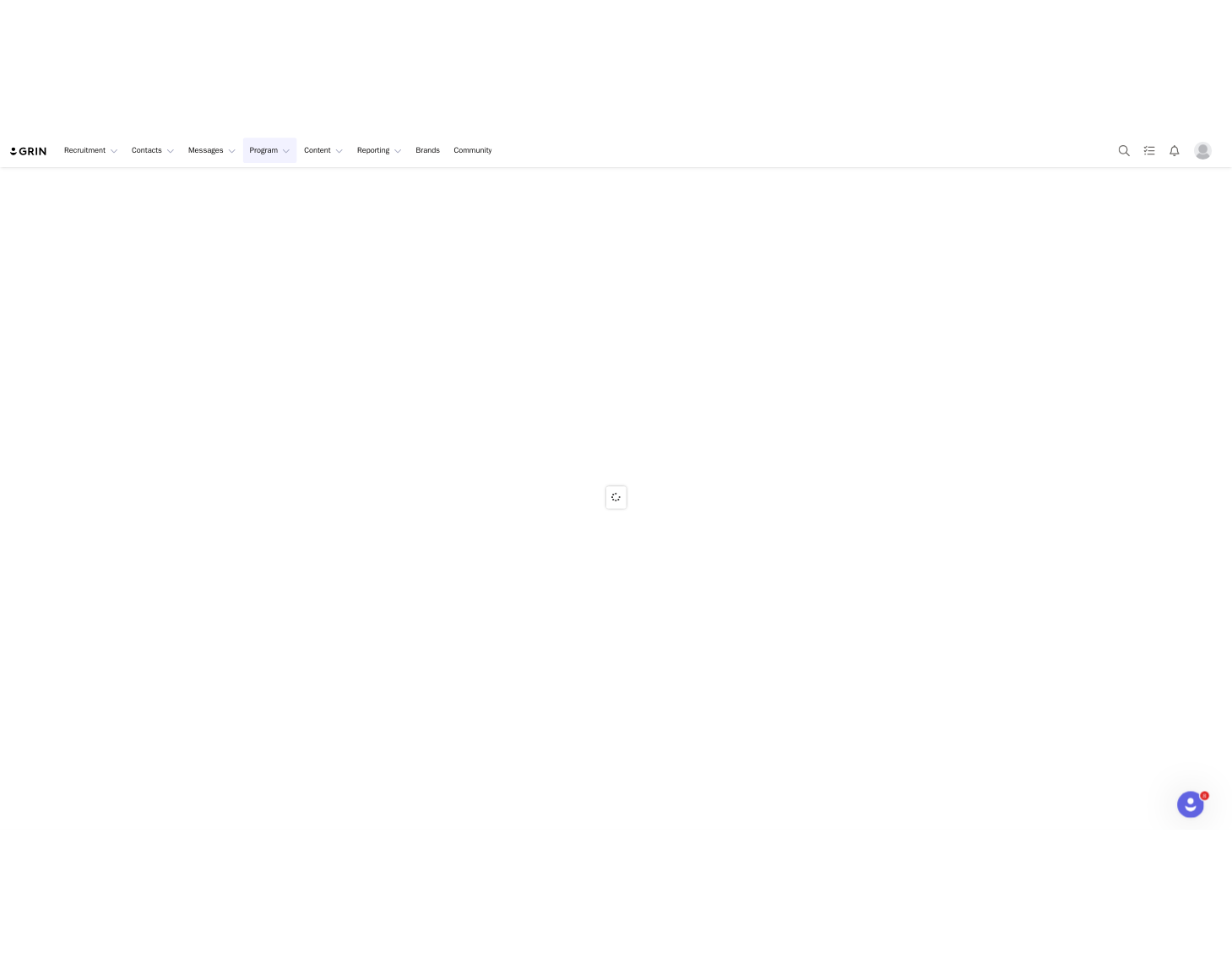 scroll, scrollTop: 0, scrollLeft: 0, axis: both 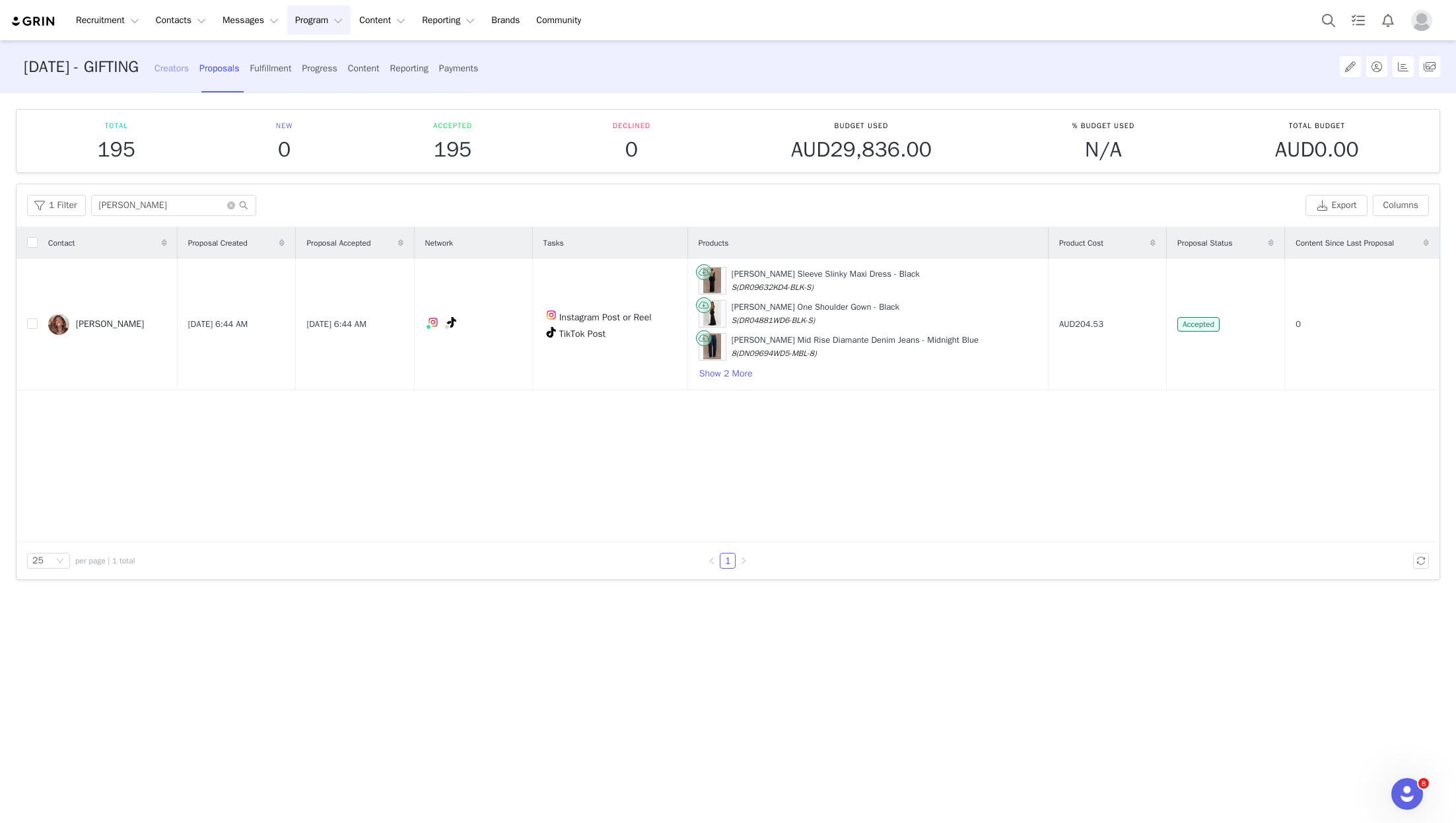 click on "Creators" at bounding box center (172, 68) 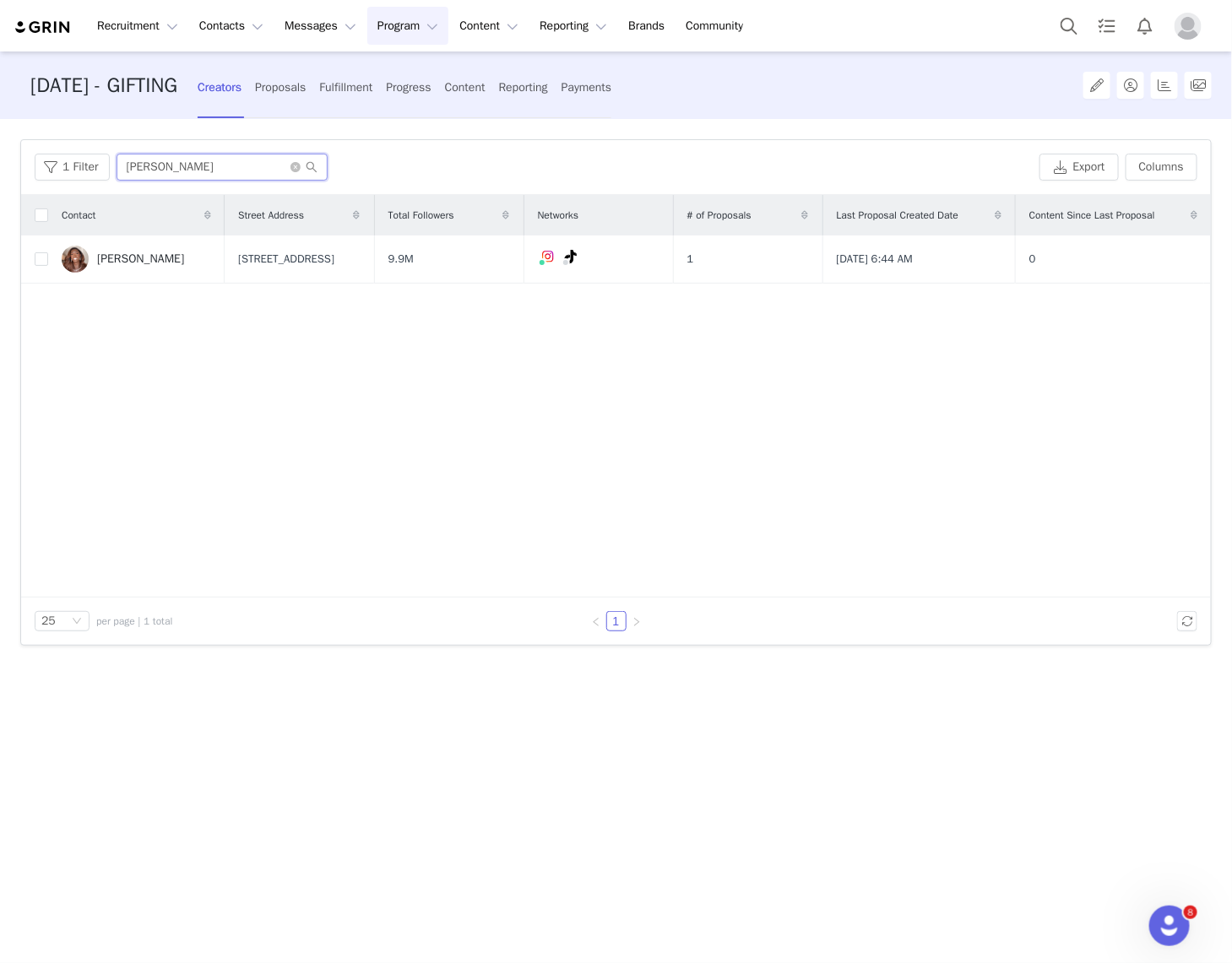click on "[PERSON_NAME]" at bounding box center [222, 167] 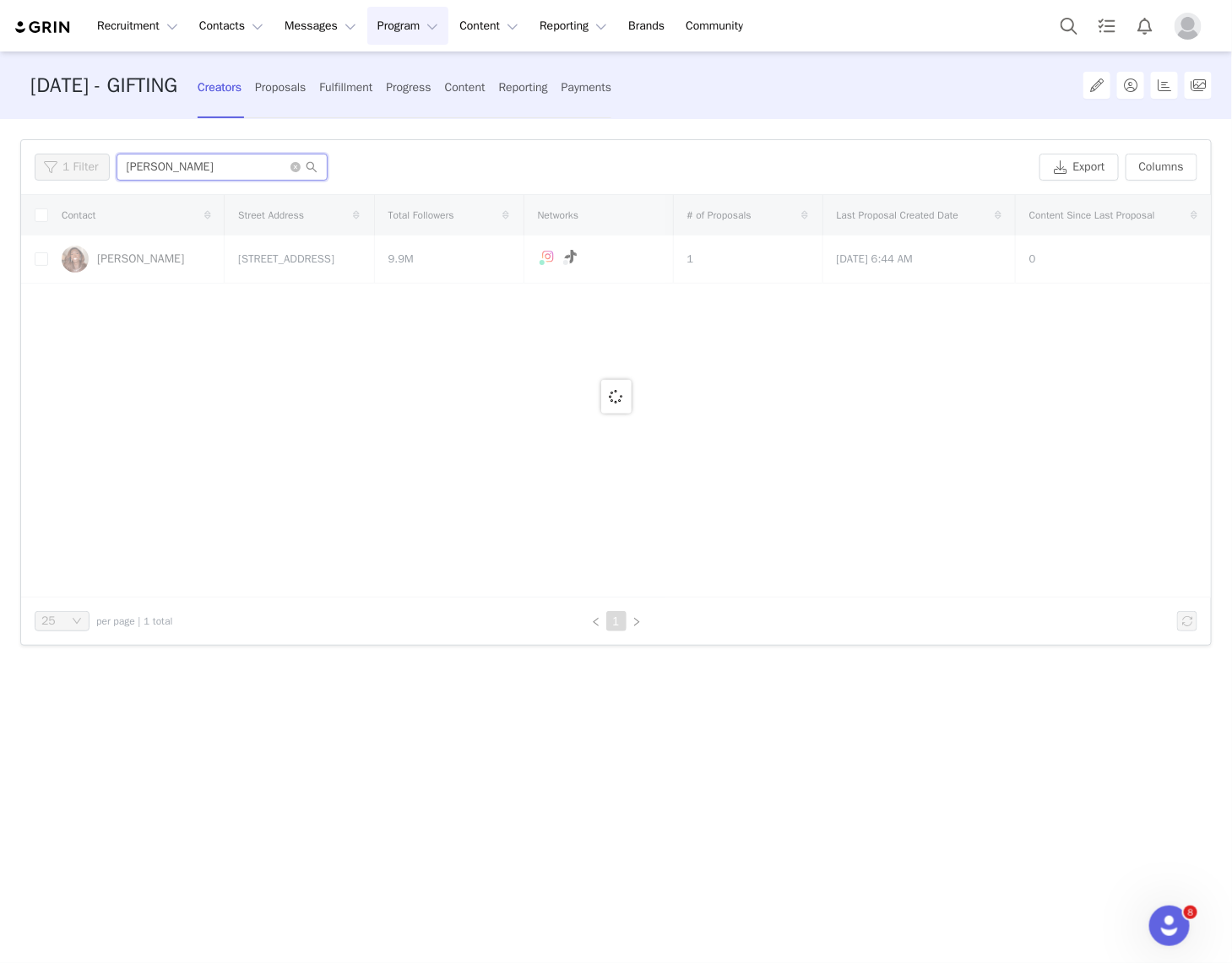 type on "ilma" 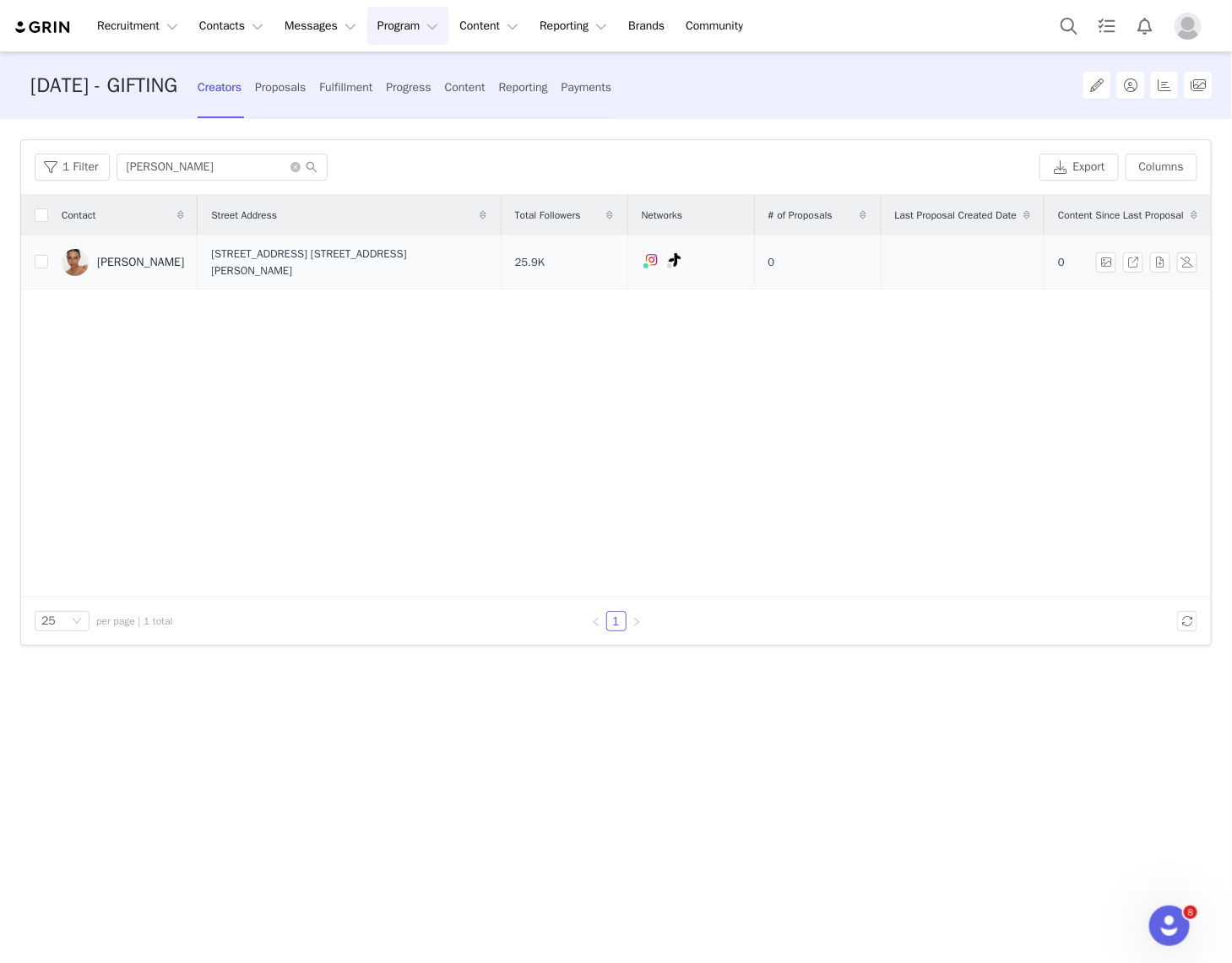 click on "Ilma Amin" at bounding box center [140, 262] 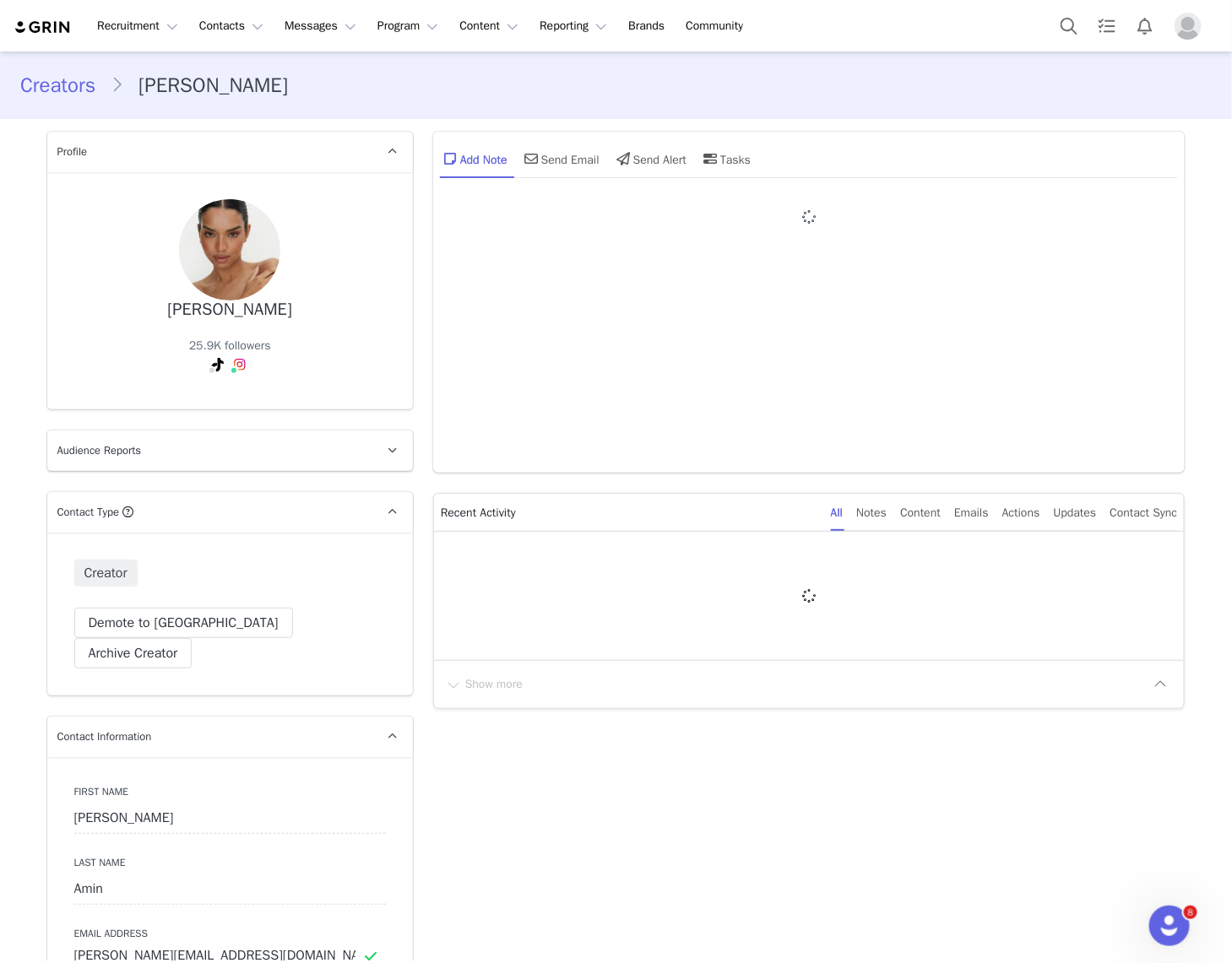 type on "+1 (United States)" 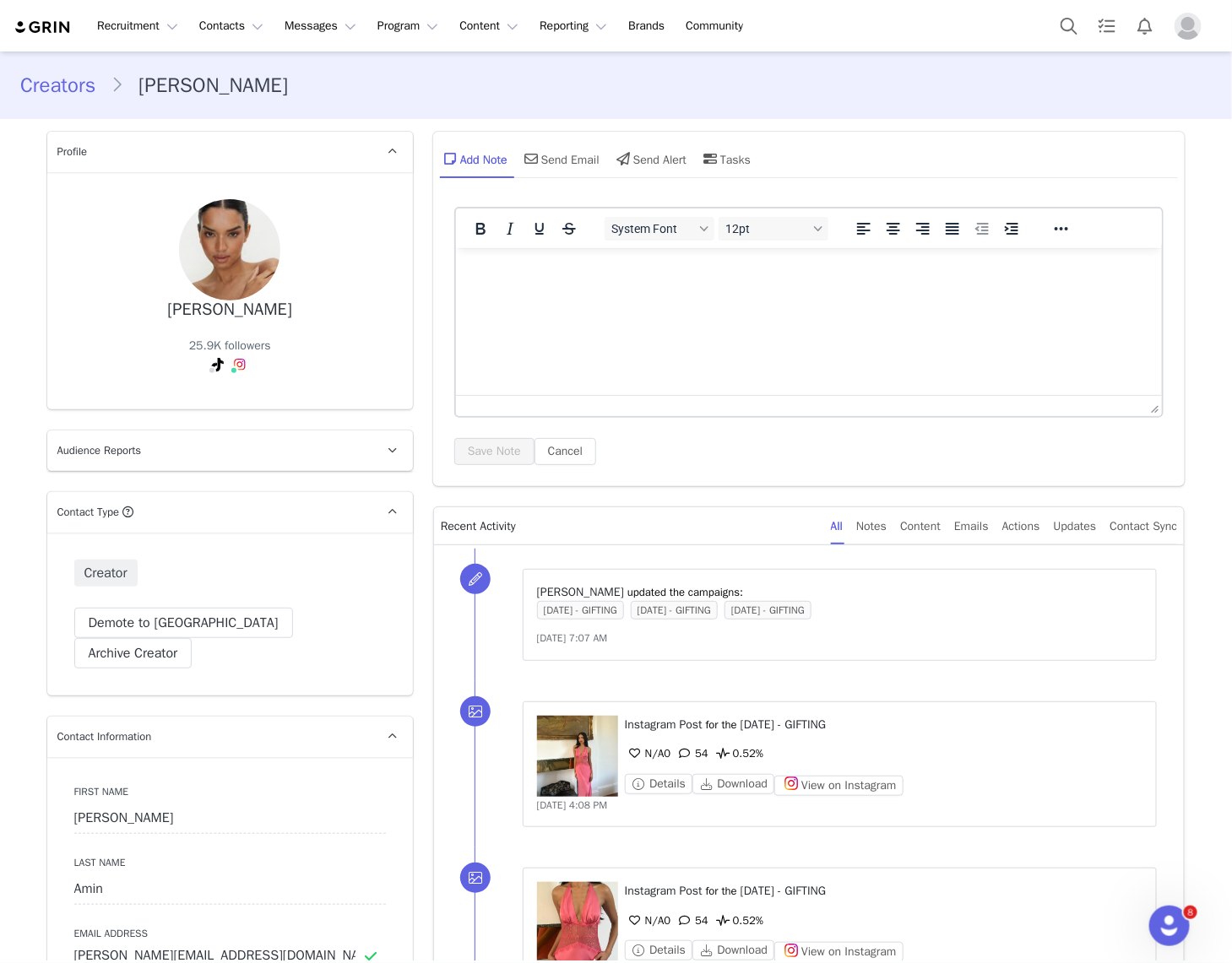 scroll, scrollTop: 0, scrollLeft: 0, axis: both 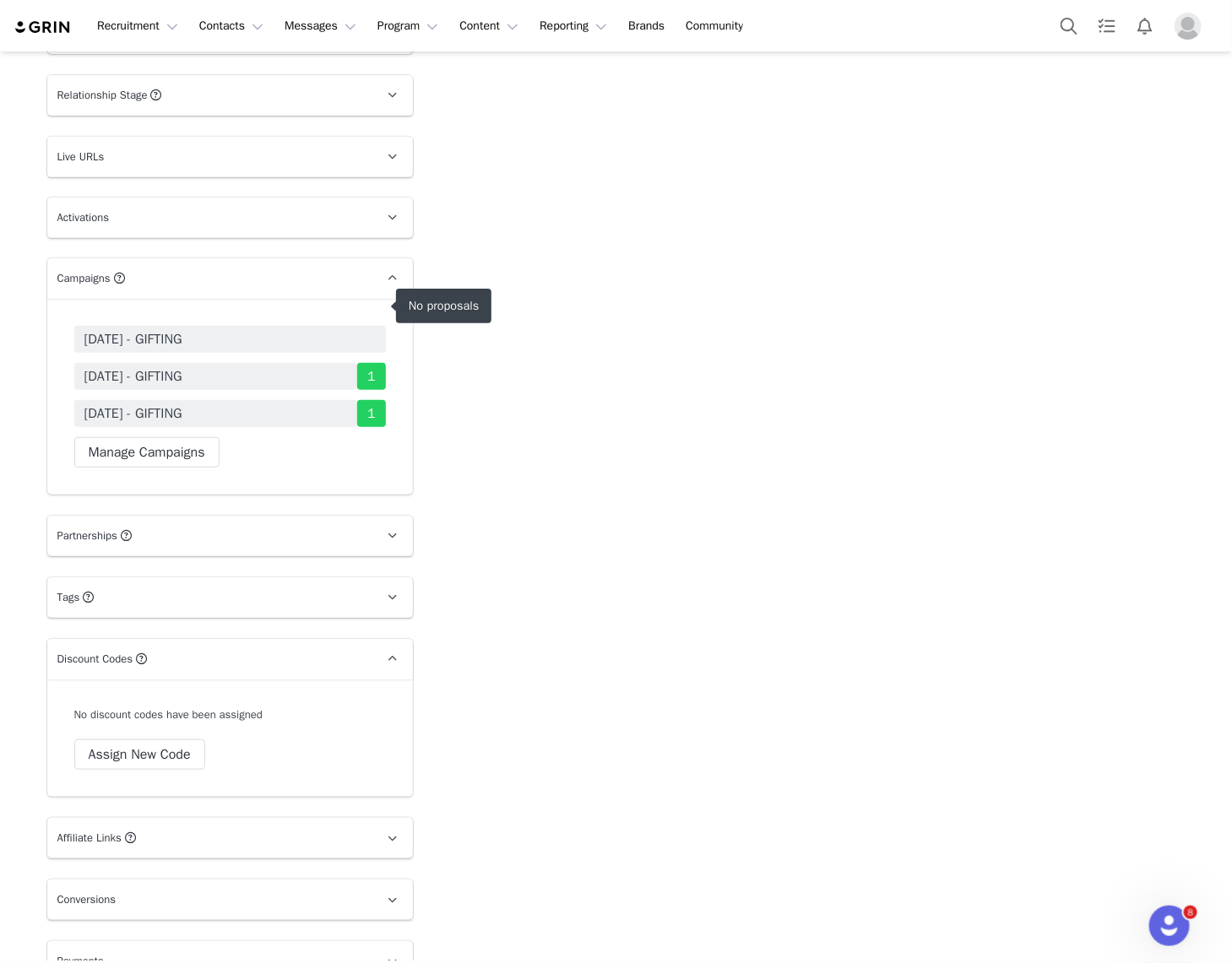 click on "[DATE] - GIFTING" at bounding box center [133, 339] 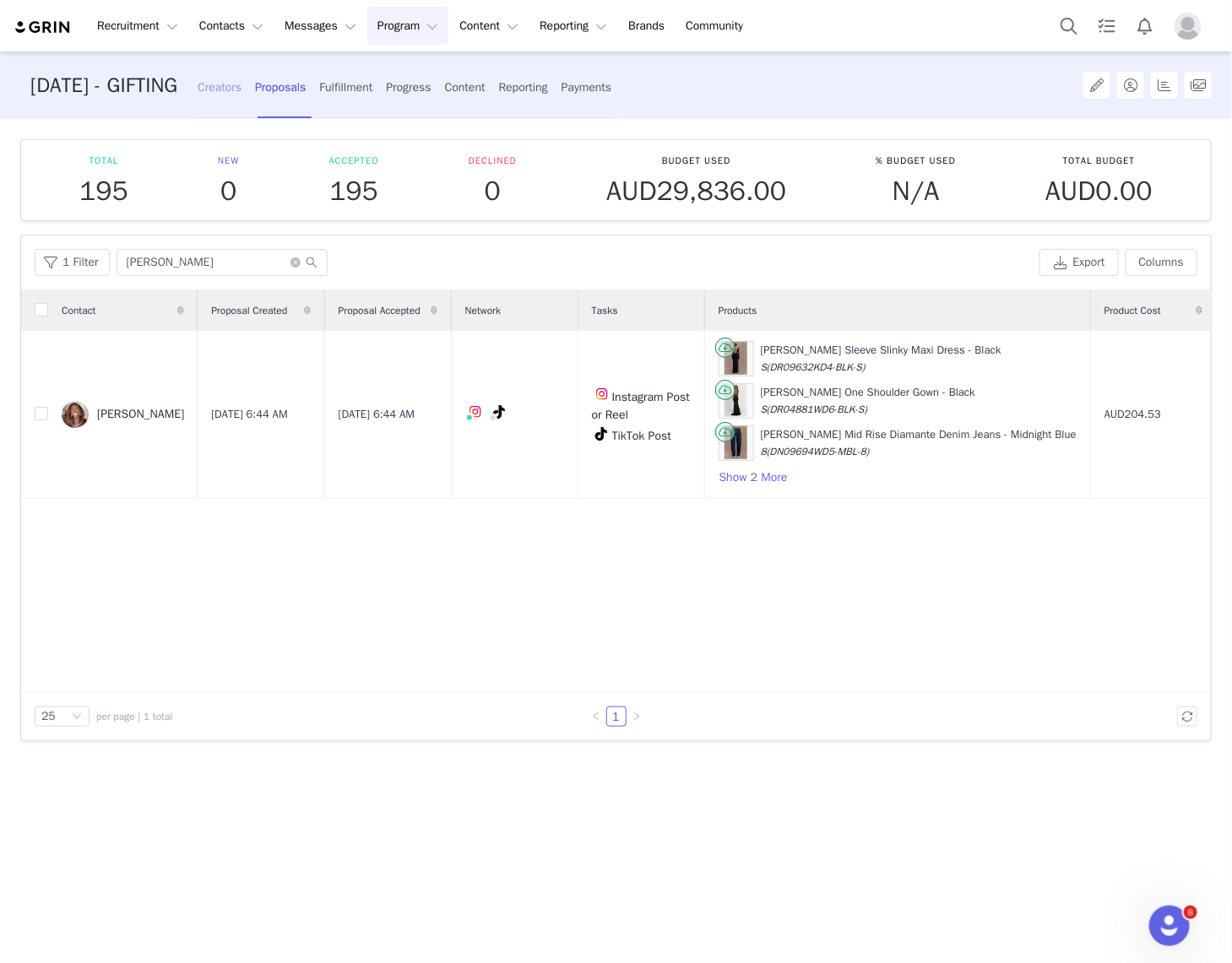 click on "Creators" at bounding box center [220, 87] 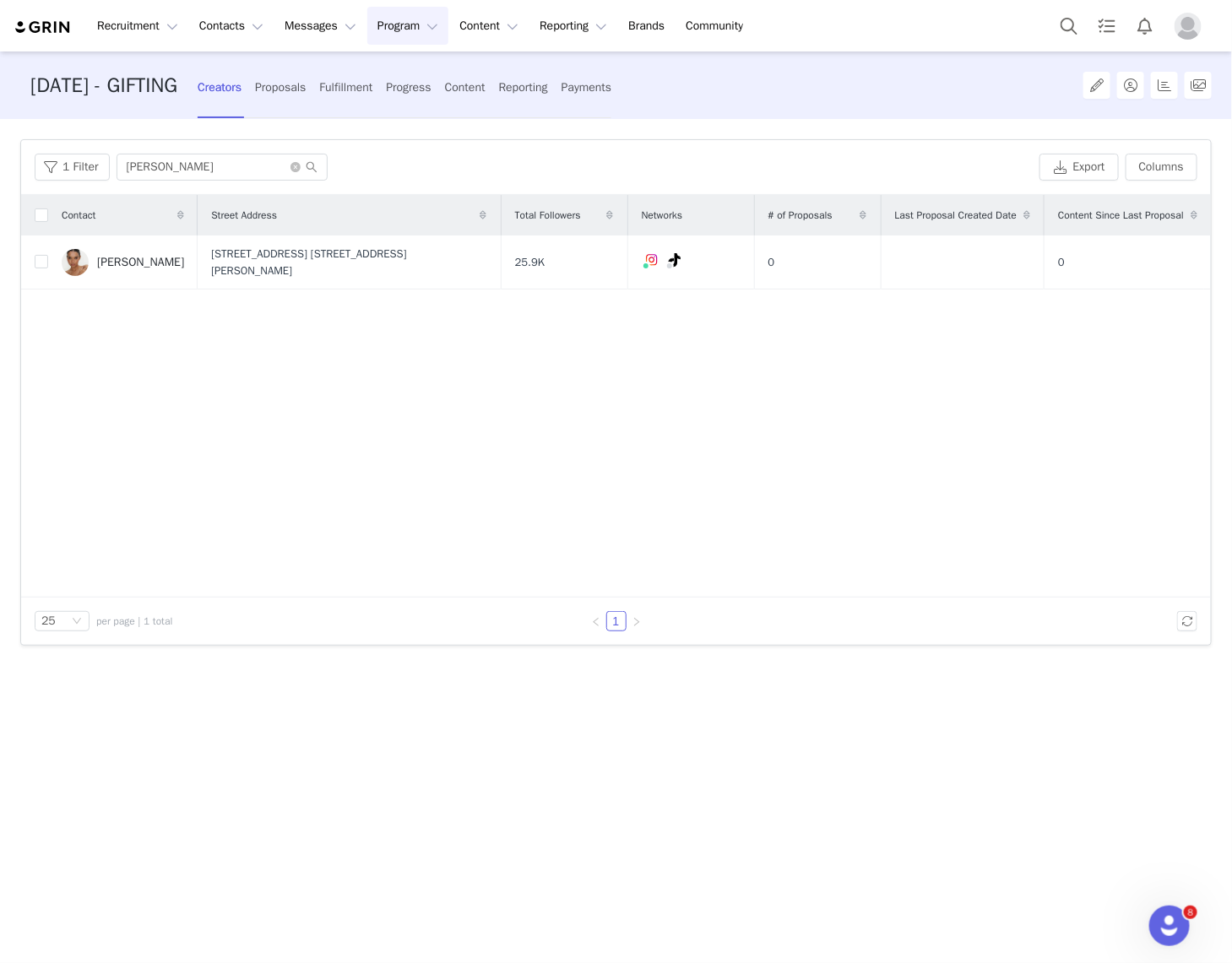 click on "1 Filter ilma     Export     Columns" at bounding box center [616, 167] 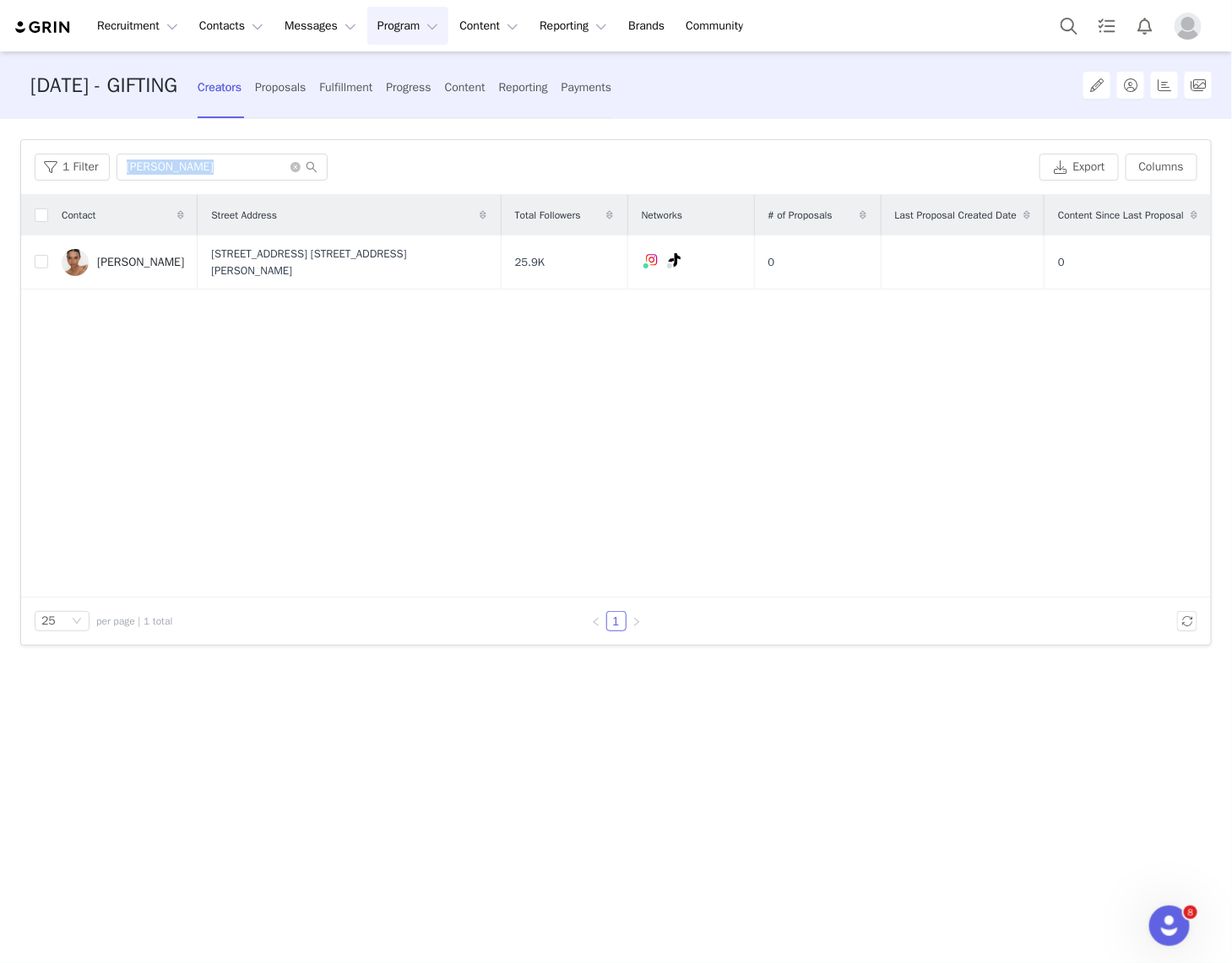 click on "1 Filter ilma     Export     Columns" at bounding box center (616, 167) 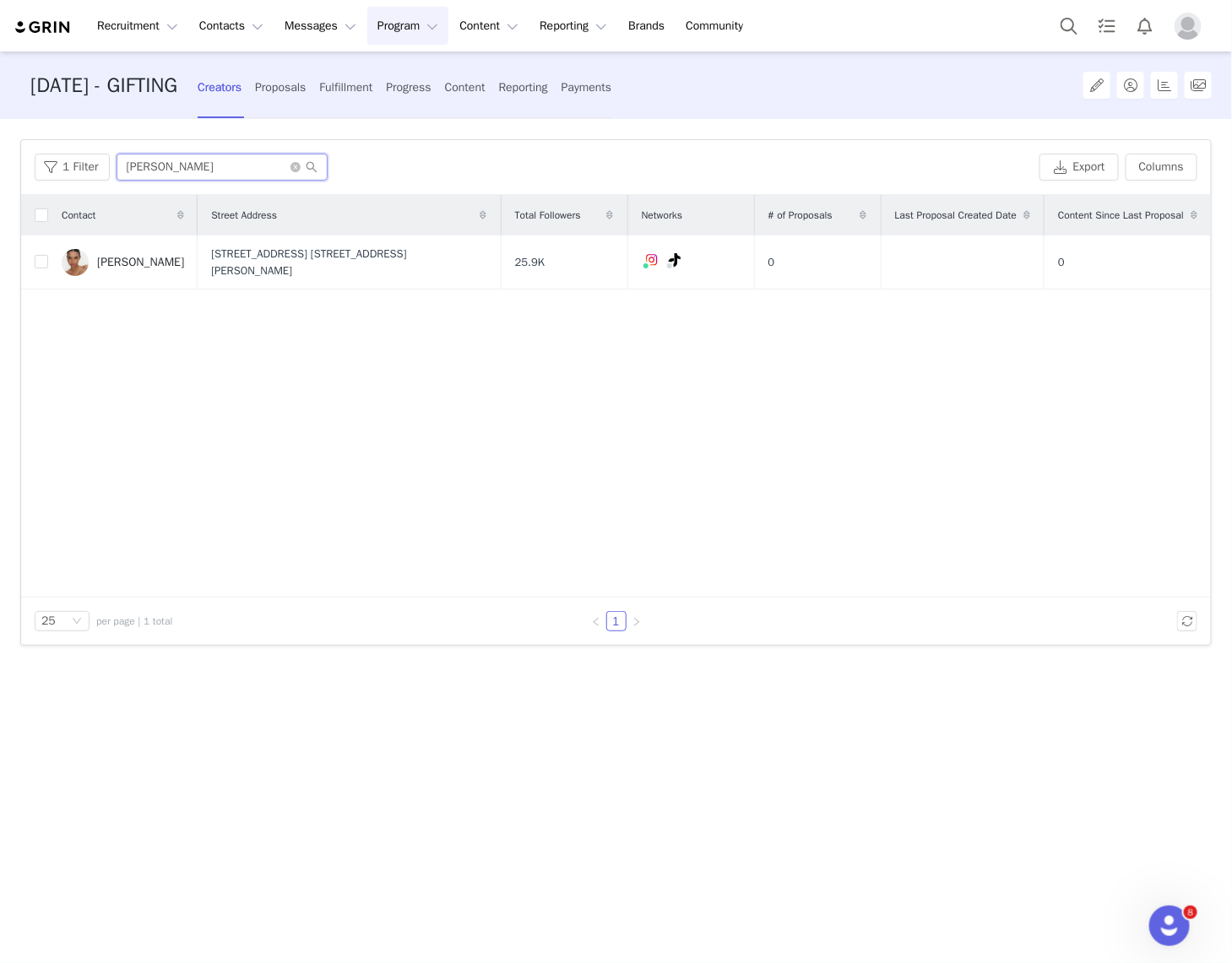 click on "ilma" at bounding box center [222, 167] 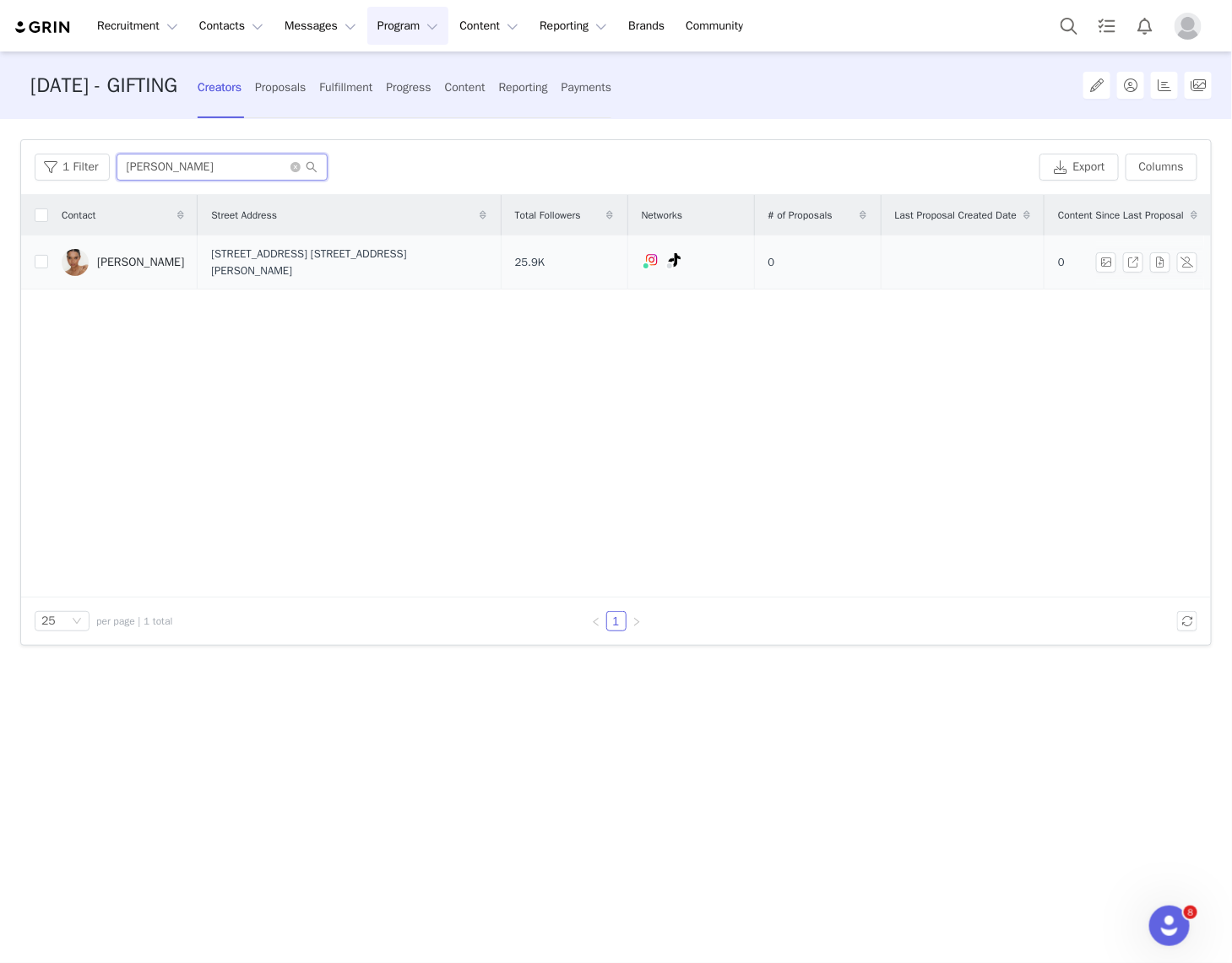 type on "ilma" 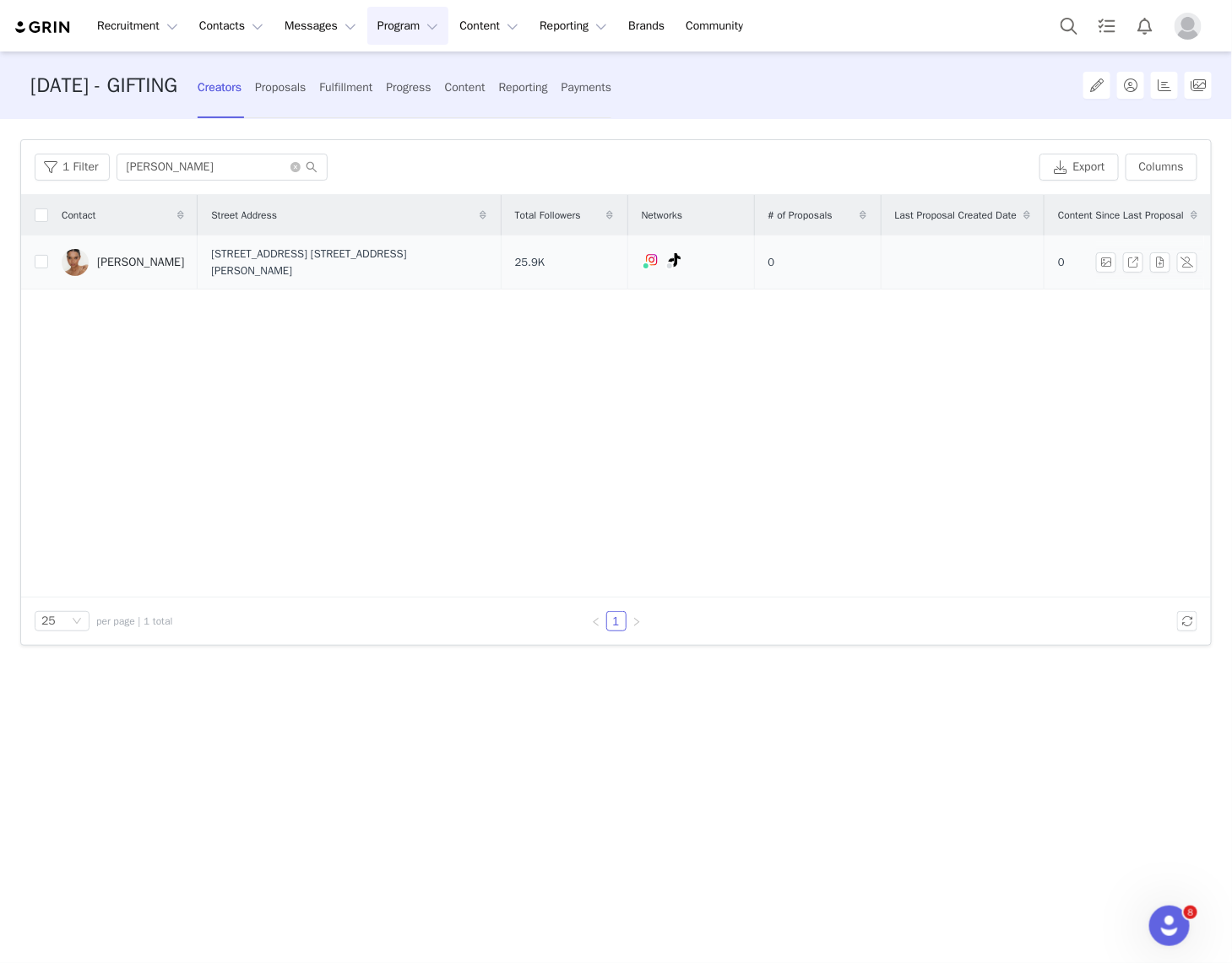 click on "Ilma Amin" at bounding box center (140, 262) 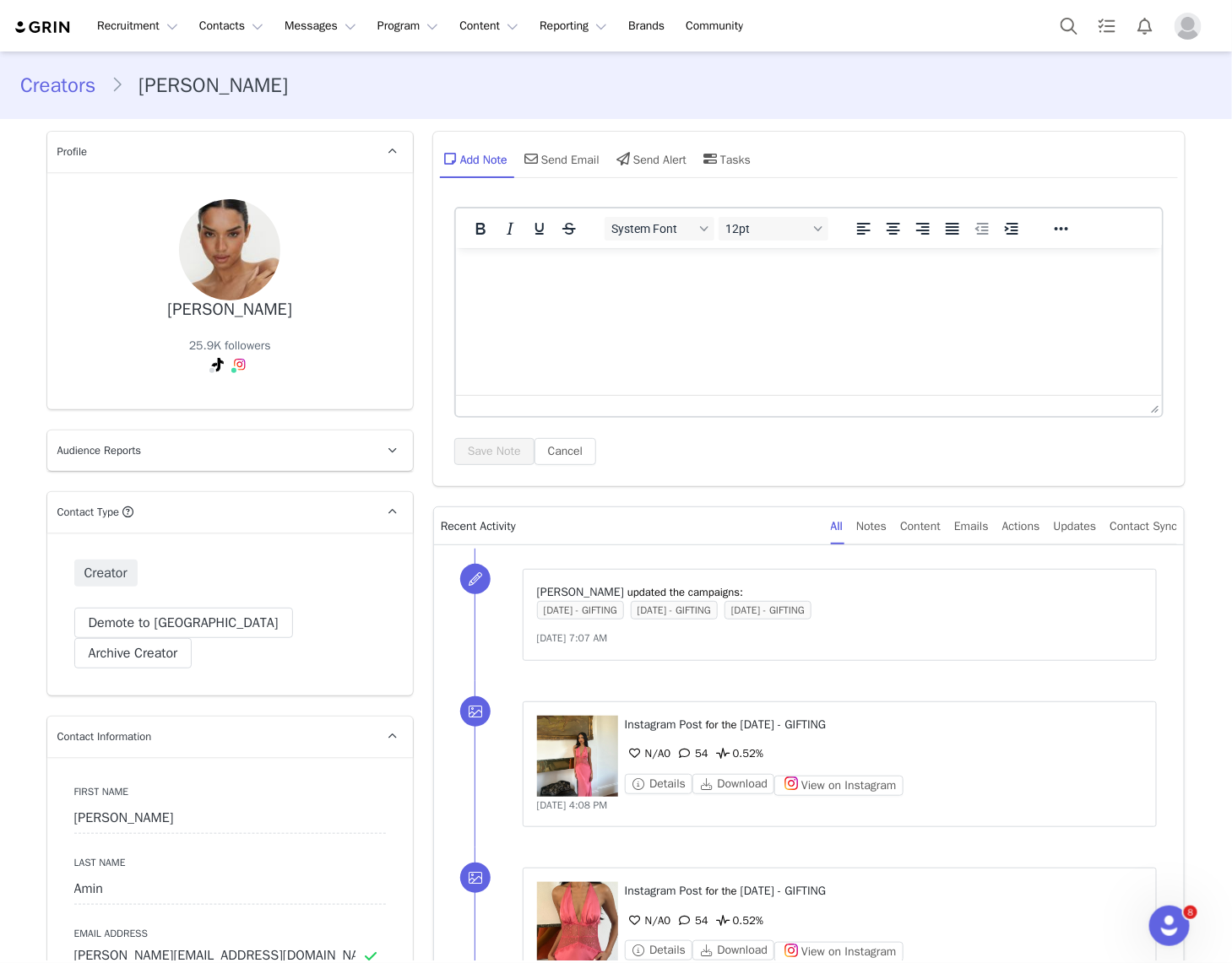 type on "+1 (United States)" 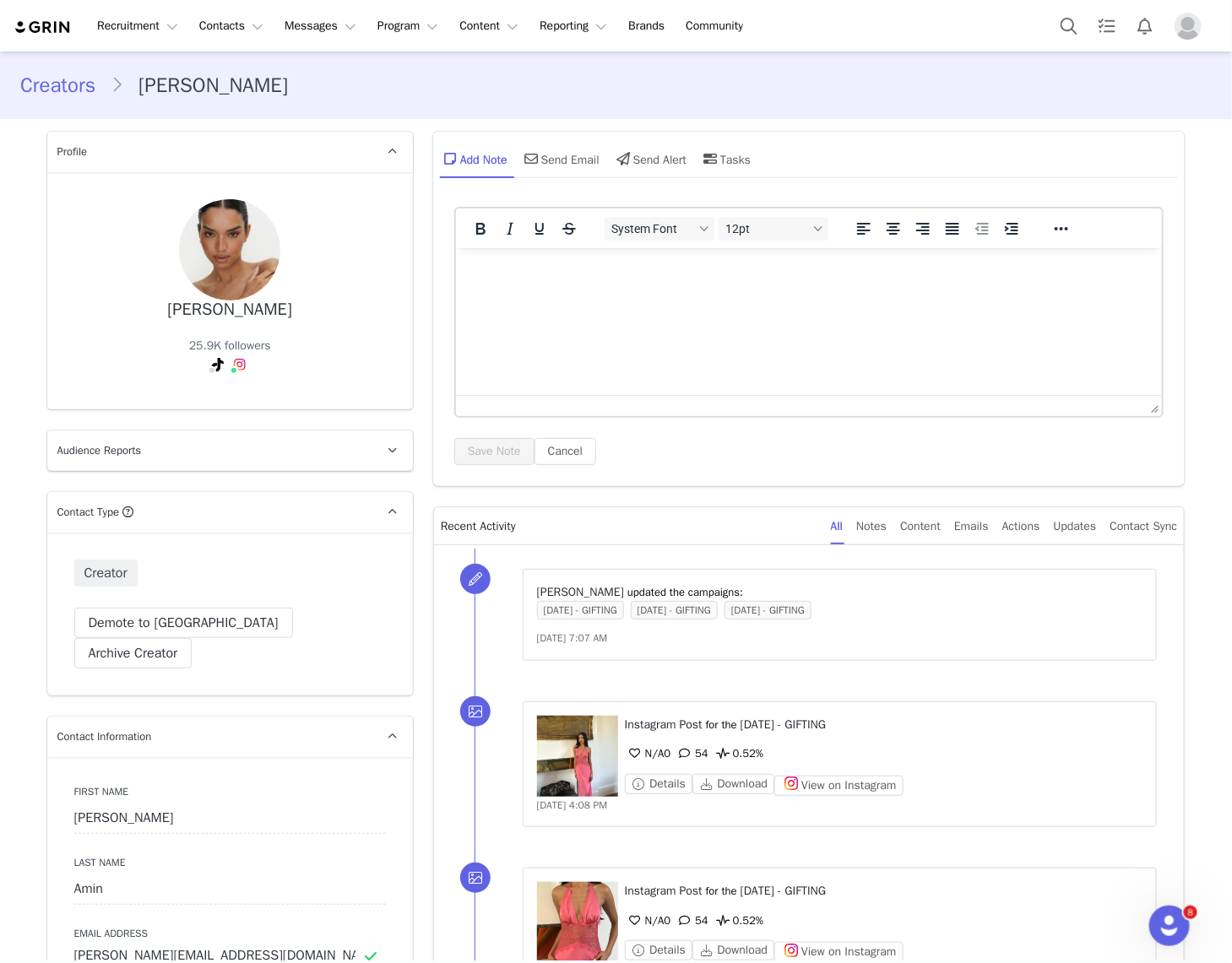 scroll, scrollTop: 0, scrollLeft: 0, axis: both 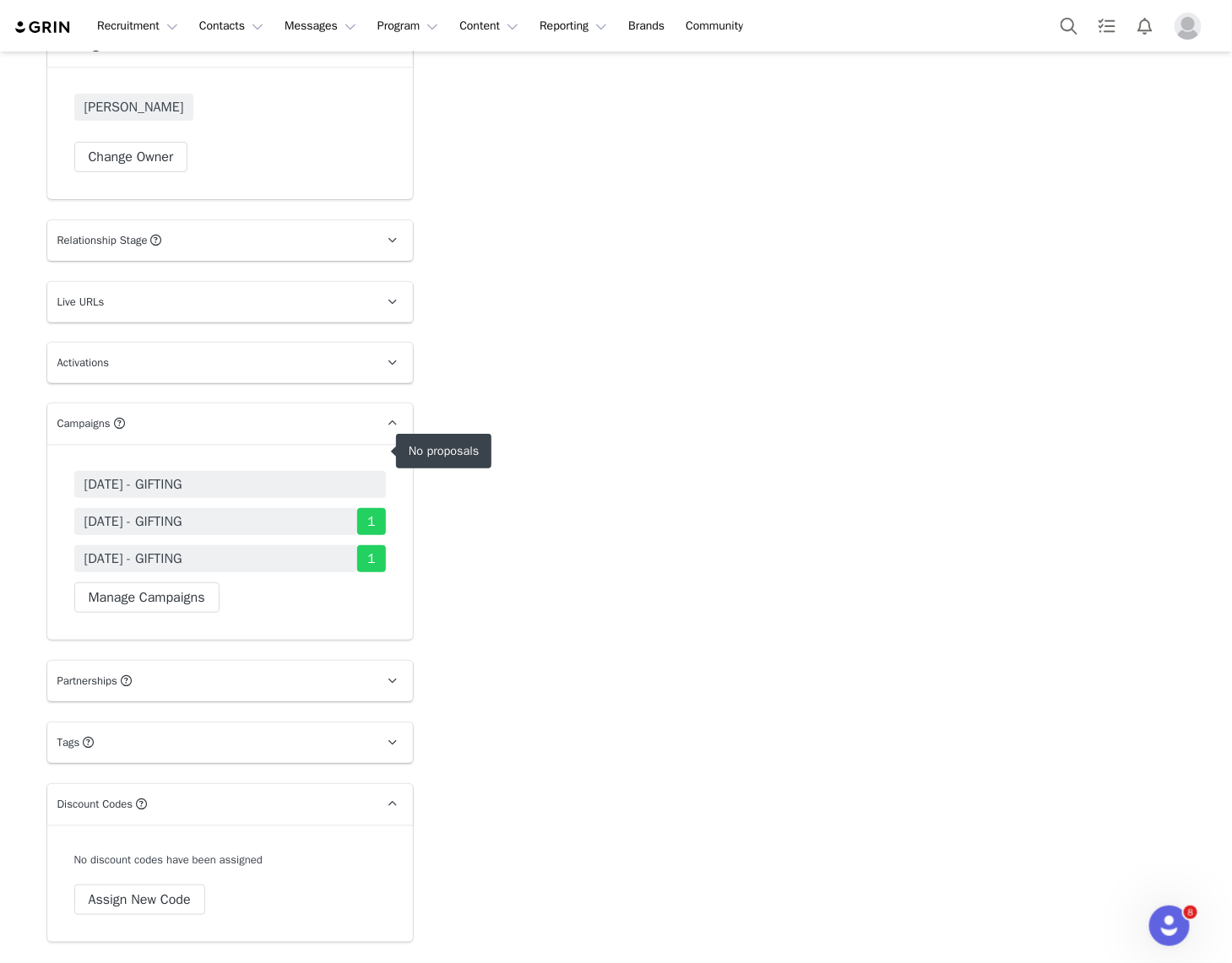 click on "[DATE] - GIFTING" at bounding box center [230, 484] 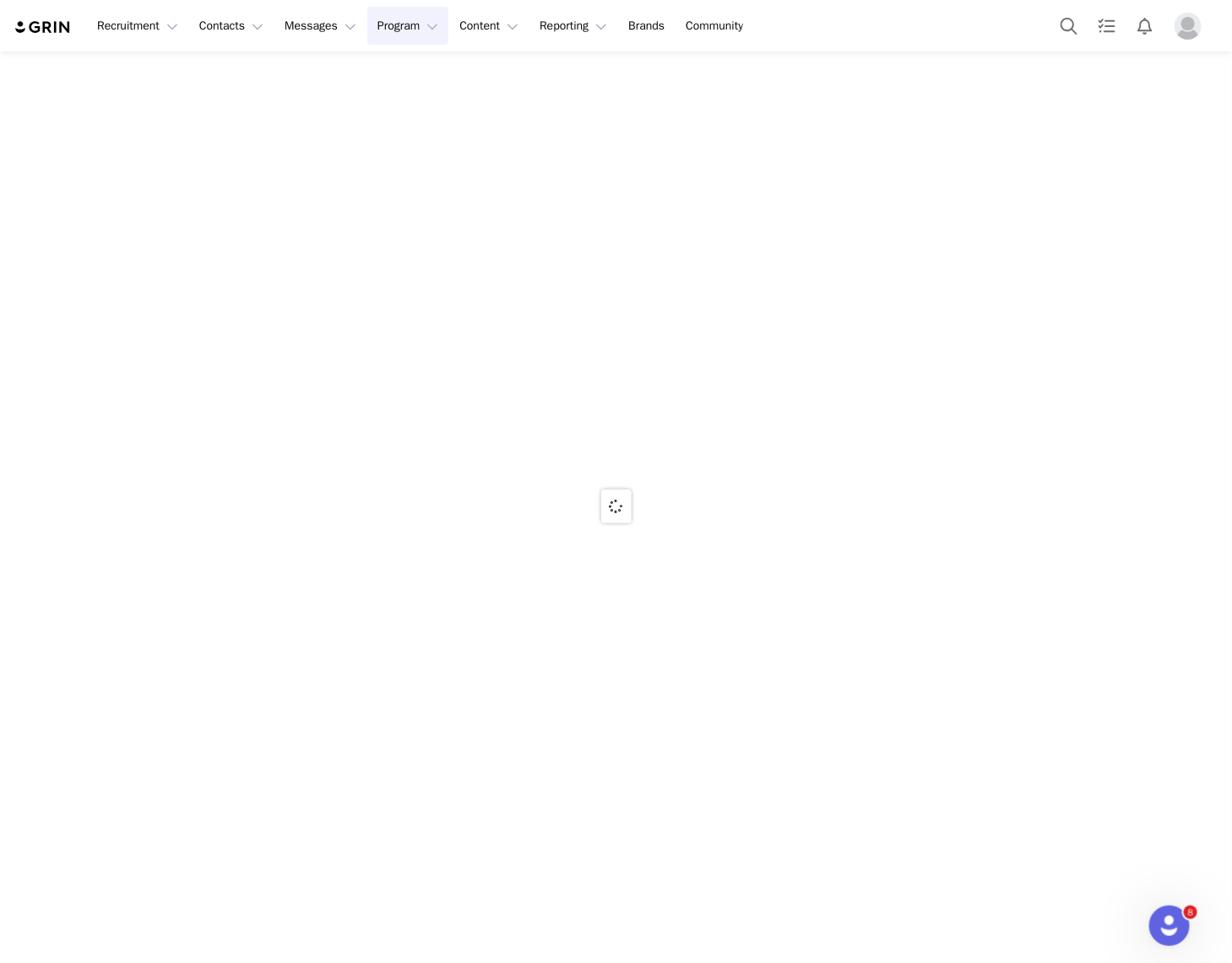 scroll, scrollTop: 0, scrollLeft: 0, axis: both 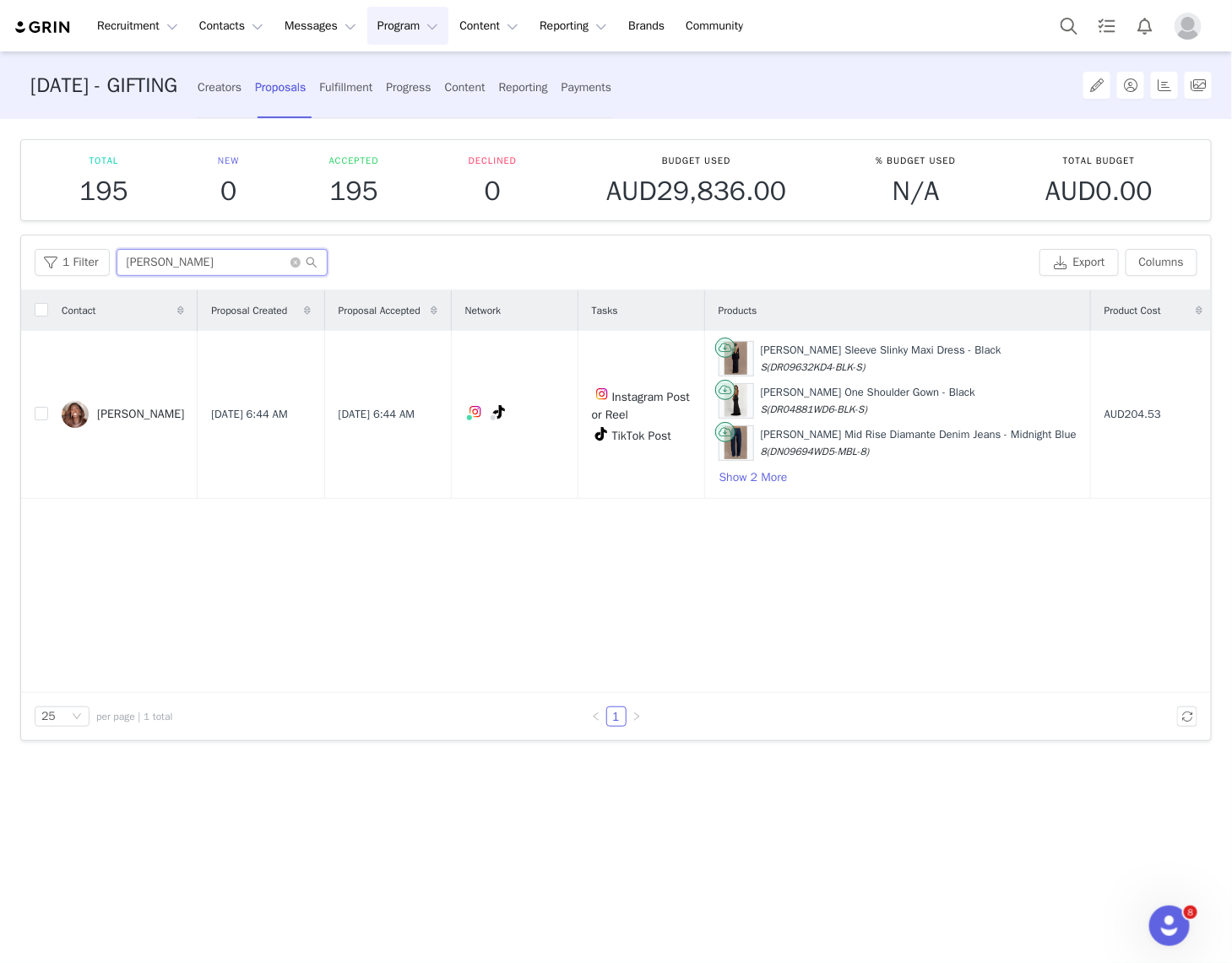 click on "[PERSON_NAME]" at bounding box center [222, 262] 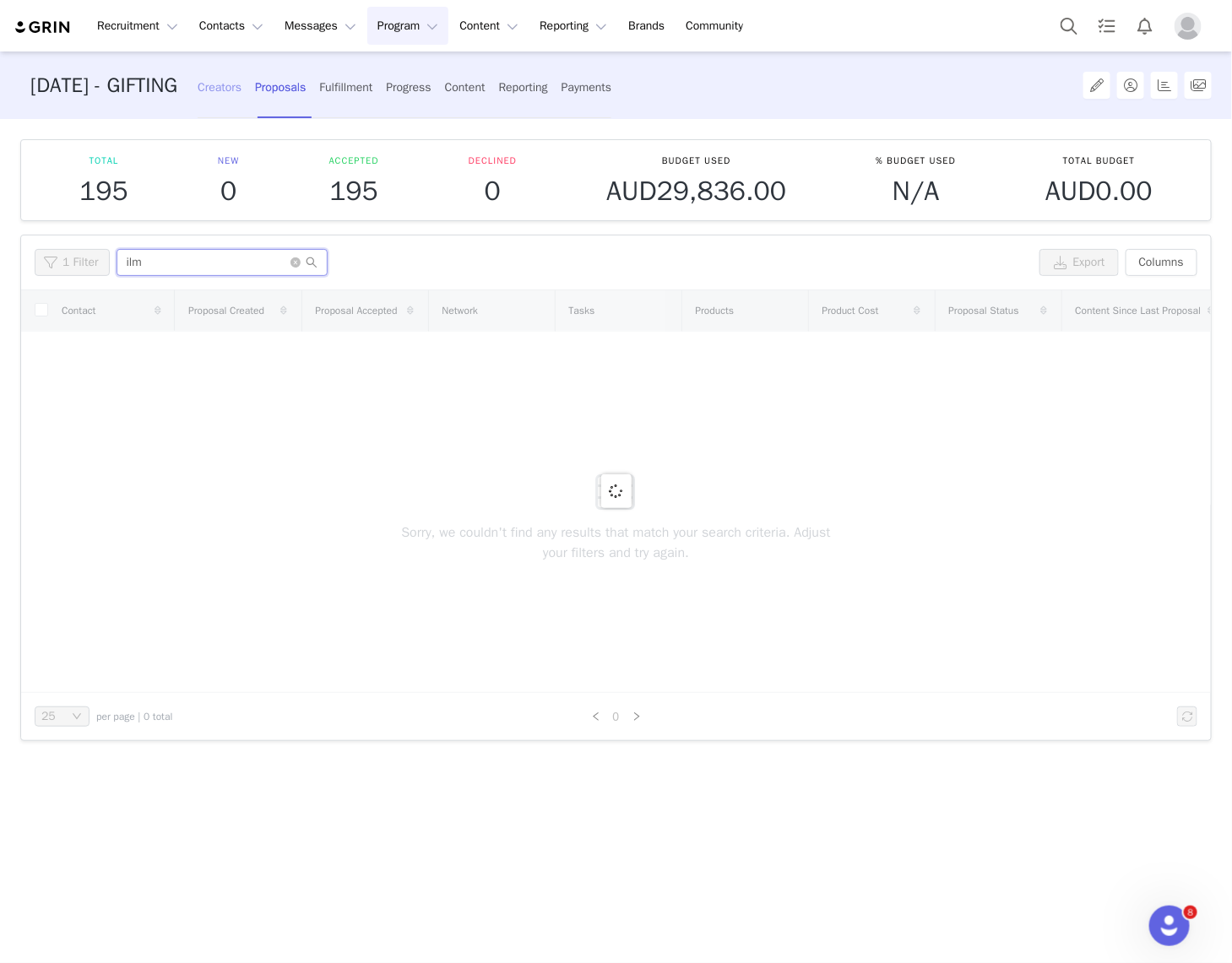 type on "ilm" 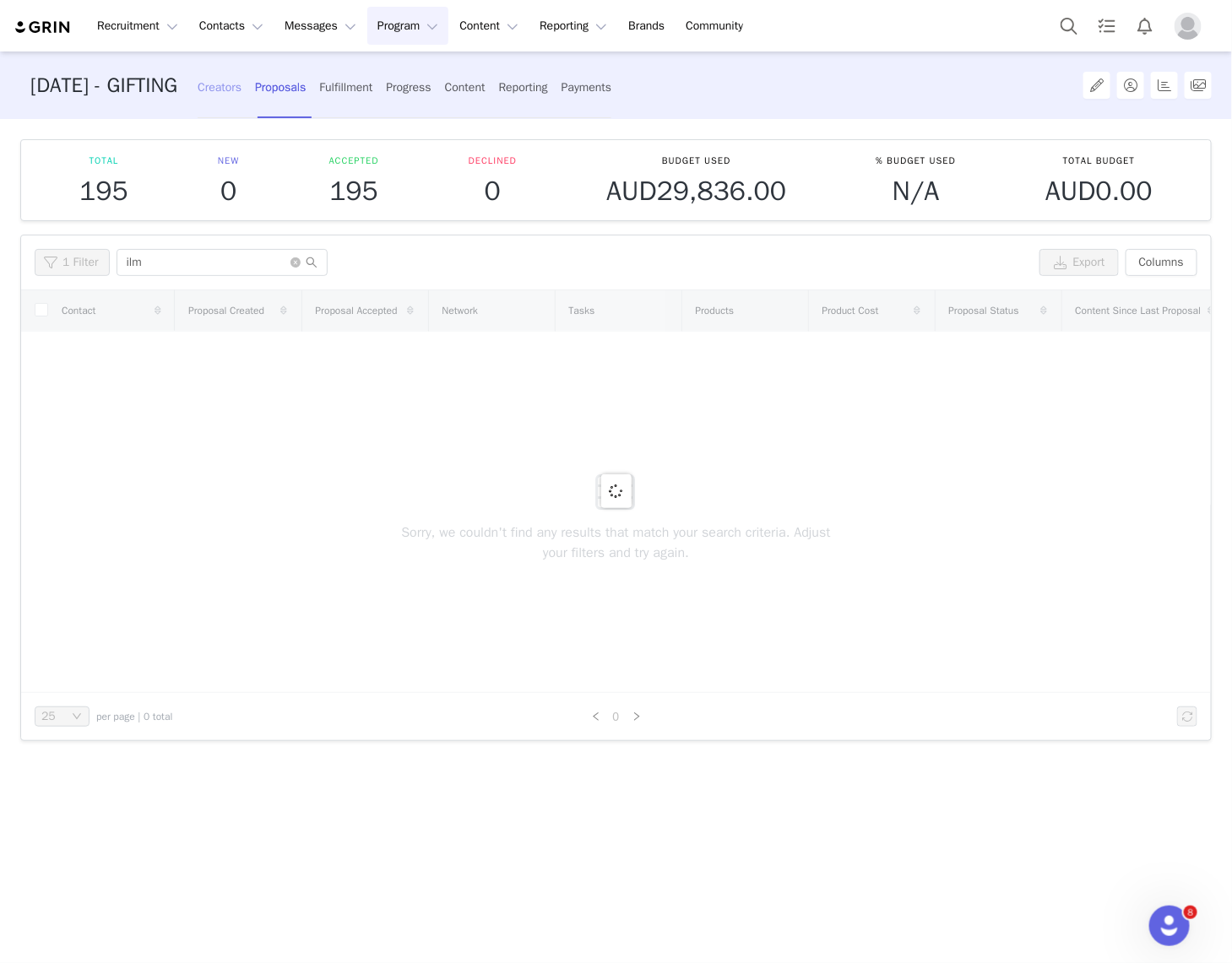 click on "Creators" at bounding box center (220, 87) 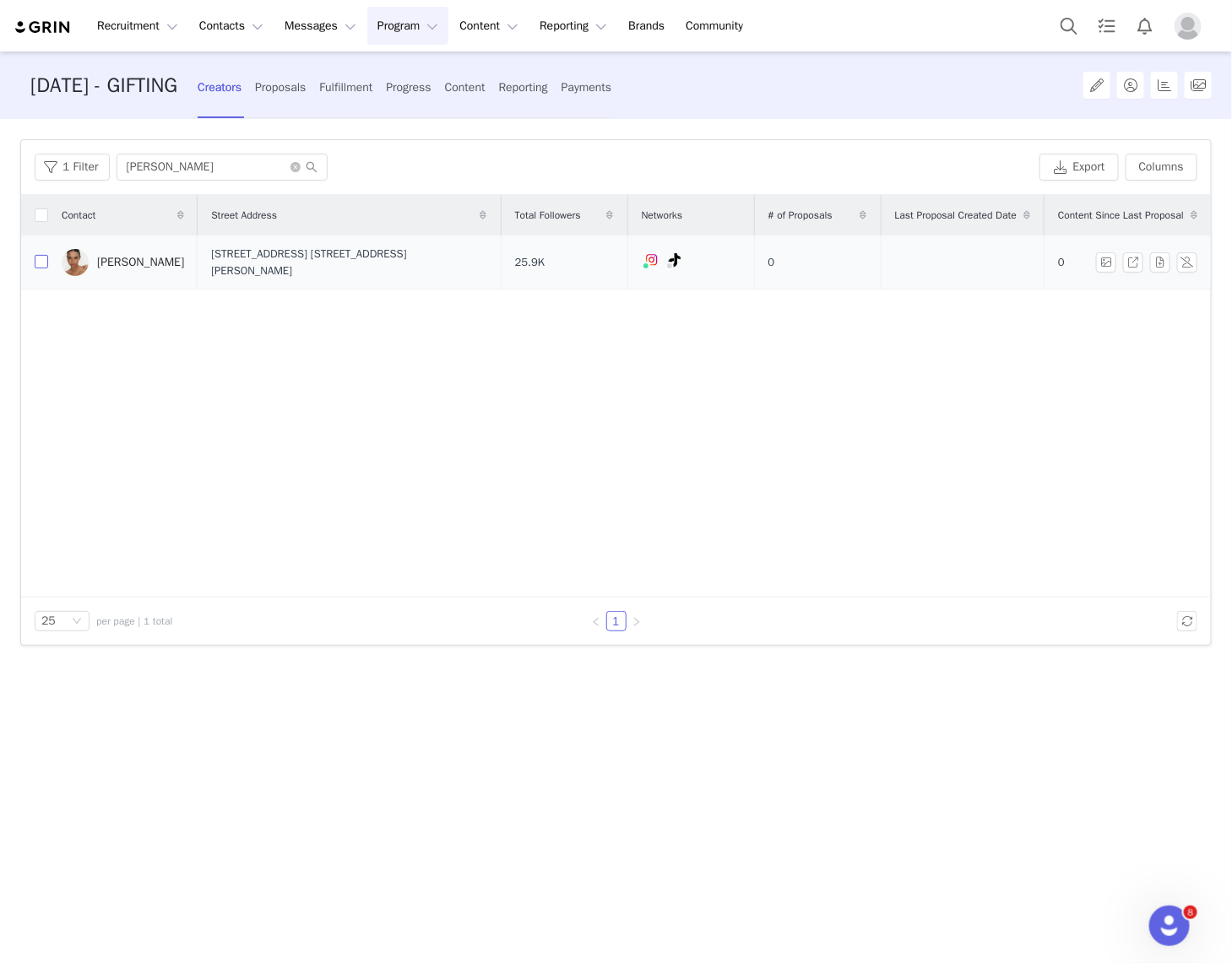 click at bounding box center (41, 262) 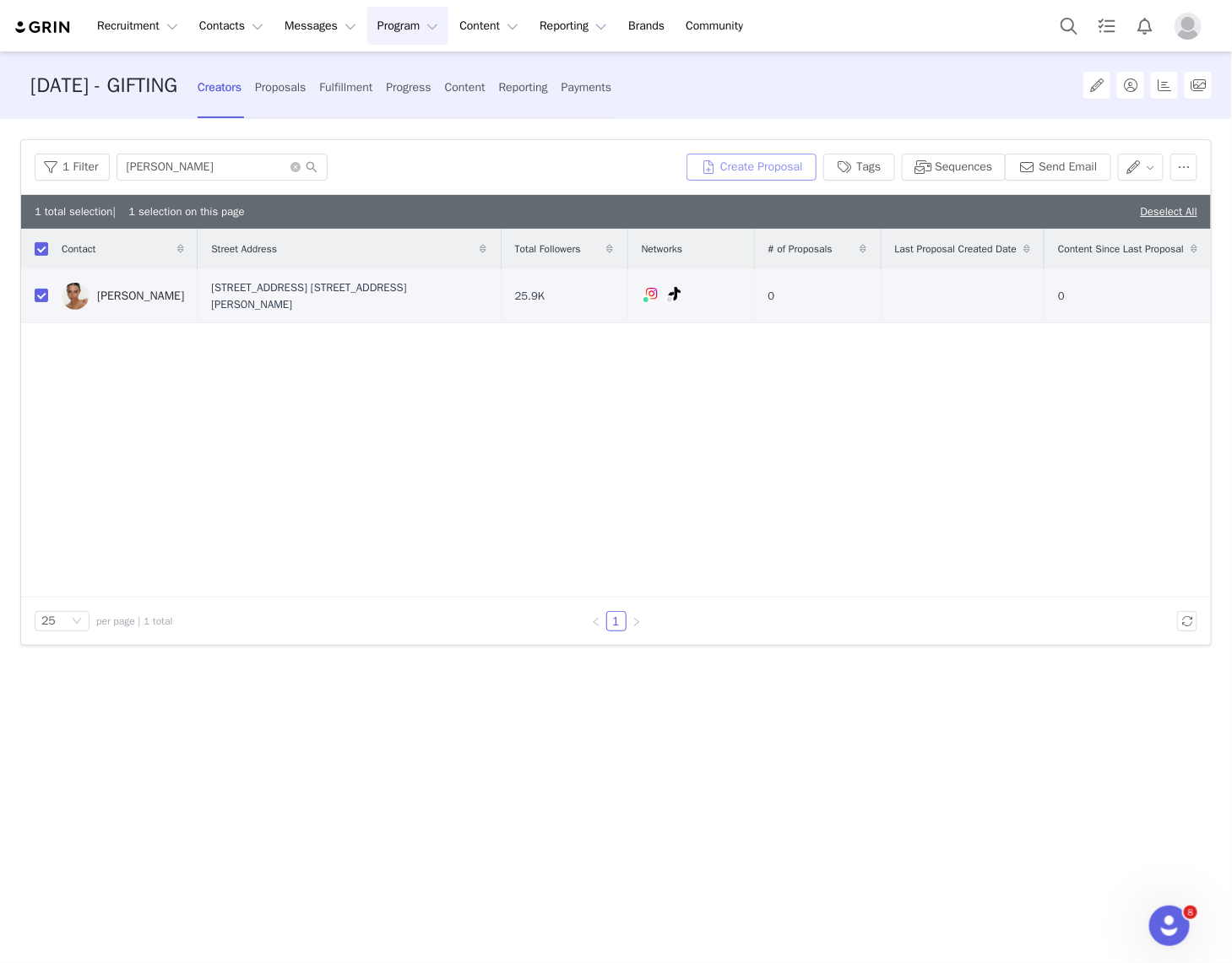 click on "Create Proposal" at bounding box center (752, 167) 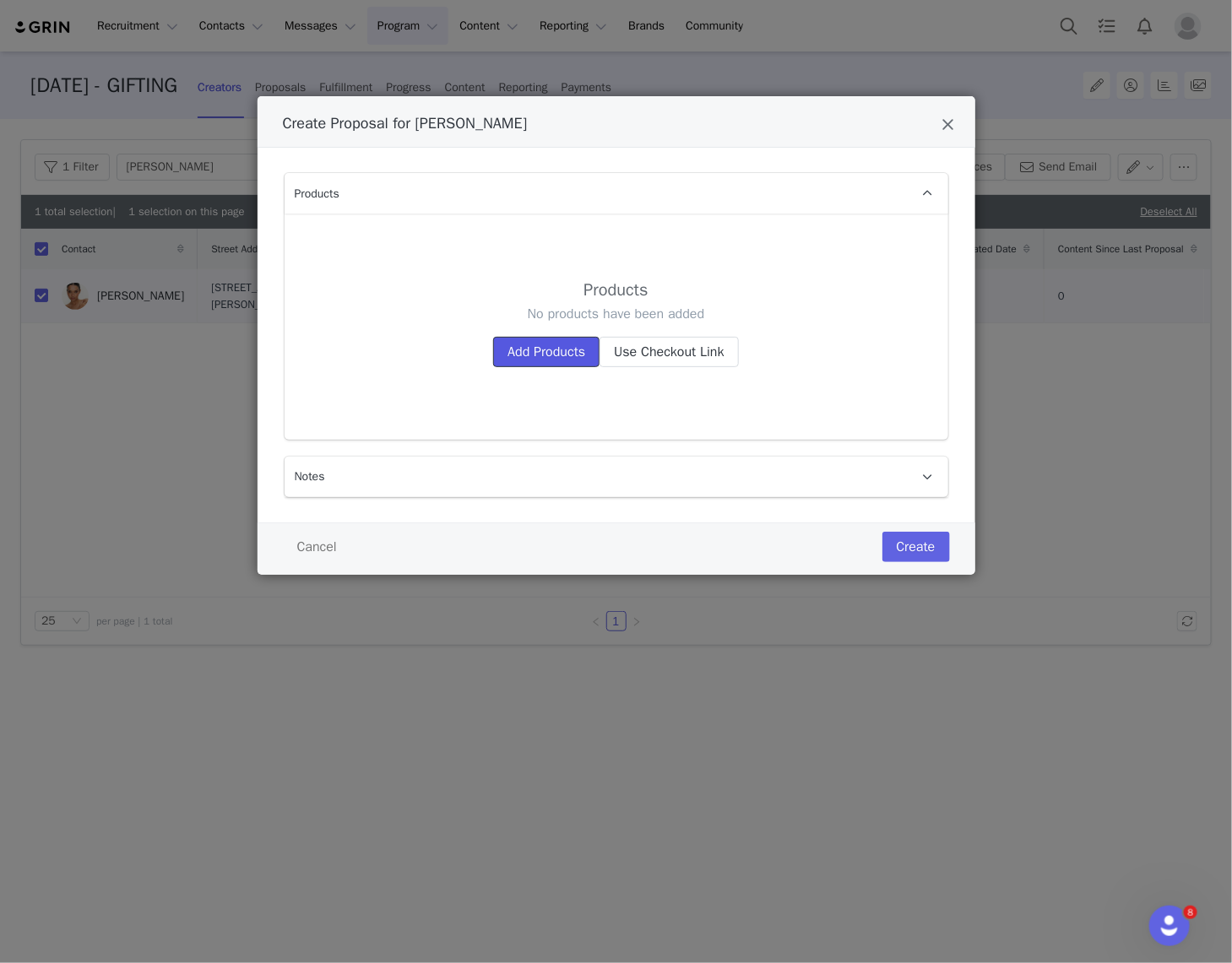 click on "Add Products" at bounding box center [546, 352] 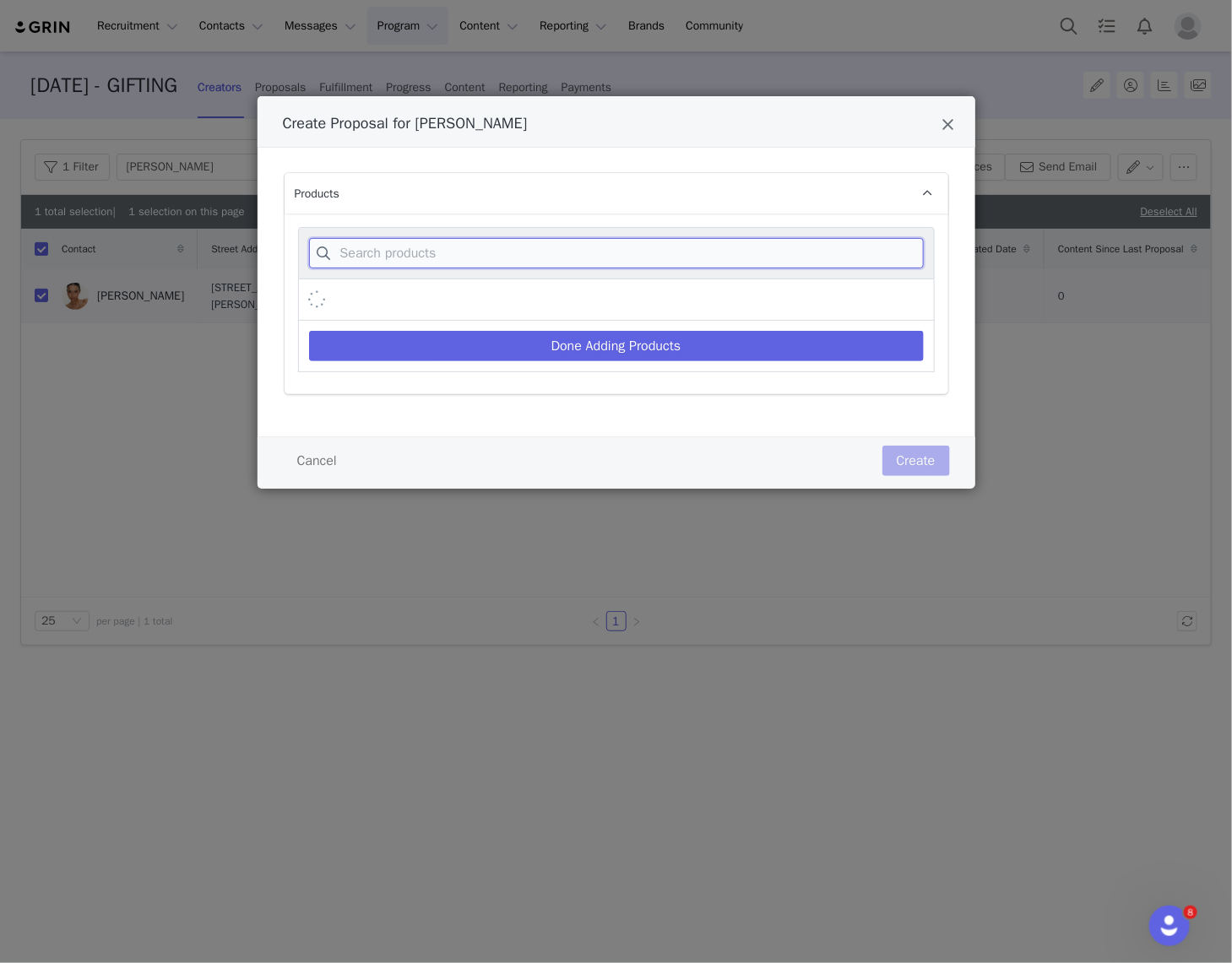 click at bounding box center (616, 253) 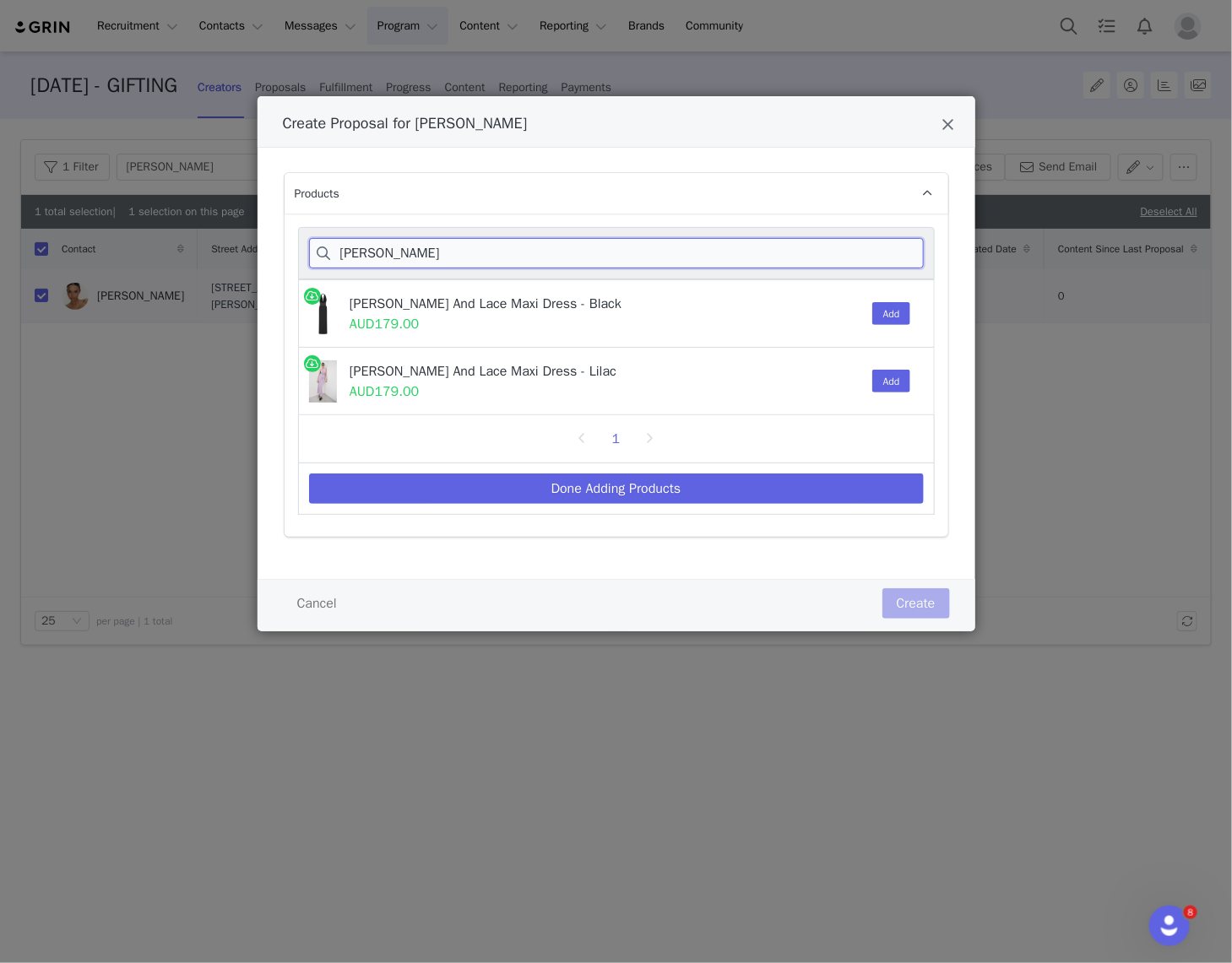 type on "bonnie slinky" 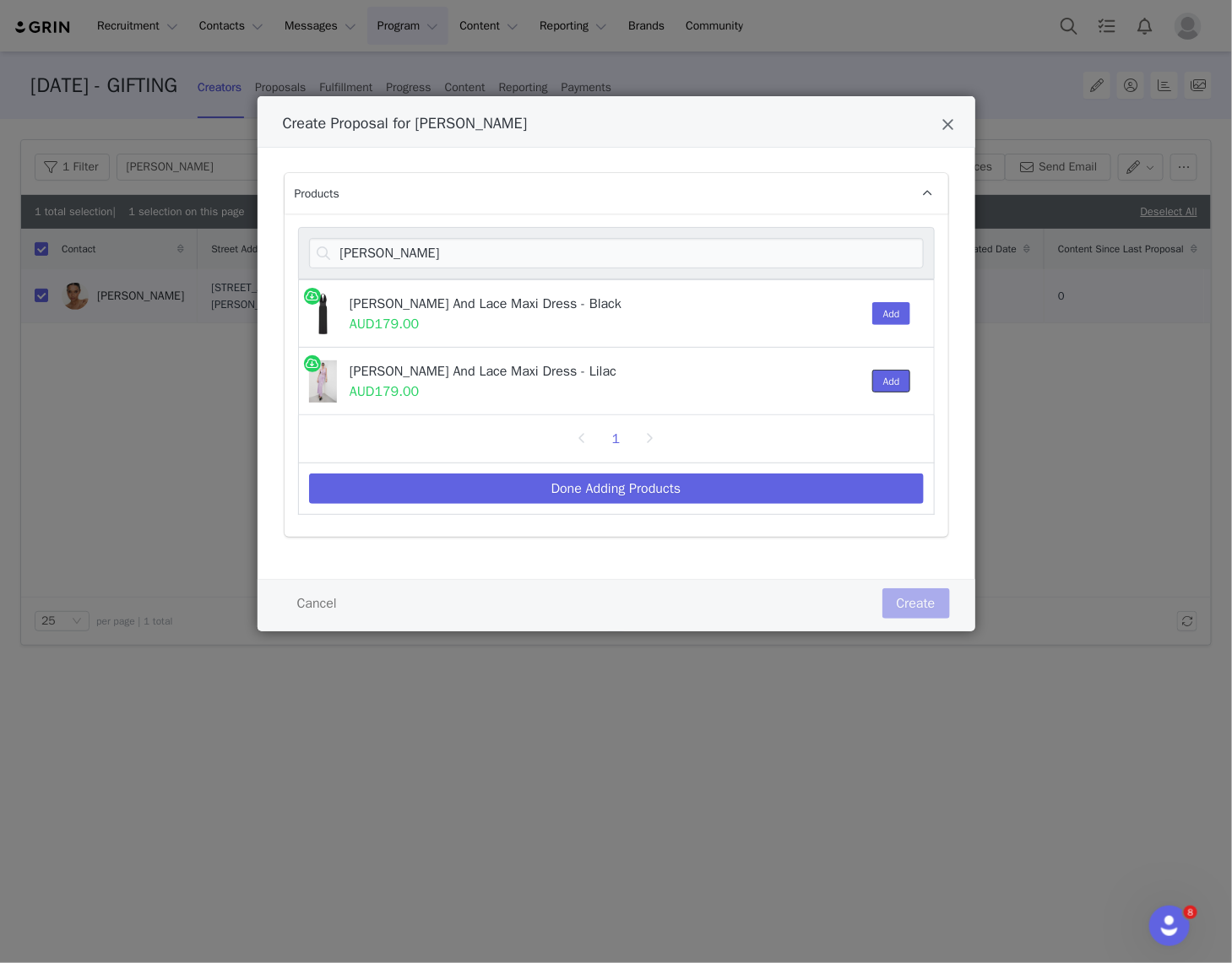 click on "Add" at bounding box center [887, 381] 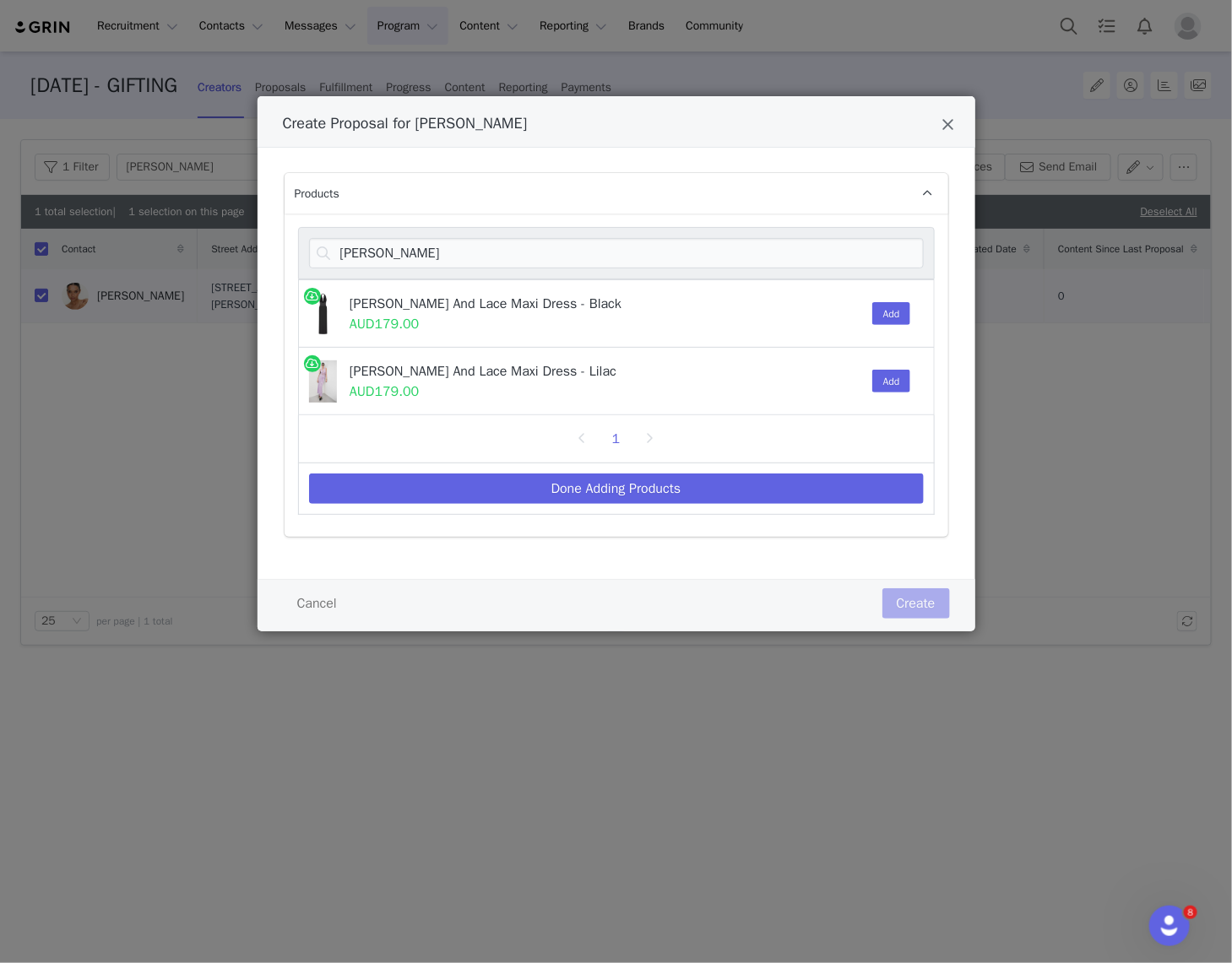 click on "Add" at bounding box center (887, 381) 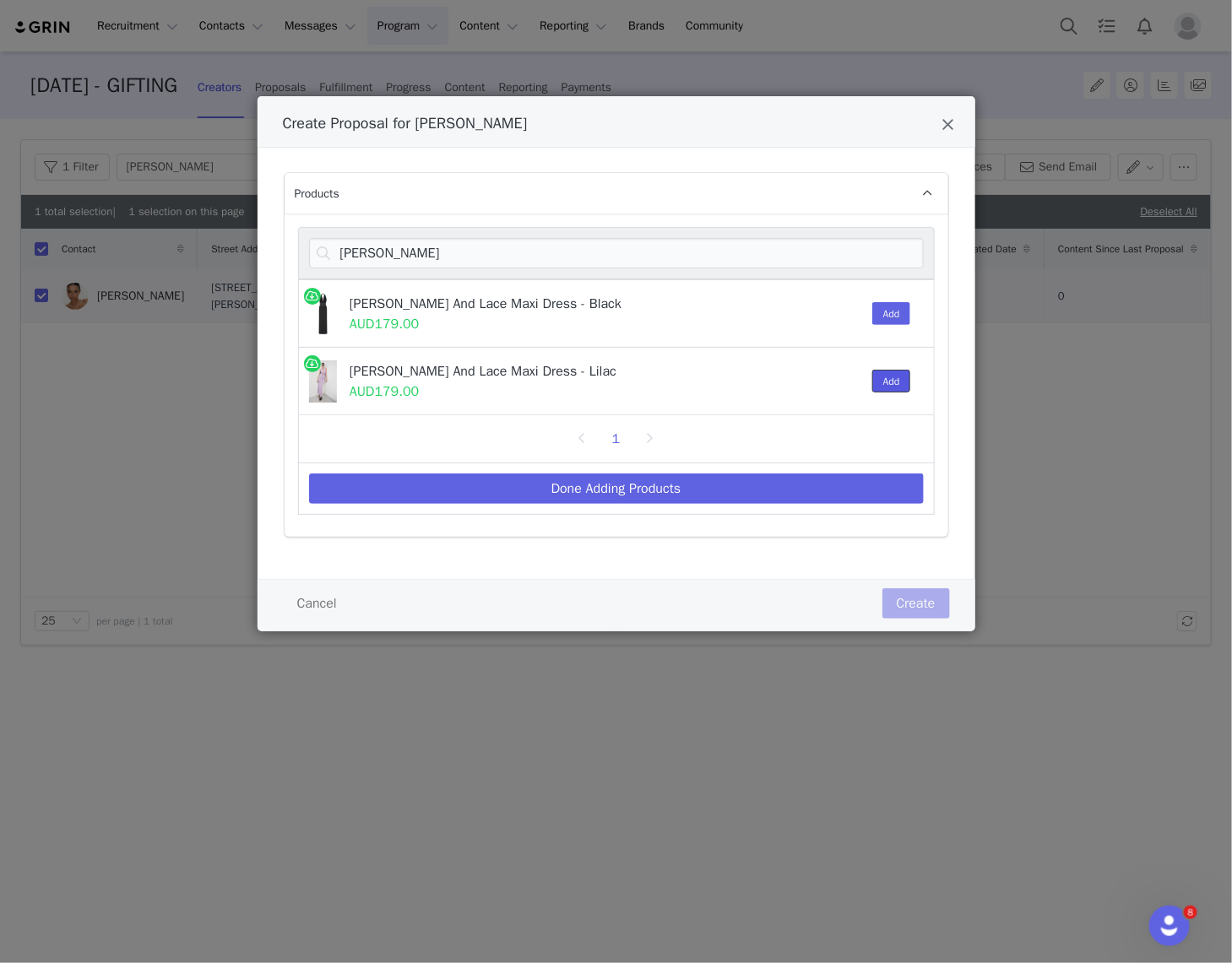 click on "Add" at bounding box center (892, 381) 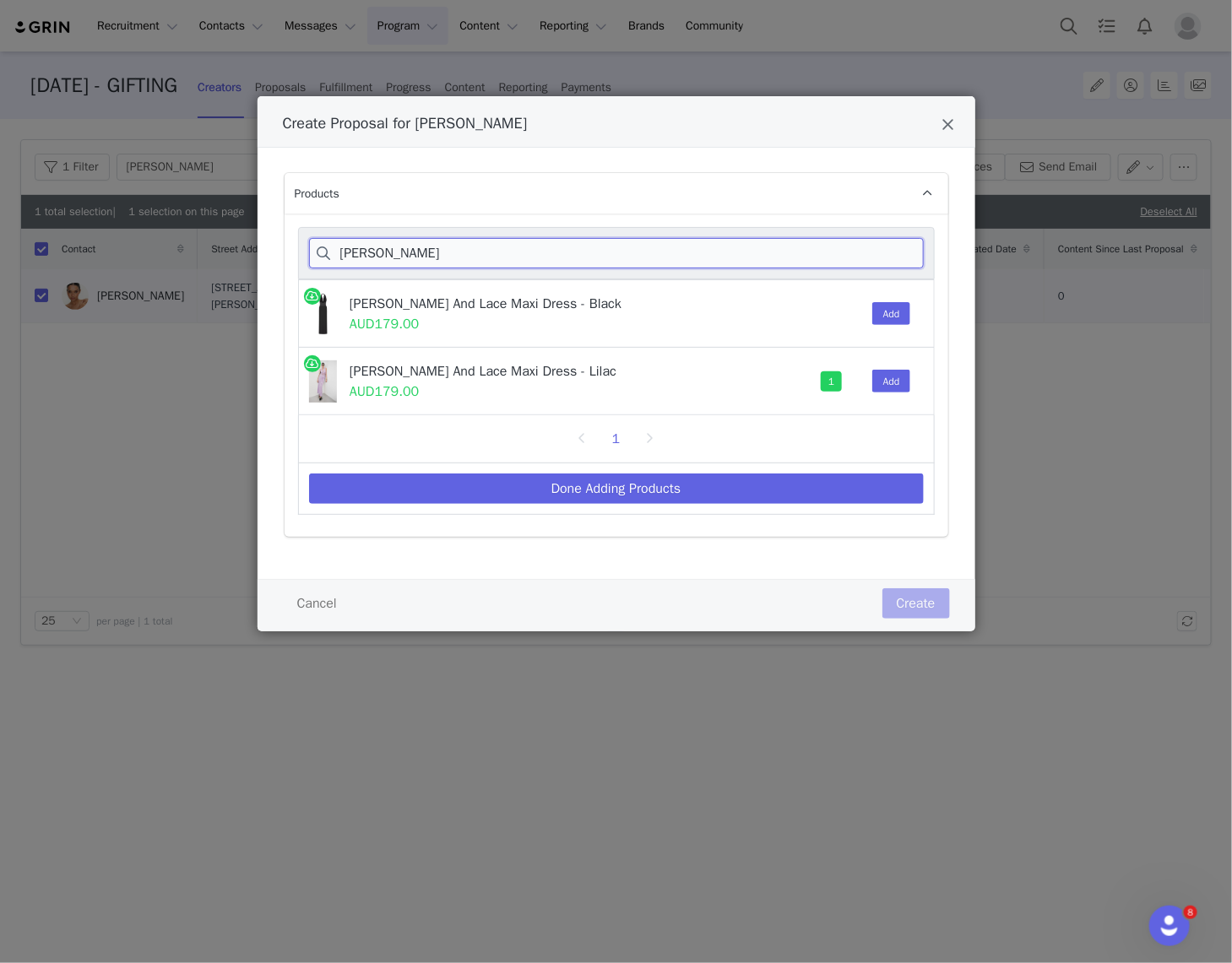 click on "bonnie slinky" at bounding box center (616, 253) 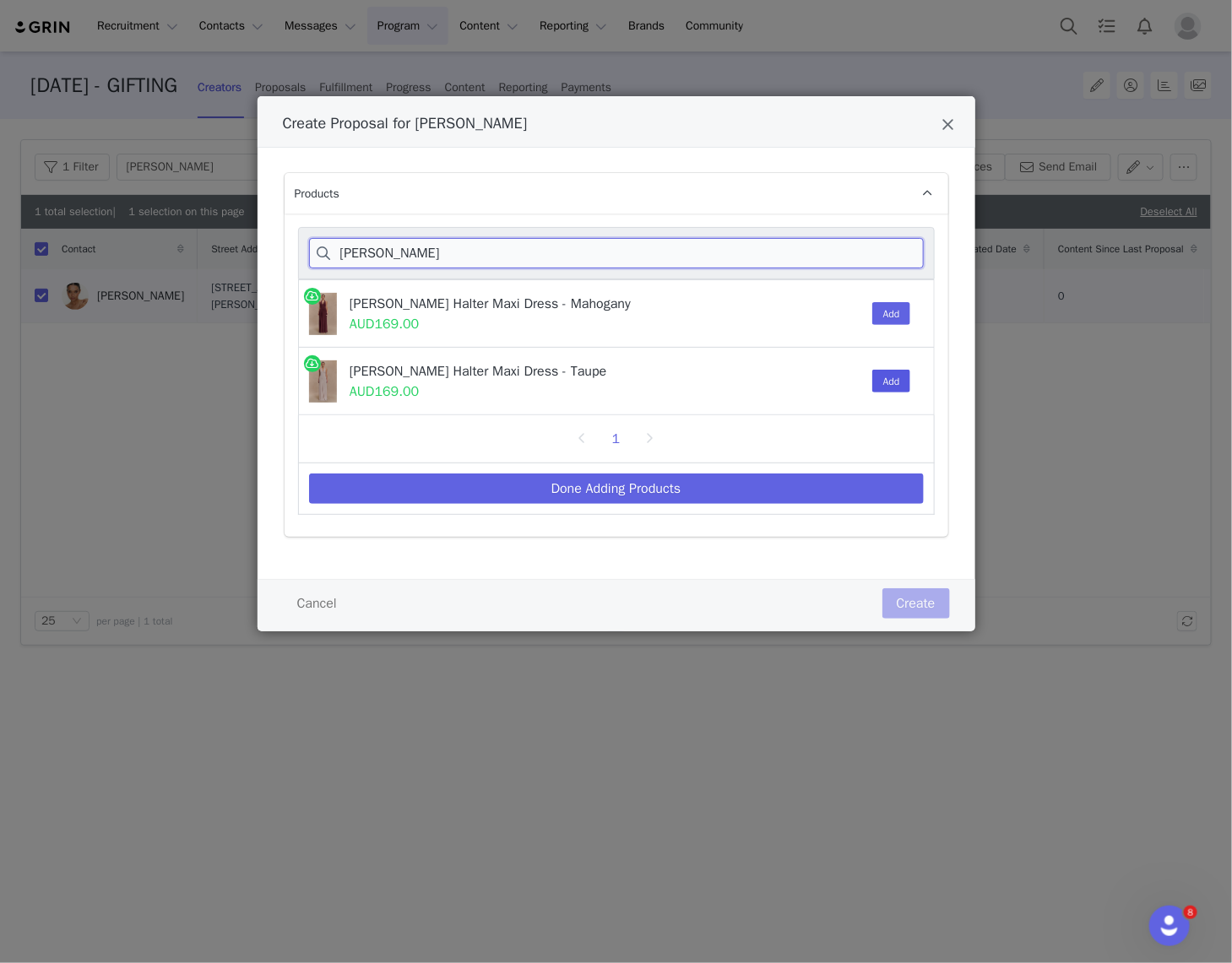 type on "yelena" 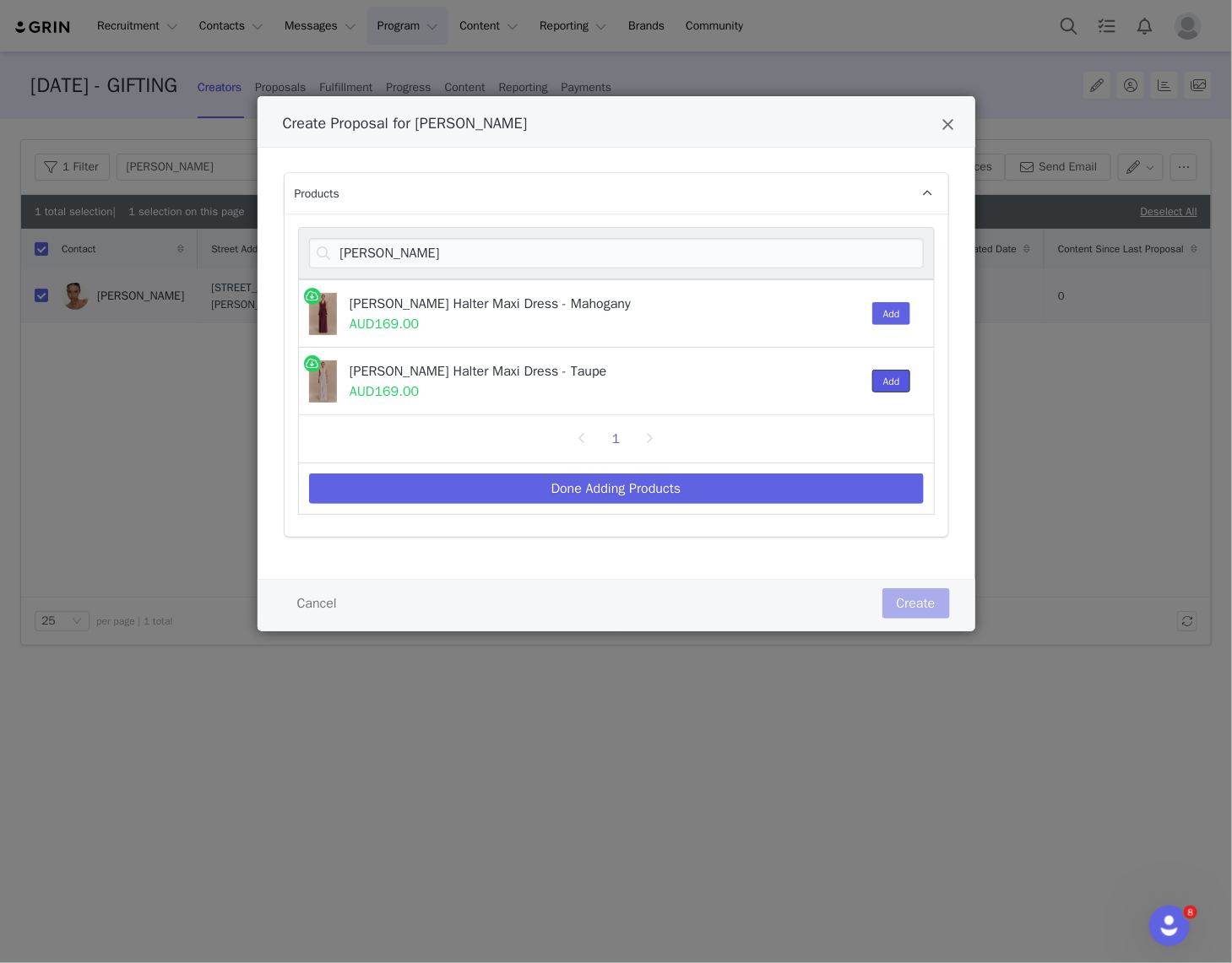 click on "Add" at bounding box center (892, 381) 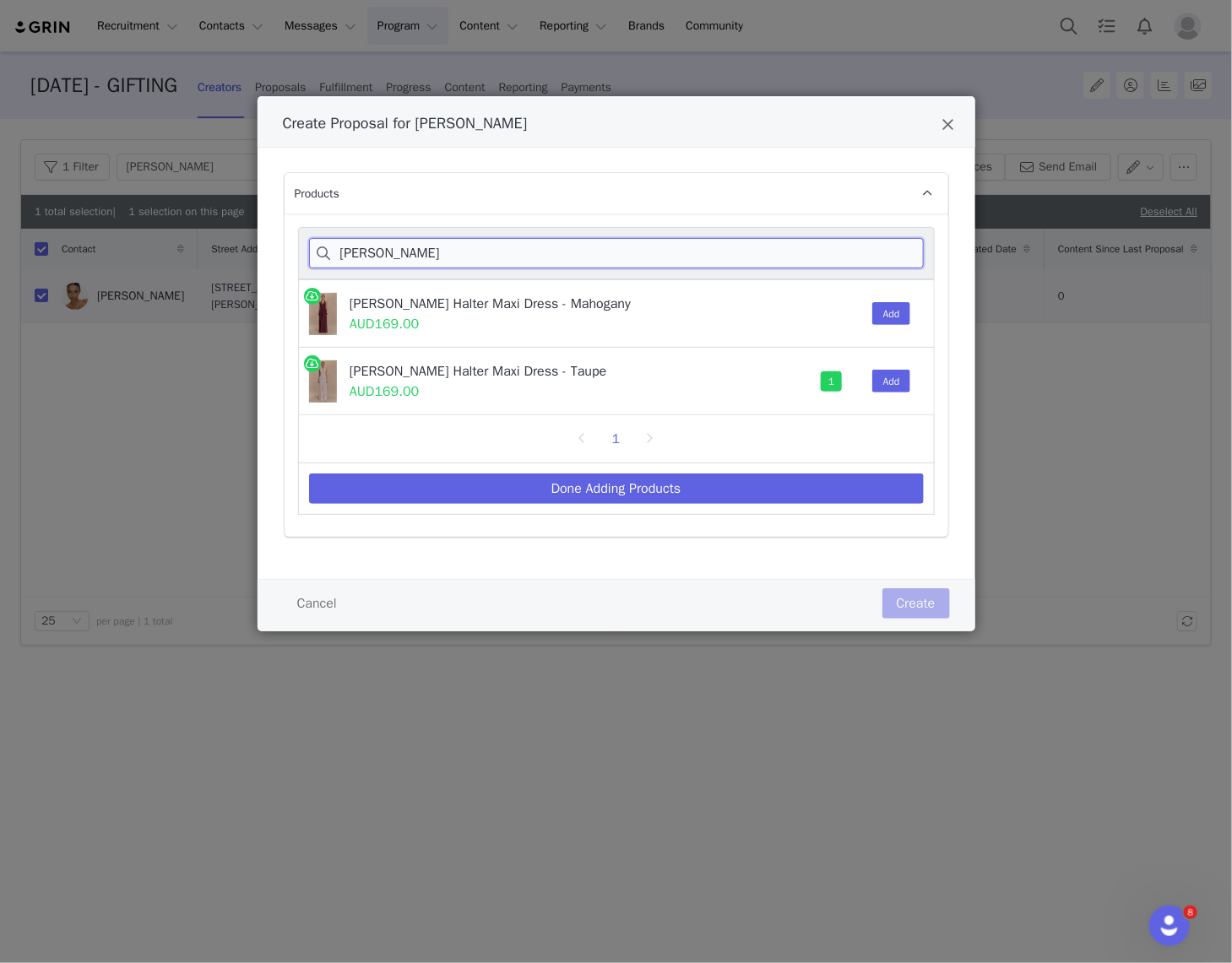 click on "yelena" at bounding box center [616, 253] 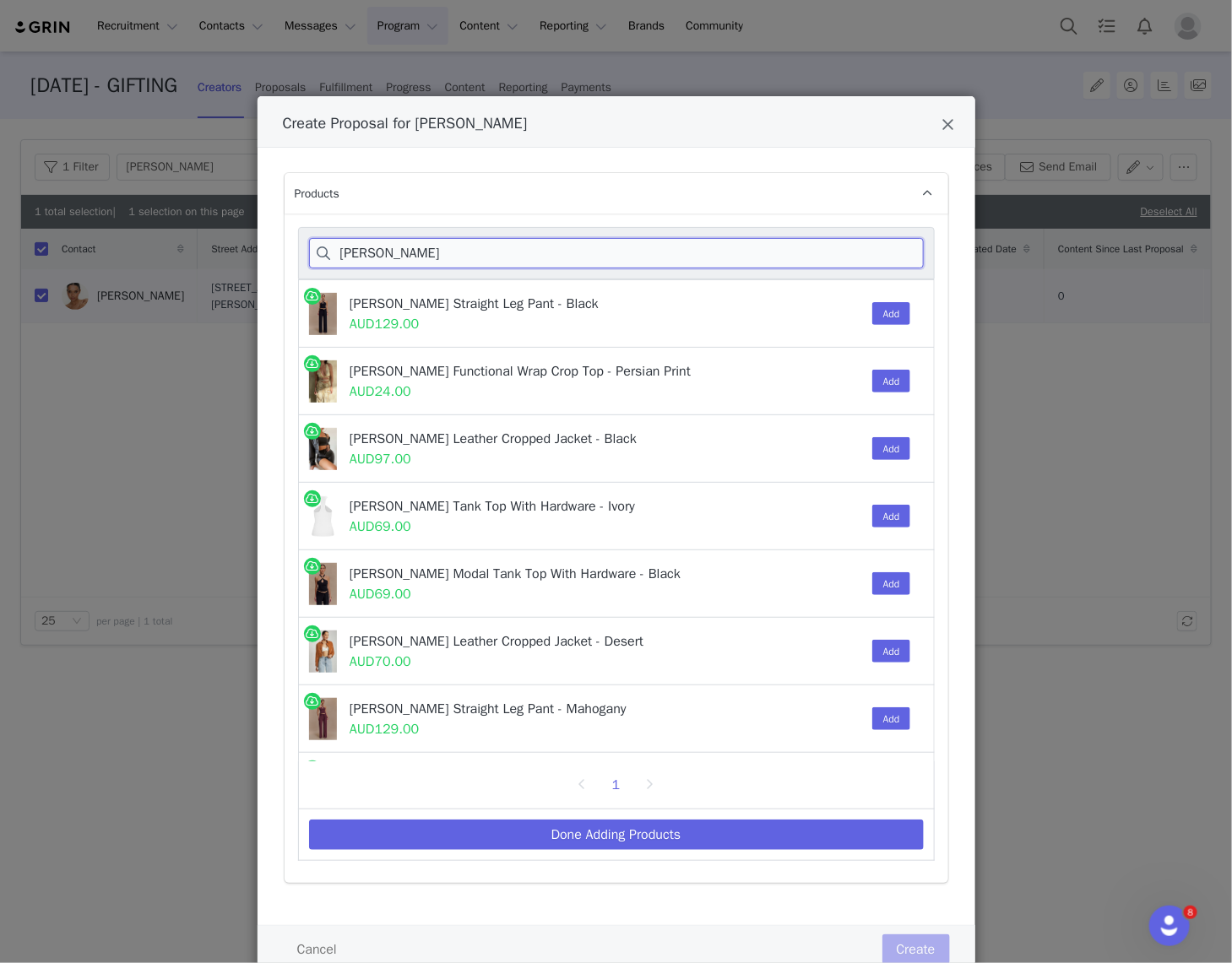 scroll, scrollTop: 10, scrollLeft: 0, axis: vertical 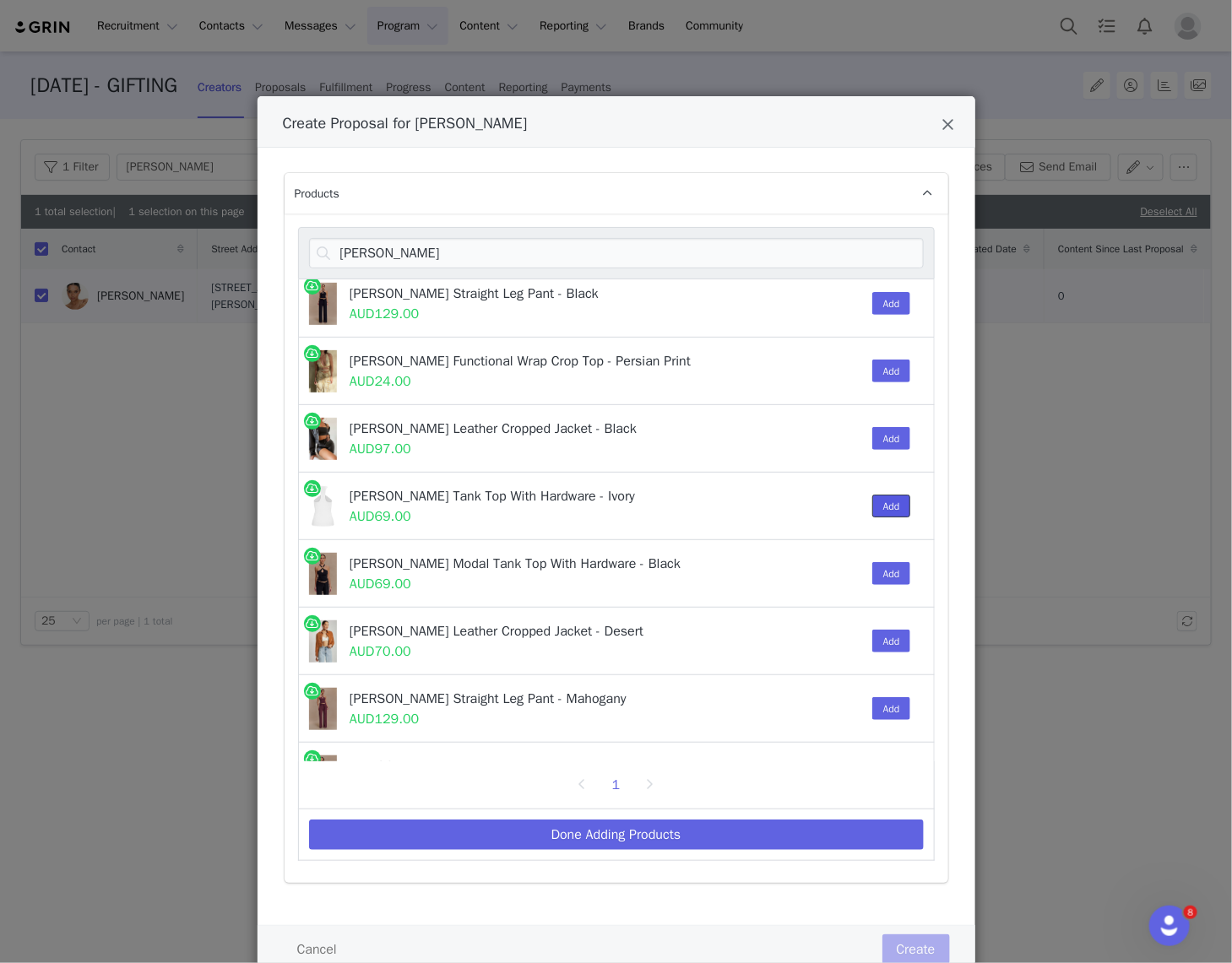 click on "Add" at bounding box center (892, 506) 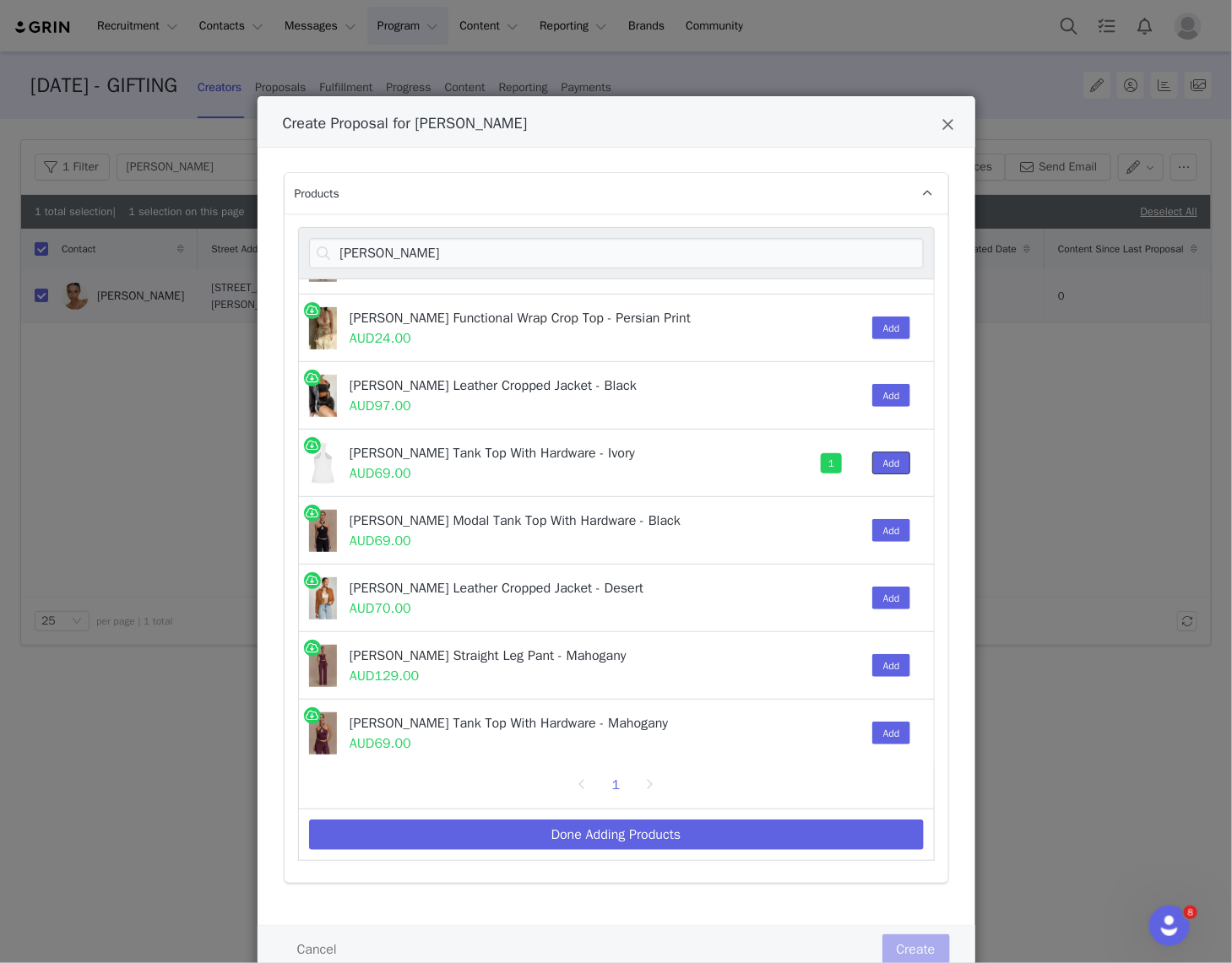 scroll, scrollTop: 57, scrollLeft: 0, axis: vertical 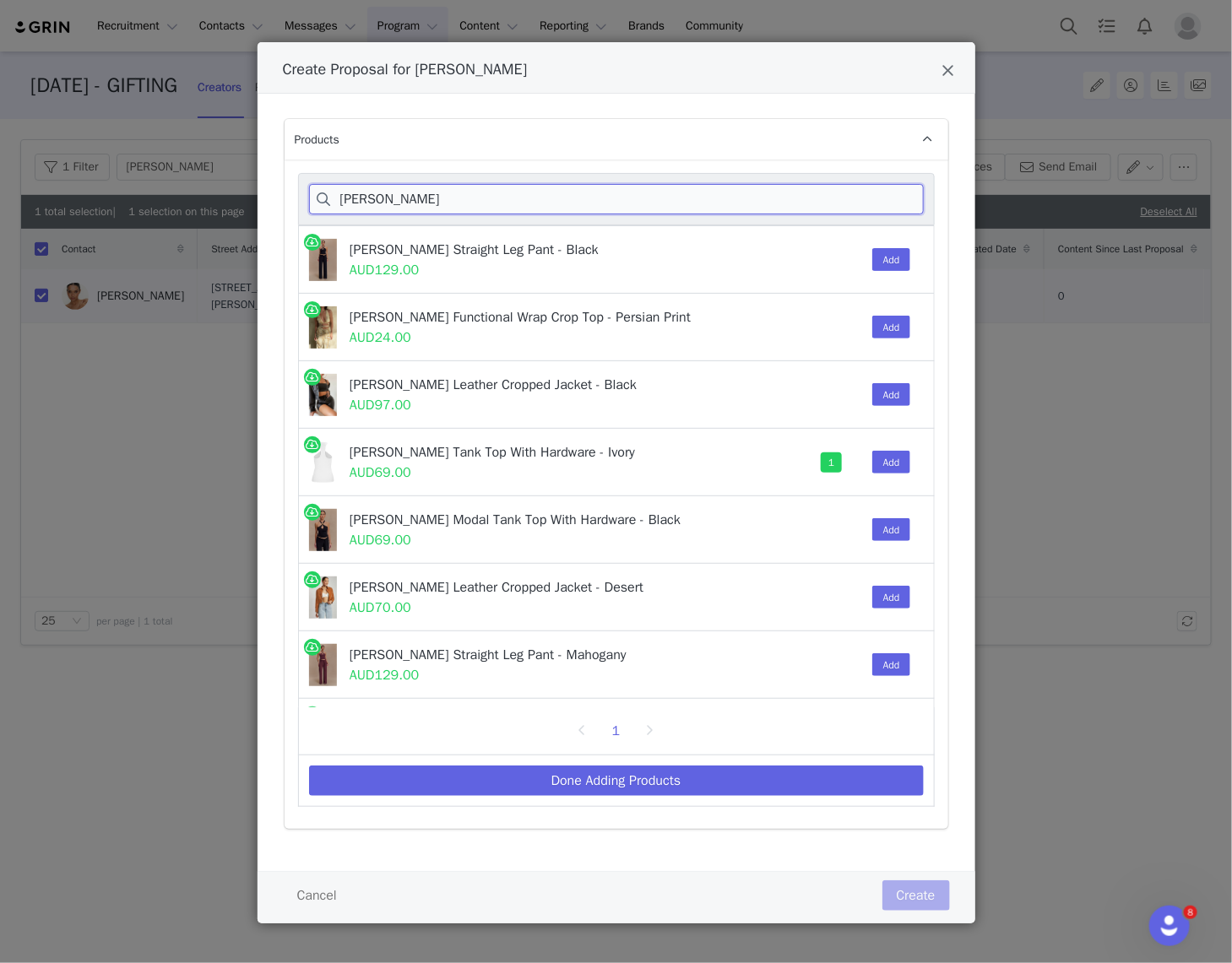 click on "ramona" at bounding box center (616, 199) 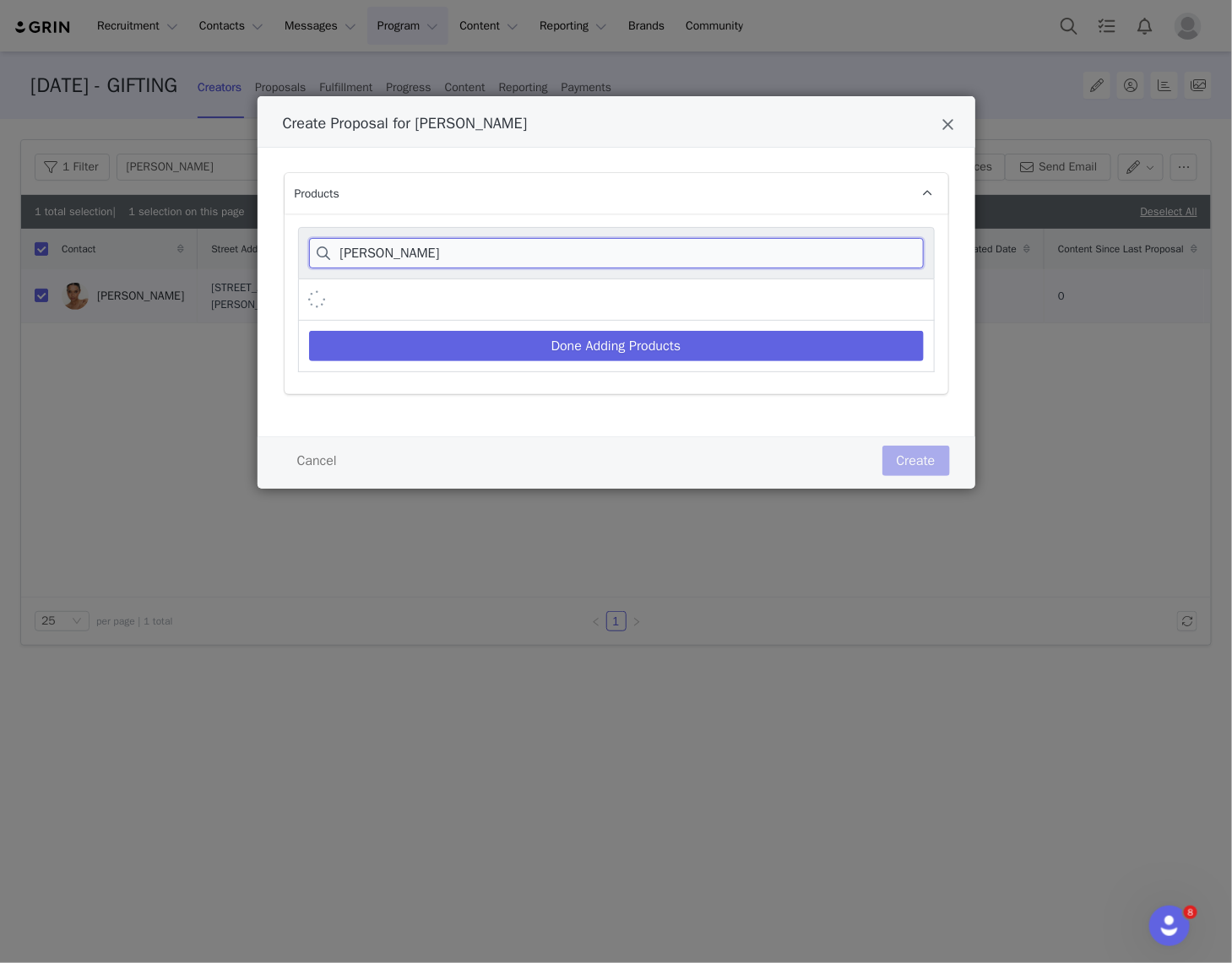scroll, scrollTop: 0, scrollLeft: 0, axis: both 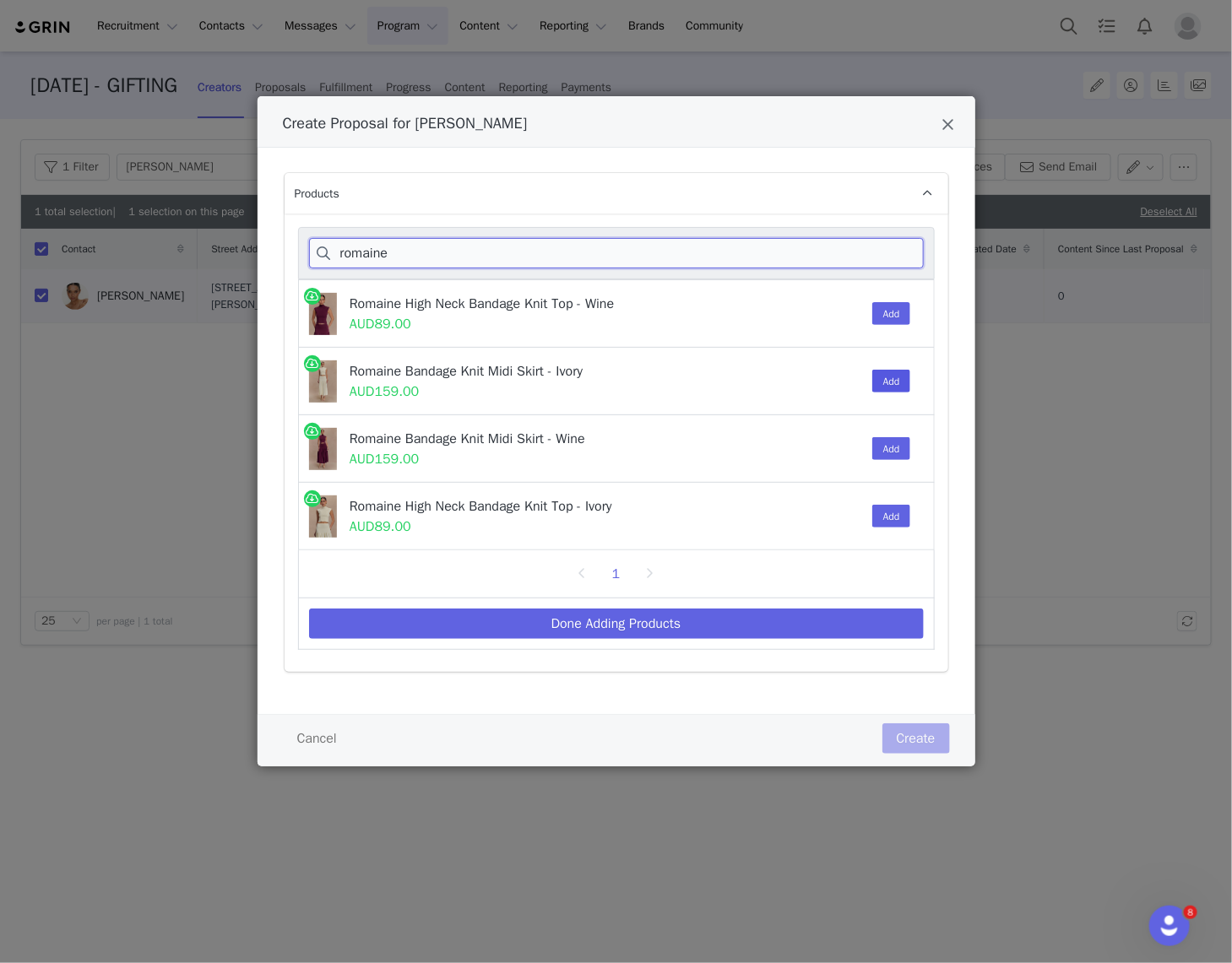 type on "romaine" 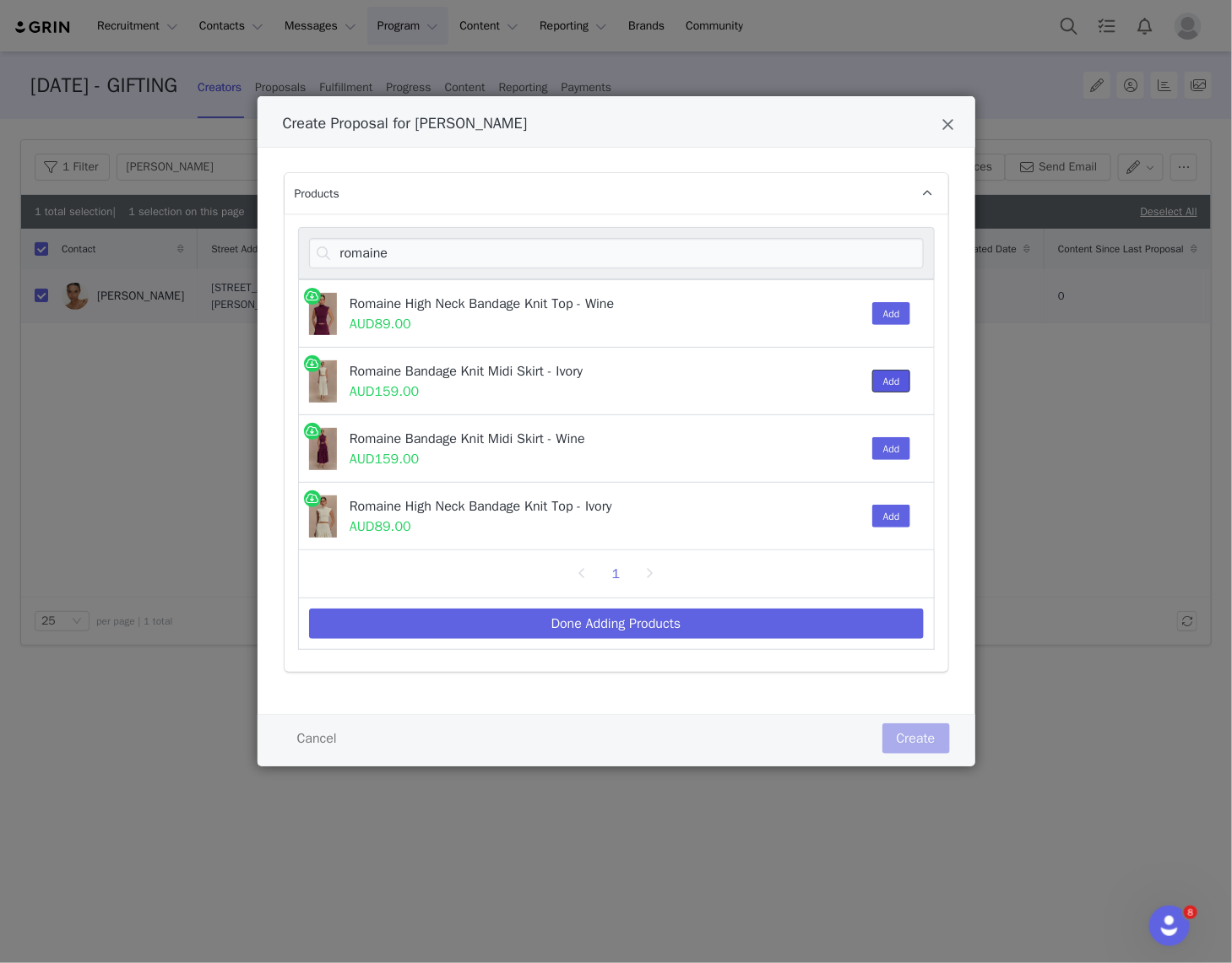 click on "Add" at bounding box center [892, 381] 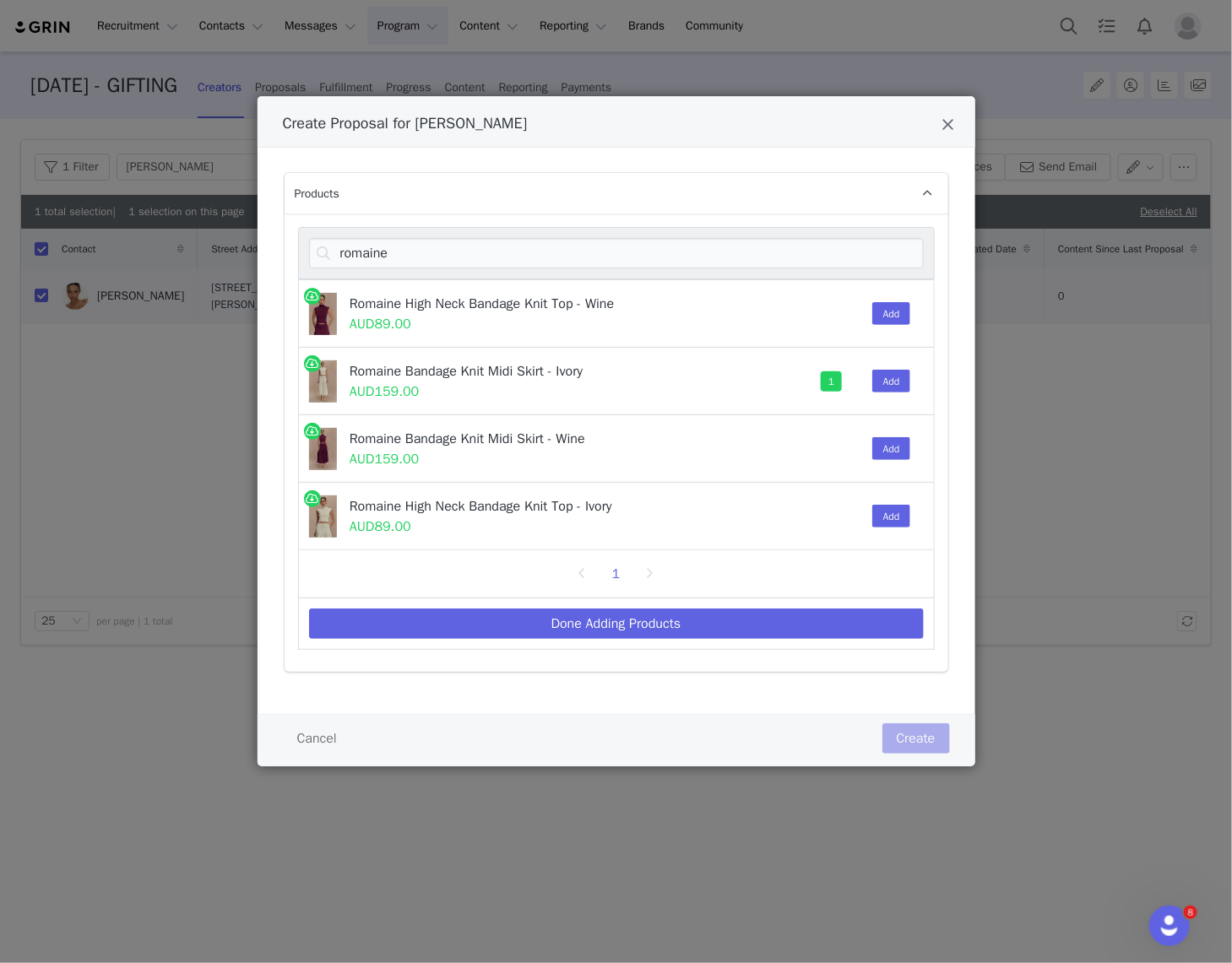 click on "Done Adding Products" at bounding box center (616, 624) 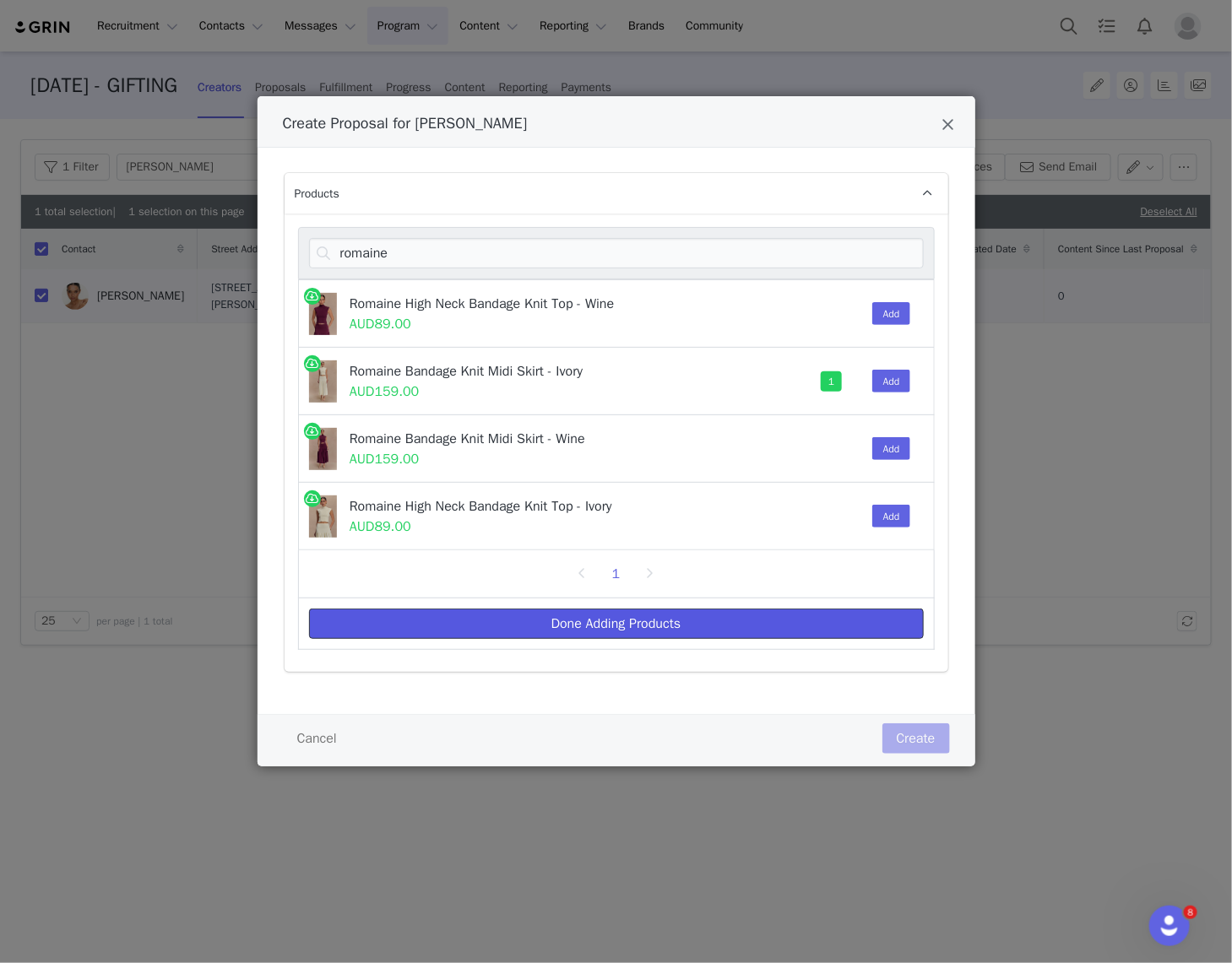 click on "Done Adding Products" at bounding box center (616, 624) 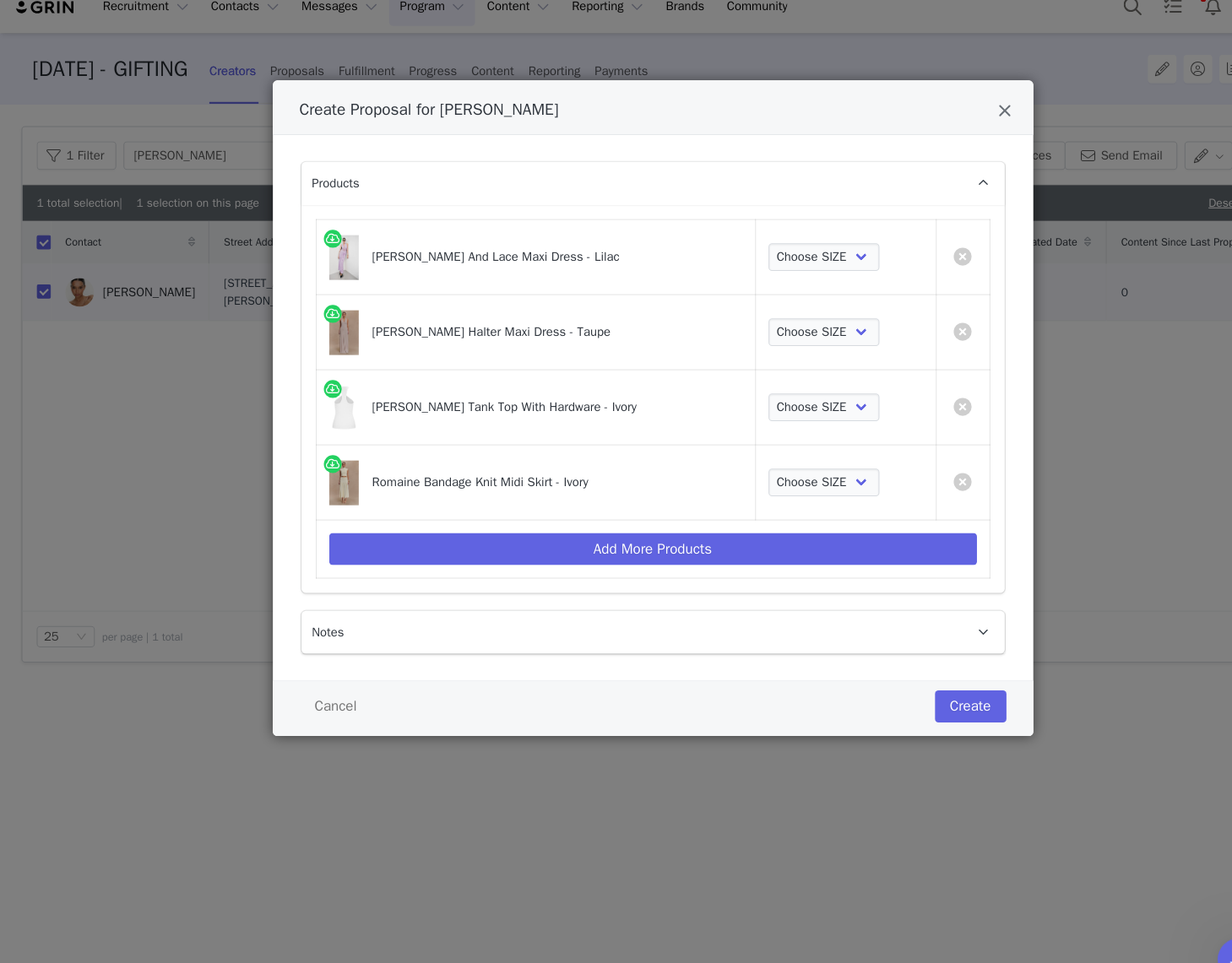 click on "Yelena Ruched Halter Maxi Dress - Taupe" at bounding box center (506, 334) 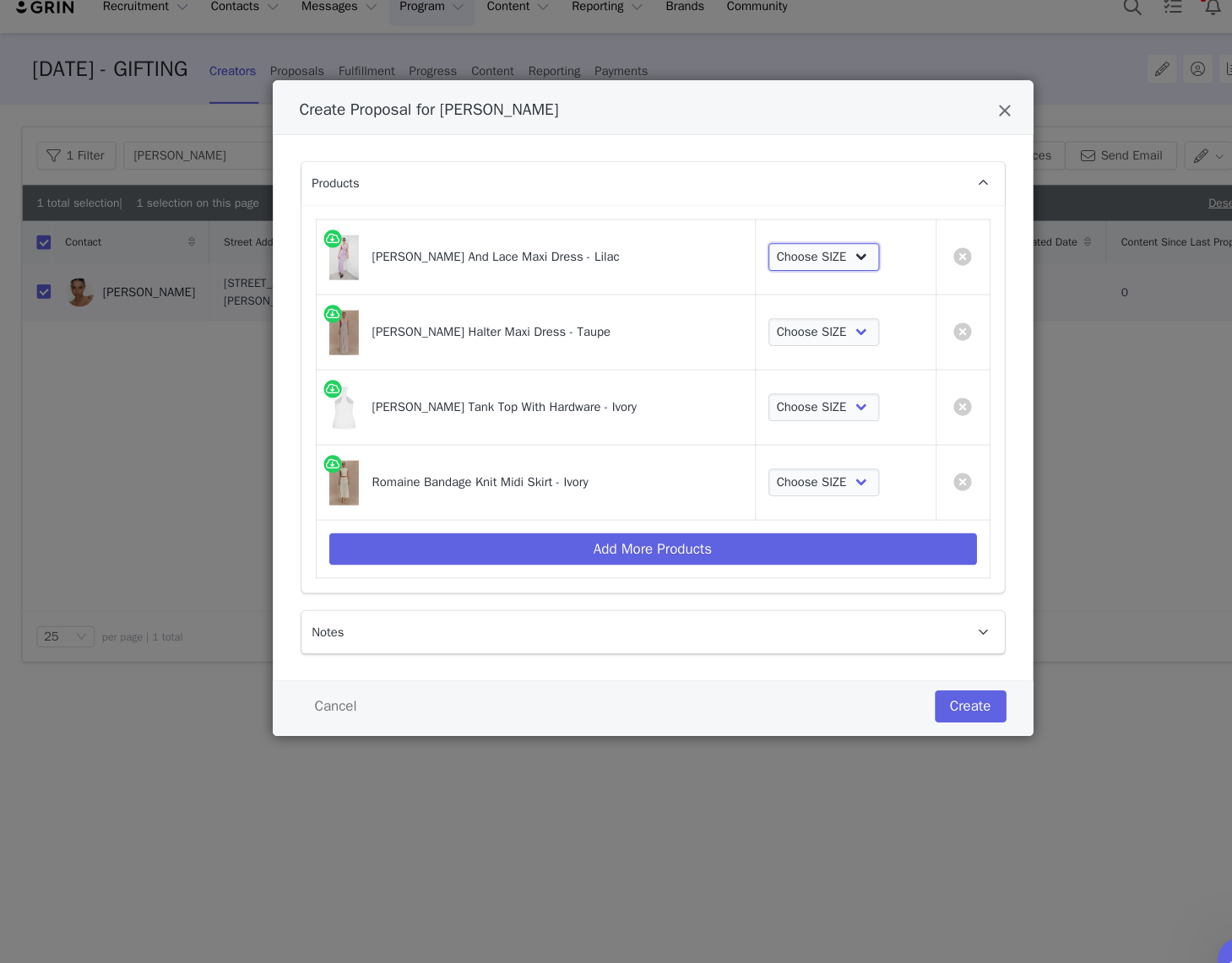 click on "Choose SIZE  XXS   XS   S   M   L   XL   XXL   3XL" at bounding box center [778, 263] 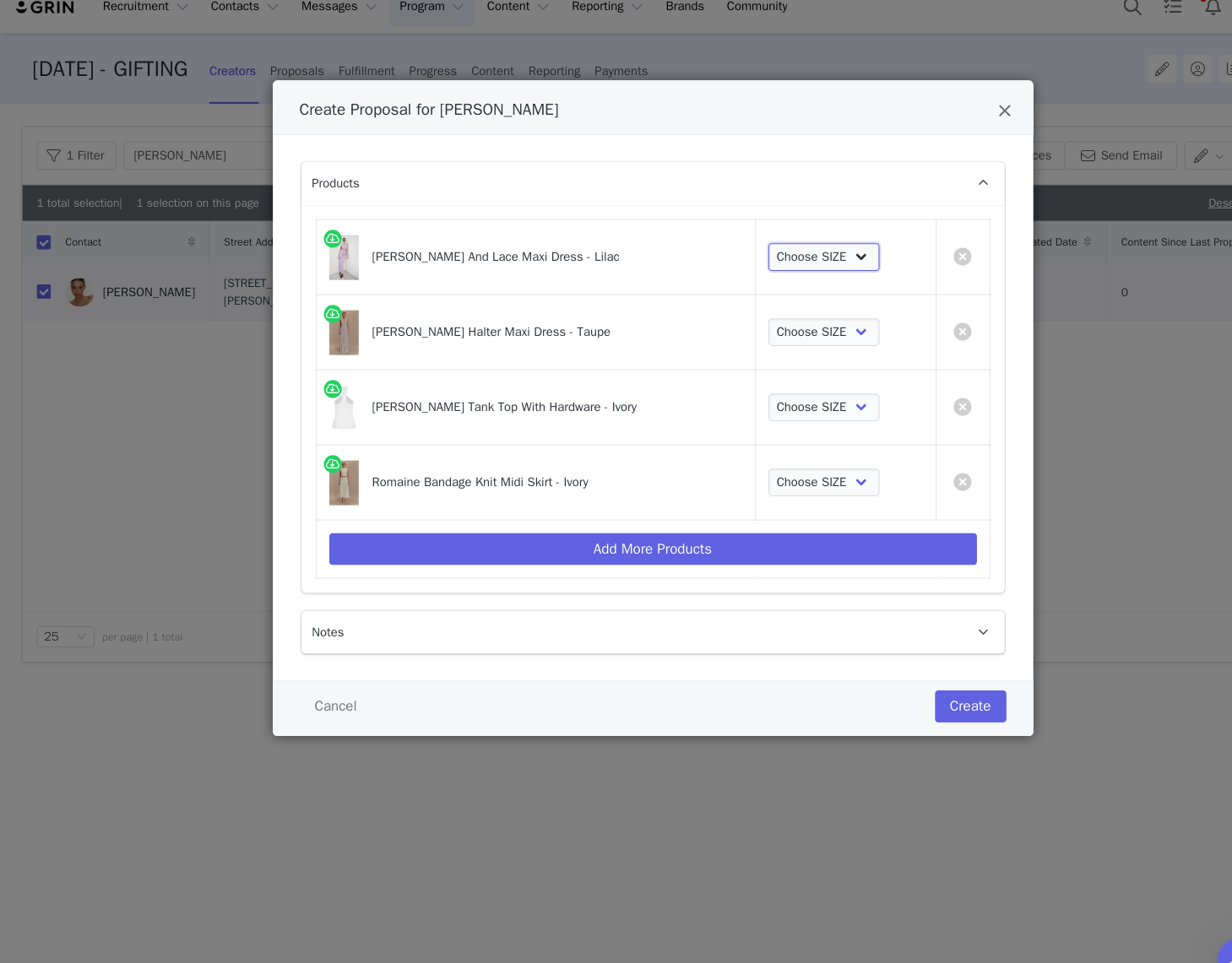 select on "27145444" 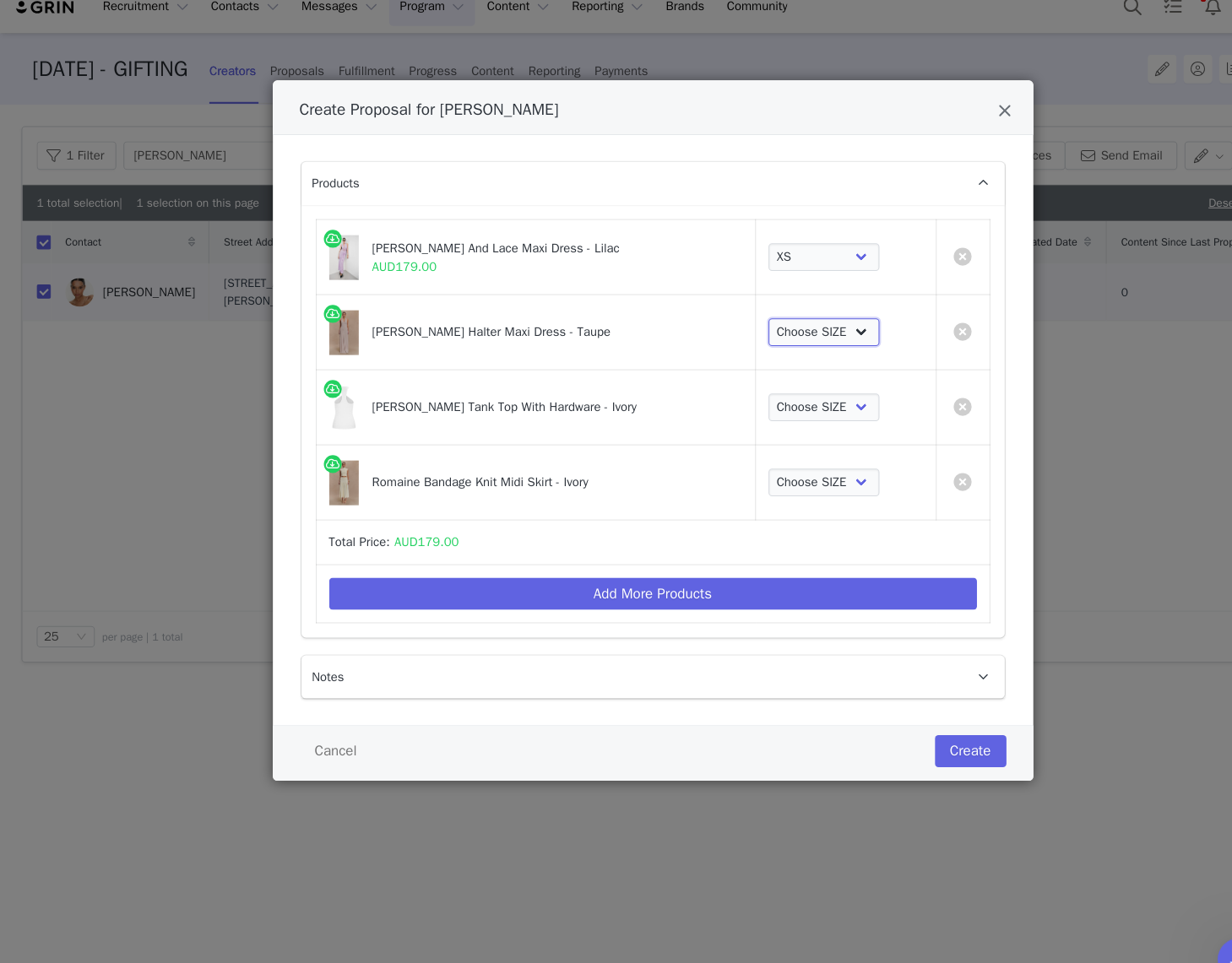 click on "Choose SIZE  XXS   XS   S   M   L   XL   XXL   3XL" at bounding box center [778, 334] 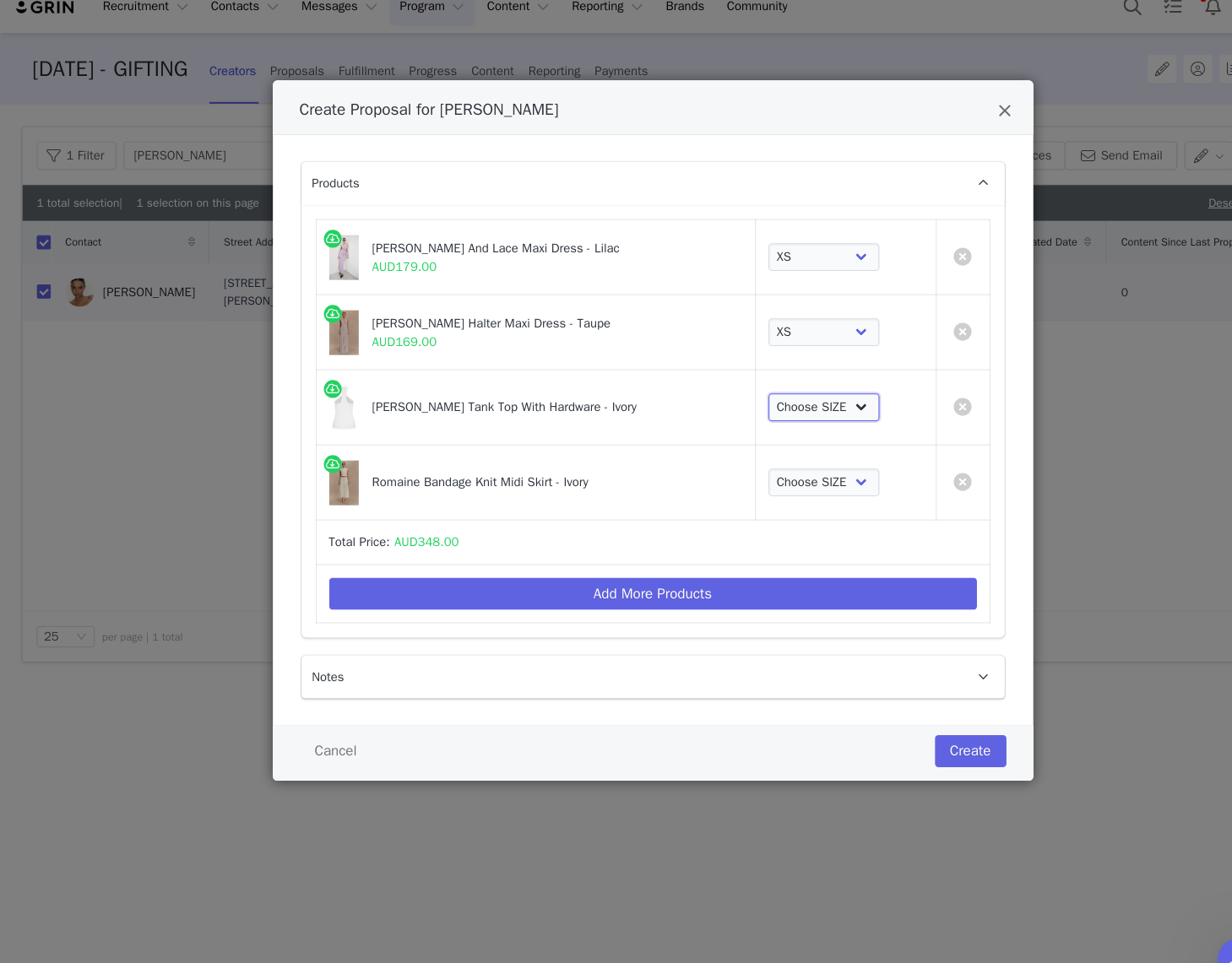 click on "Choose SIZE  XXS   XS   S   M   L   XL   XXL   3XL" at bounding box center [778, 405] 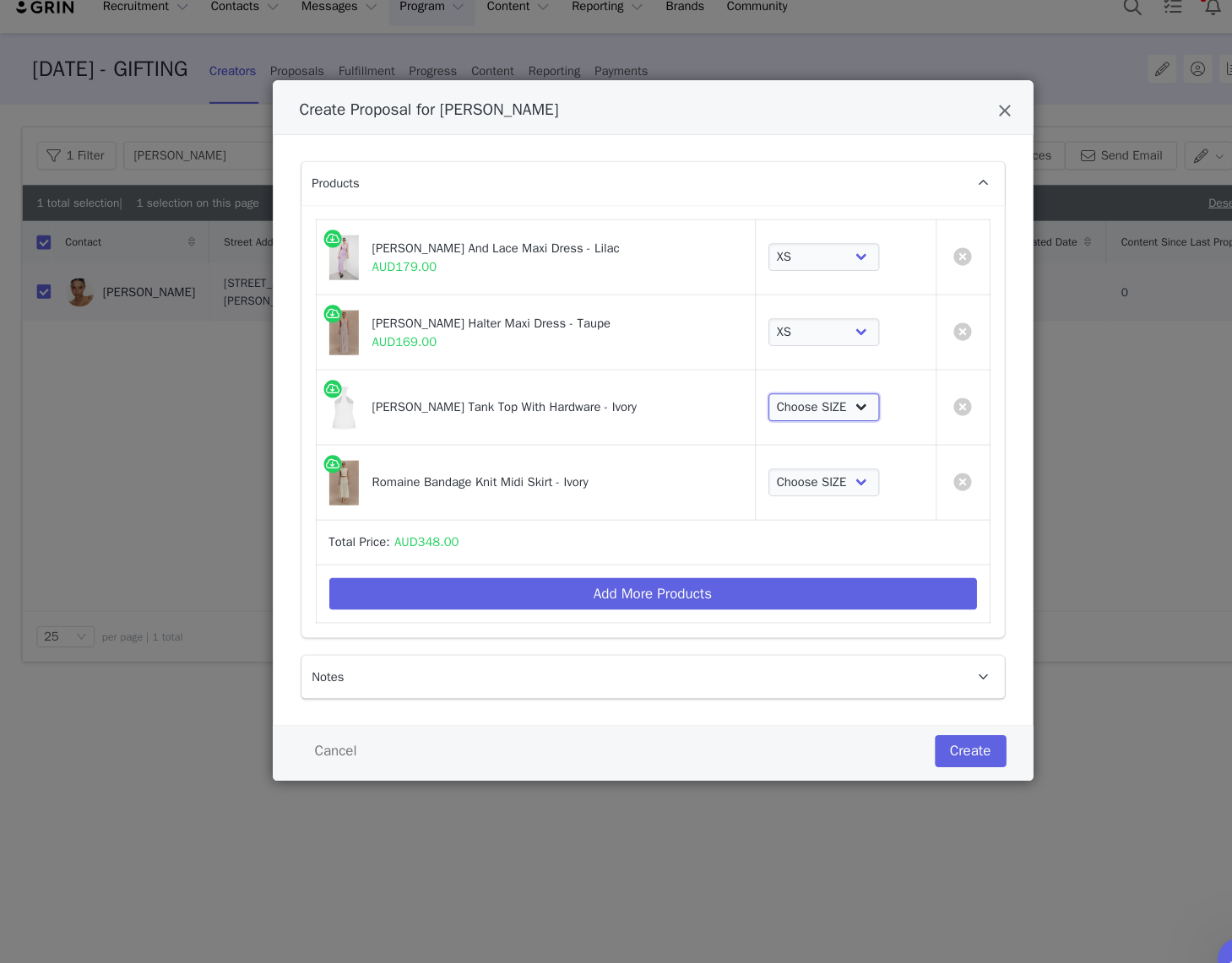 select on "27330894" 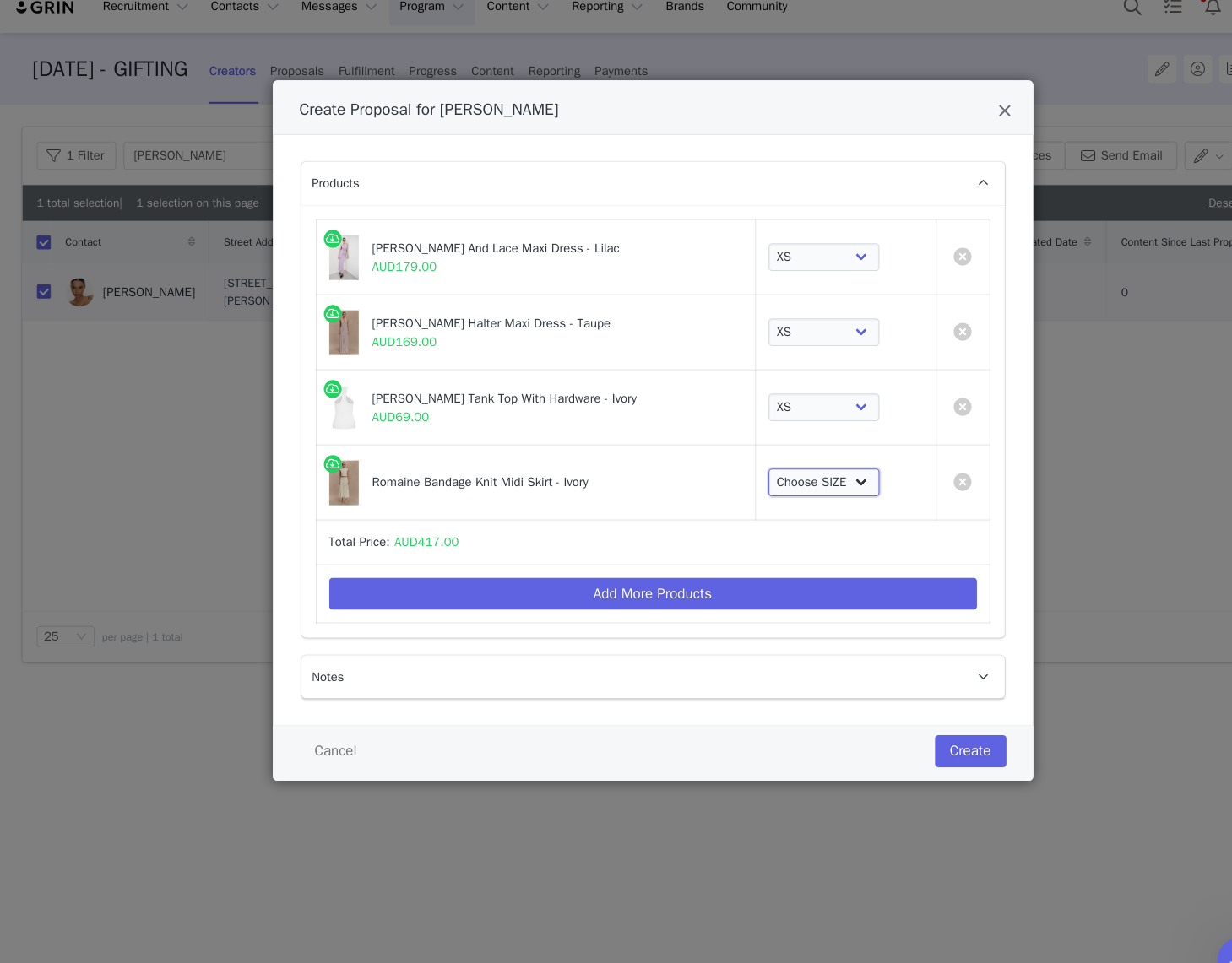 click on "Choose SIZE  XXS   XS   S   M   L   XL   XXL   3XL" at bounding box center [778, 476] 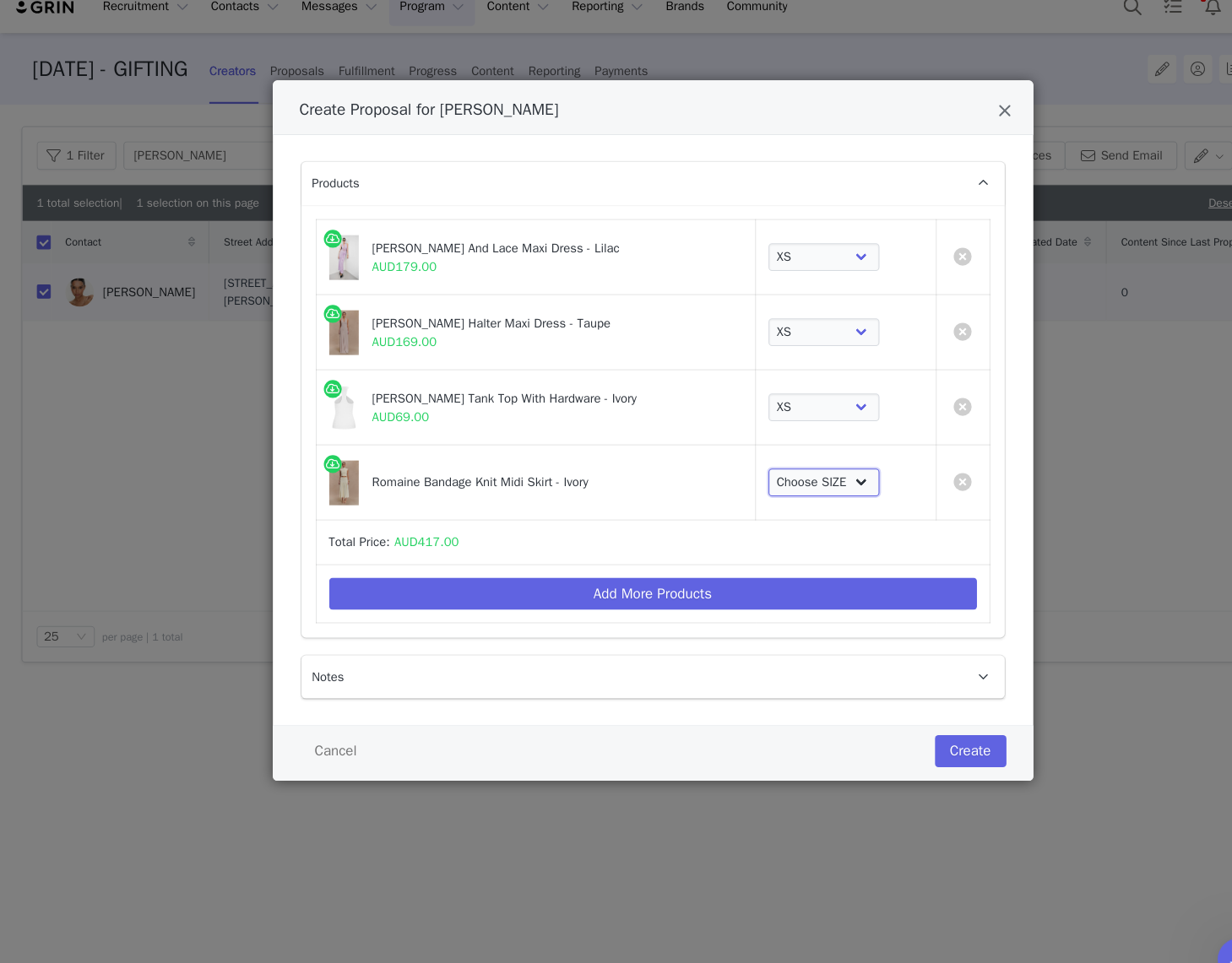 select on "27127769" 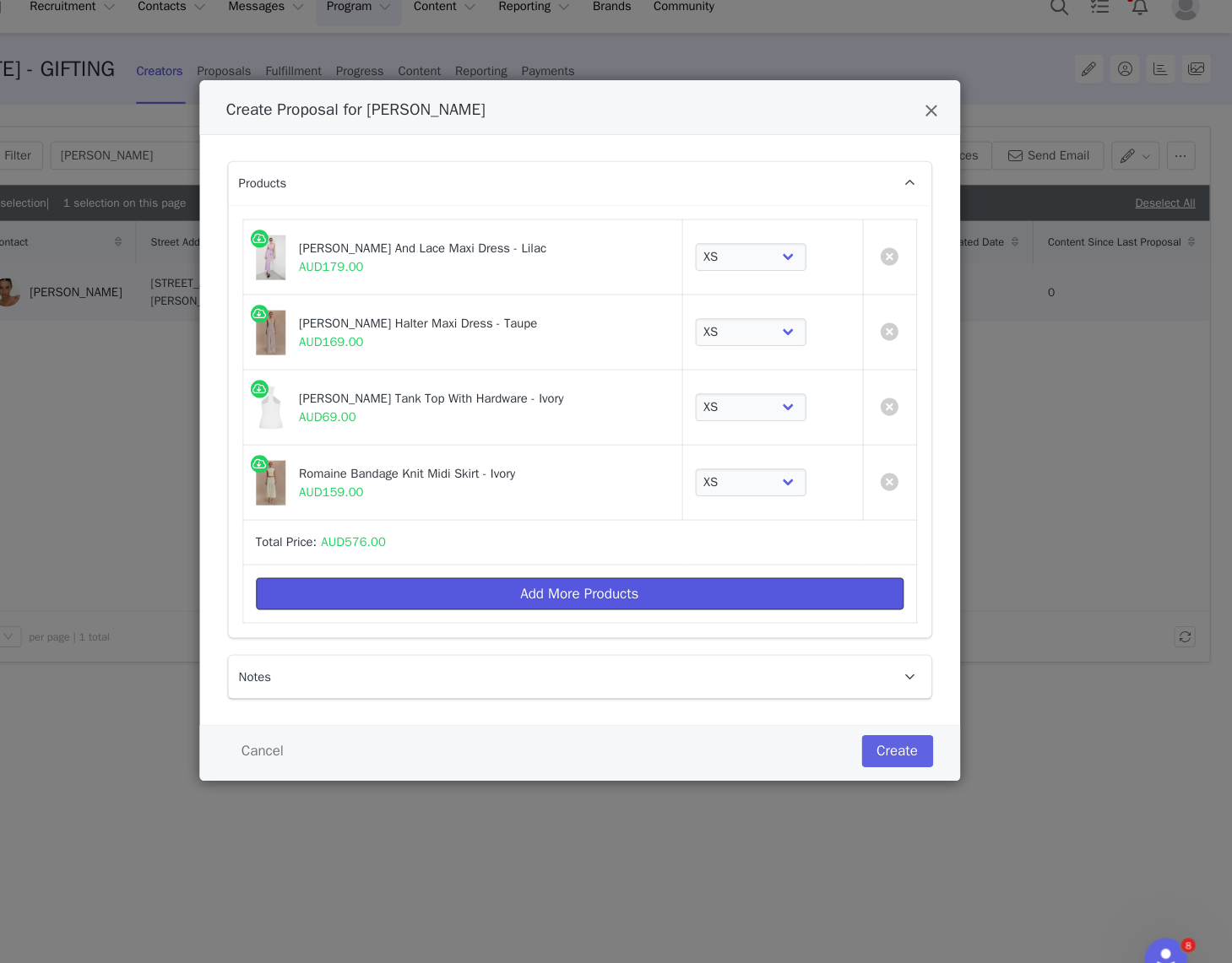 click on "Add More Products" at bounding box center [616, 581] 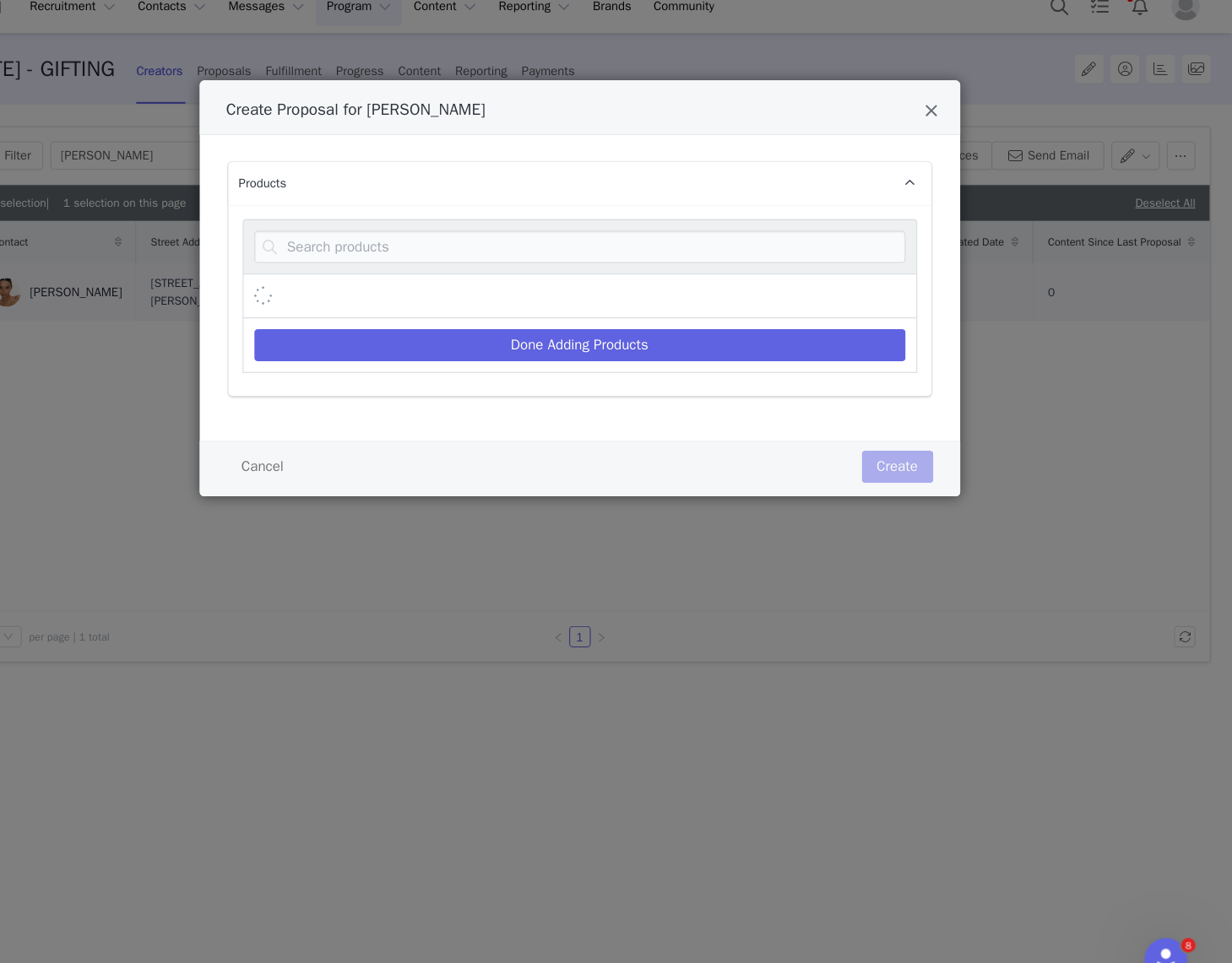 click on "Done Adding Products" at bounding box center [616, 304] 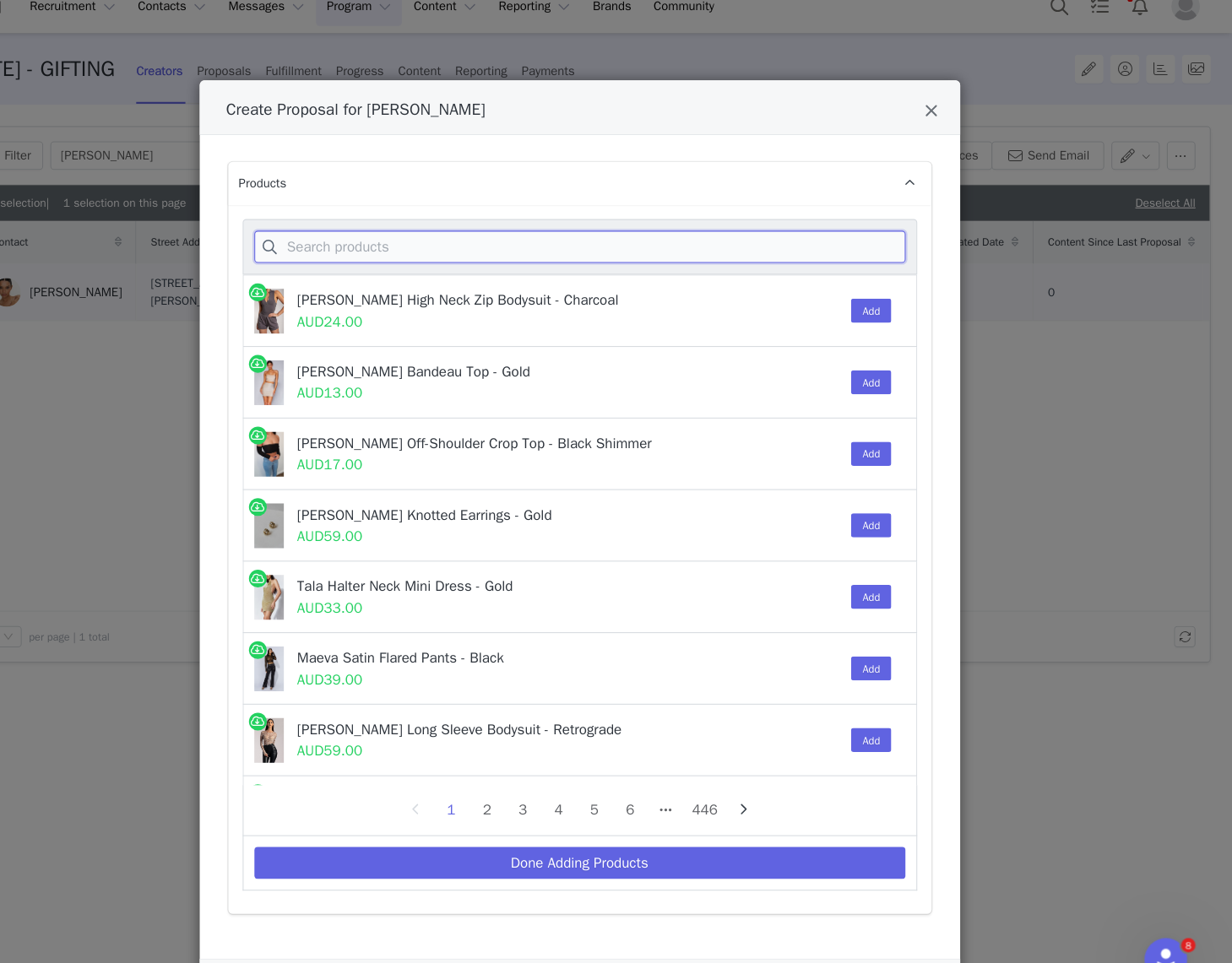 click at bounding box center (616, 253) 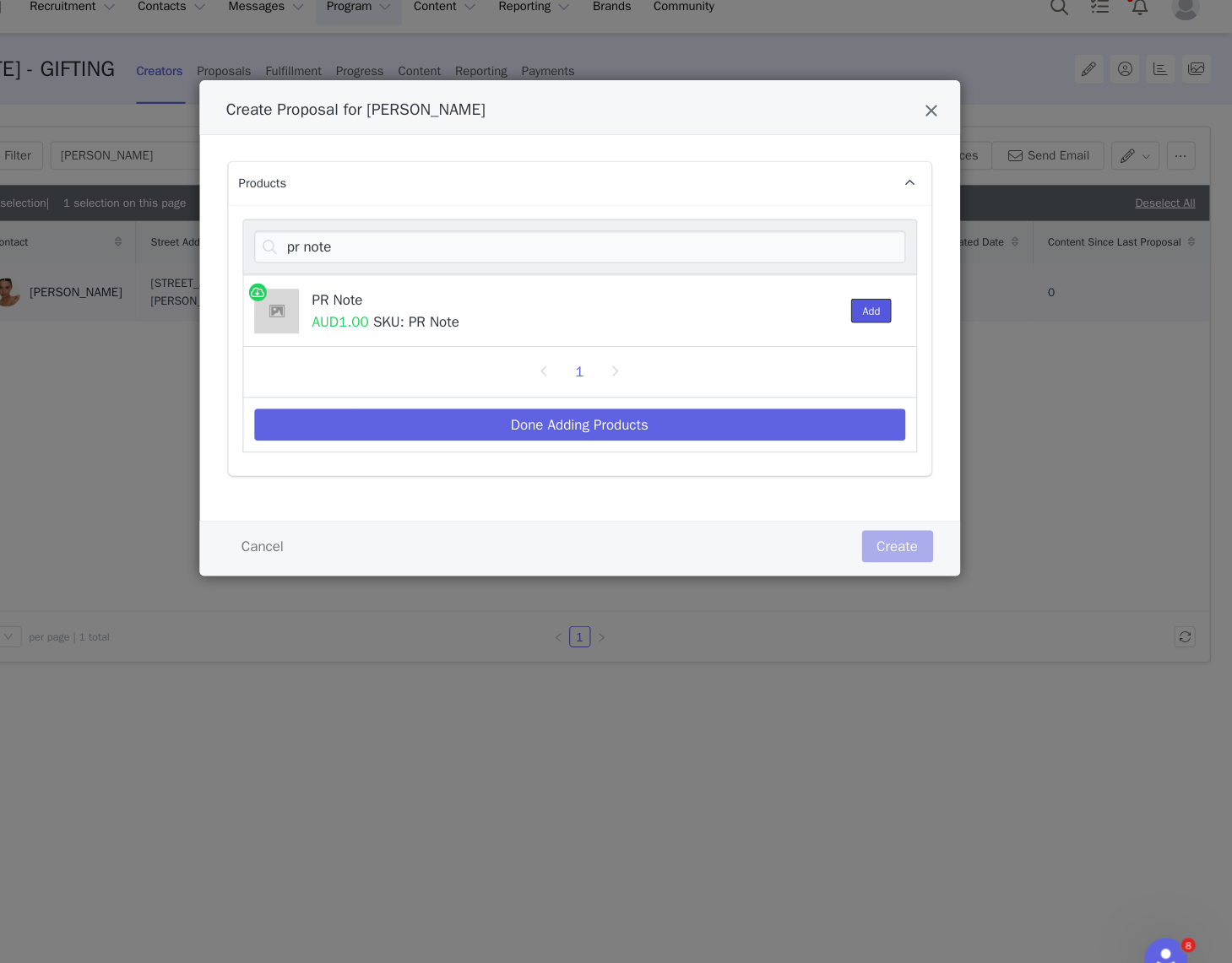 click on "Add" at bounding box center [892, 313] 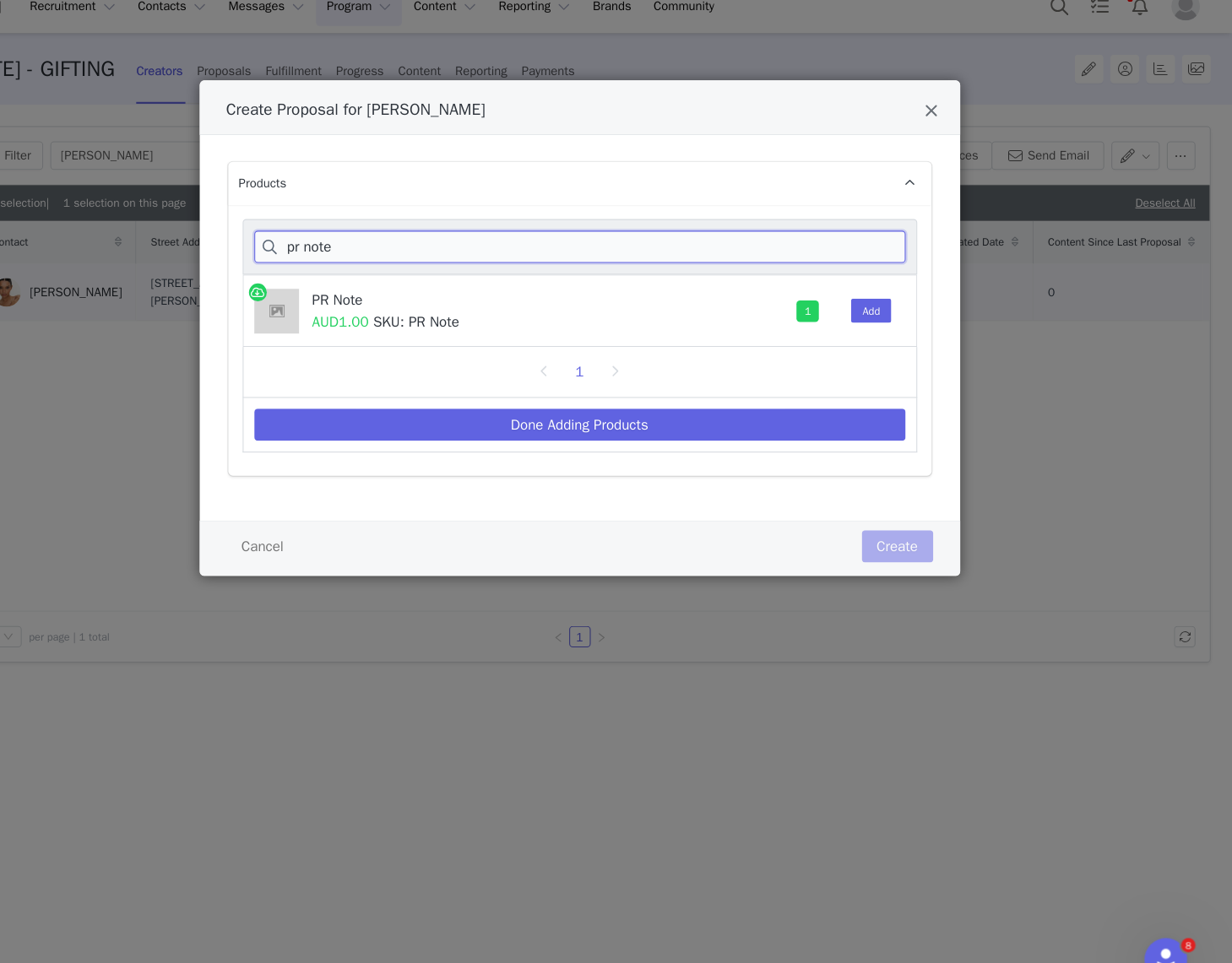 click on "pr note" at bounding box center (616, 253) 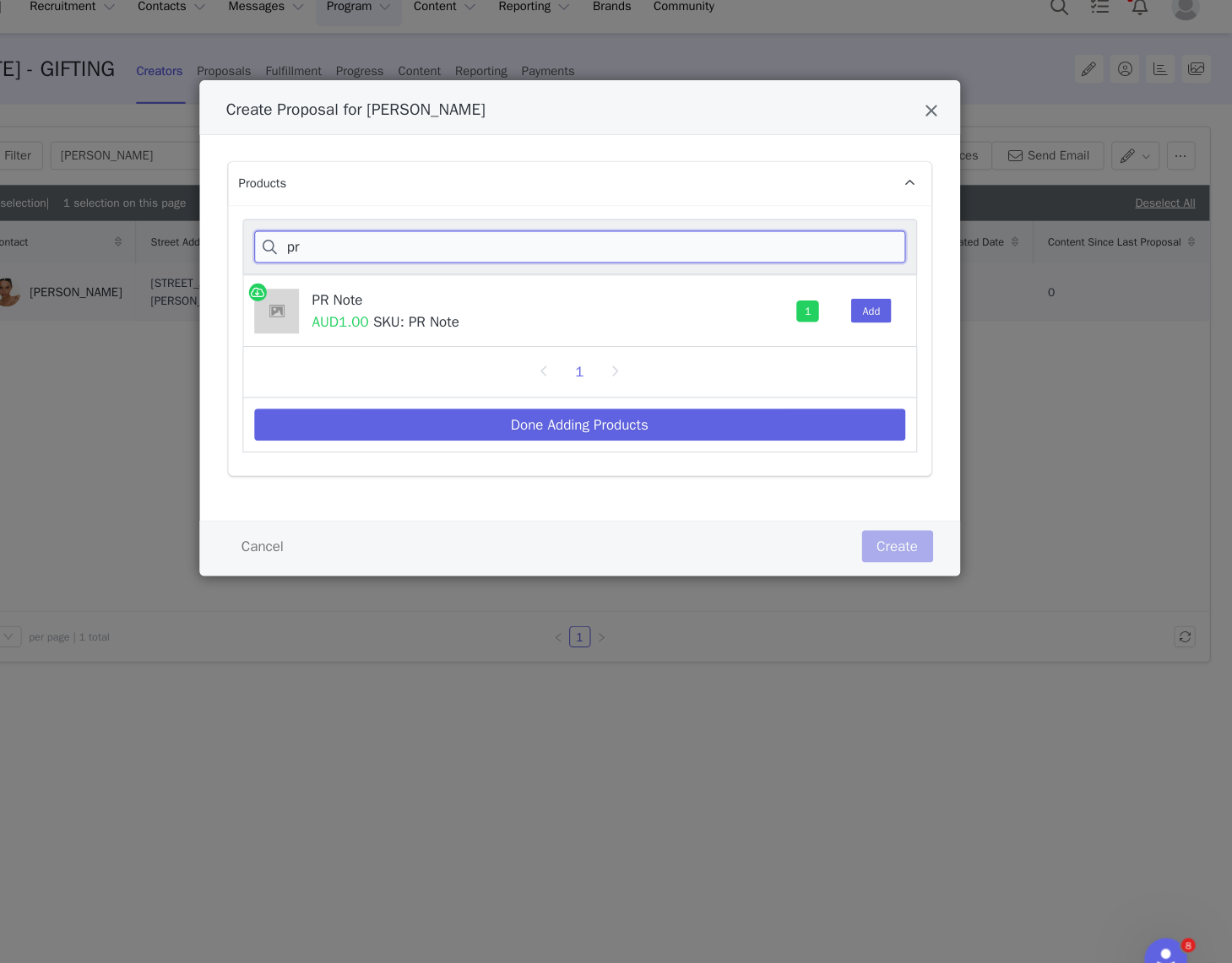 type on "p" 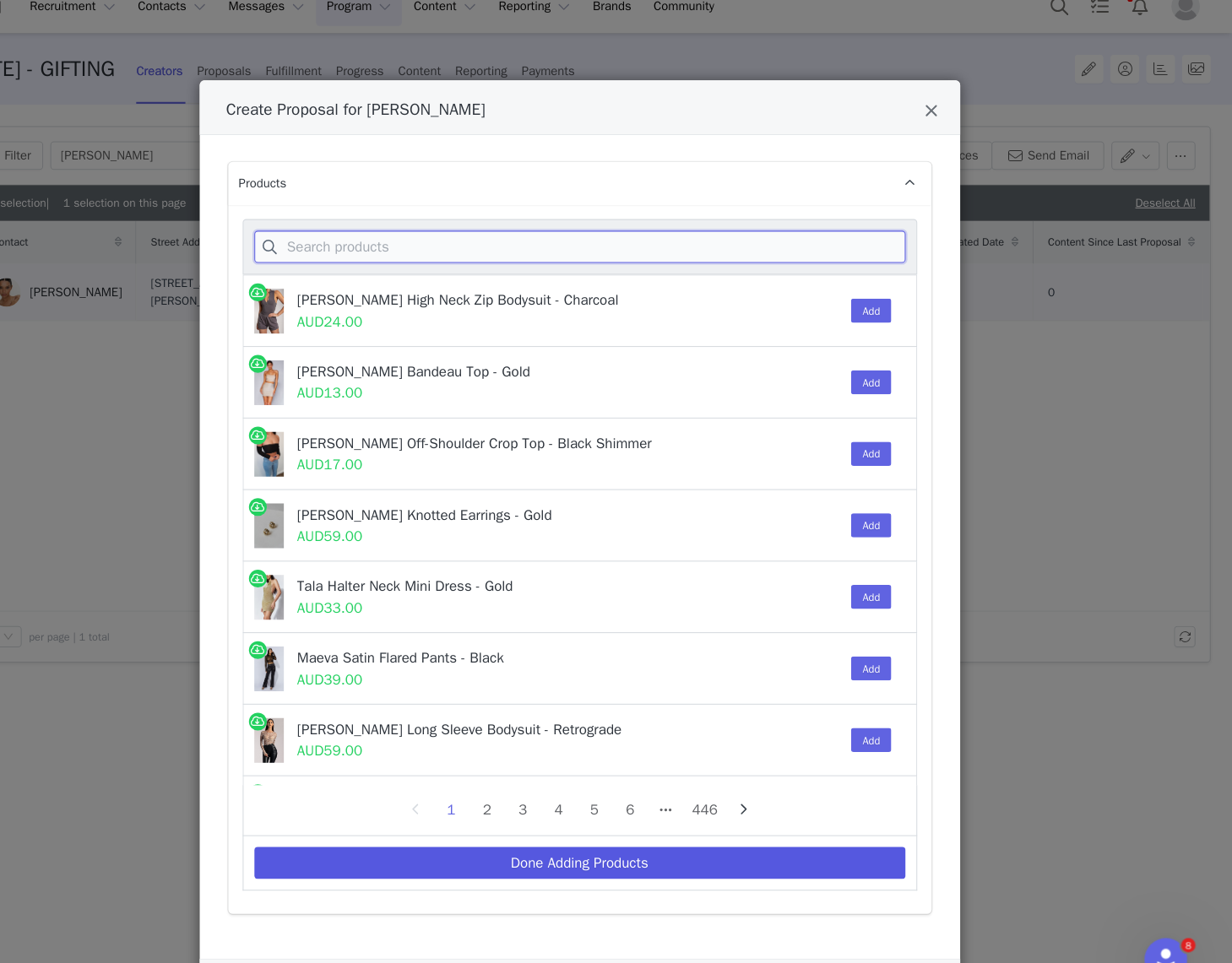 type 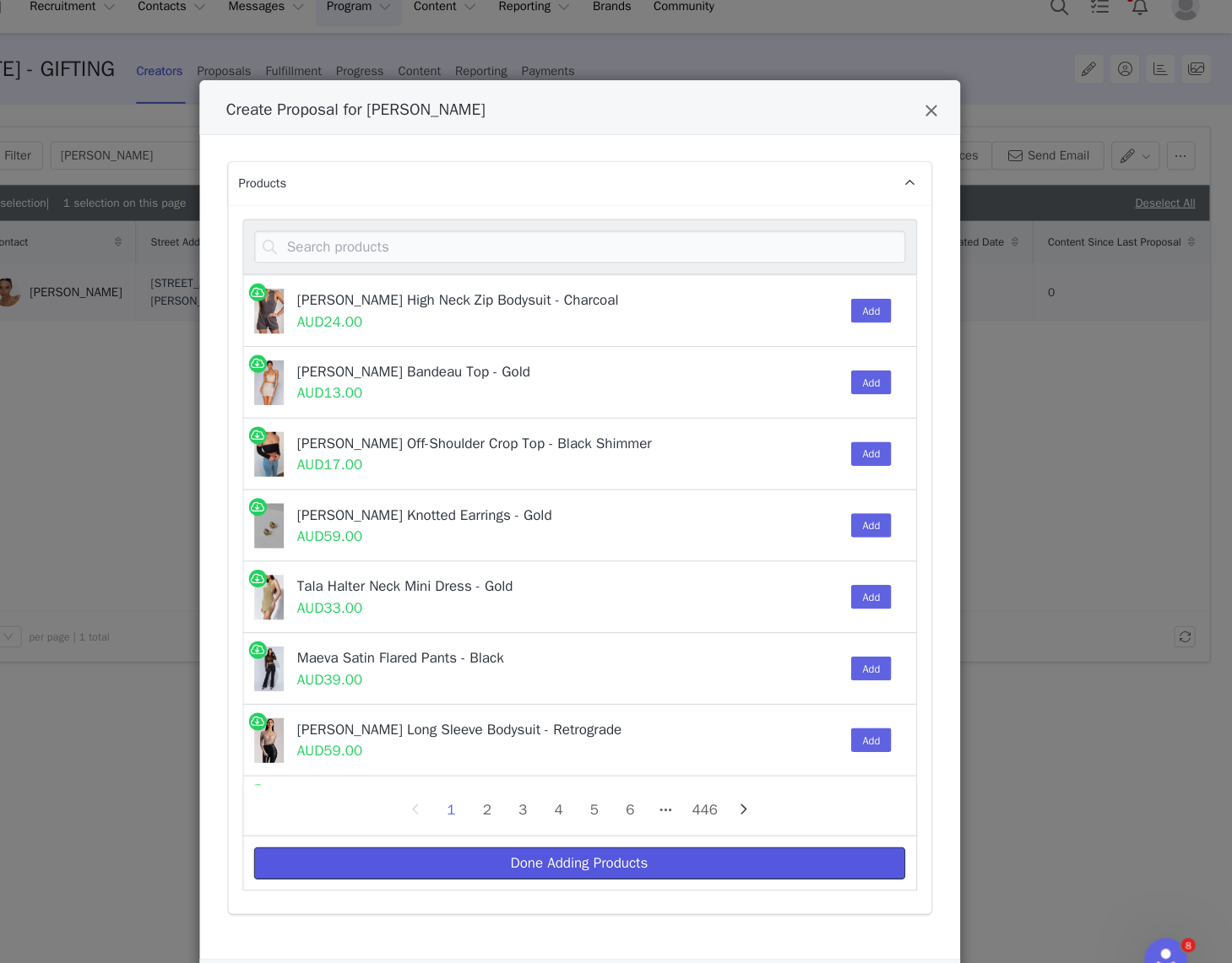 click on "Done Adding Products" at bounding box center [616, 835] 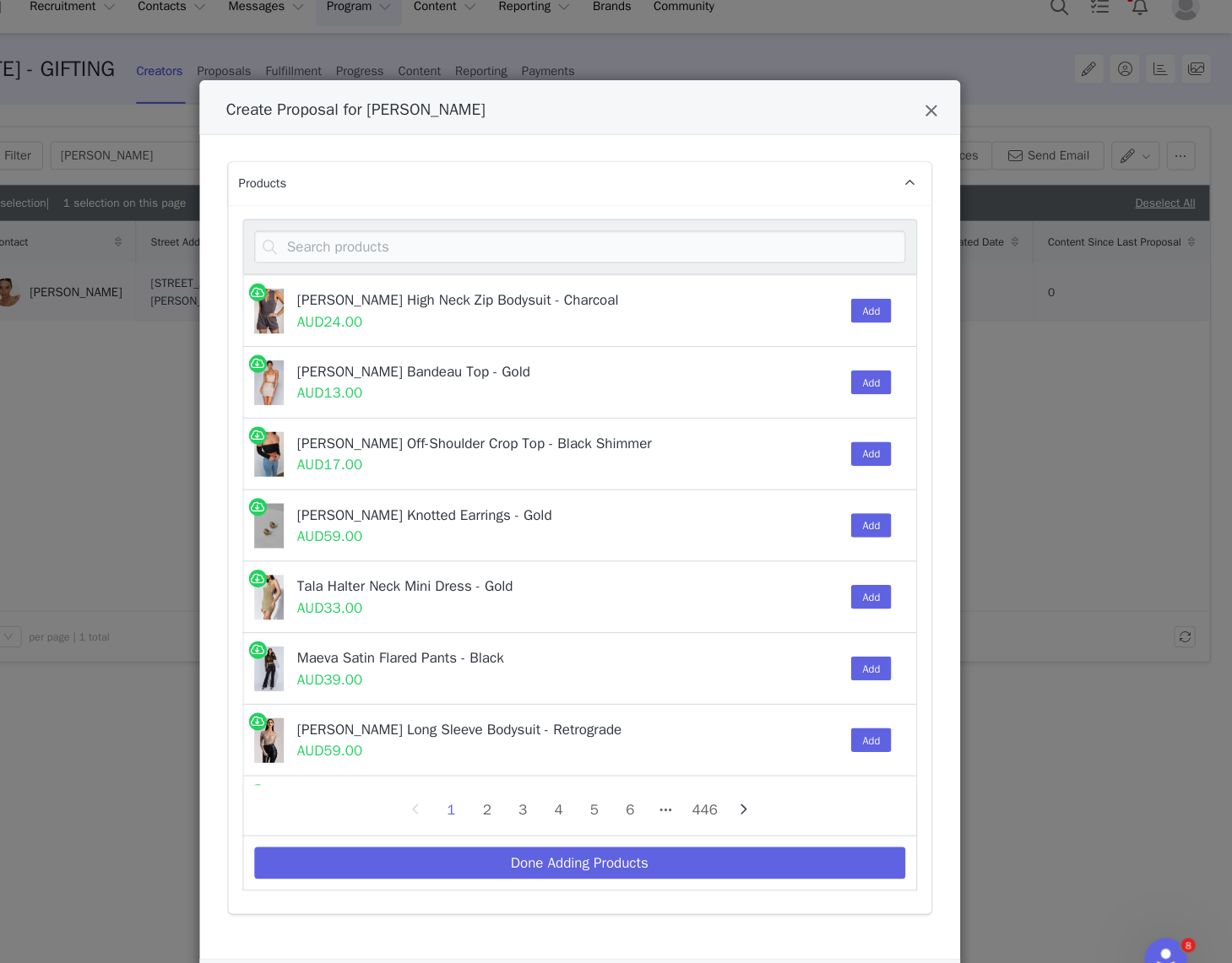 select on "27145444" 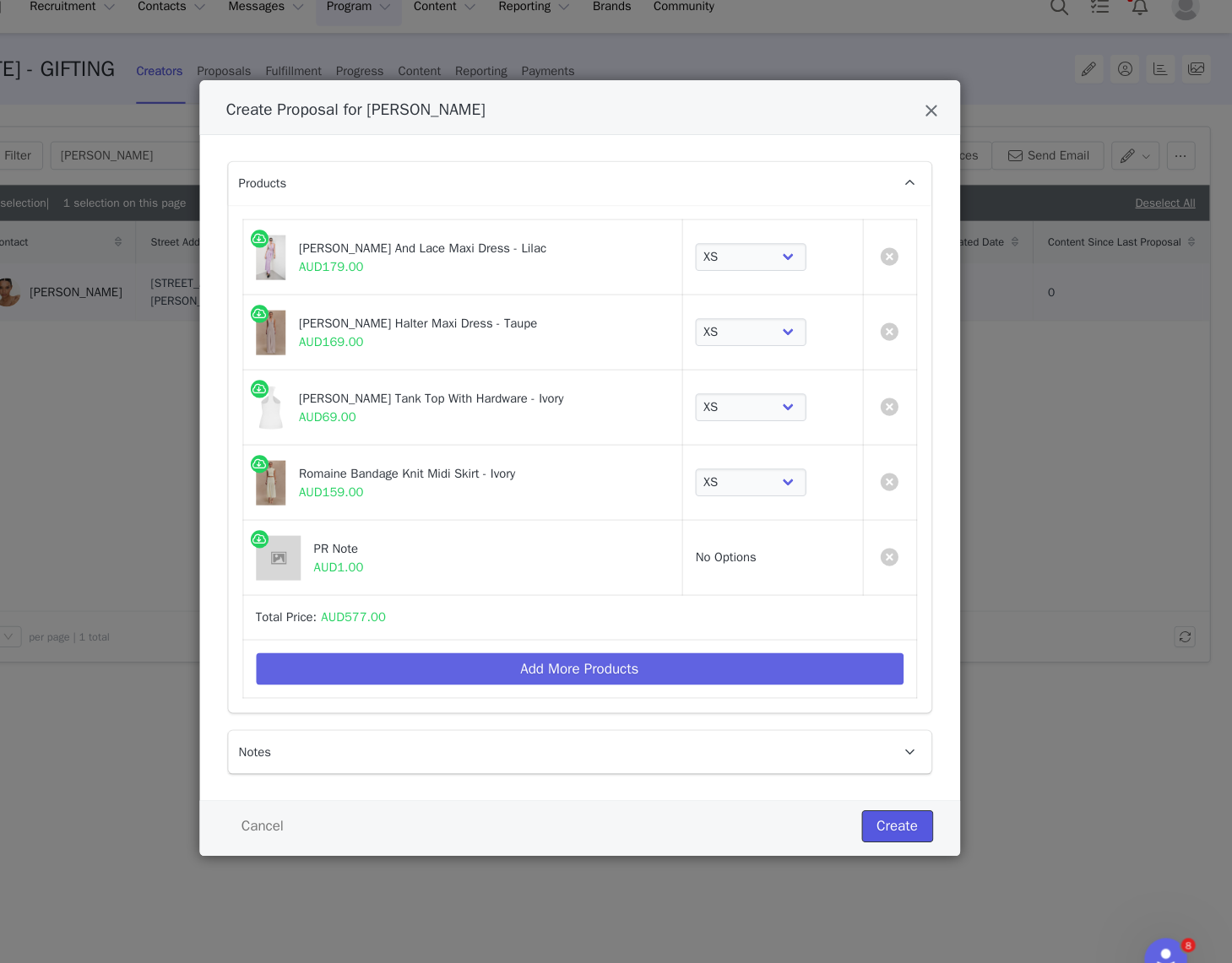click on "Create" at bounding box center (916, 800) 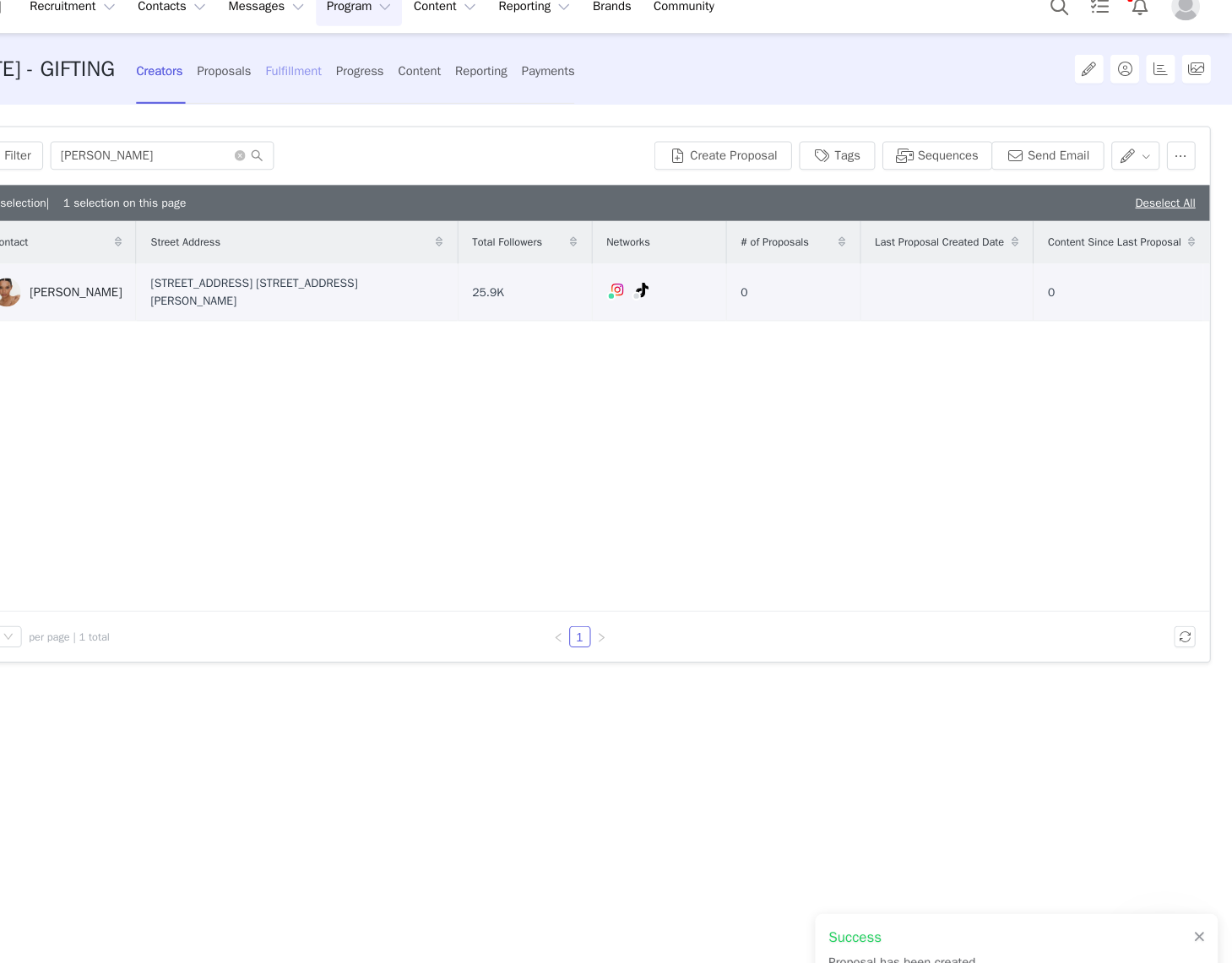 click on "Fulfillment" at bounding box center [345, 87] 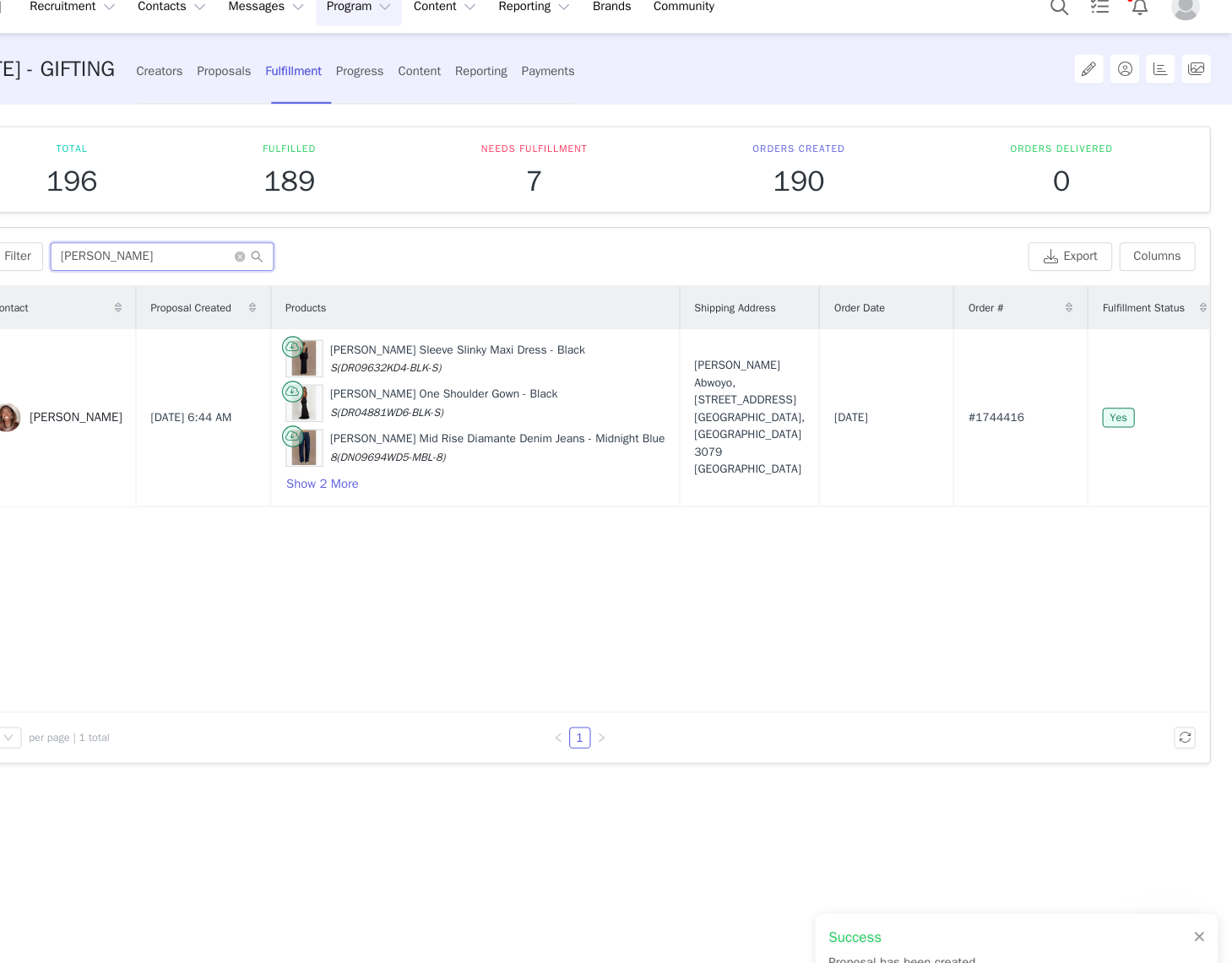 click on "[PERSON_NAME]" at bounding box center (222, 262) 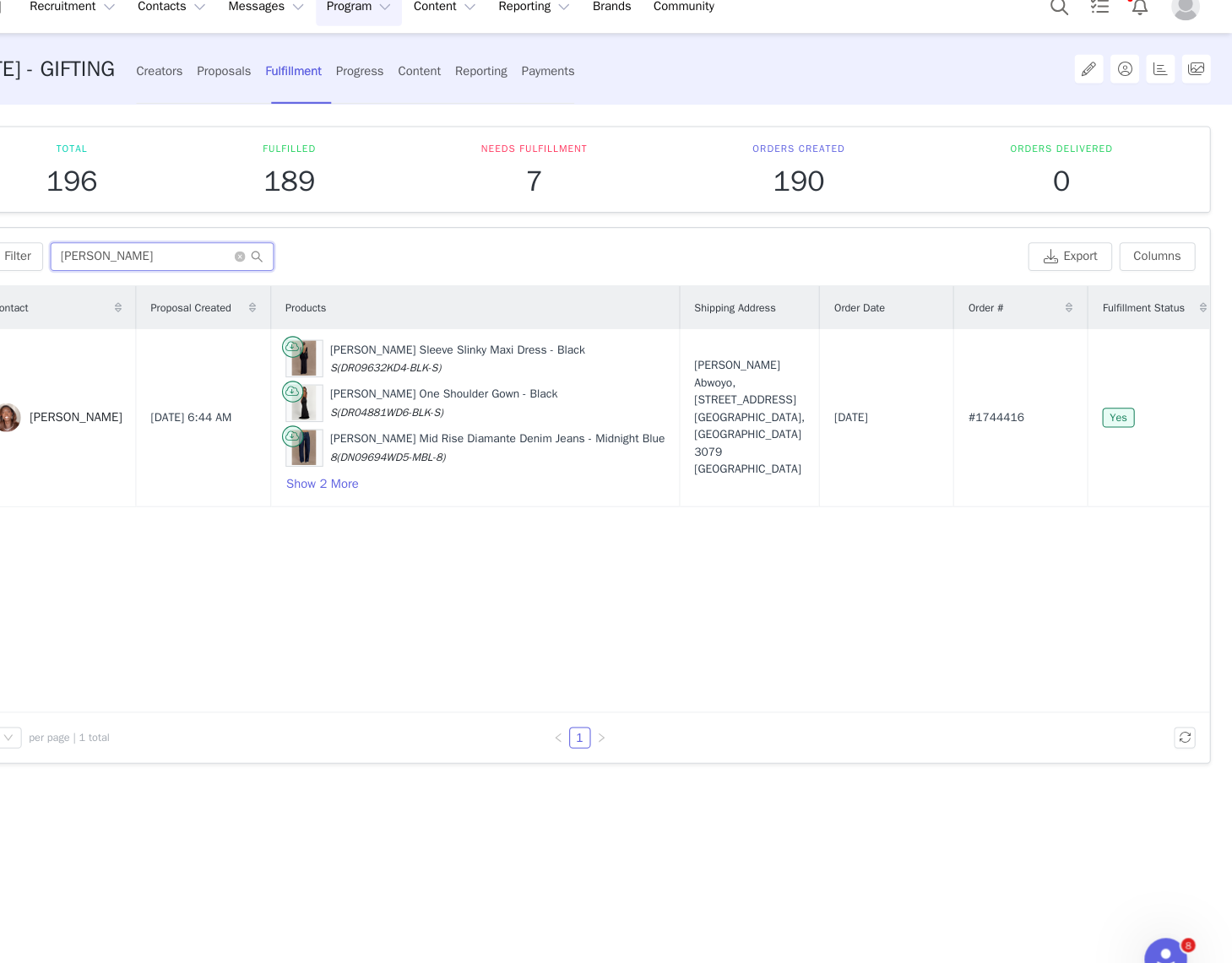 click on "[PERSON_NAME]" at bounding box center [222, 262] 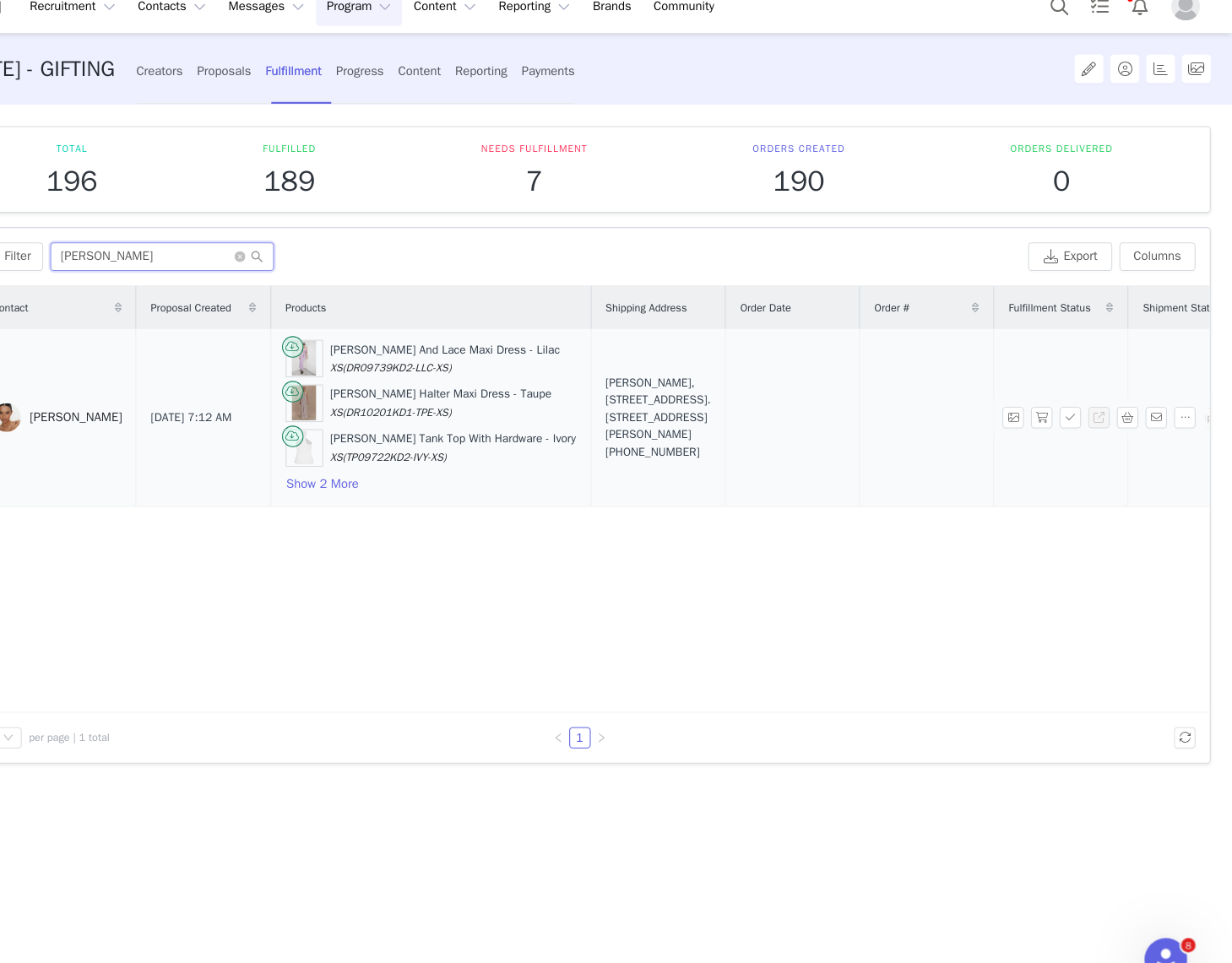 type on "ilma" 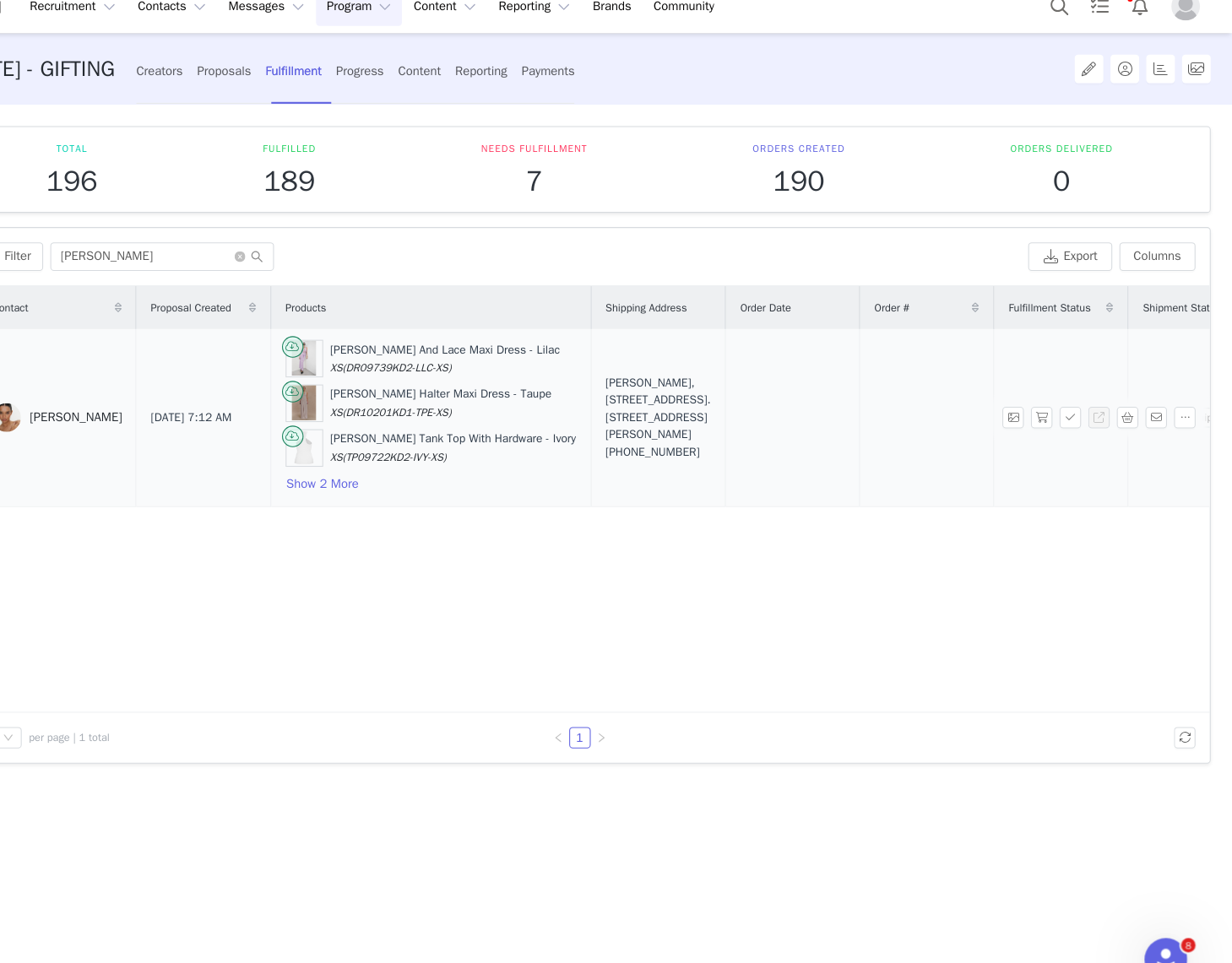 click on "Bonnie Slinky And Lace Maxi Dress - Lilac XS (DR09739KD2-LLC-XS)  Yelena Ruched Halter Maxi Dress - Taupe XS (DR10201KD1-TPE-XS)  Ramona Modal Tank Top With Hardware - Ivory XS (TP09722KD2-IVY-XS) Show 2 More" at bounding box center [475, 414] 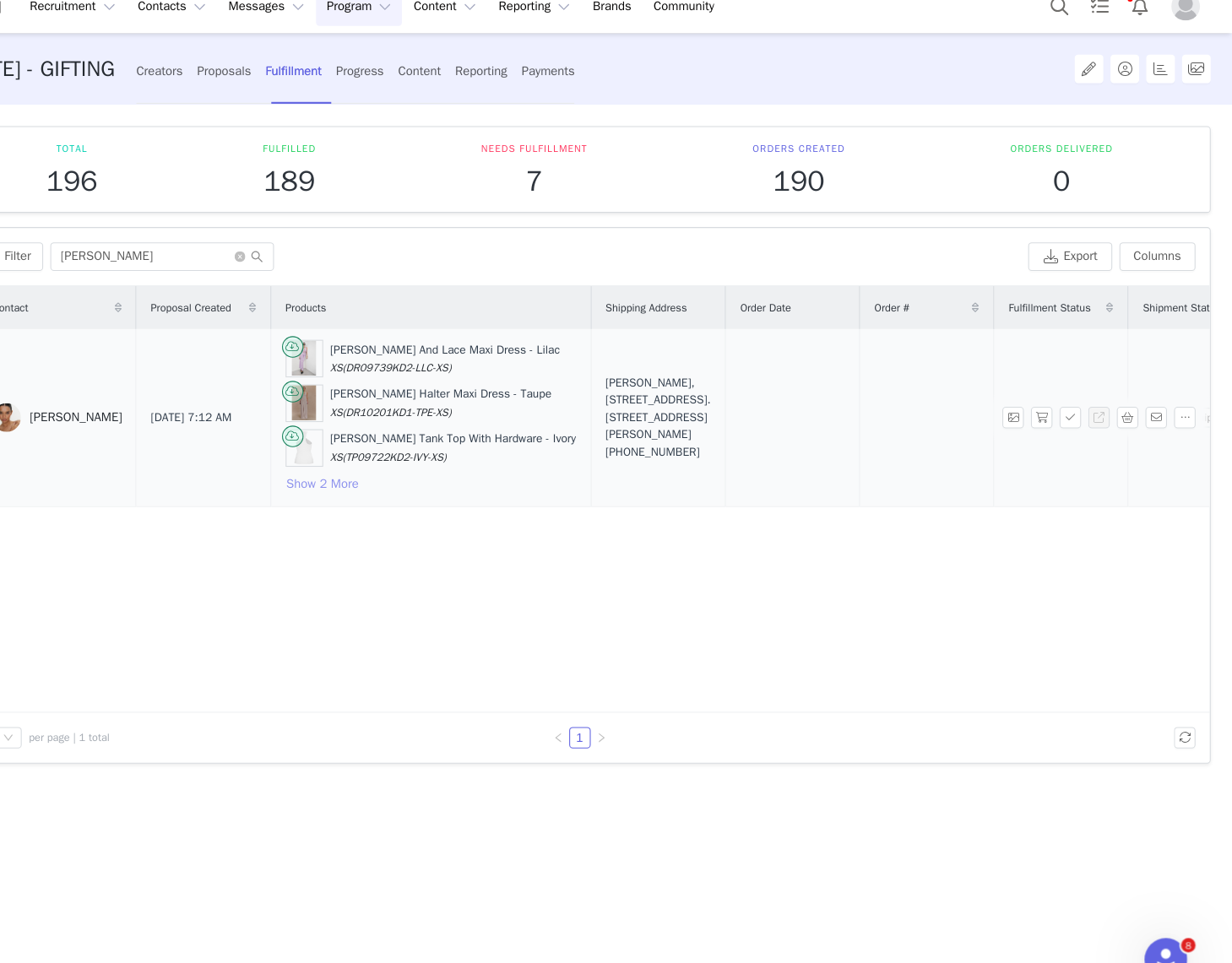 click on "Show 2 More" at bounding box center [373, 478] 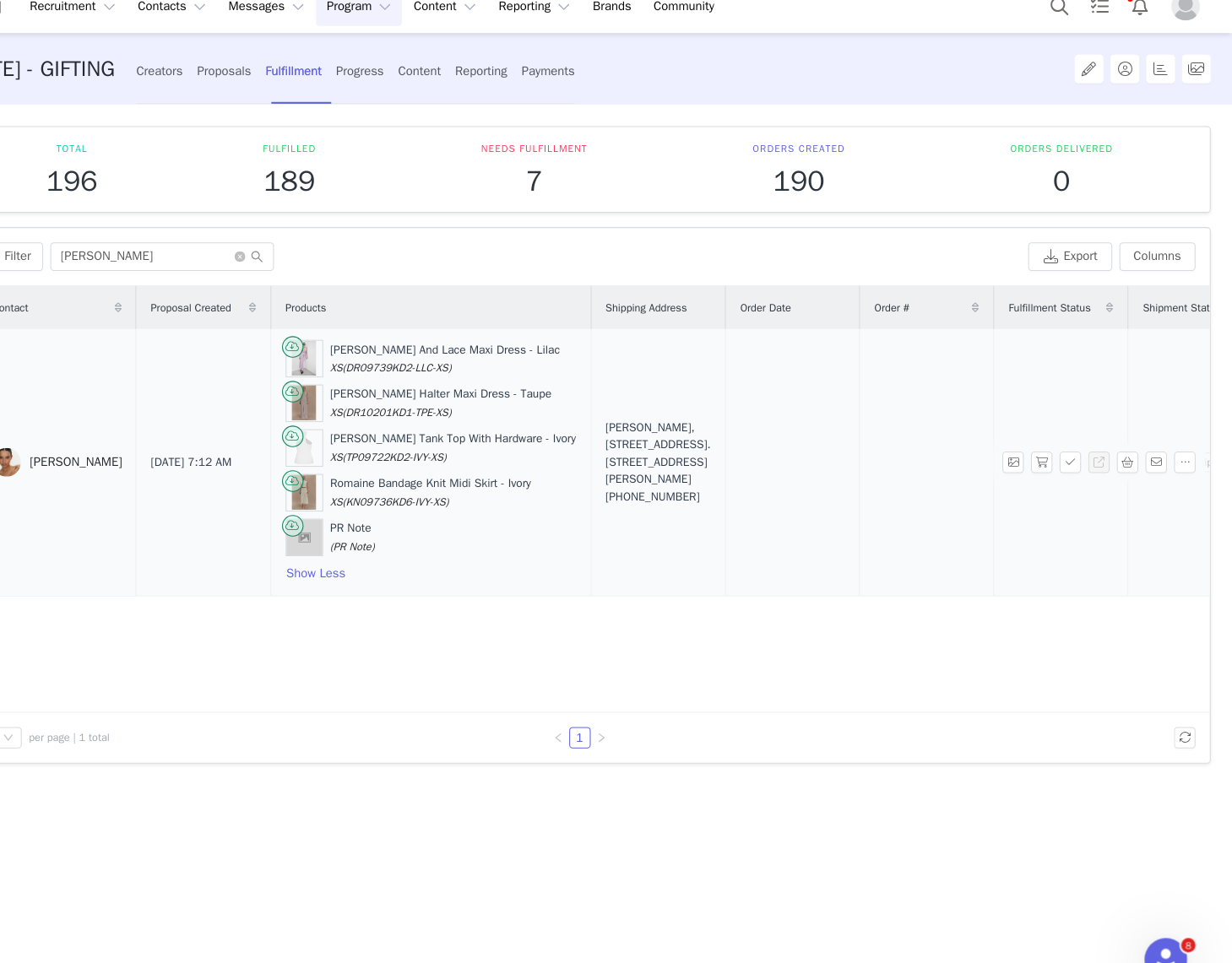 click on "Ilma Amin, 2 Palgrave Gardens. 44 Alberts Court London,  NW1 6EL United Kingdom   +447788239174" at bounding box center [691, 457] 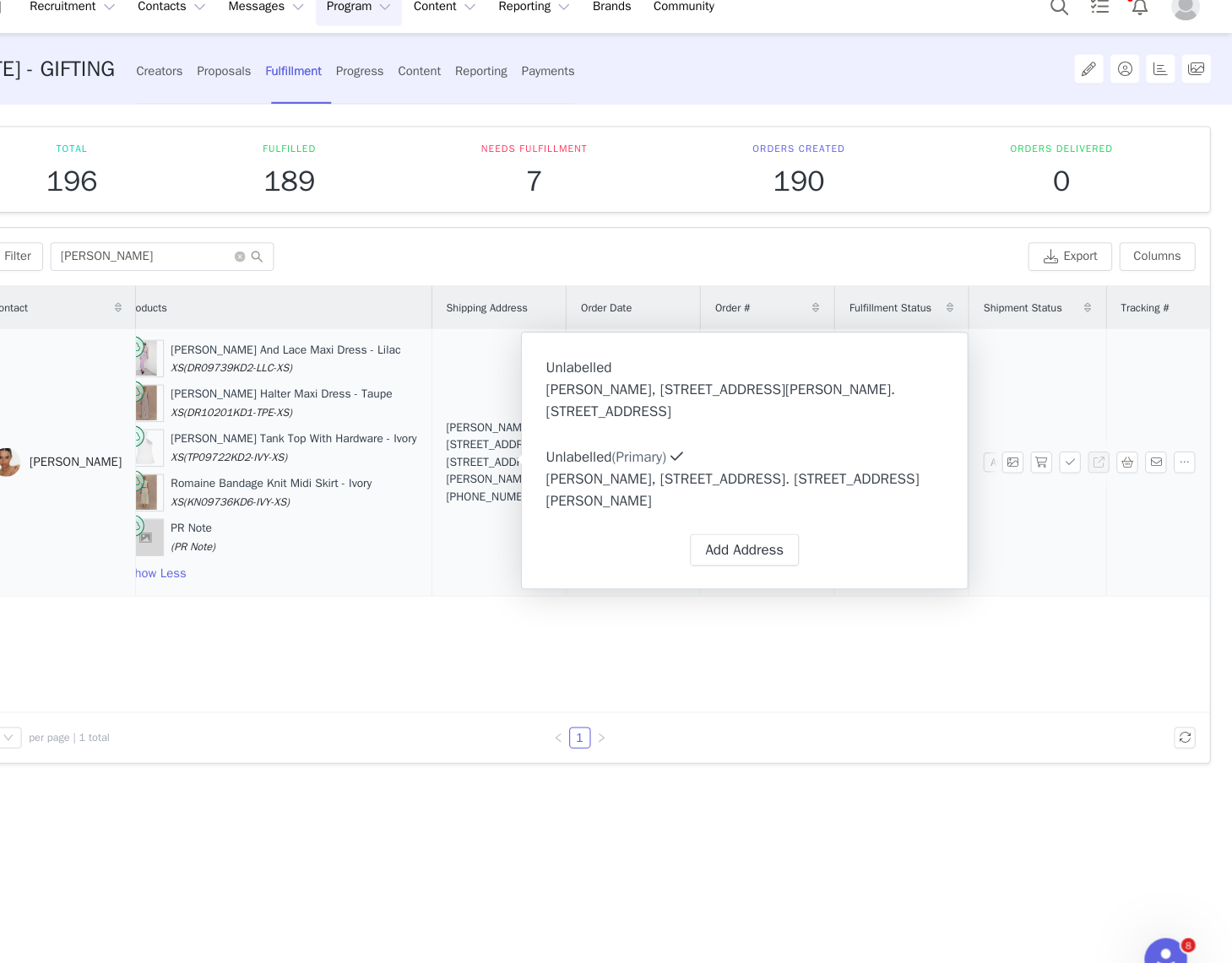 scroll, scrollTop: 0, scrollLeft: 175, axis: horizontal 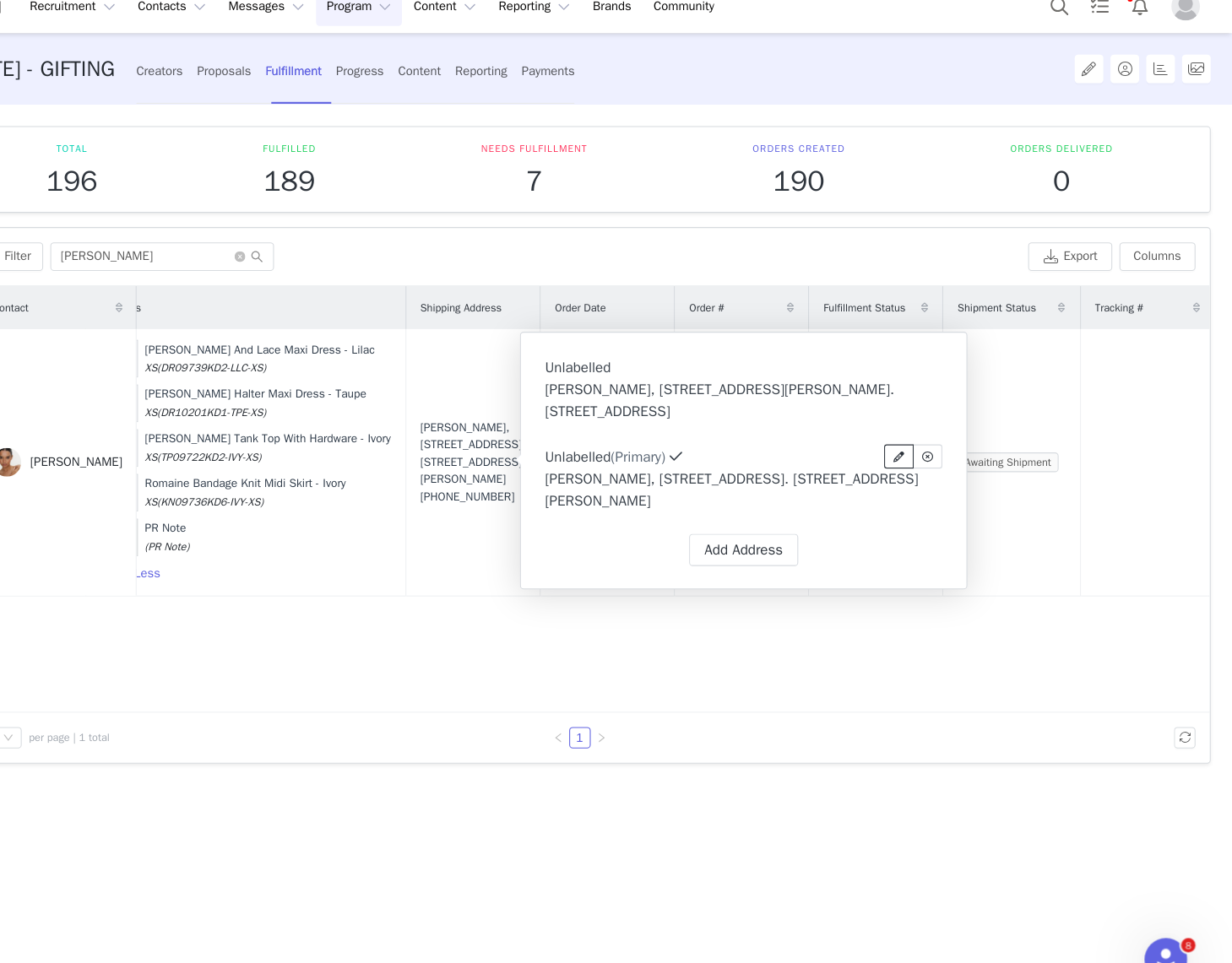 click at bounding box center (918, 452) 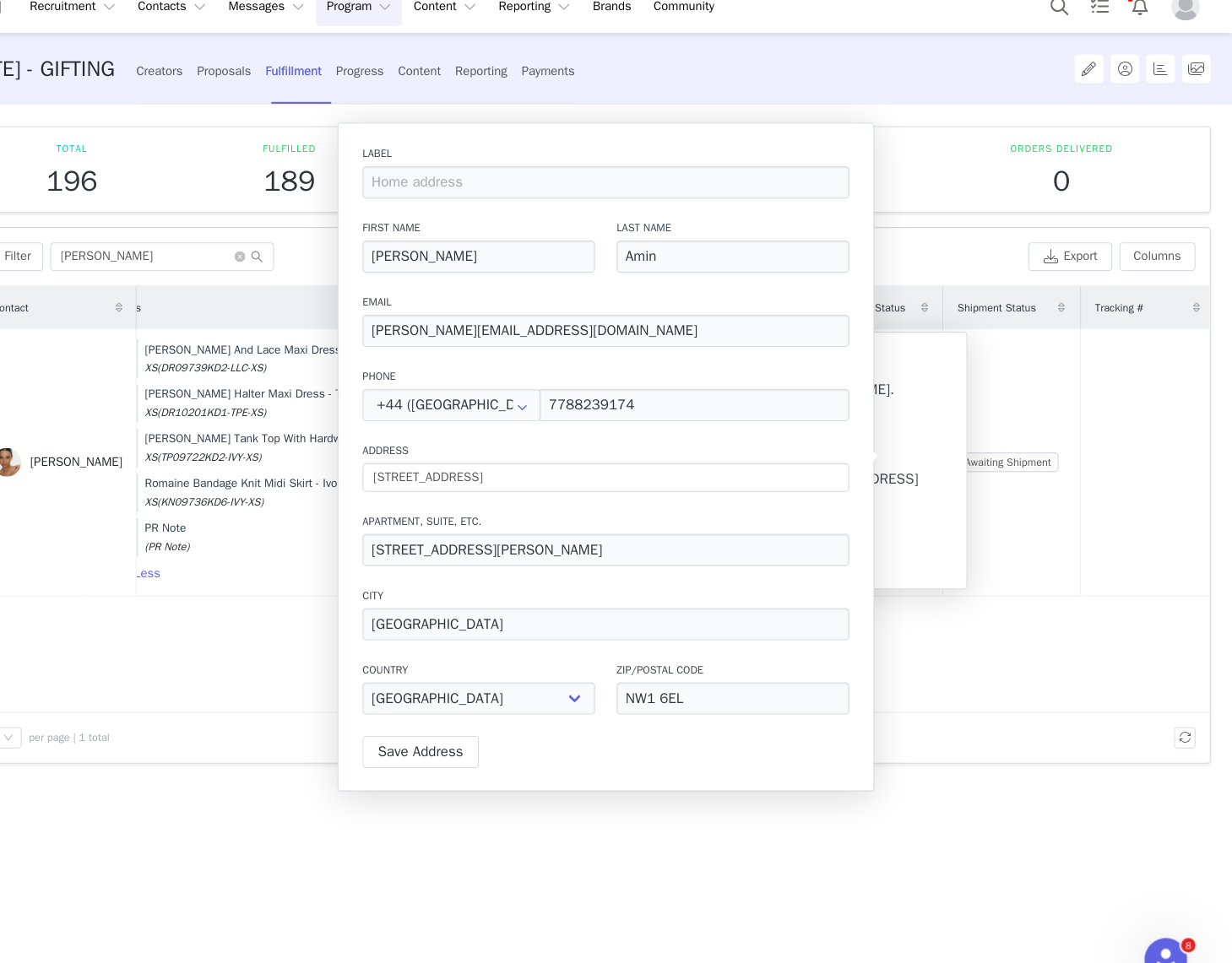 click on "Total  196  Fulfilled  189  Needs Fulfillment  7  Orders Created  190  Orders Delivered  0   Filters   Filter Logic  And Or  Archived  Select No  Contact Tag  Select    Fulfillment Status  Select  Proposal Accepted Date   Shipment Delivery Date   Shipment Status  Select  Advanced Filters   + Add Field  Apply Filters Clear All 1 Filter ilma     Export     Columns  Contact   Proposal Created   Products   Shipping Address   Order Date   Order #   Fulfillment Status   Shipment Status   Tracking #   Ilma Amin  Jul 10, 2025 7:12 AM  Bonnie Slinky And Lace Maxi Dress - Lilac XS (DR09739KD2-LLC-XS)  Yelena Ruched Halter Maxi Dress - Taupe XS (DR10201KD1-TPE-XS)  Ramona Modal Tank Top With Hardware - Ivory XS (TP09722KD2-IVY-XS)  Romaine Bandage Knit Midi Skirt - Ivory XS (KN09736KD6-IVY-XS)  PR Note (PR Note) Show Less  Ilma Amin, 2 Palgrave Gardens. 44 Alberts Court London,  NW1 6EL United Kingdom   +447788239174   No   Awaiting Shipment   25   per page | 1 total  1" at bounding box center [616, 539] 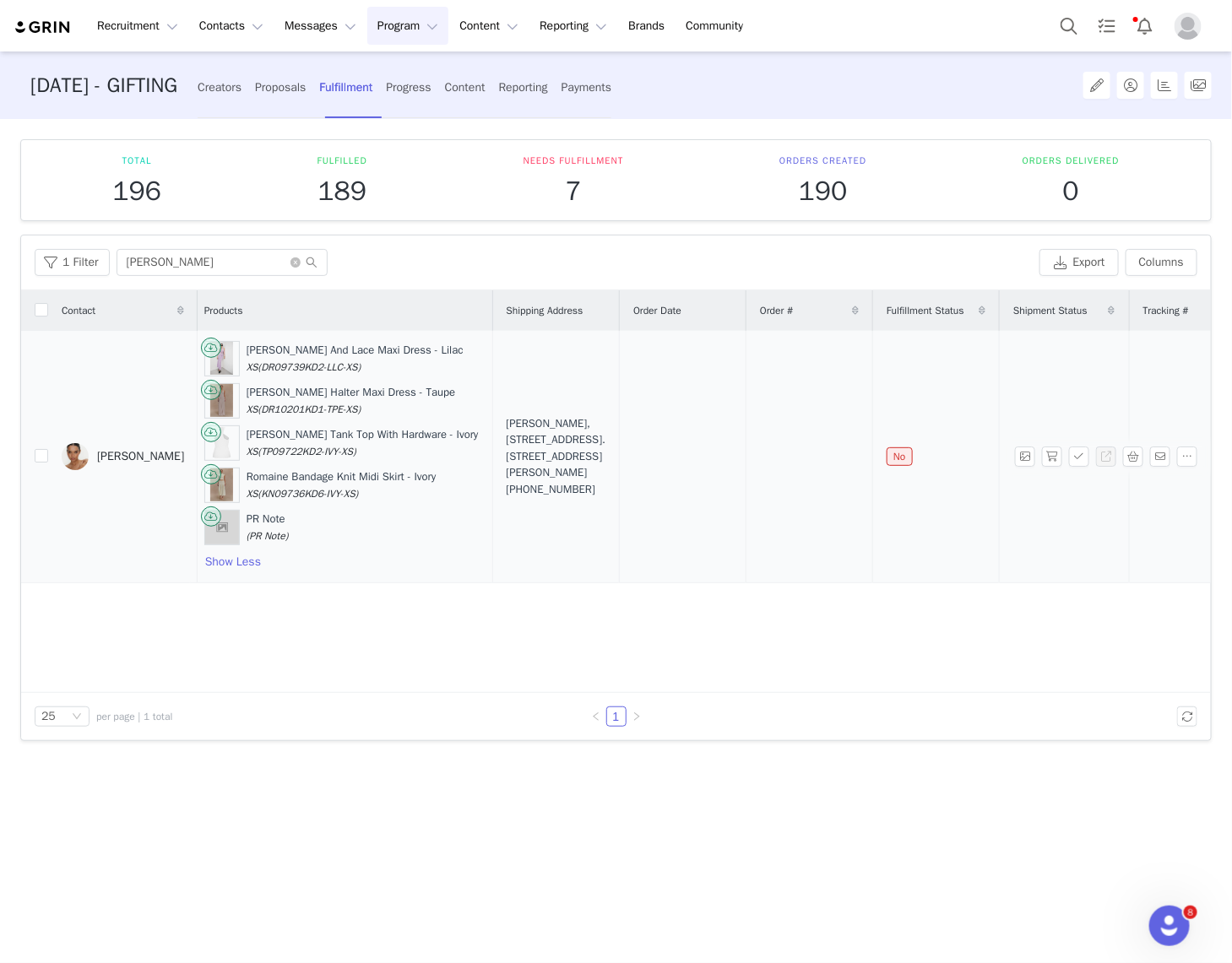 scroll, scrollTop: 0, scrollLeft: 175, axis: horizontal 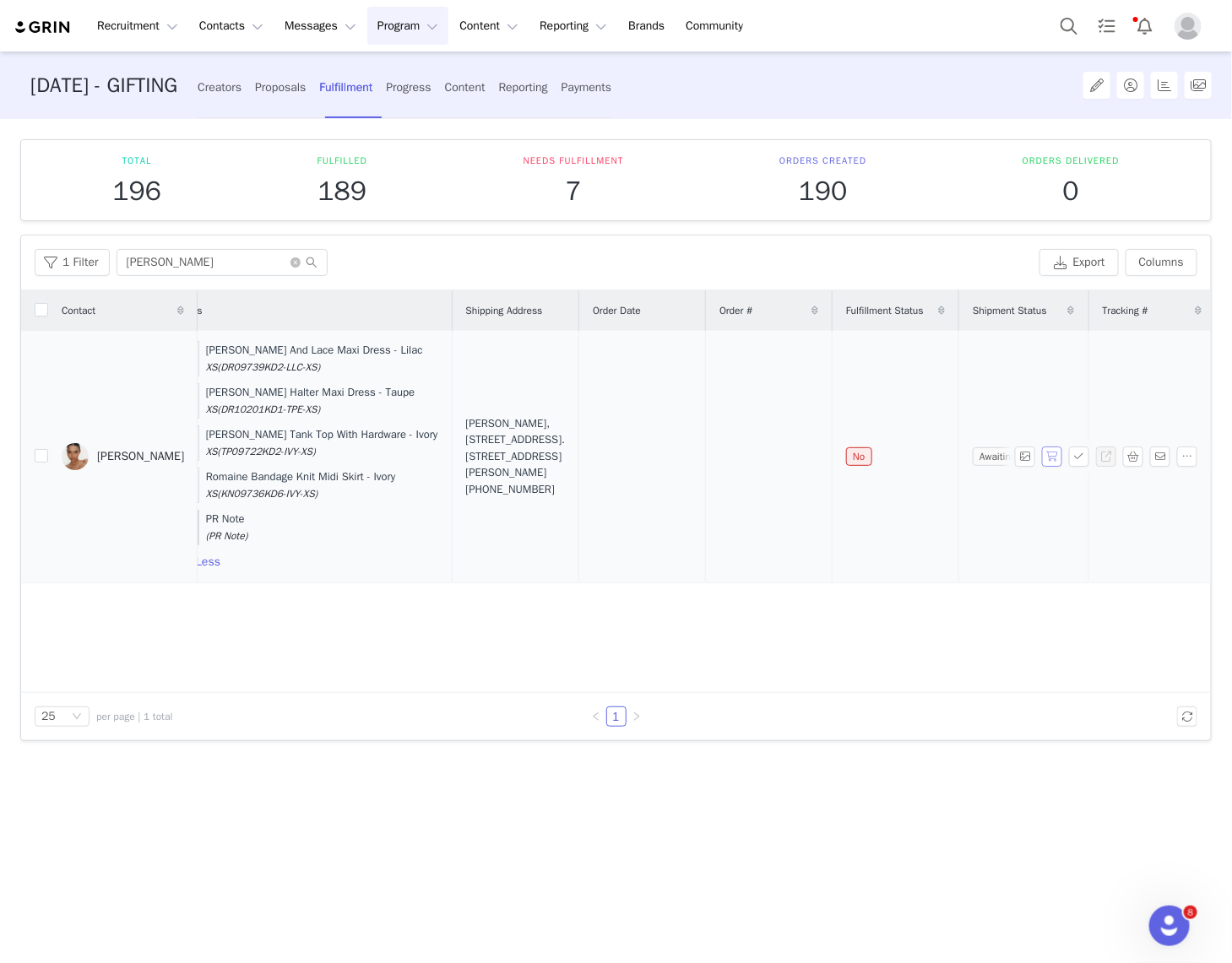 click at bounding box center [1052, 457] 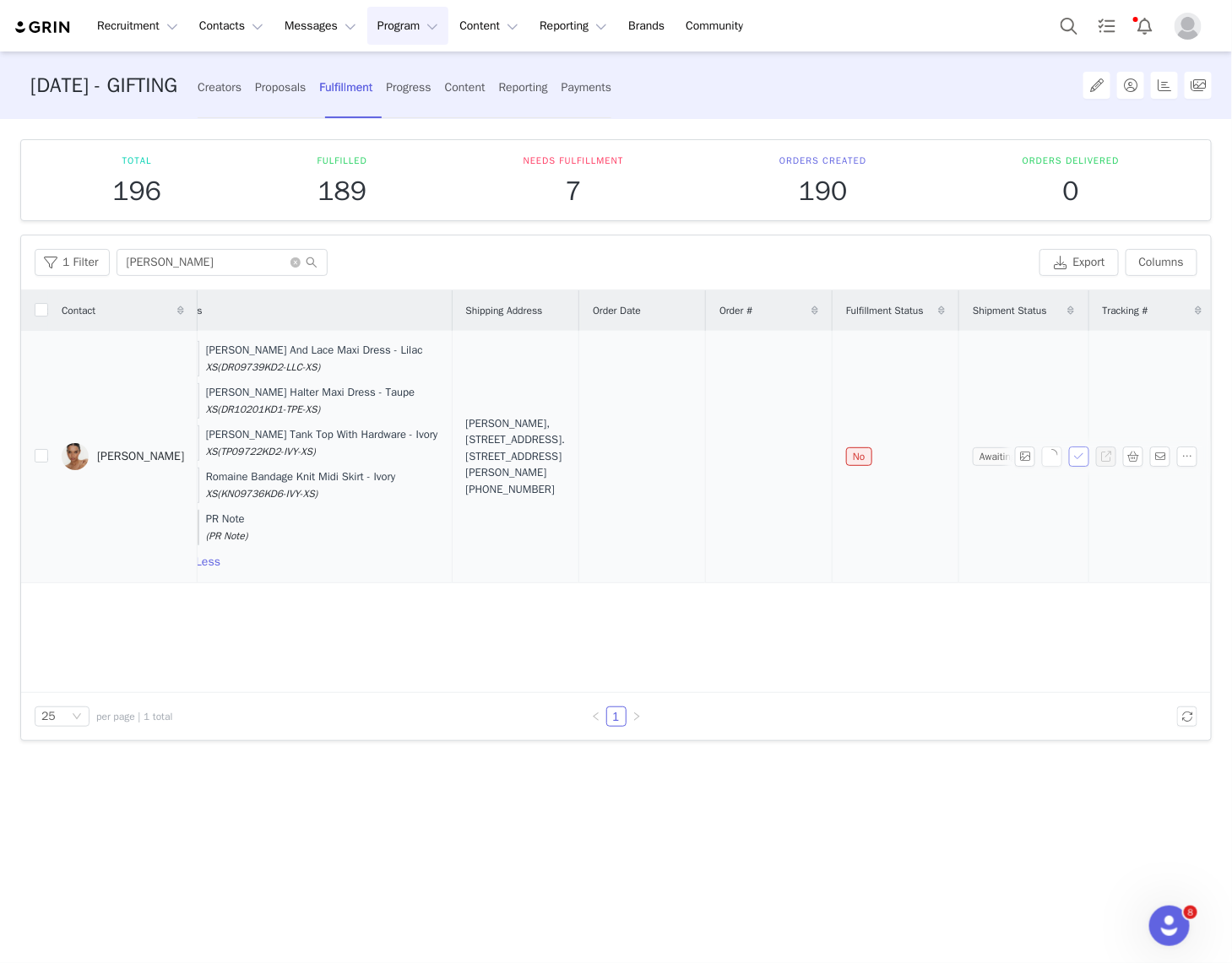 click at bounding box center (1079, 457) 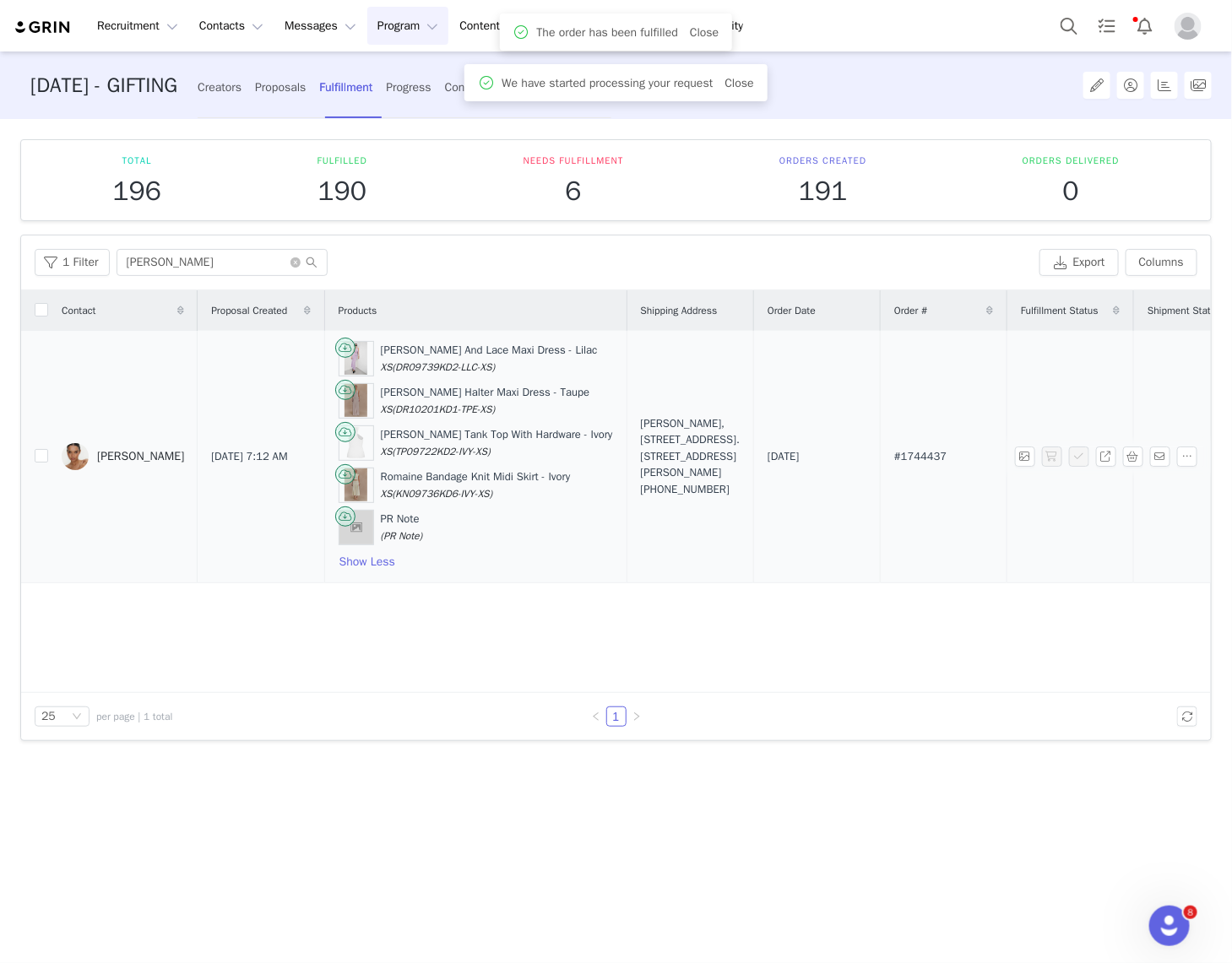 scroll, scrollTop: 0, scrollLeft: 166, axis: horizontal 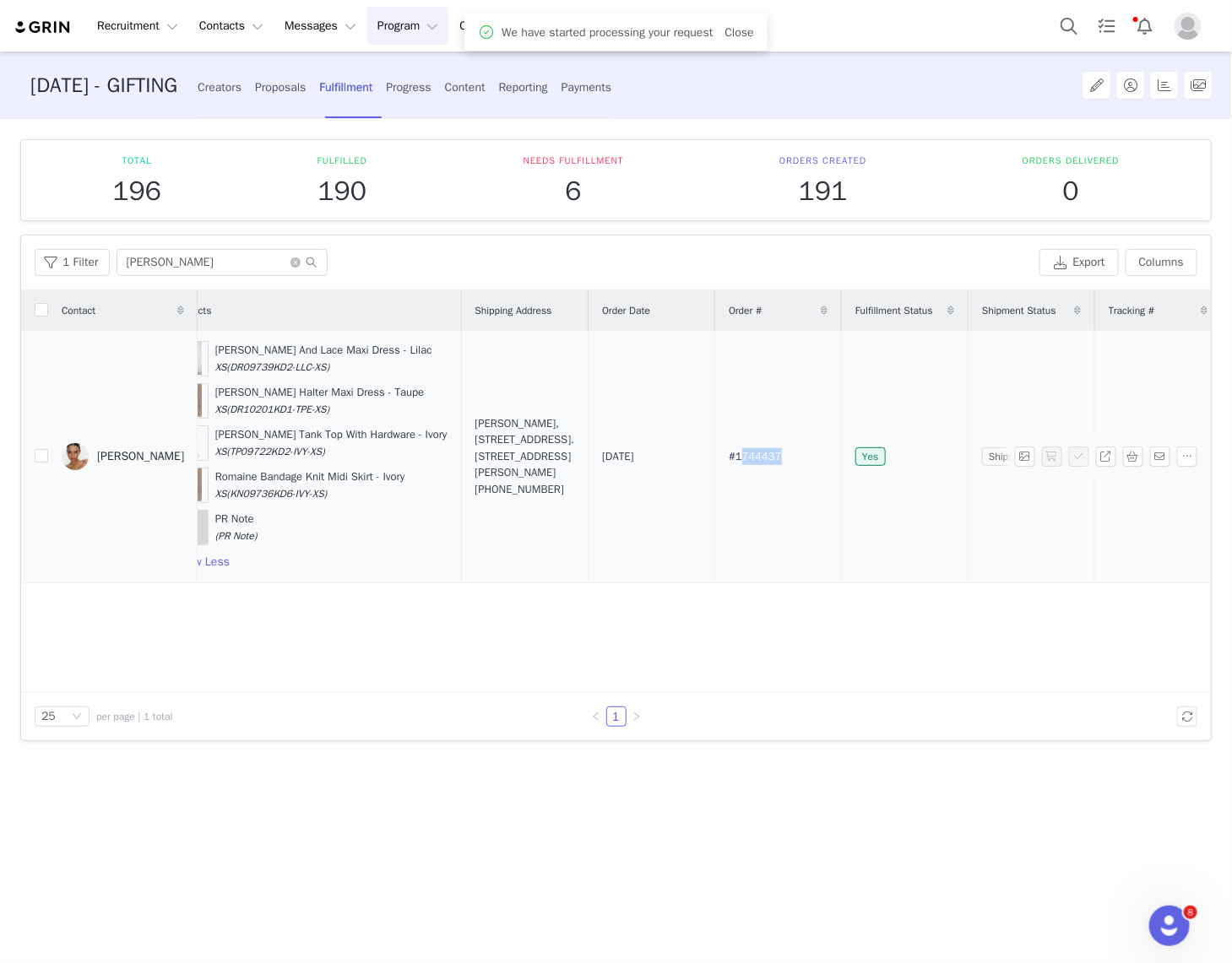 drag, startPoint x: 778, startPoint y: 454, endPoint x: 729, endPoint y: 454, distance: 49 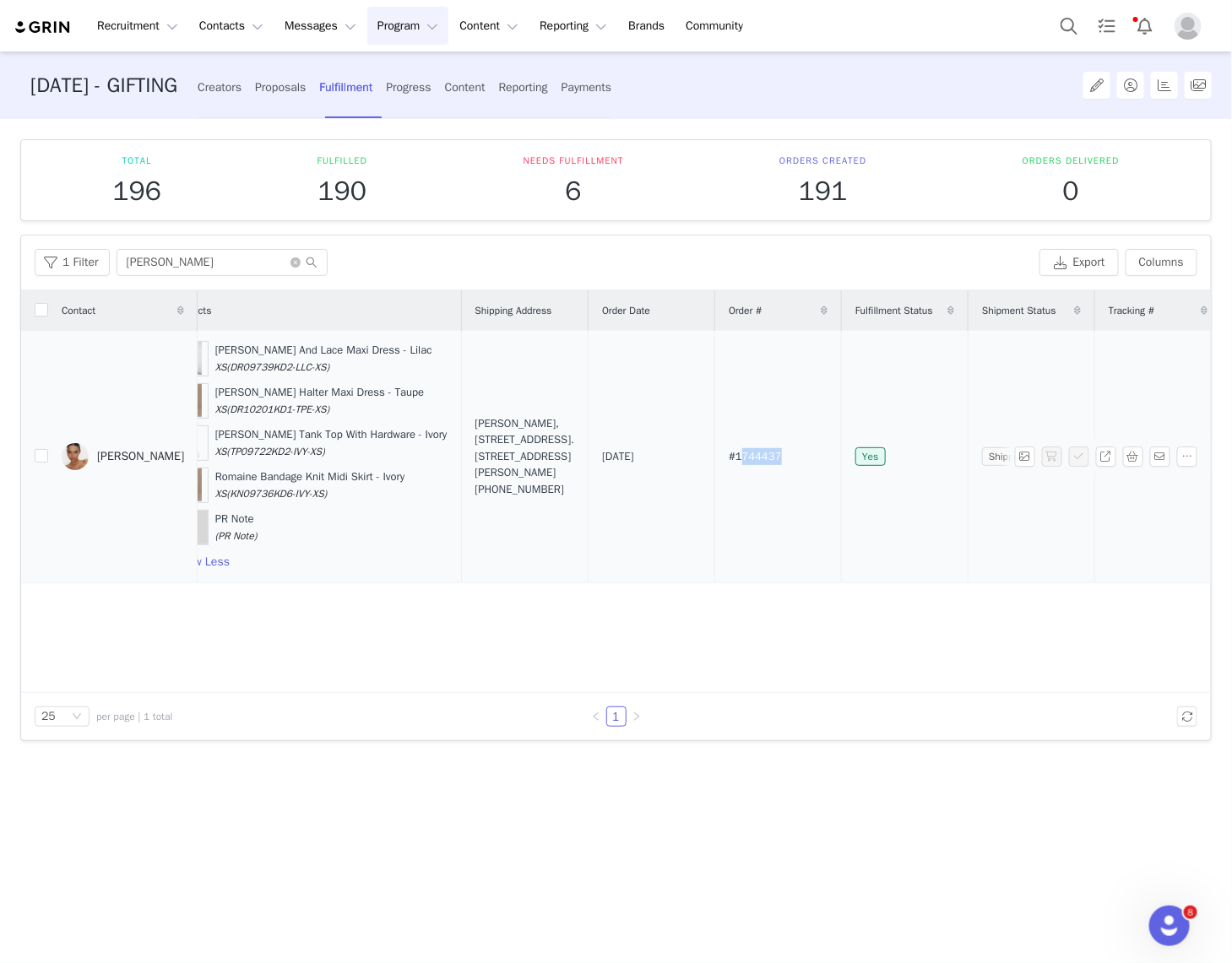 copy on "#1744437" 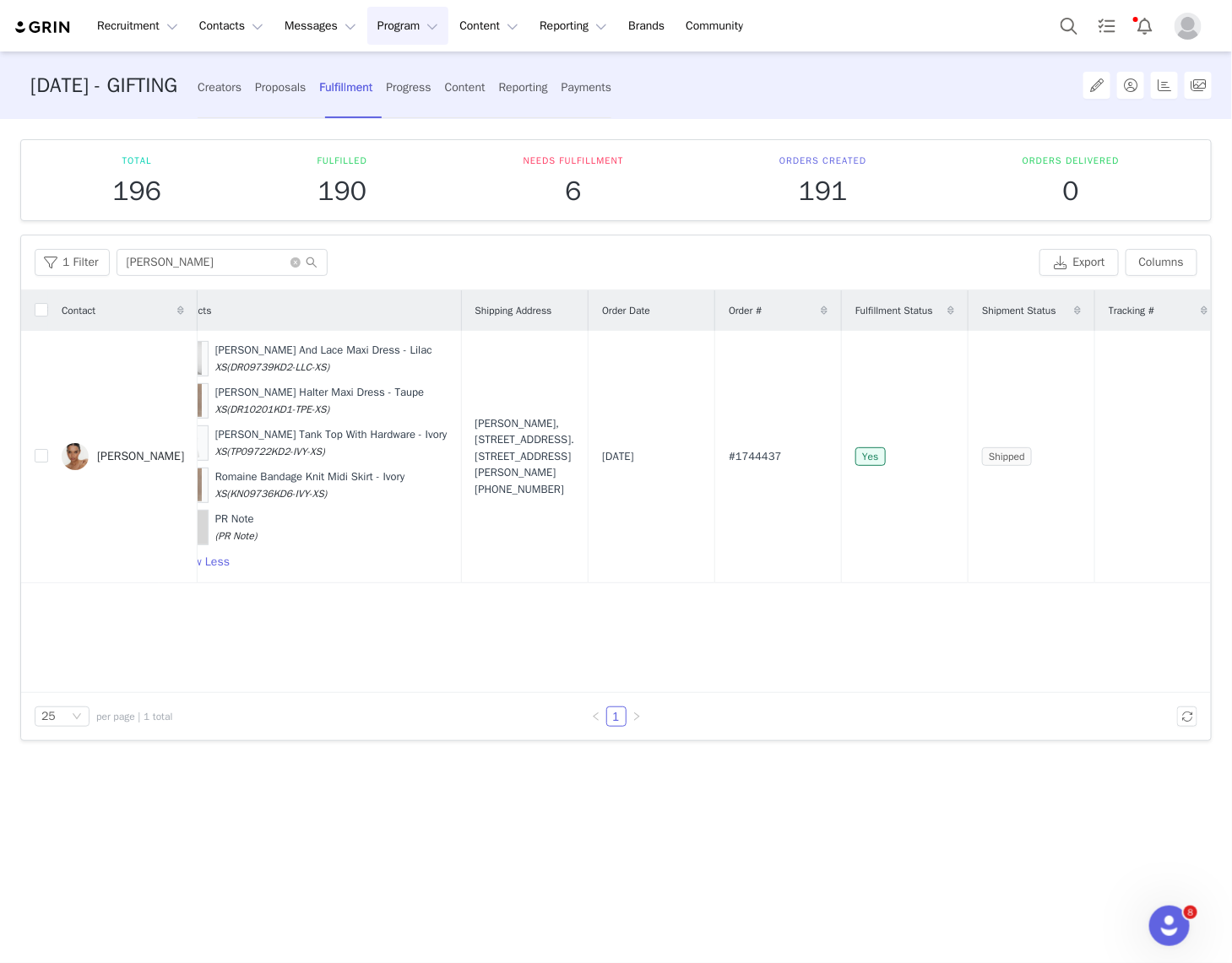 click on "Contact   Proposal Created   Products   Shipping Address   Order Date   Order #   Fulfillment Status   Shipment Status   Tracking #   Ilma Amin  Jul 10, 2025 7:12 AM  Bonnie Slinky And Lace Maxi Dress - Lilac XS (DR09739KD2-LLC-XS)  Yelena Ruched Halter Maxi Dress - Taupe XS (DR10201KD1-TPE-XS)  Ramona Modal Tank Top With Hardware - Ivory XS (TP09722KD2-IVY-XS)  Romaine Bandage Knit Midi Skirt - Ivory XS (KN09736KD6-IVY-XS)  PR Note (PR Note) Show Less  Ilma Amin, 2 Palgrave Gardens. 44 Alberts Court London,  NW1 6EL United Kingdom   +447788239174   Jul 10, 2025  #1744437  Yes   Shipped" at bounding box center (616, 491) 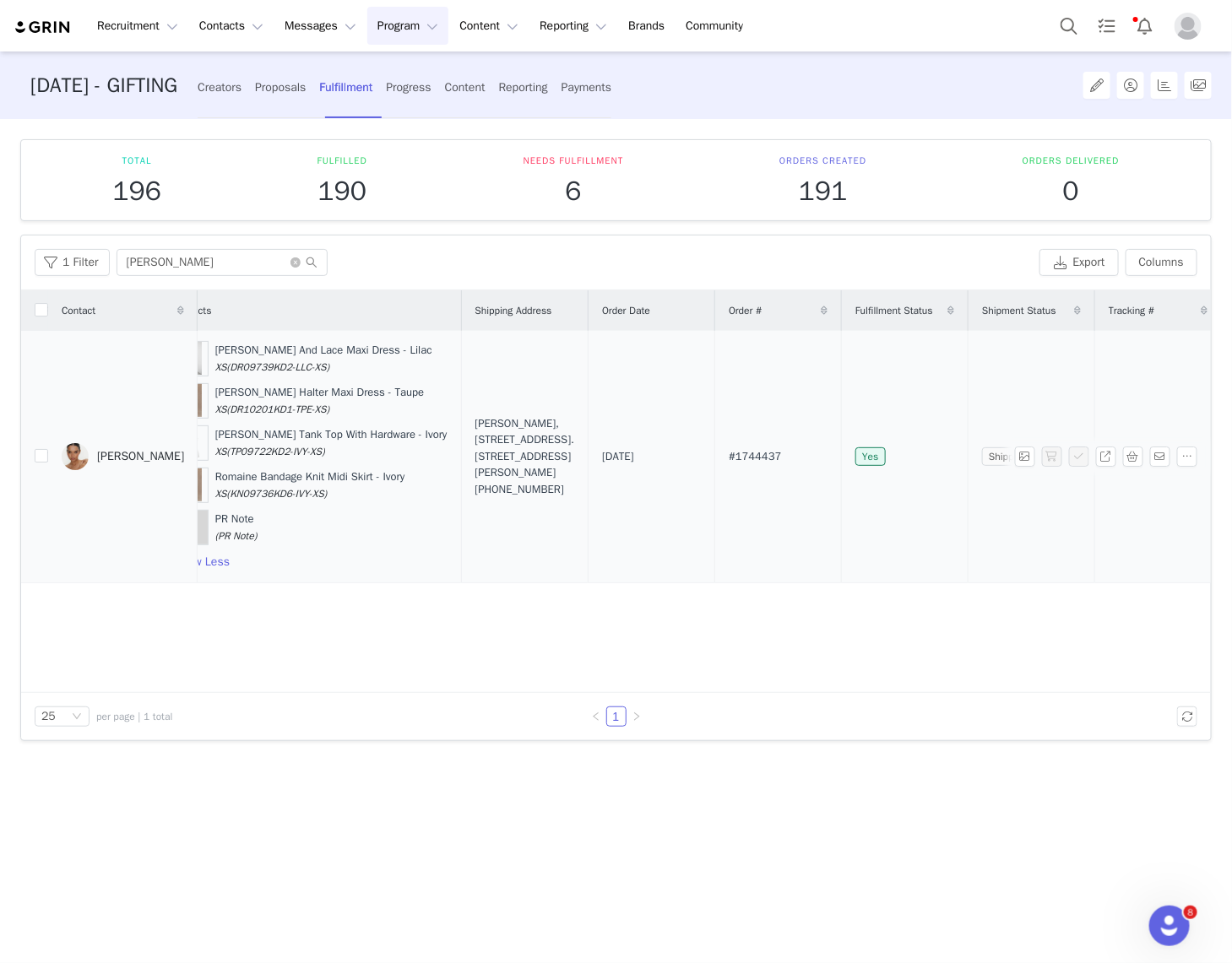 scroll, scrollTop: 0, scrollLeft: 0, axis: both 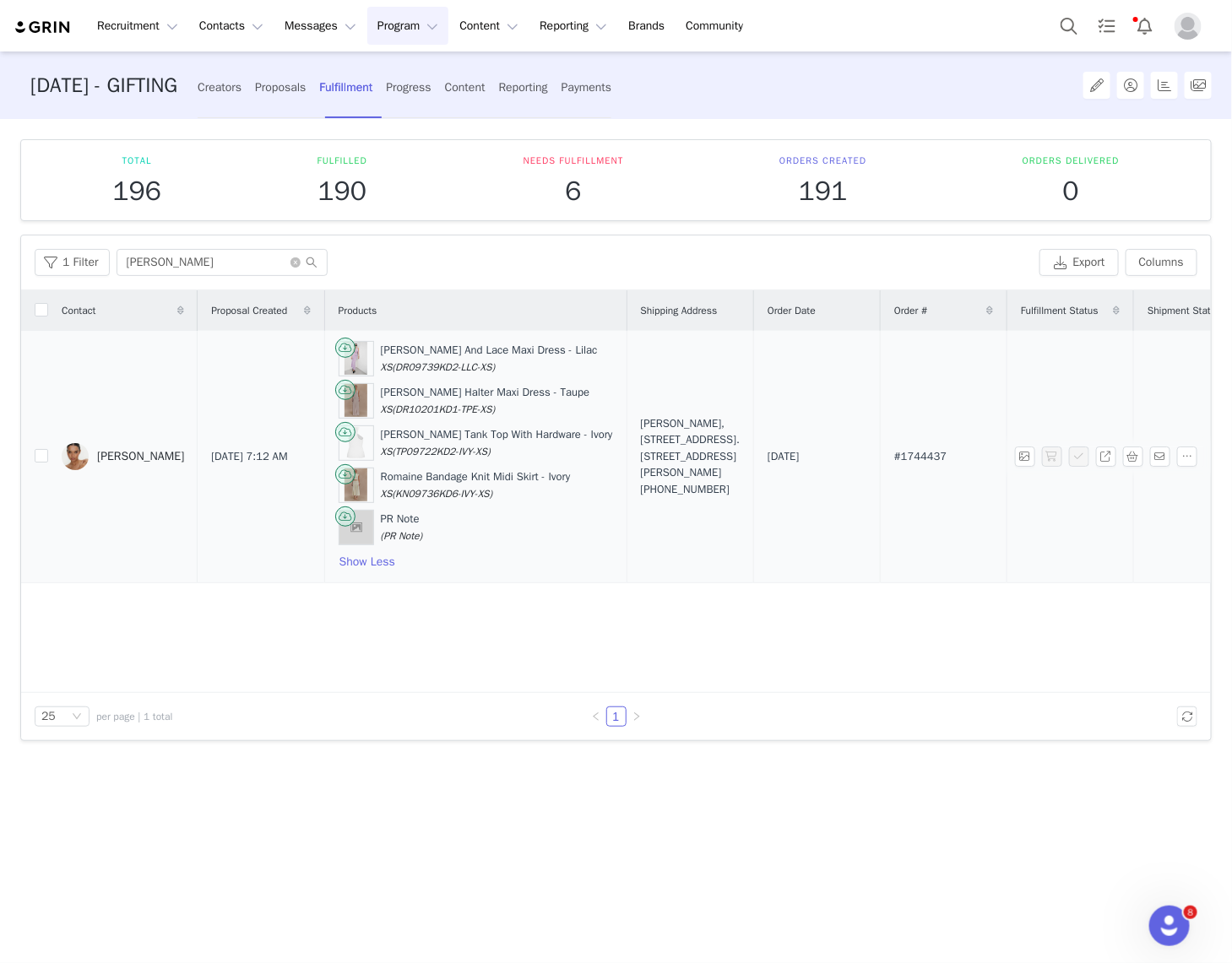 drag, startPoint x: 671, startPoint y: 446, endPoint x: 683, endPoint y: 415, distance: 33.24154 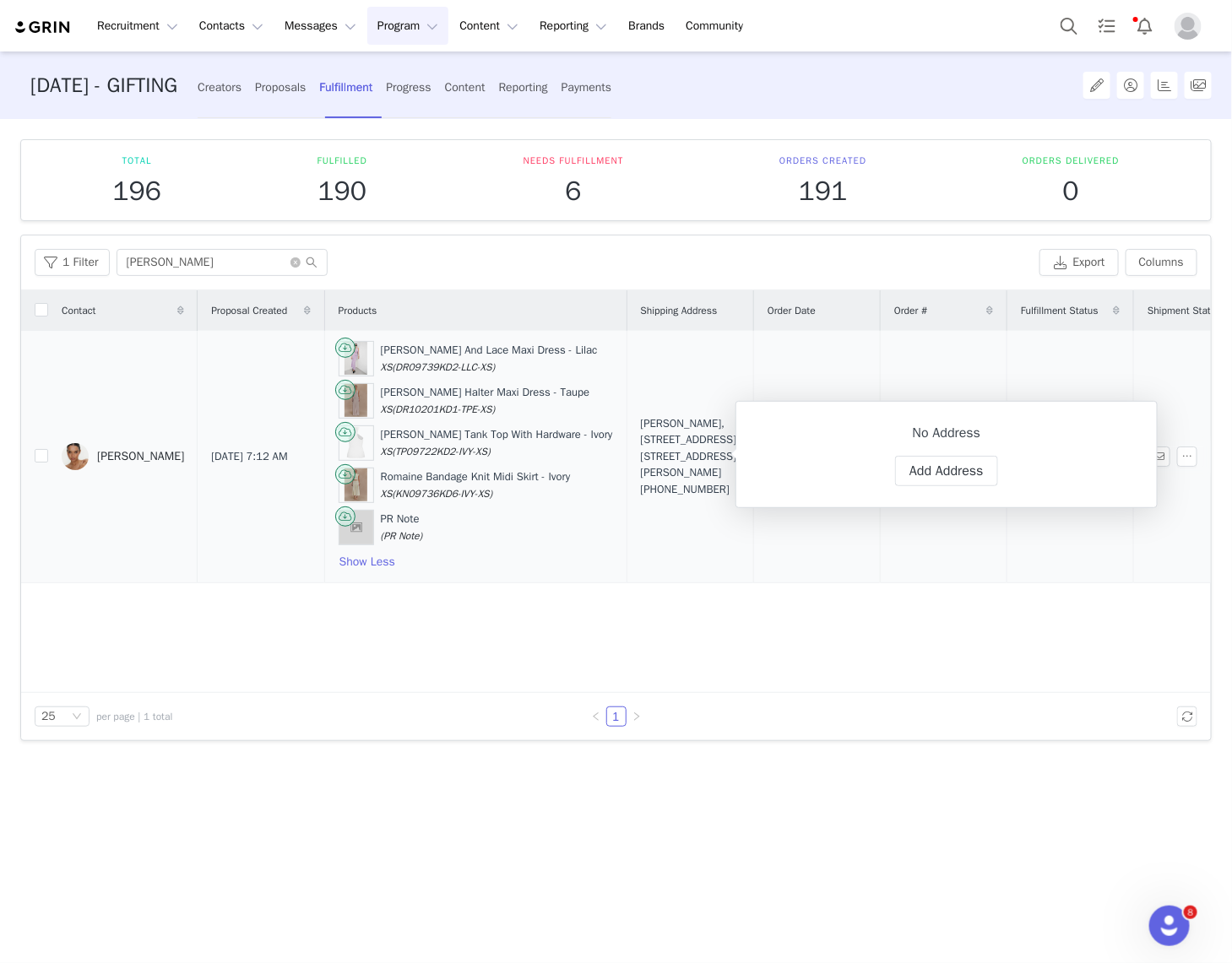 copy on "2 Palgrave Gardens. 44 Alberts Court London,  NW1 6EL United Kingdom" 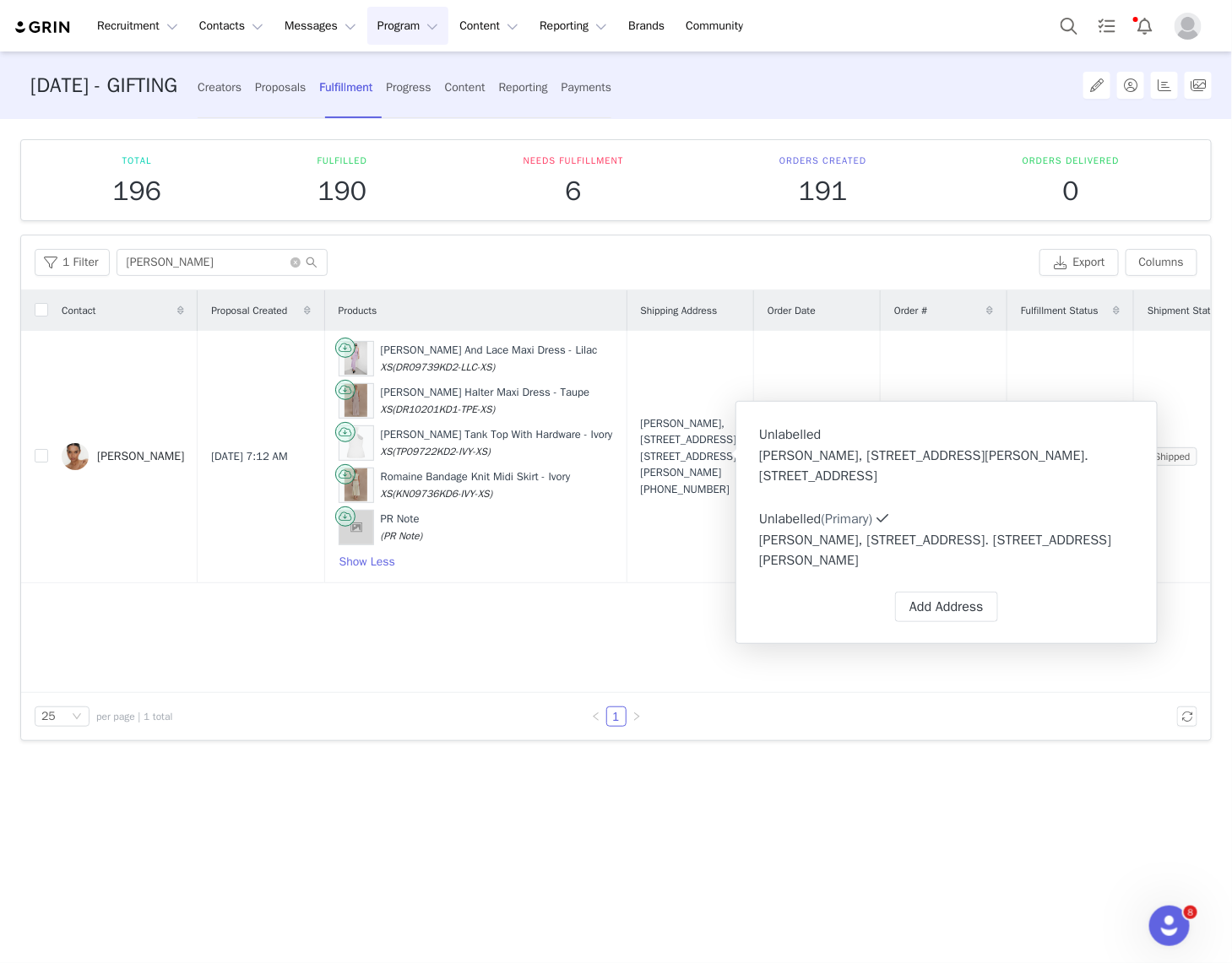 click on "Contact   Proposal Created   Products   Shipping Address   Order Date   Order #   Fulfillment Status   Shipment Status   Tracking #   Ilma Amin  Jul 10, 2025 7:12 AM  Bonnie Slinky And Lace Maxi Dress - Lilac XS (DR09739KD2-LLC-XS)  Yelena Ruched Halter Maxi Dress - Taupe XS (DR10201KD1-TPE-XS)  Ramona Modal Tank Top With Hardware - Ivory XS (TP09722KD2-IVY-XS)  Romaine Bandage Knit Midi Skirt - Ivory XS (KN09736KD6-IVY-XS)  PR Note (PR Note) Show Less  Ilma Amin, 2 Palgrave Gardens. 44 Alberts Court London,  NW1 6EL United Kingdom   +447788239174   Jul 10, 2025  #1744437  Yes   Shipped" at bounding box center [616, 491] 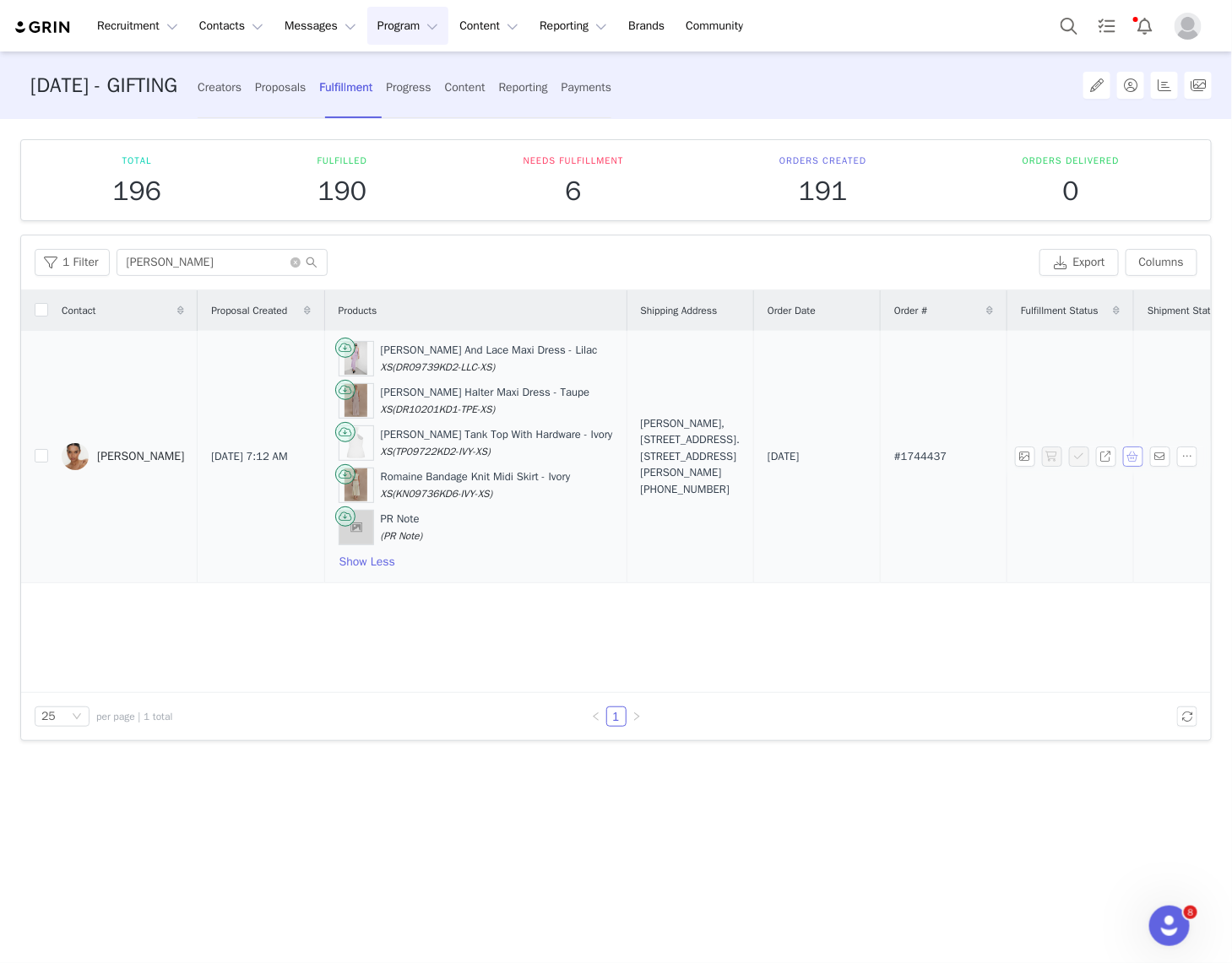 click at bounding box center [1133, 457] 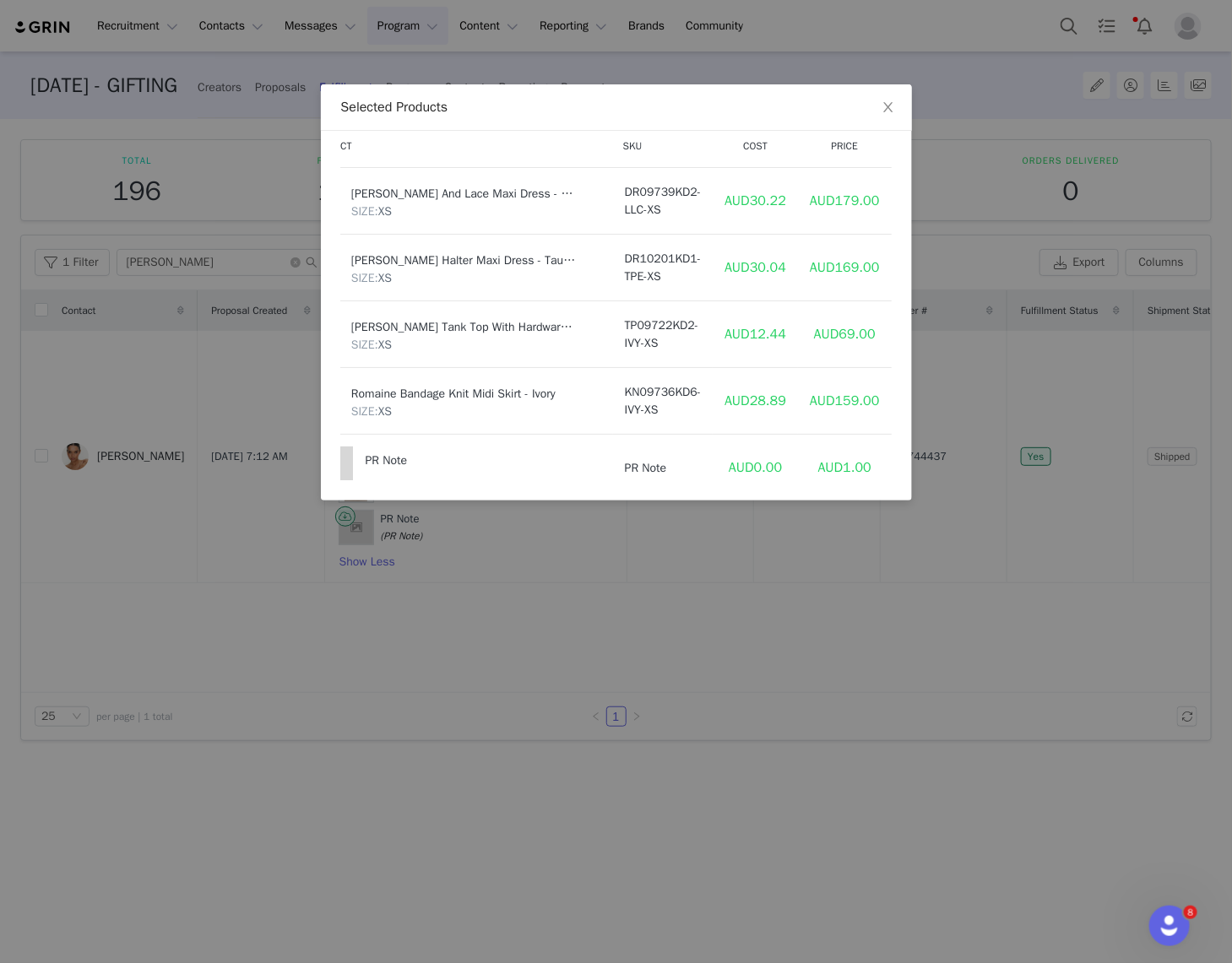 scroll, scrollTop: 37, scrollLeft: 68, axis: both 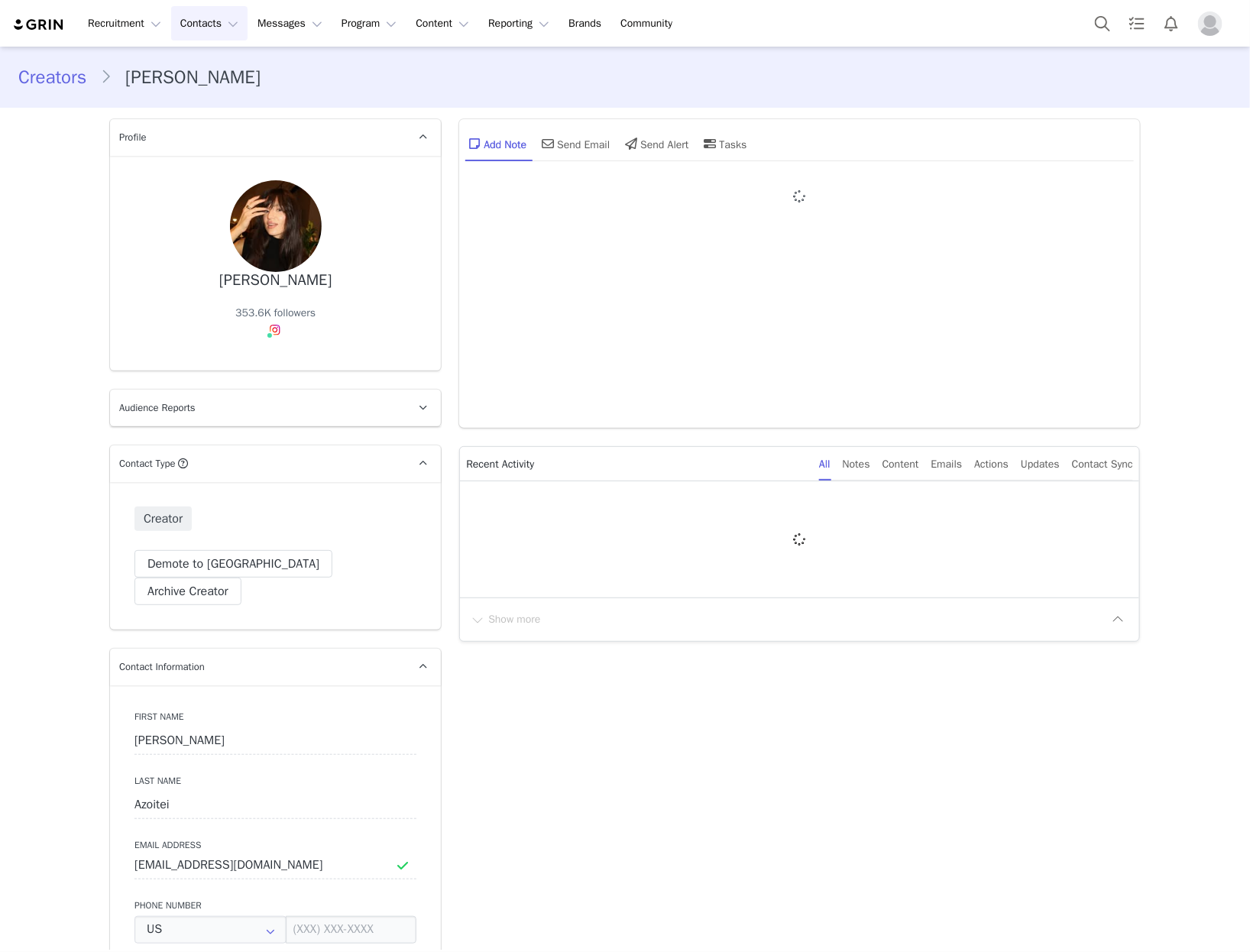 type on "+1 ([GEOGRAPHIC_DATA])" 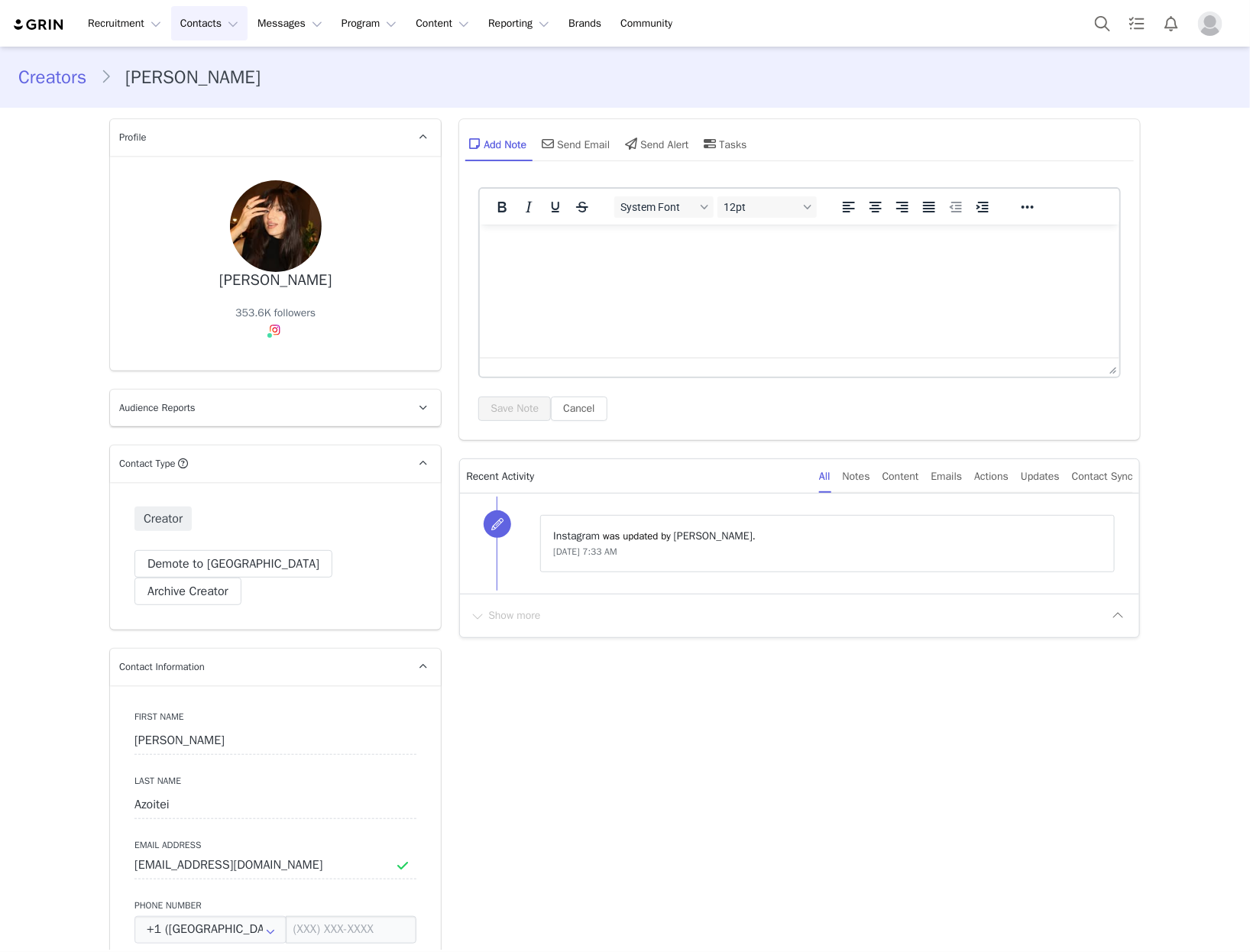 scroll, scrollTop: 0, scrollLeft: 0, axis: both 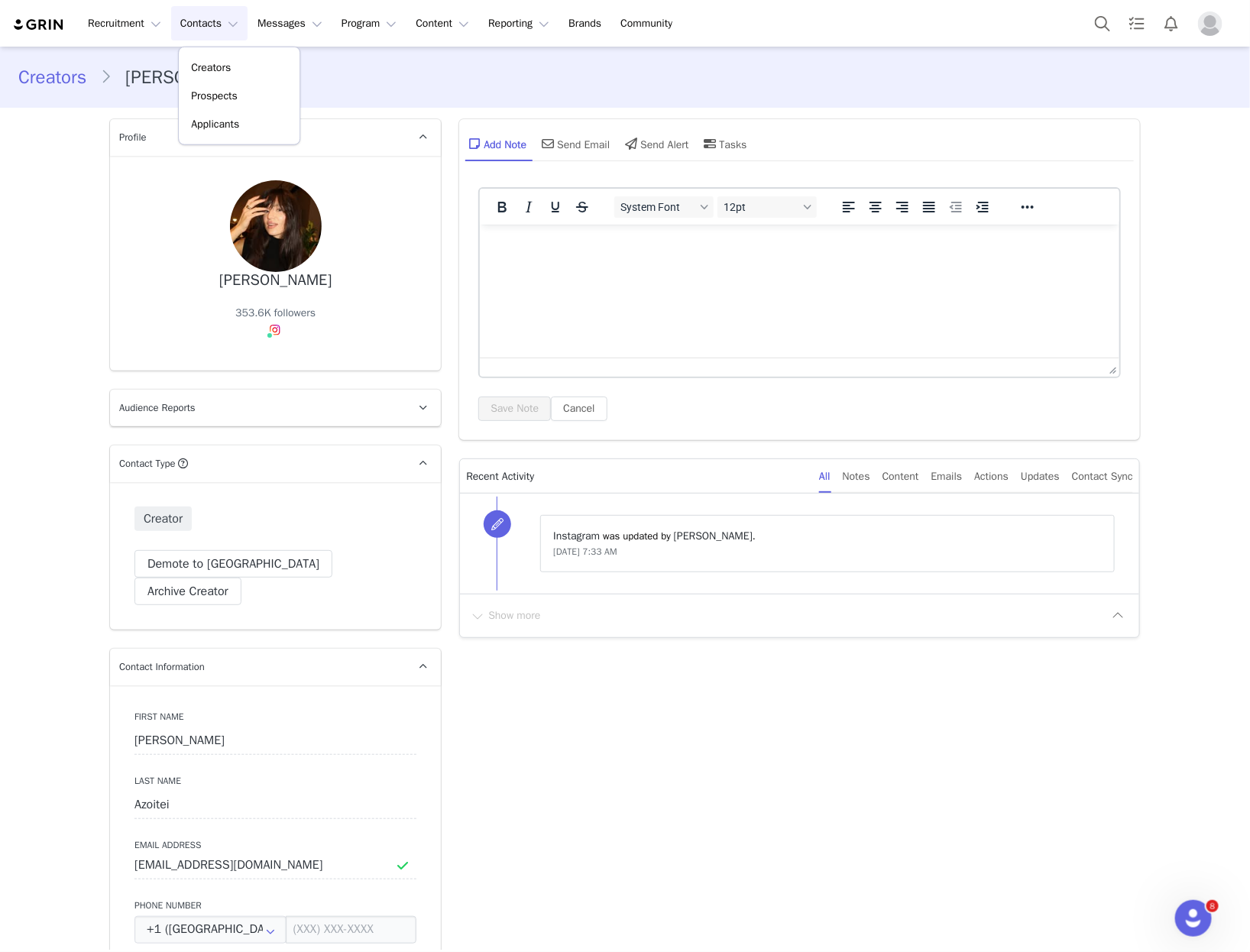 click on "Contacts Contacts" at bounding box center [209, 23] 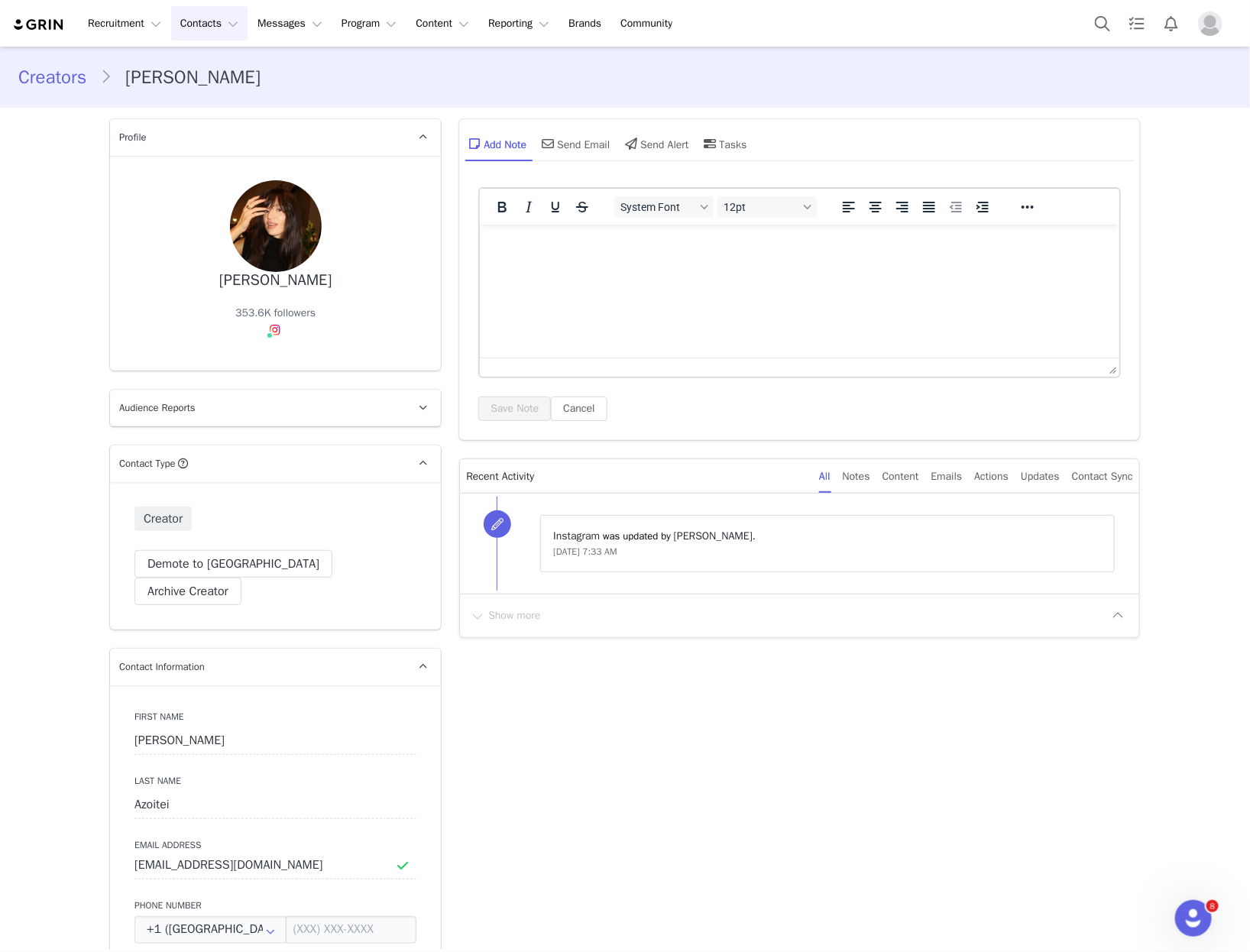 click on "Contacts Contacts" at bounding box center (209, 23) 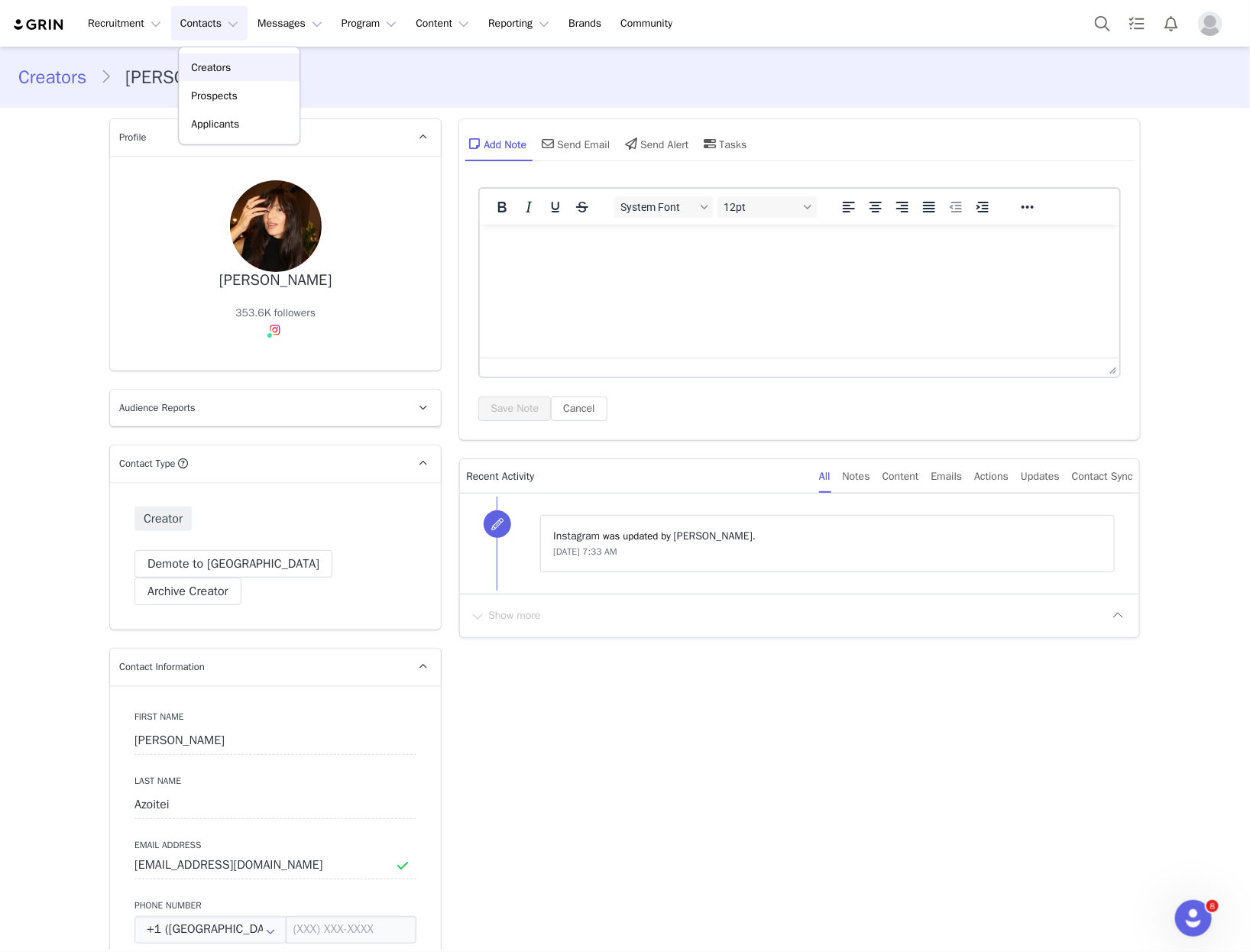 click on "Creators" at bounding box center [211, 67] 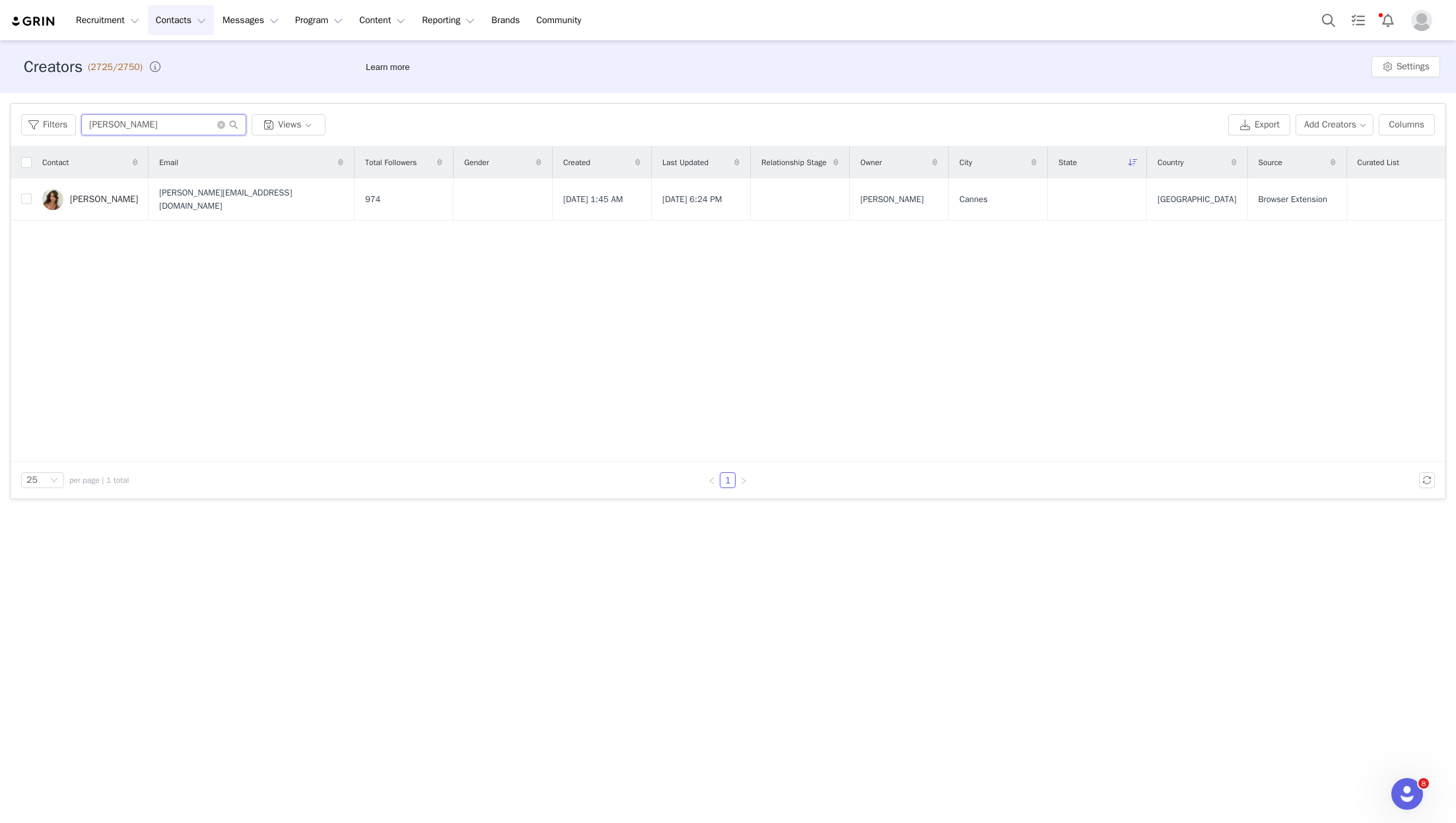 click on "sabrina meshki" at bounding box center [164, 125] 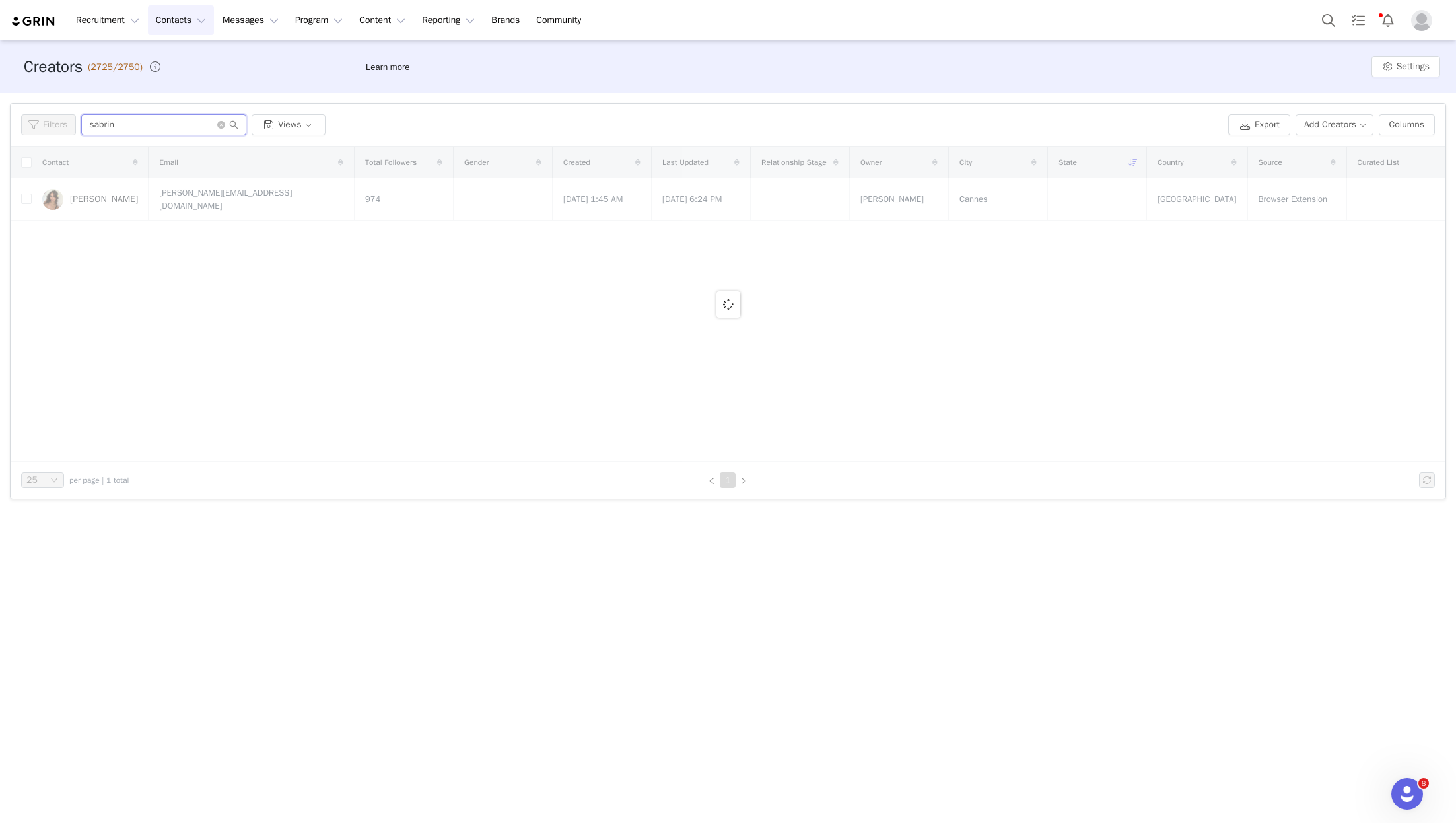 click on "sabrin" at bounding box center [164, 125] 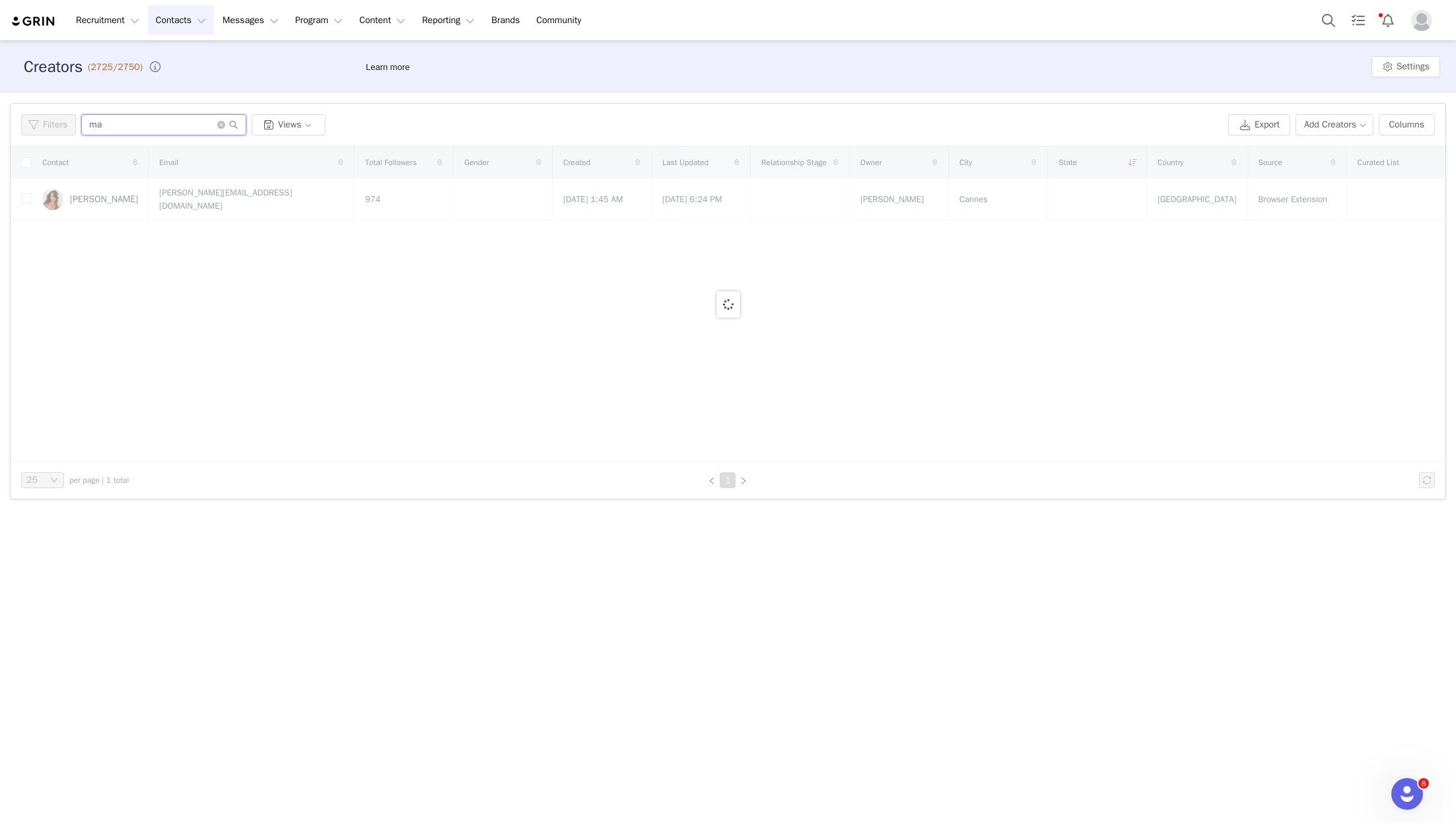 type on "m" 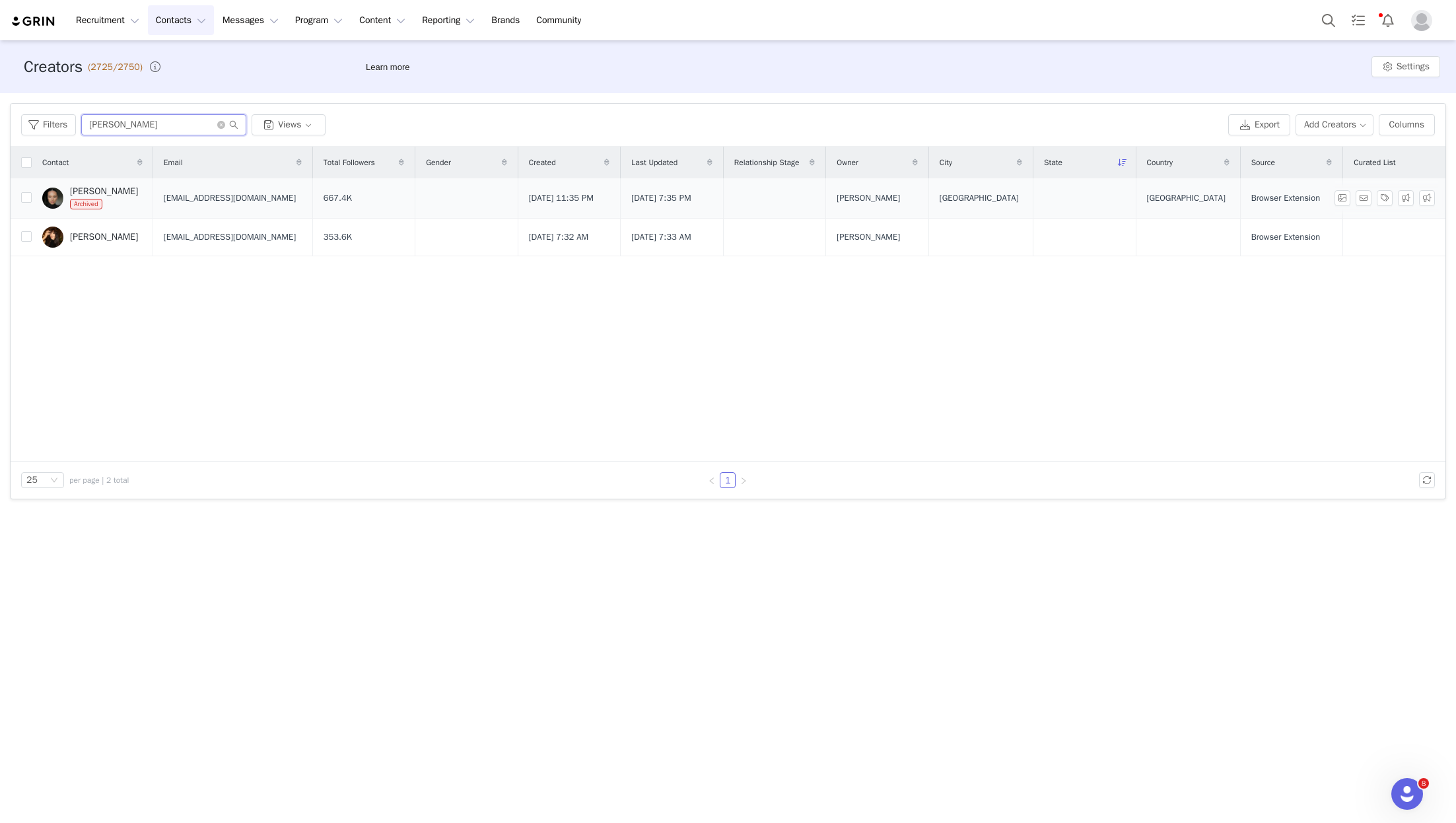 type on "amanda azoi" 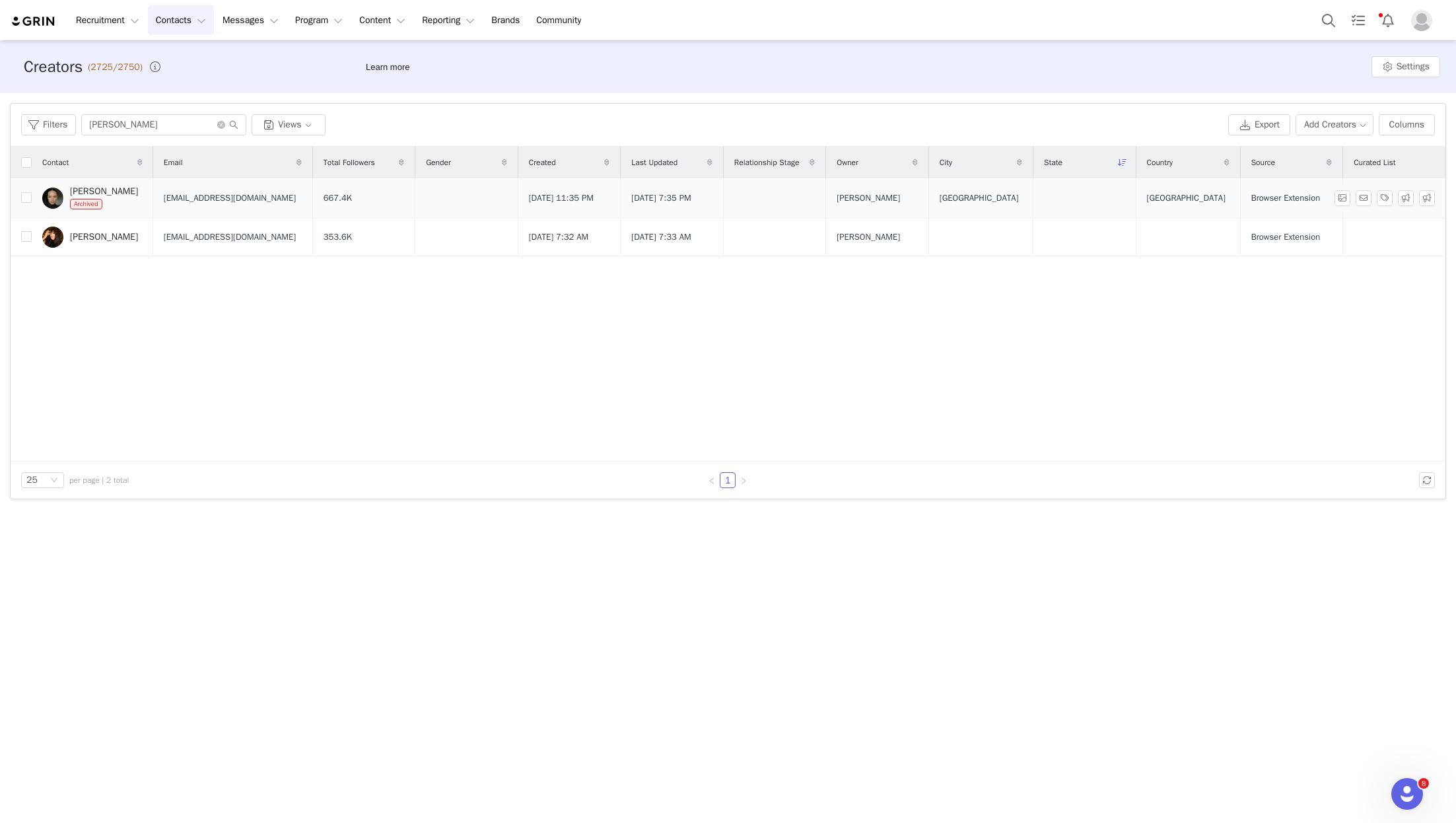 click on "Amanda Azoitei" at bounding box center (104, 192) 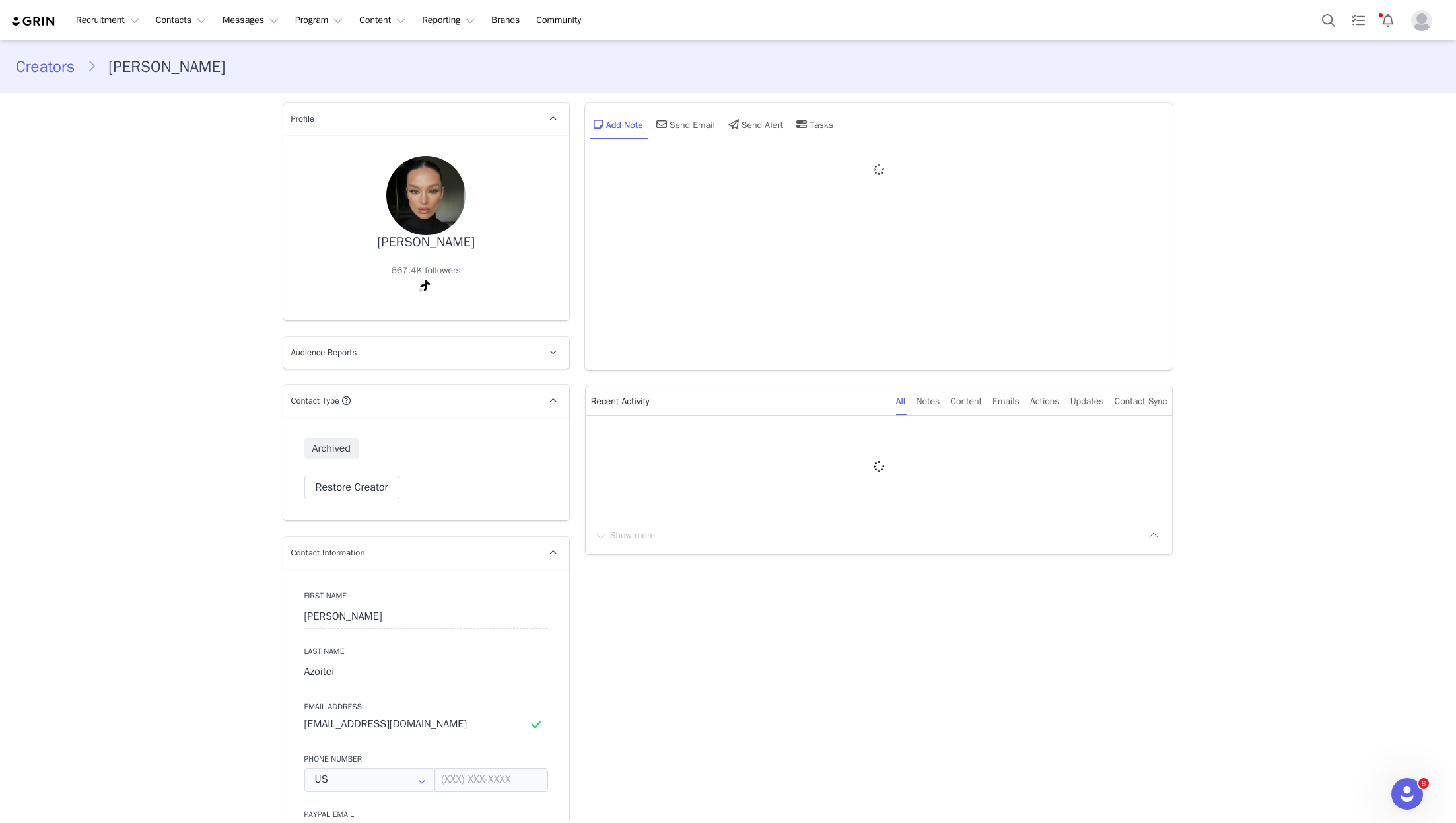 type on "+1 (United States)" 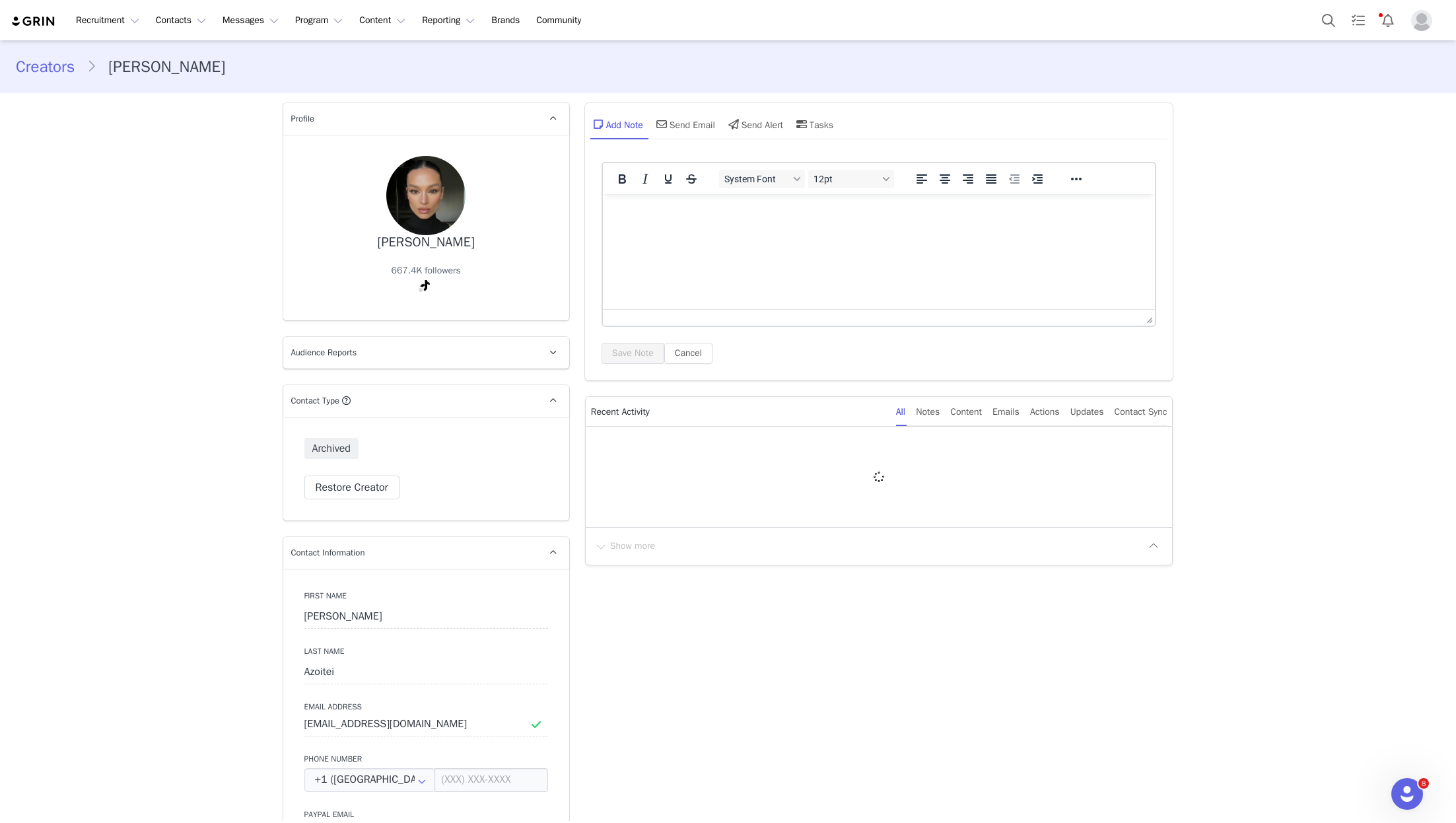 scroll, scrollTop: 0, scrollLeft: 0, axis: both 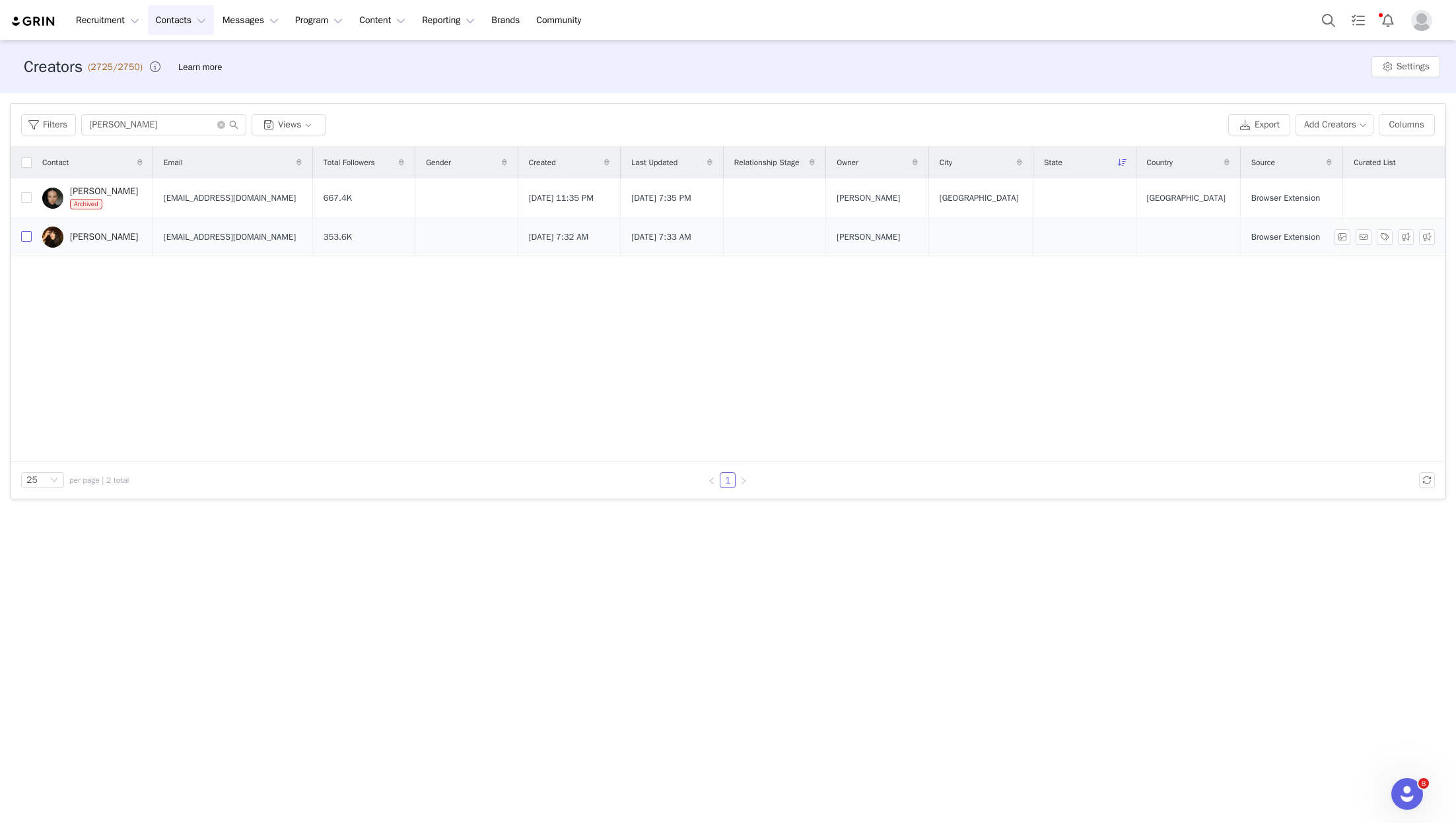 click at bounding box center (26, 236) 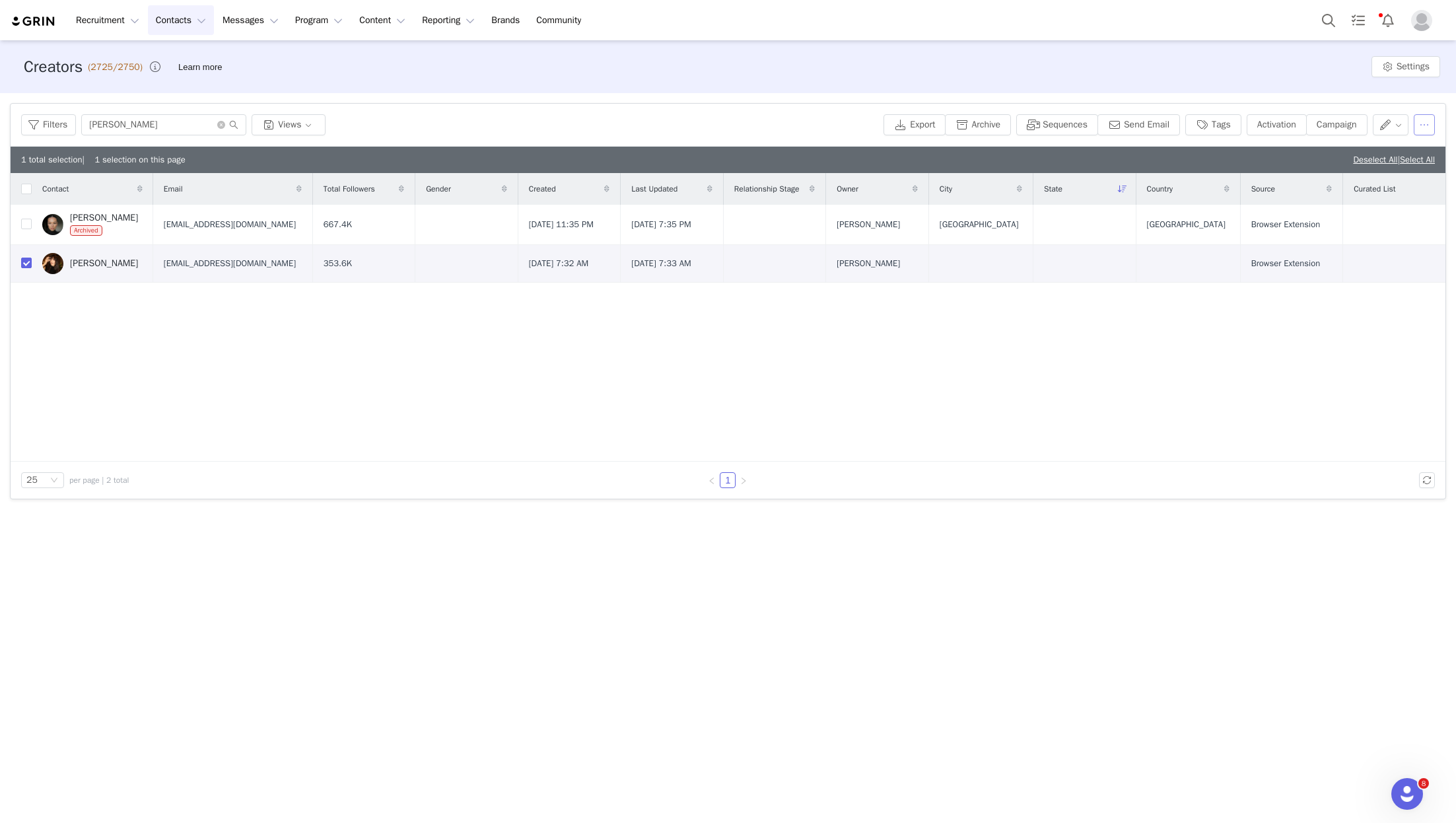 click at bounding box center (1424, 125) 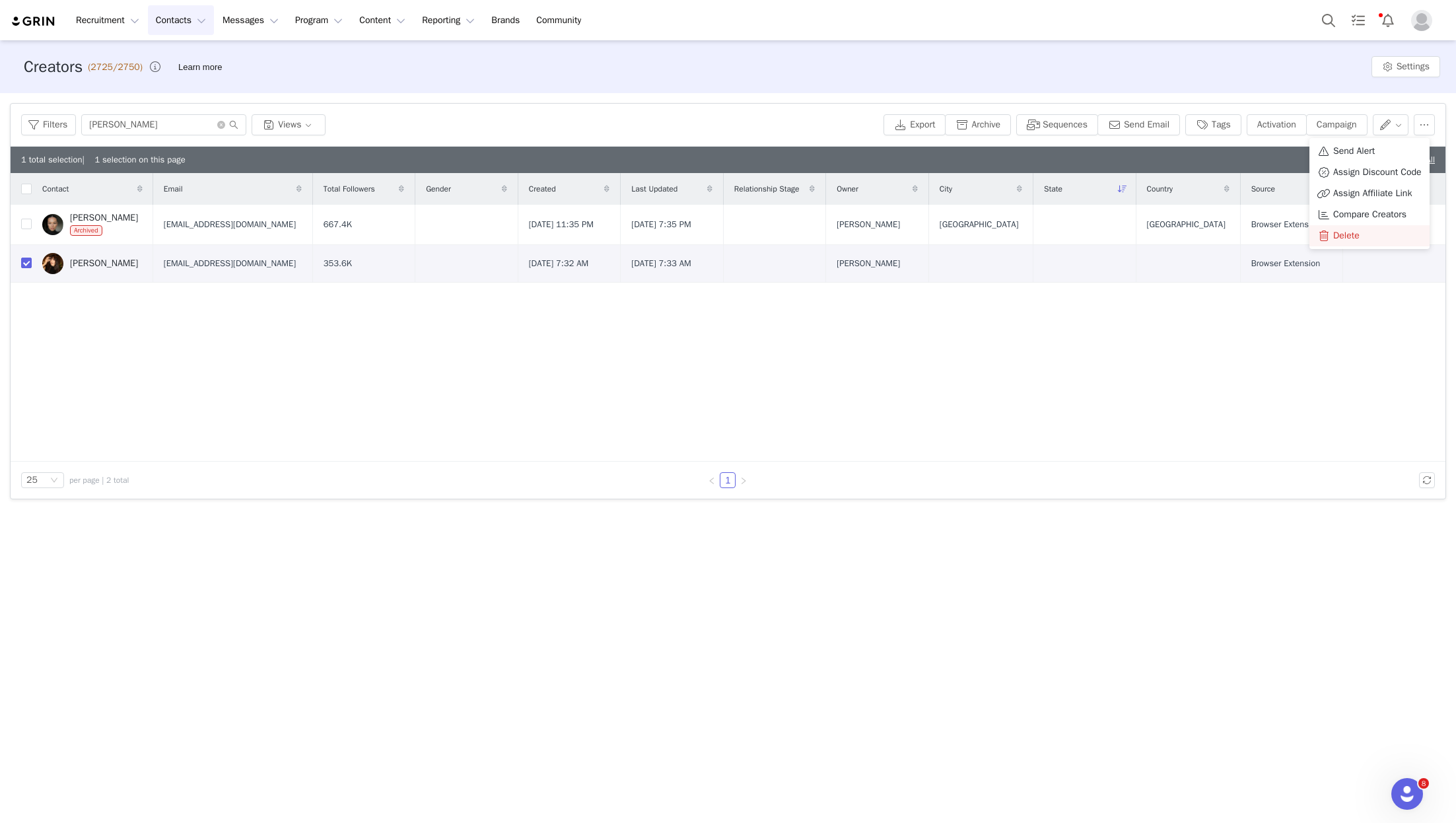 click on "Delete" at bounding box center (1346, 236) 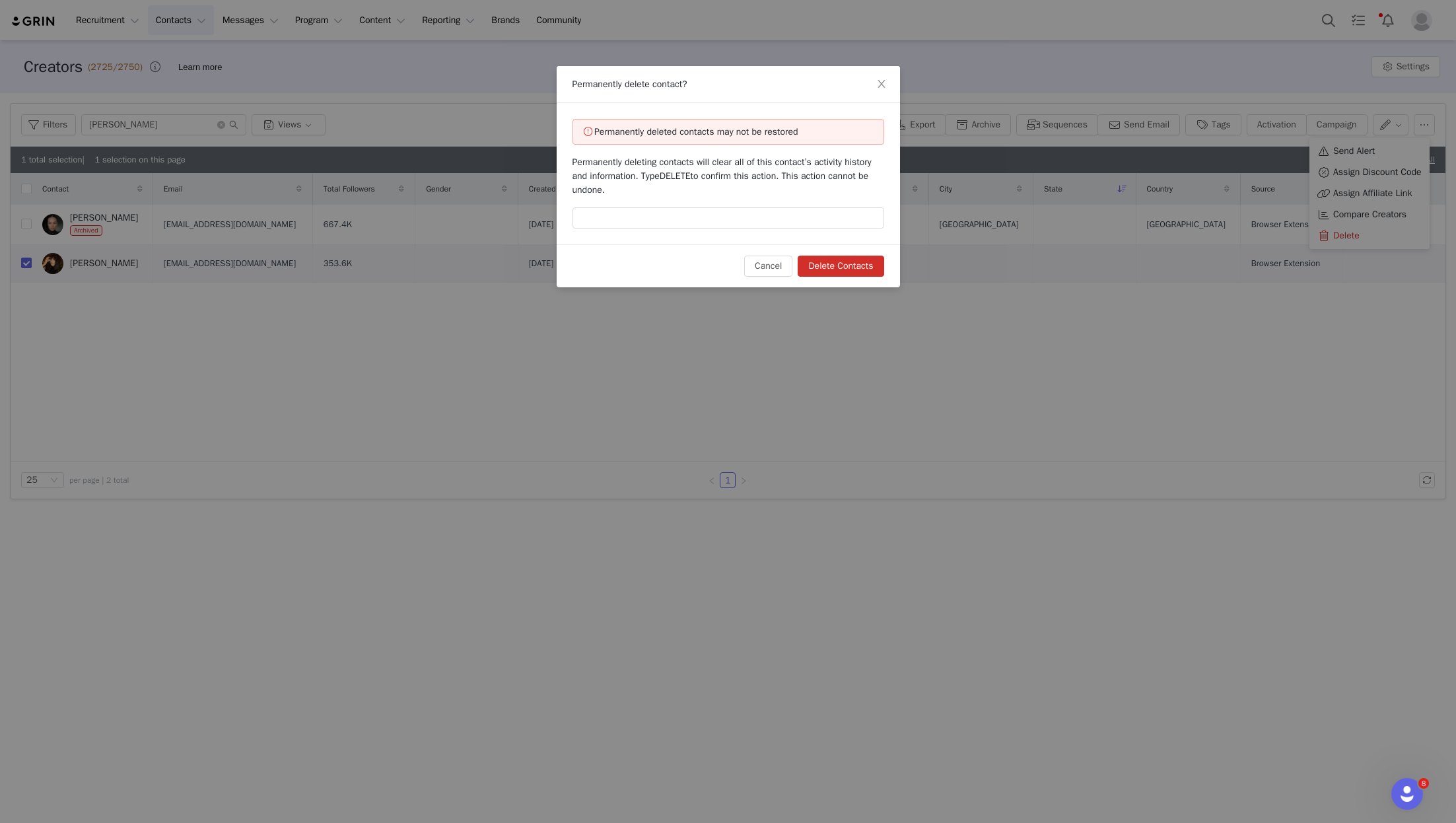 click on "Permanently deleted contacts may not be restored   Permanently deleting contacts will clear all of this contact’s activity history and information. Type  DELETE  to confirm this action. This action cannot be undone." at bounding box center [728, 174] 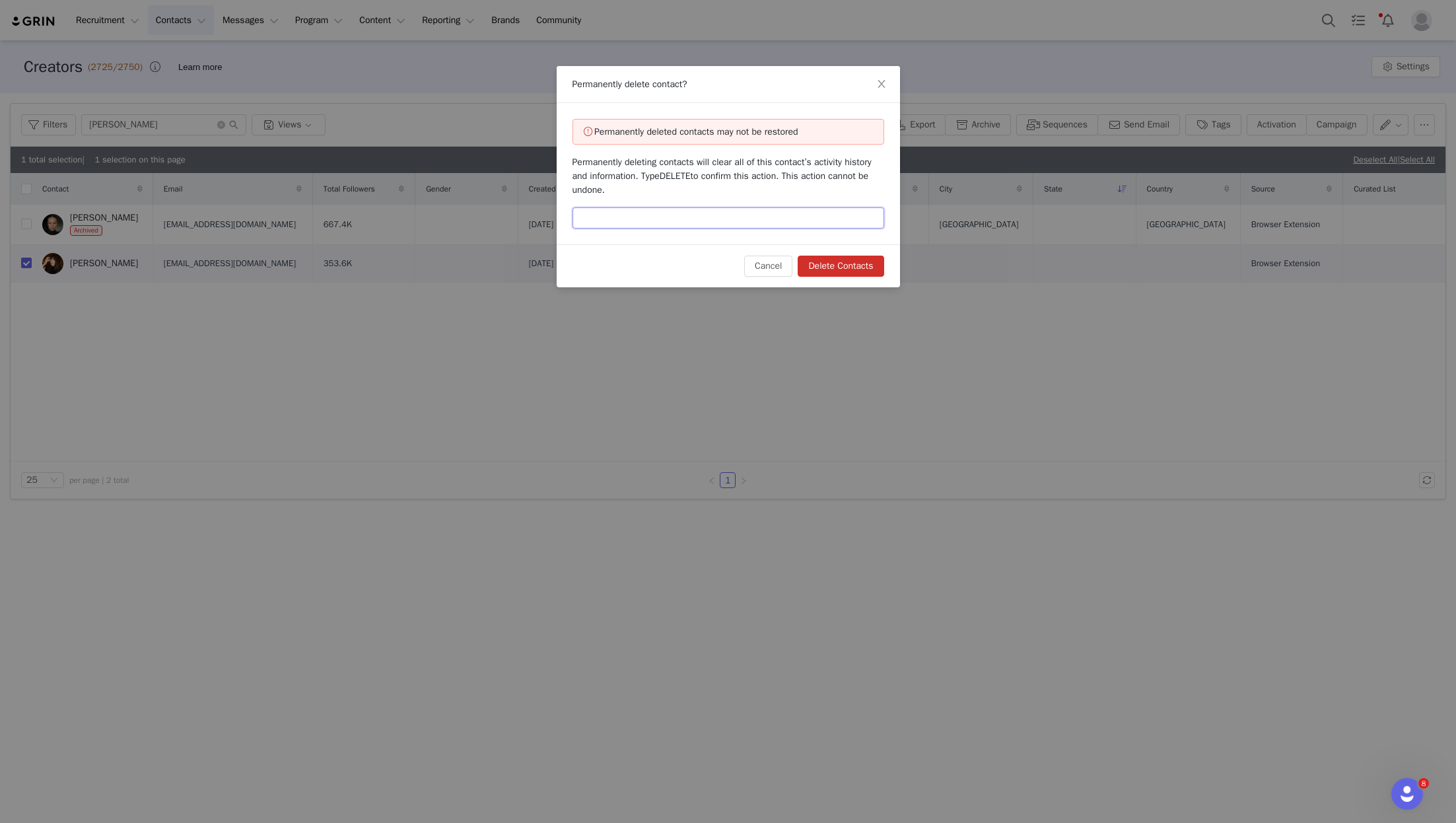 click at bounding box center (728, 218) 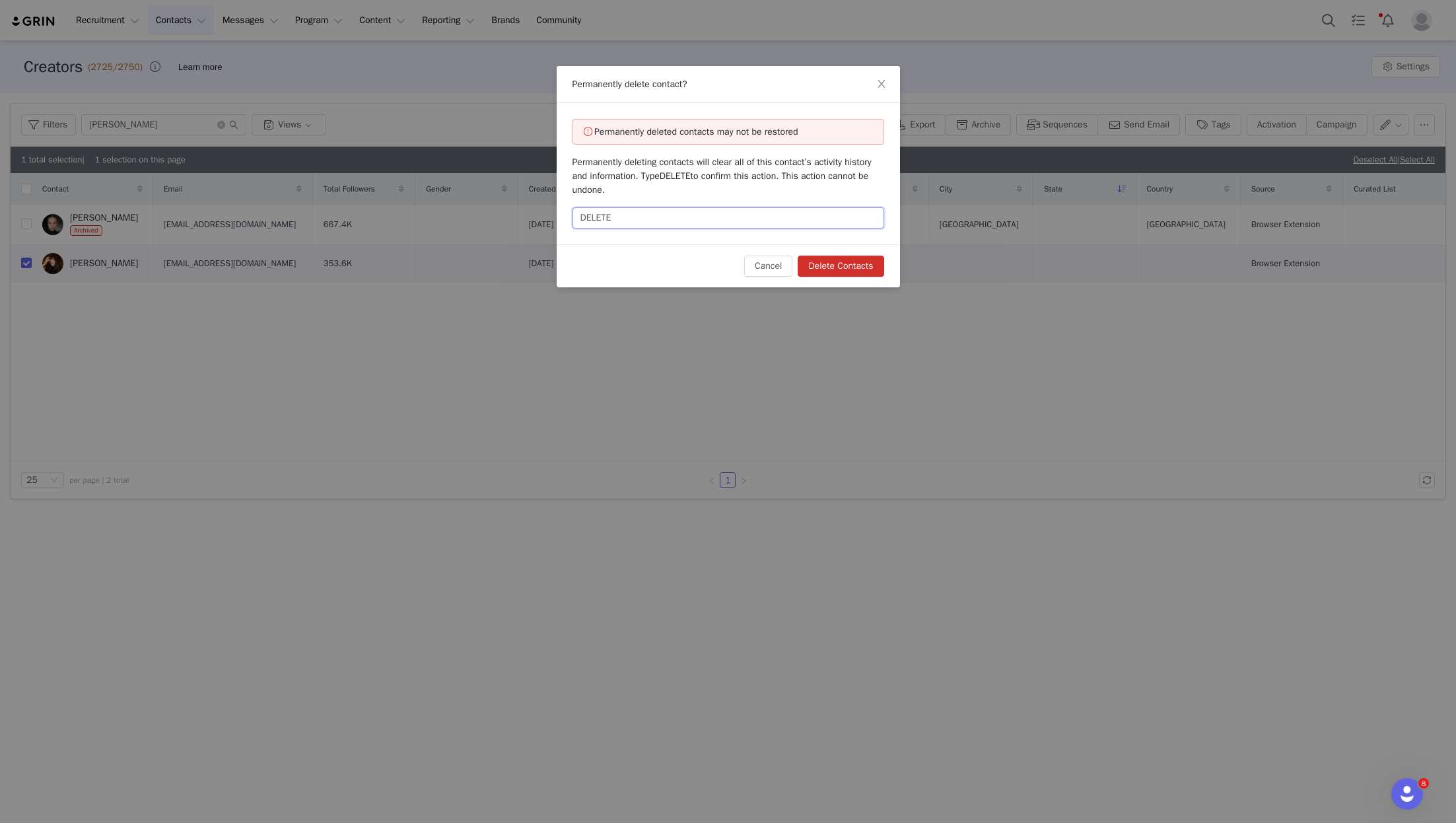 type on "DELETE" 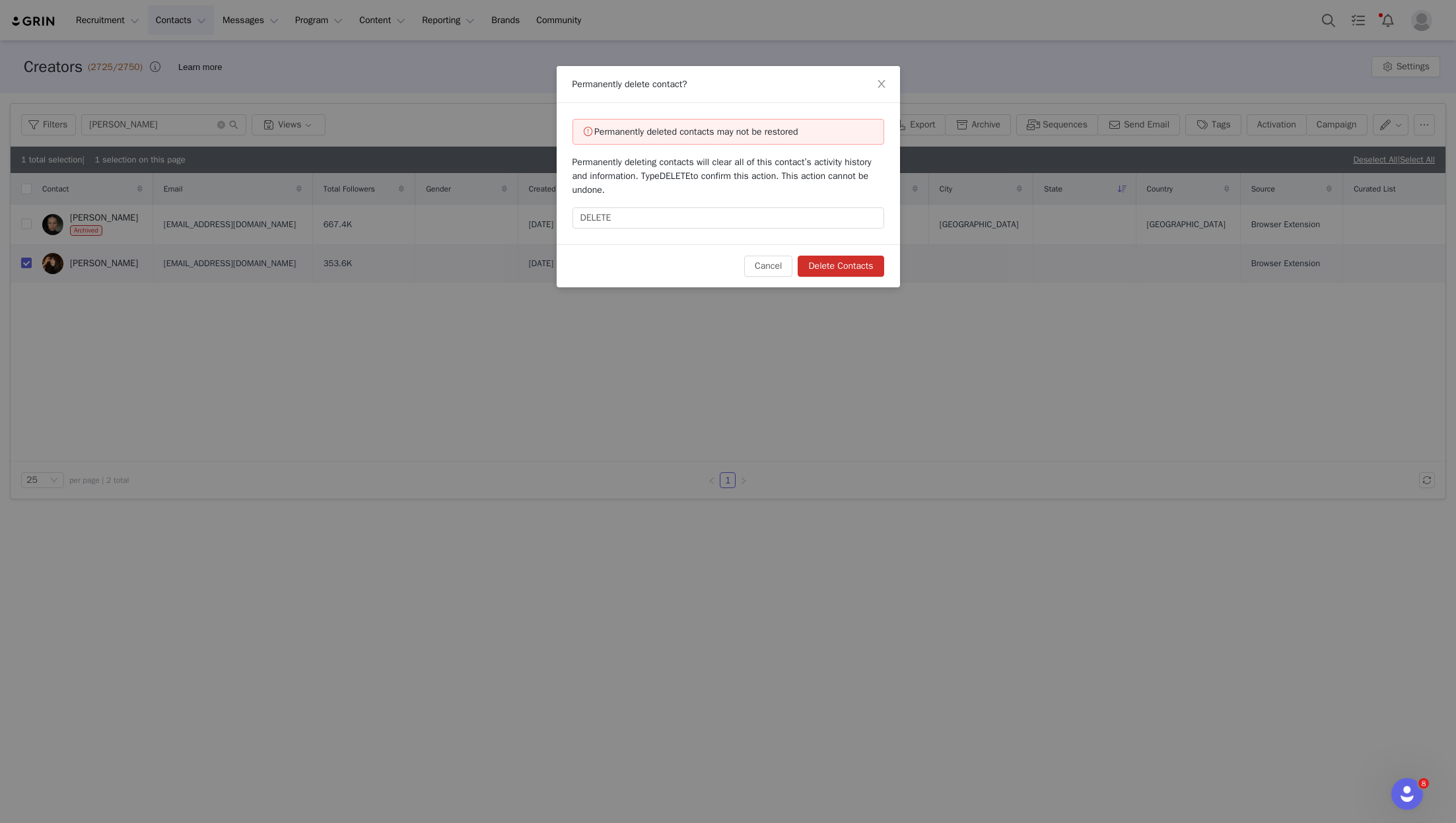click on "Delete Contacts" at bounding box center (841, 266) 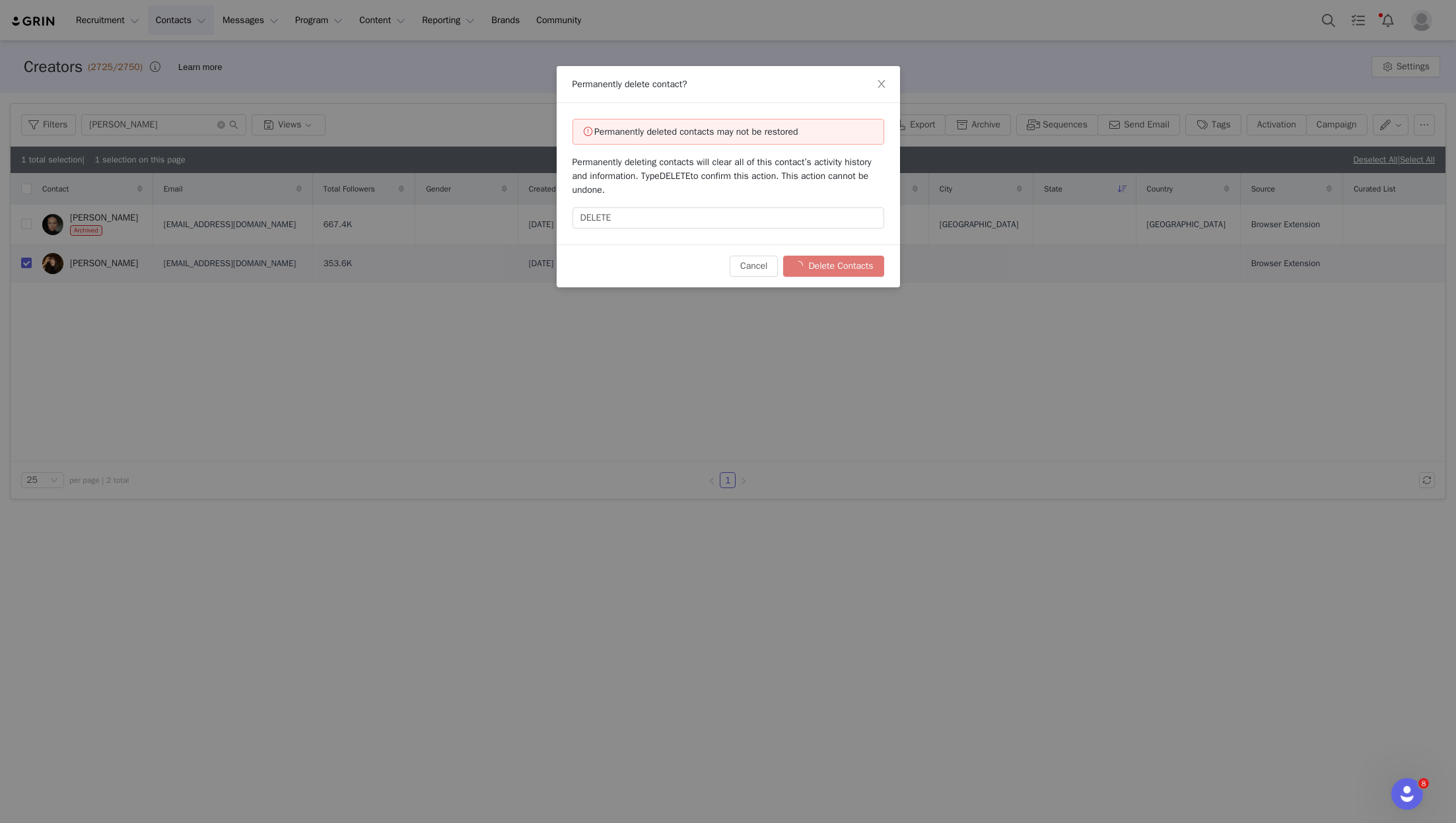 checkbox on "false" 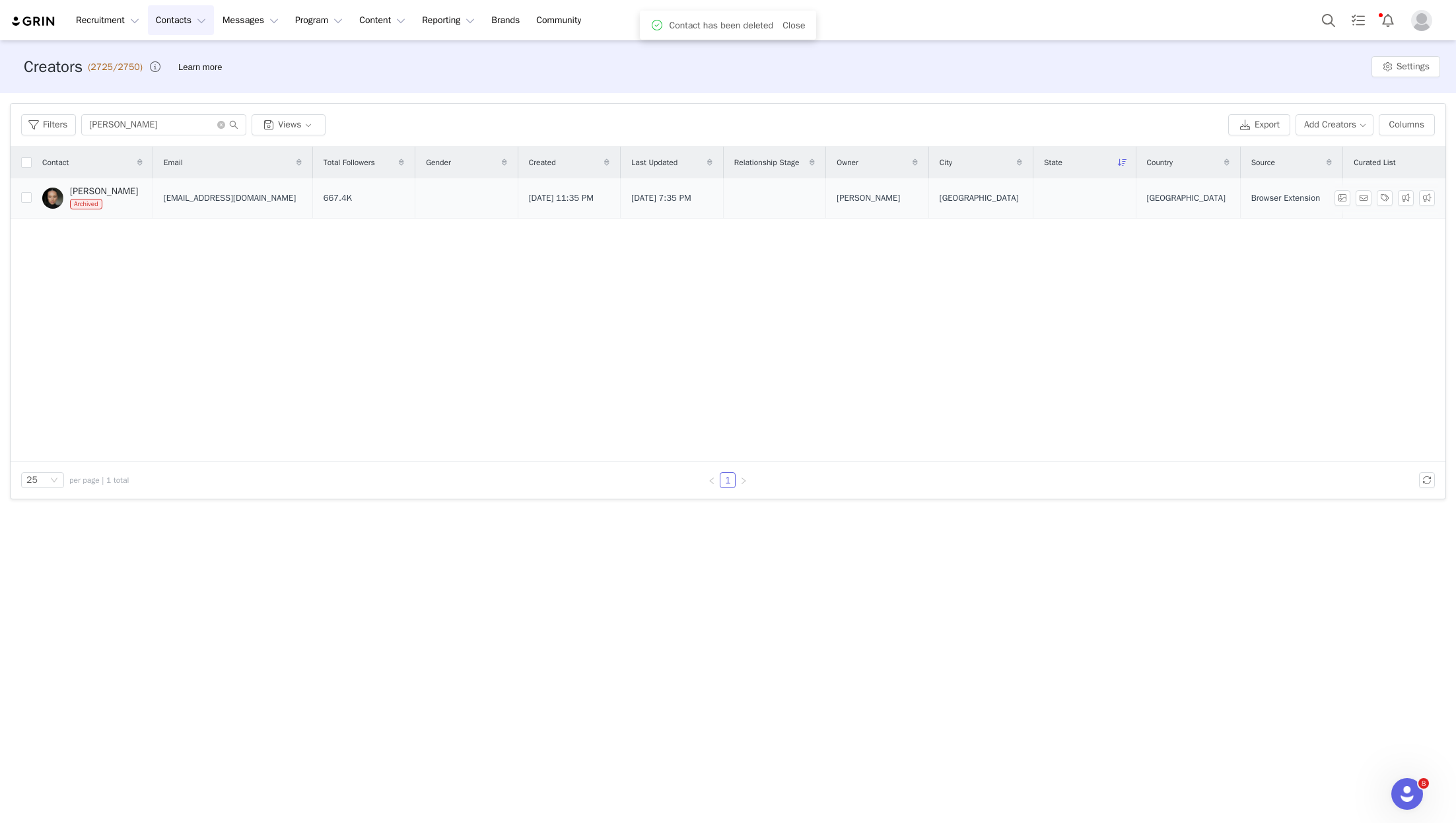 click on "Amanda Azoitei" at bounding box center [104, 192] 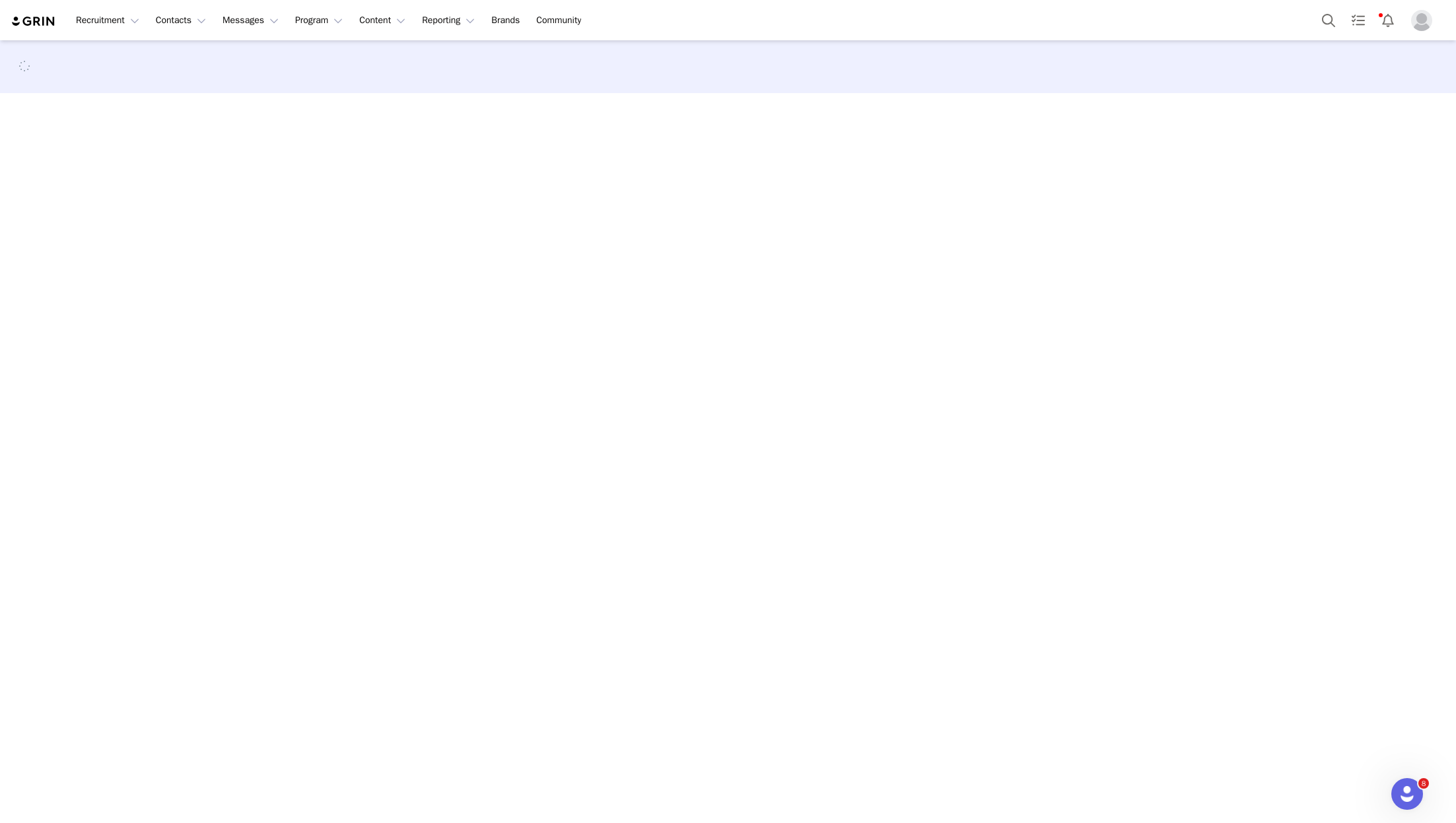 click at bounding box center [728, 431] 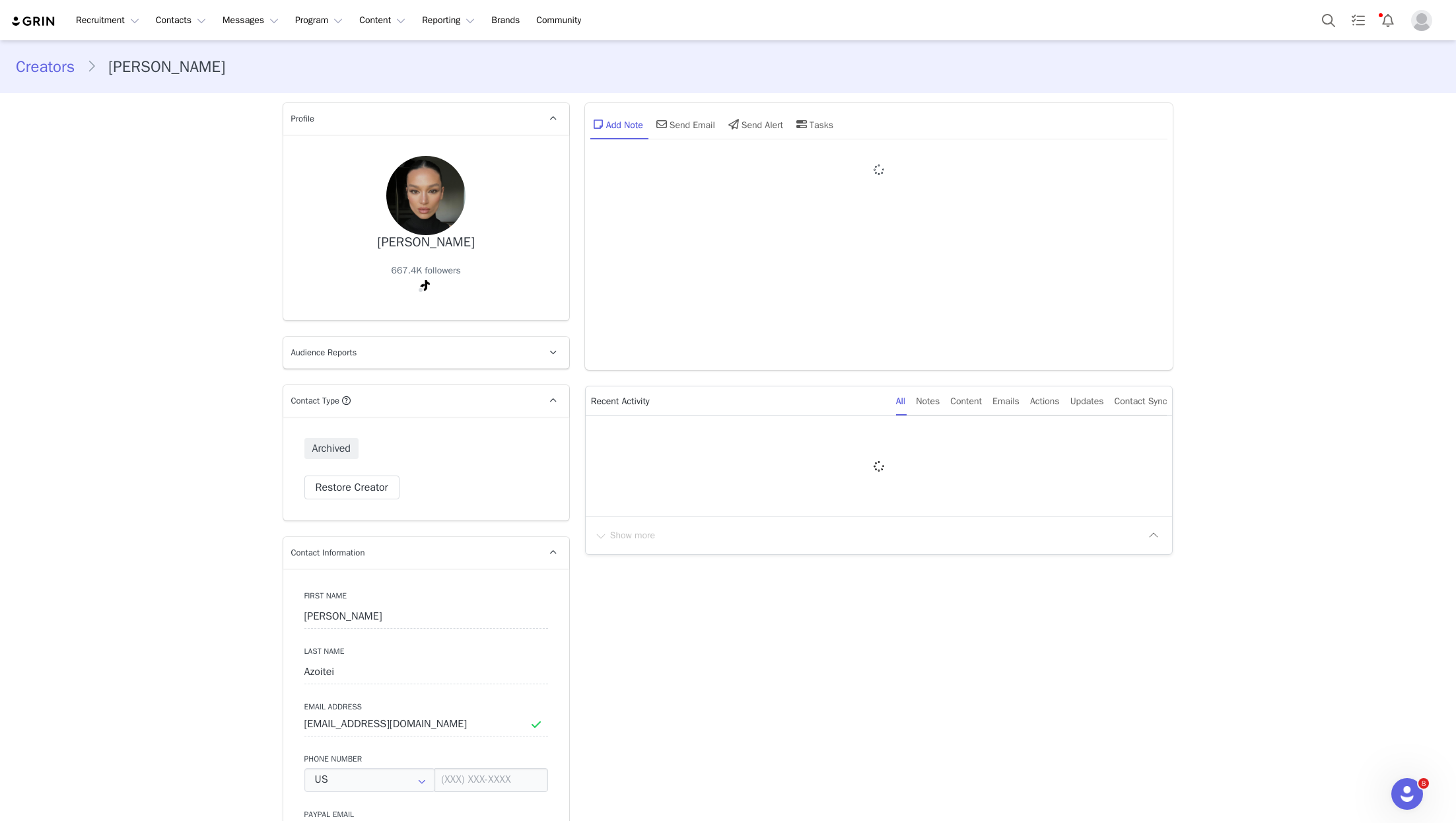 type on "+1 (United States)" 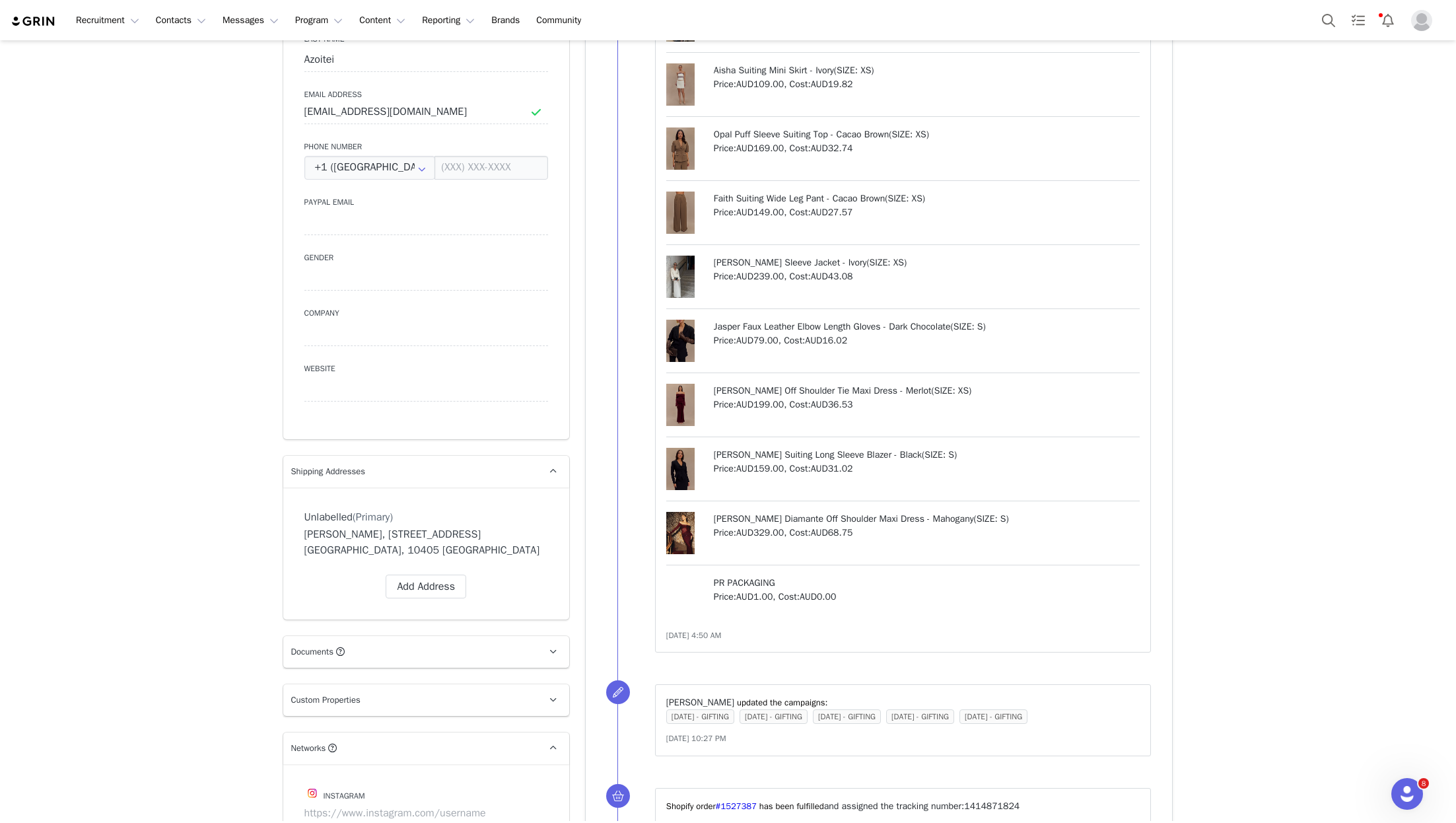 scroll, scrollTop: 0, scrollLeft: 0, axis: both 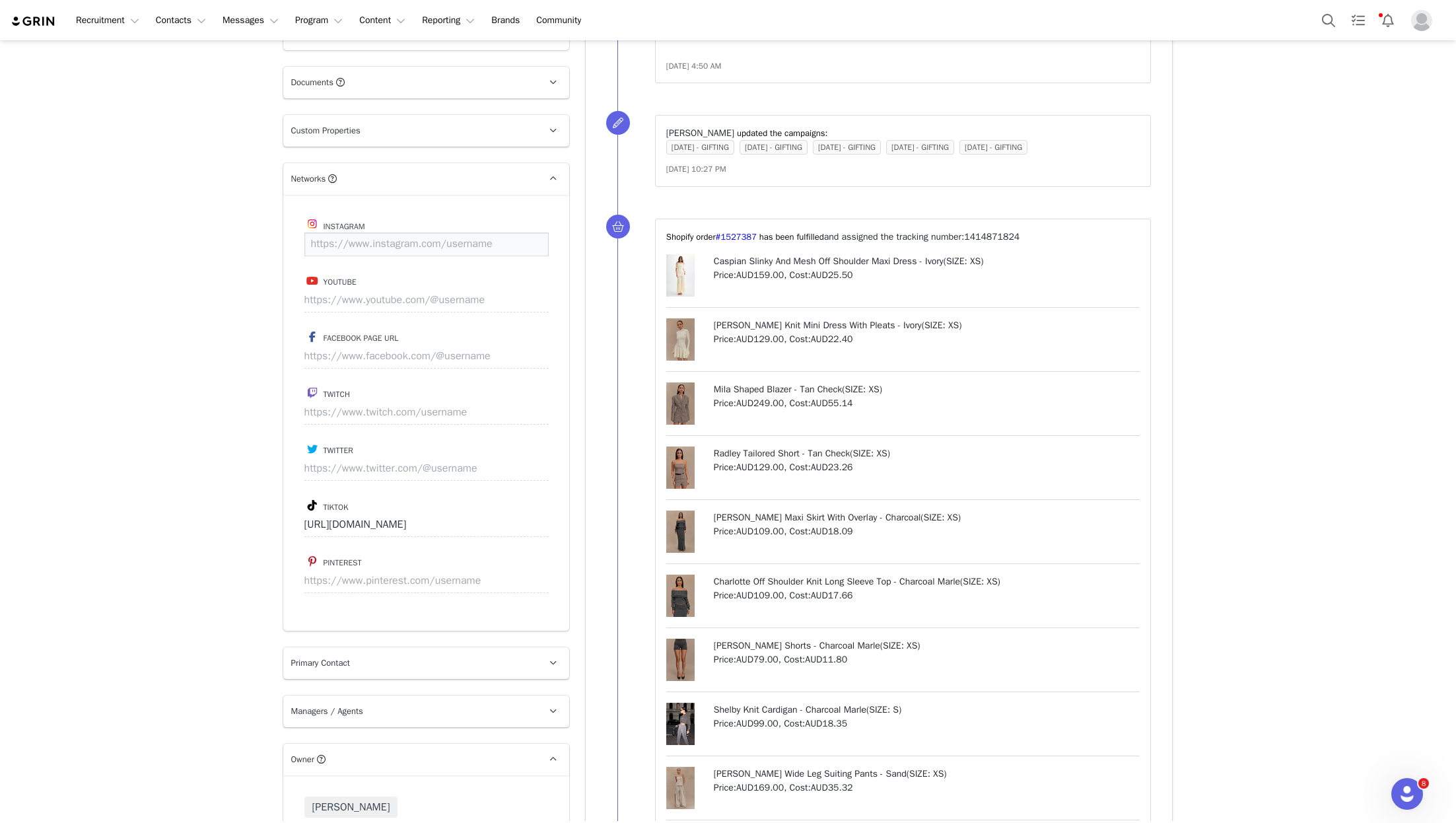 click at bounding box center [427, 244] 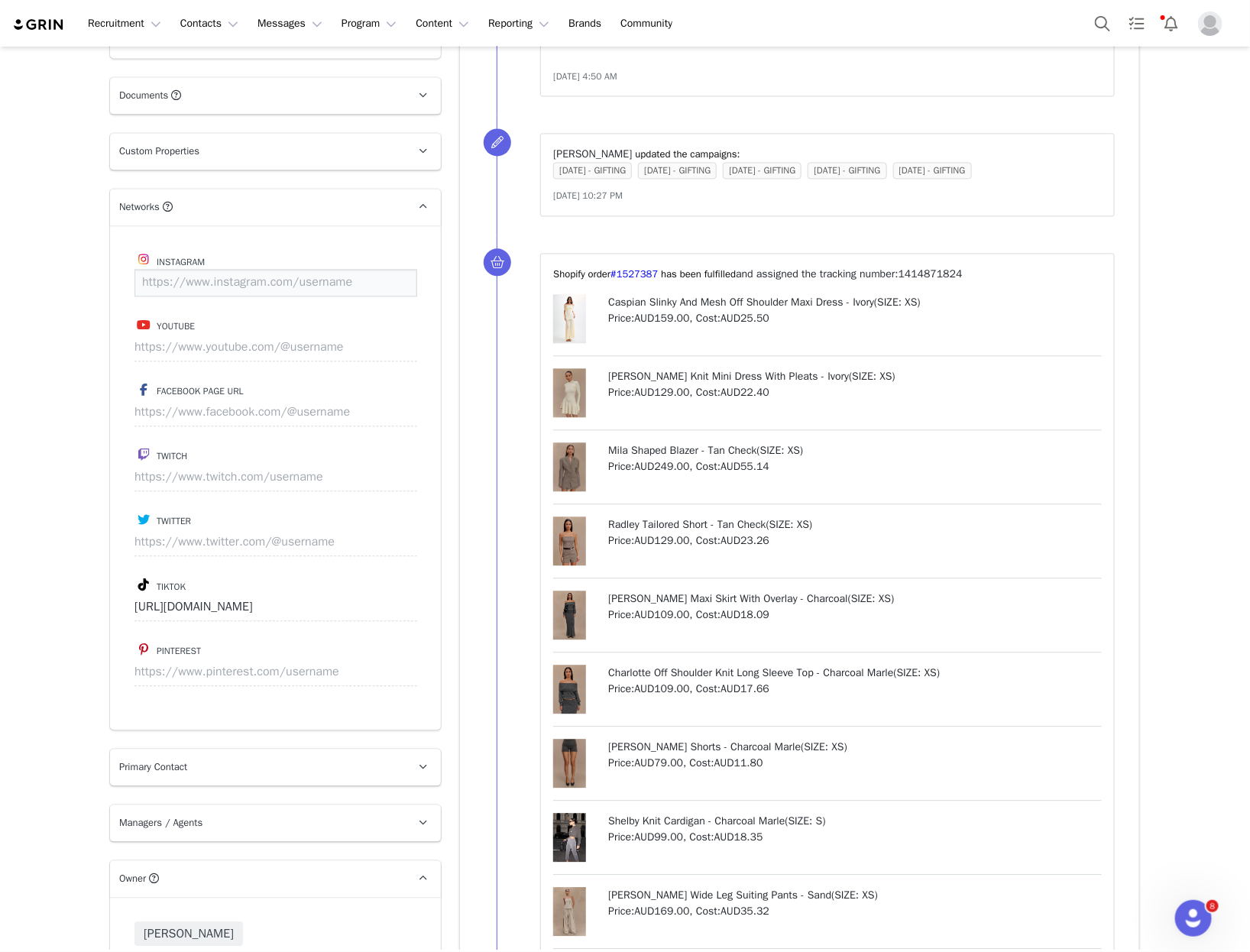 paste on "https://www.instagram.com/azoiteiamanda/" 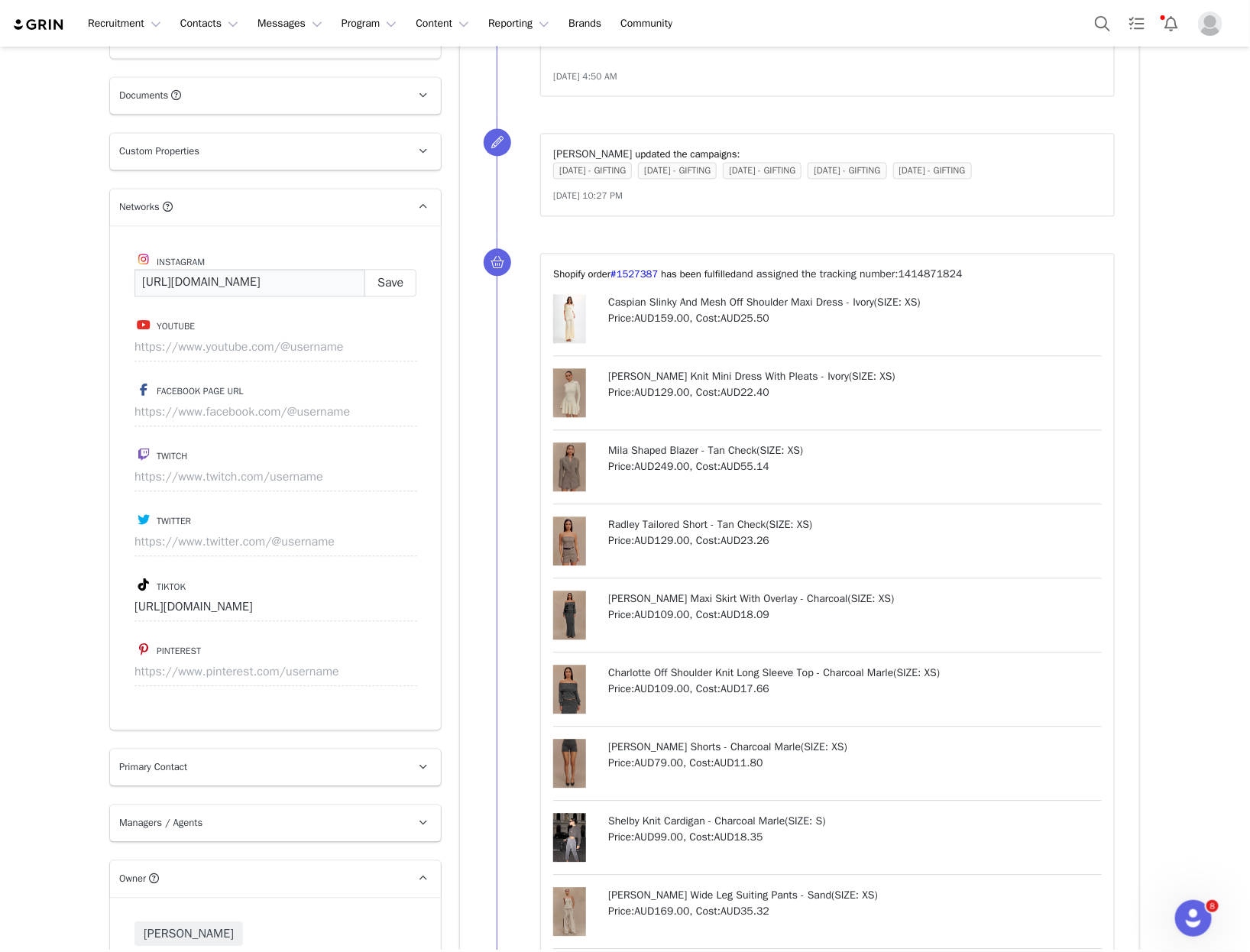 scroll, scrollTop: 0, scrollLeft: 22, axis: horizontal 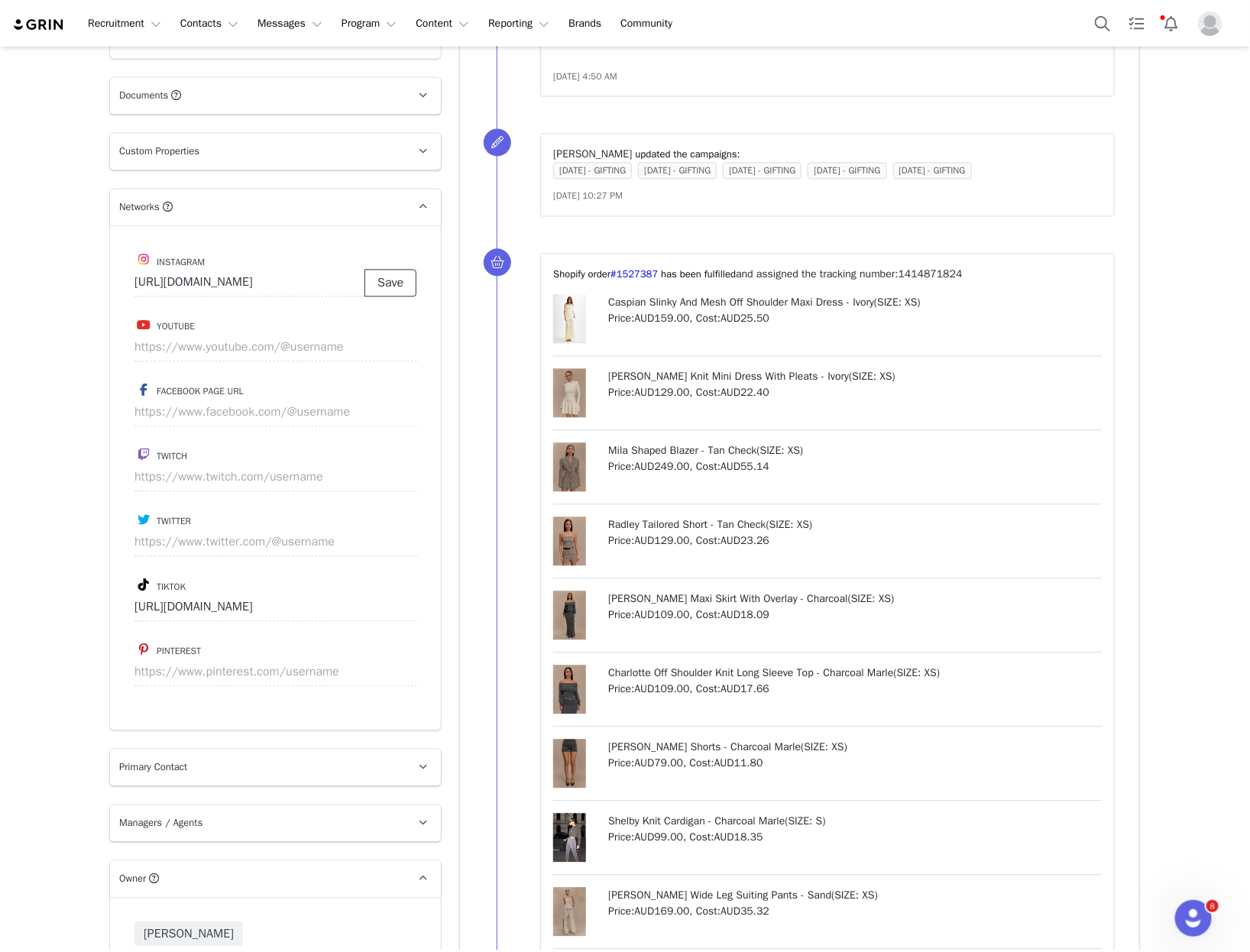 click on "Save" at bounding box center (390, 283) 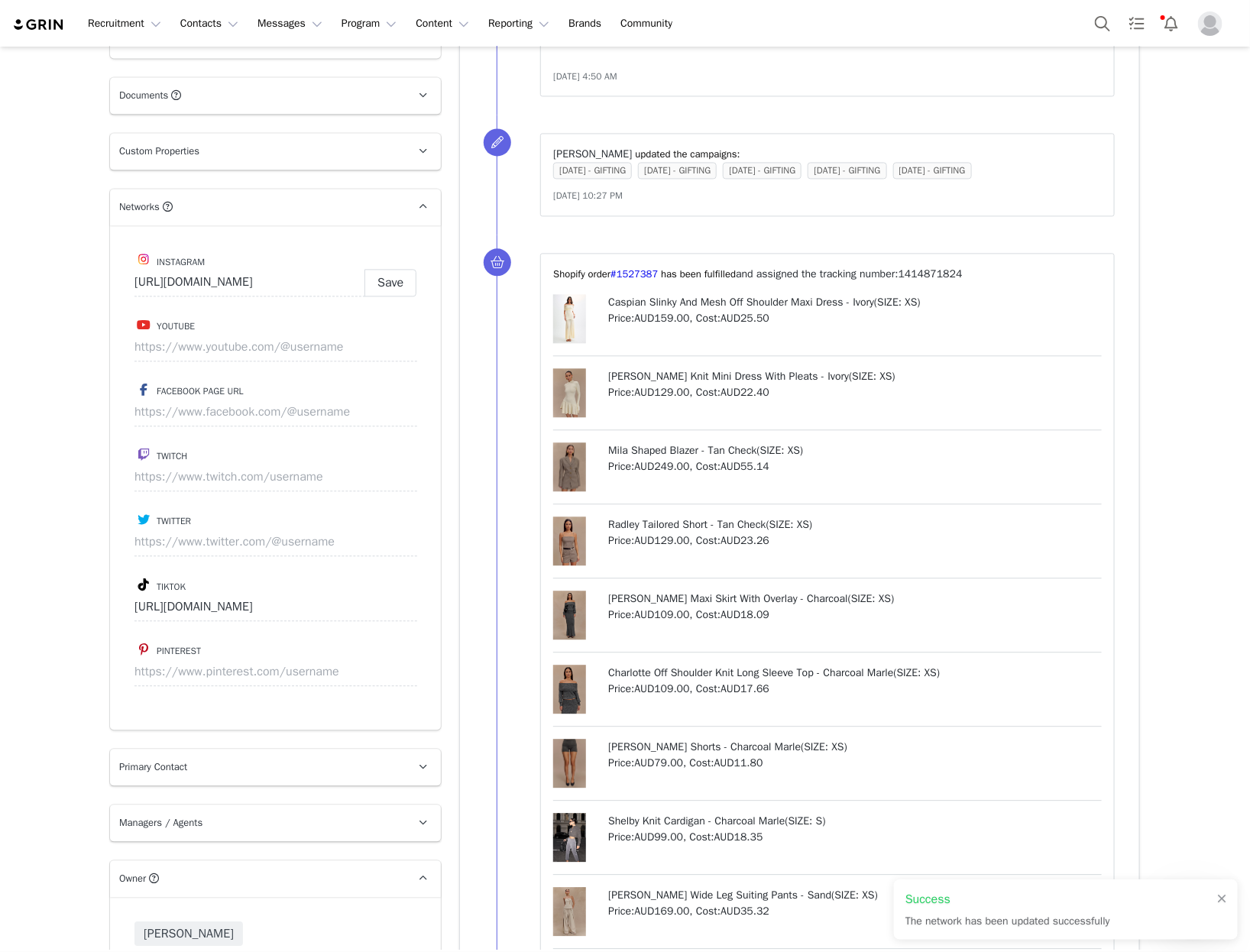 type on "https://www.instagram.com/azoiteiamanda" 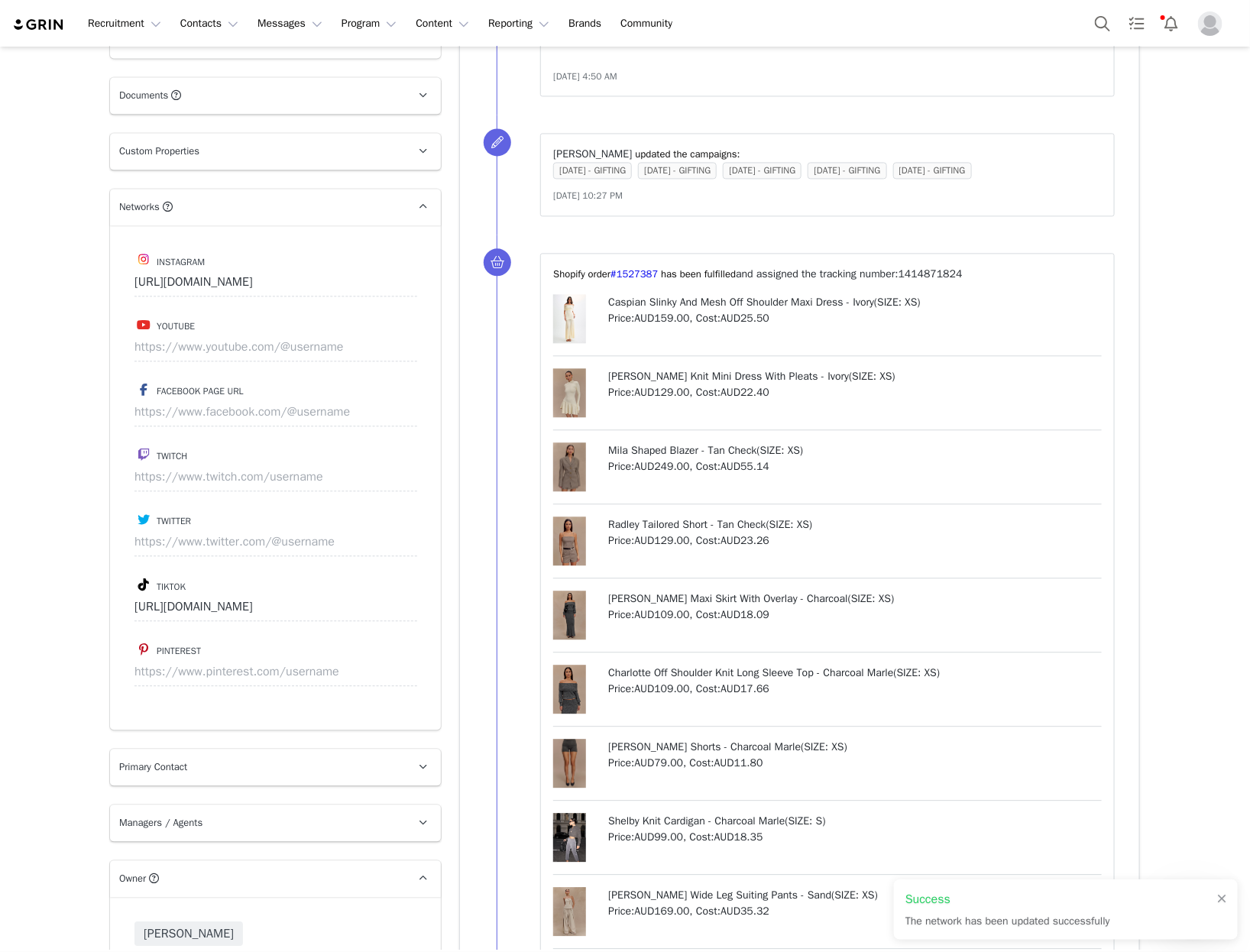 click on "Mila Shaped Blazer - Tan Check  (   SIZE: XS   )" at bounding box center [855, 450] 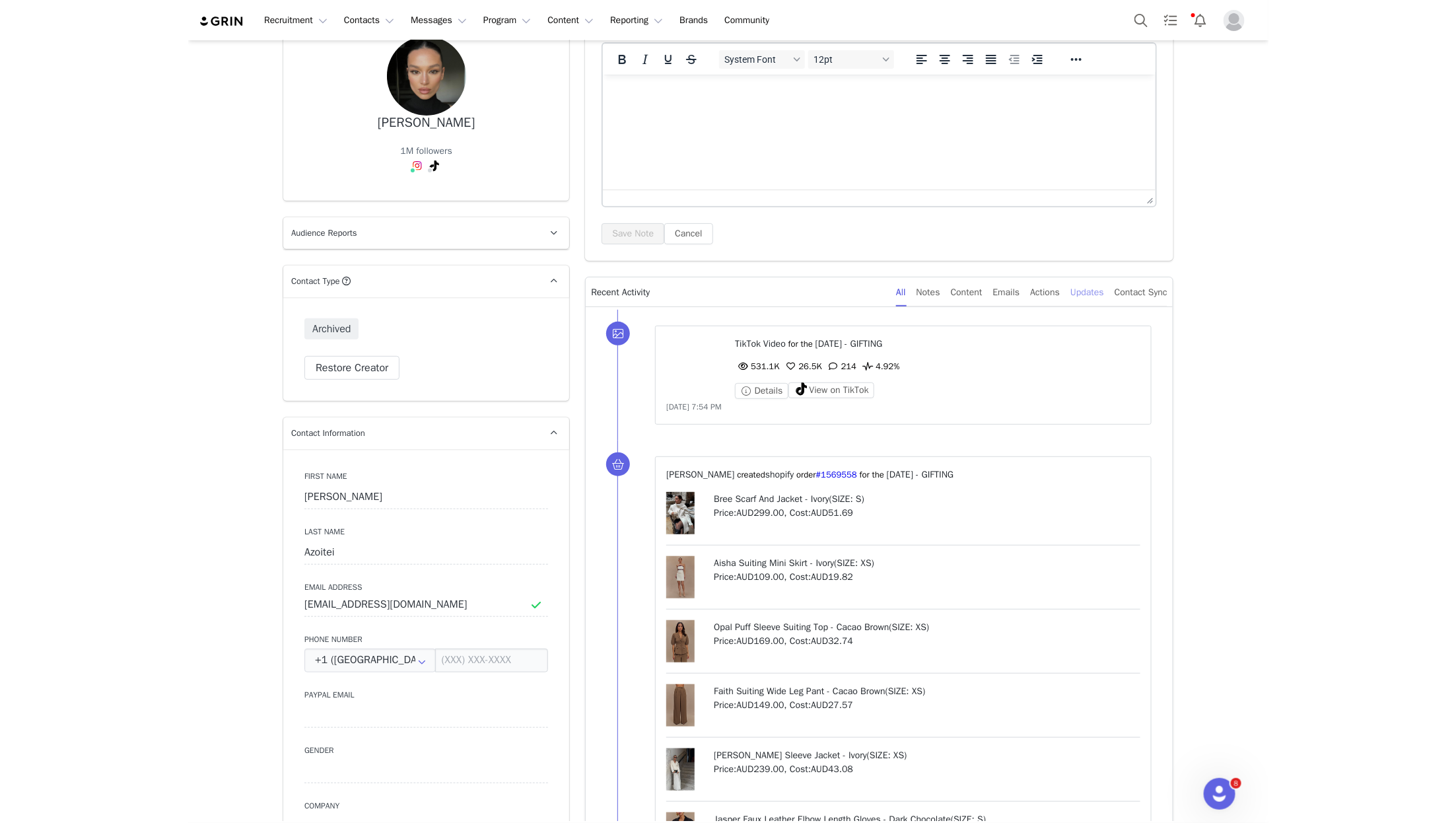 scroll, scrollTop: 121, scrollLeft: 0, axis: vertical 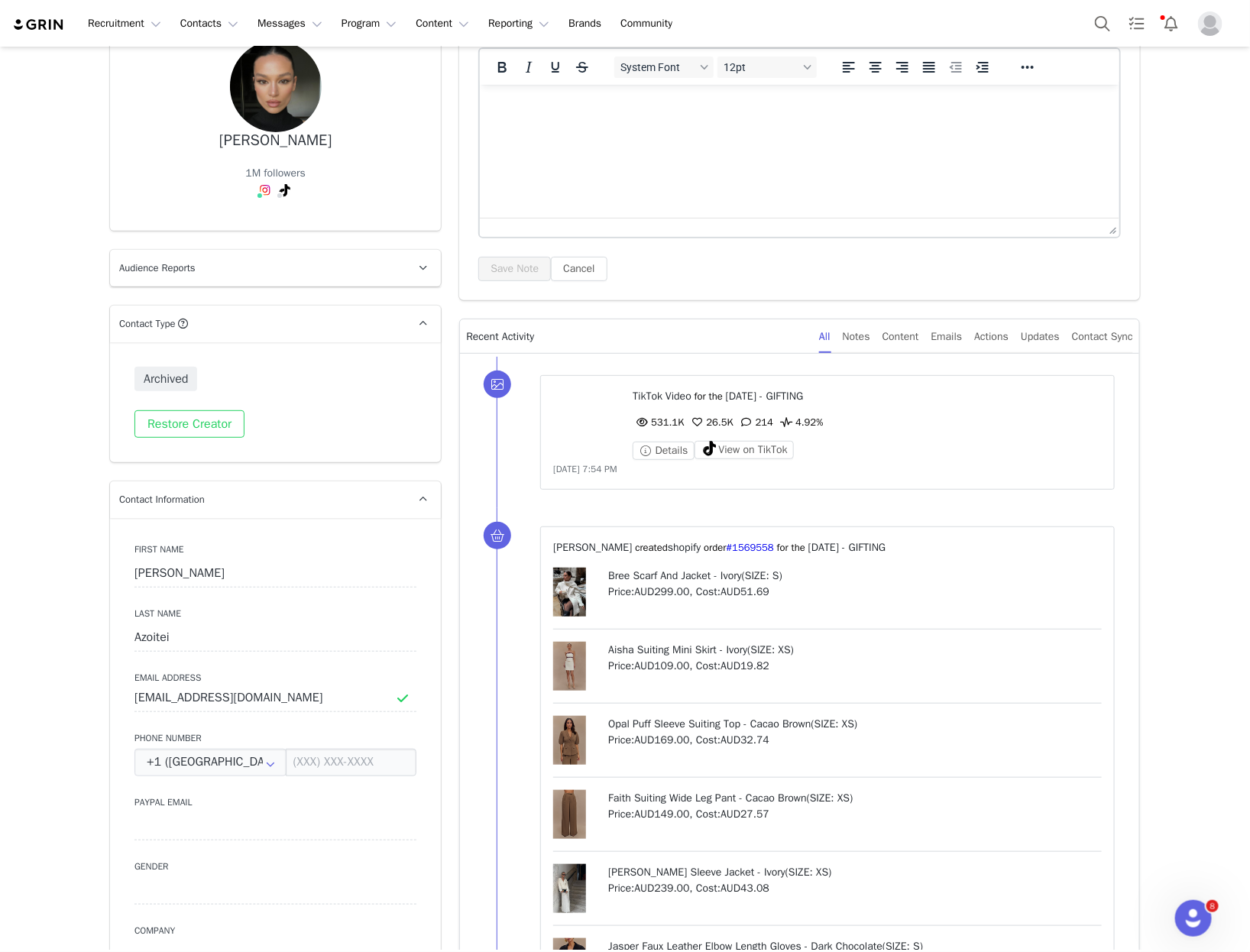 click on "Archived   Restore Creator" at bounding box center (275, 402) 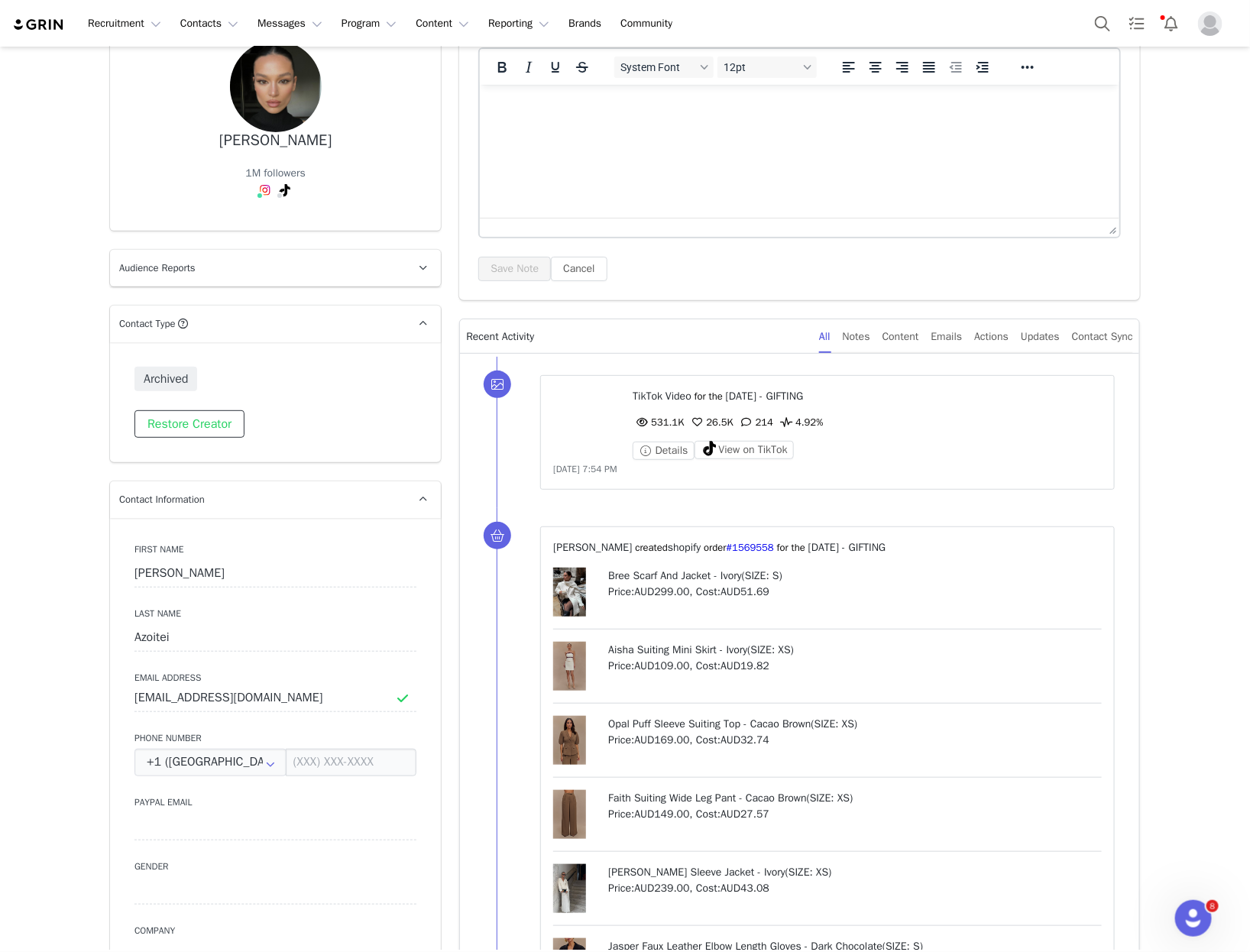 click on "Restore Creator" at bounding box center (189, 424) 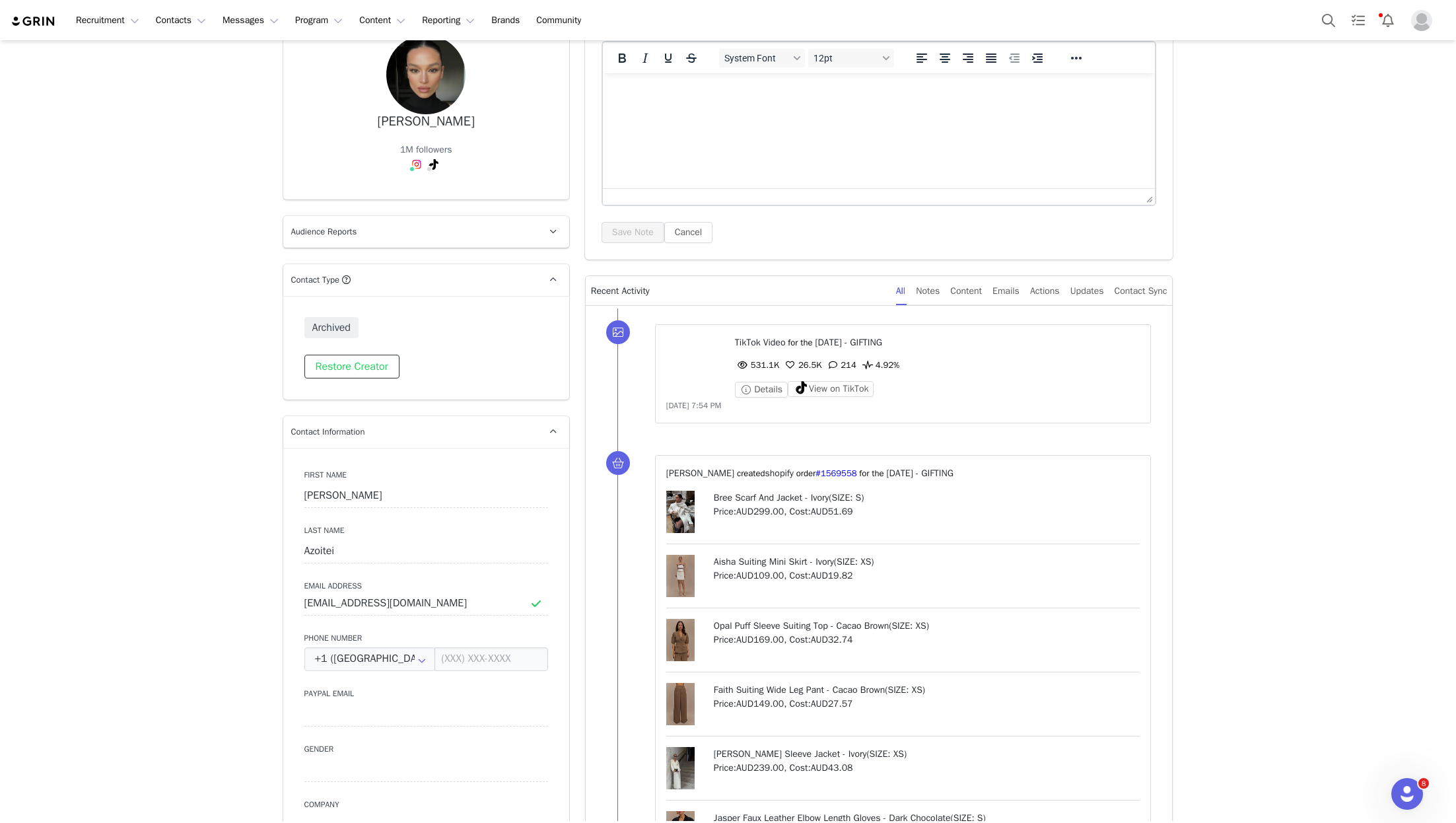click on "Restore Creator" at bounding box center (352, 367) 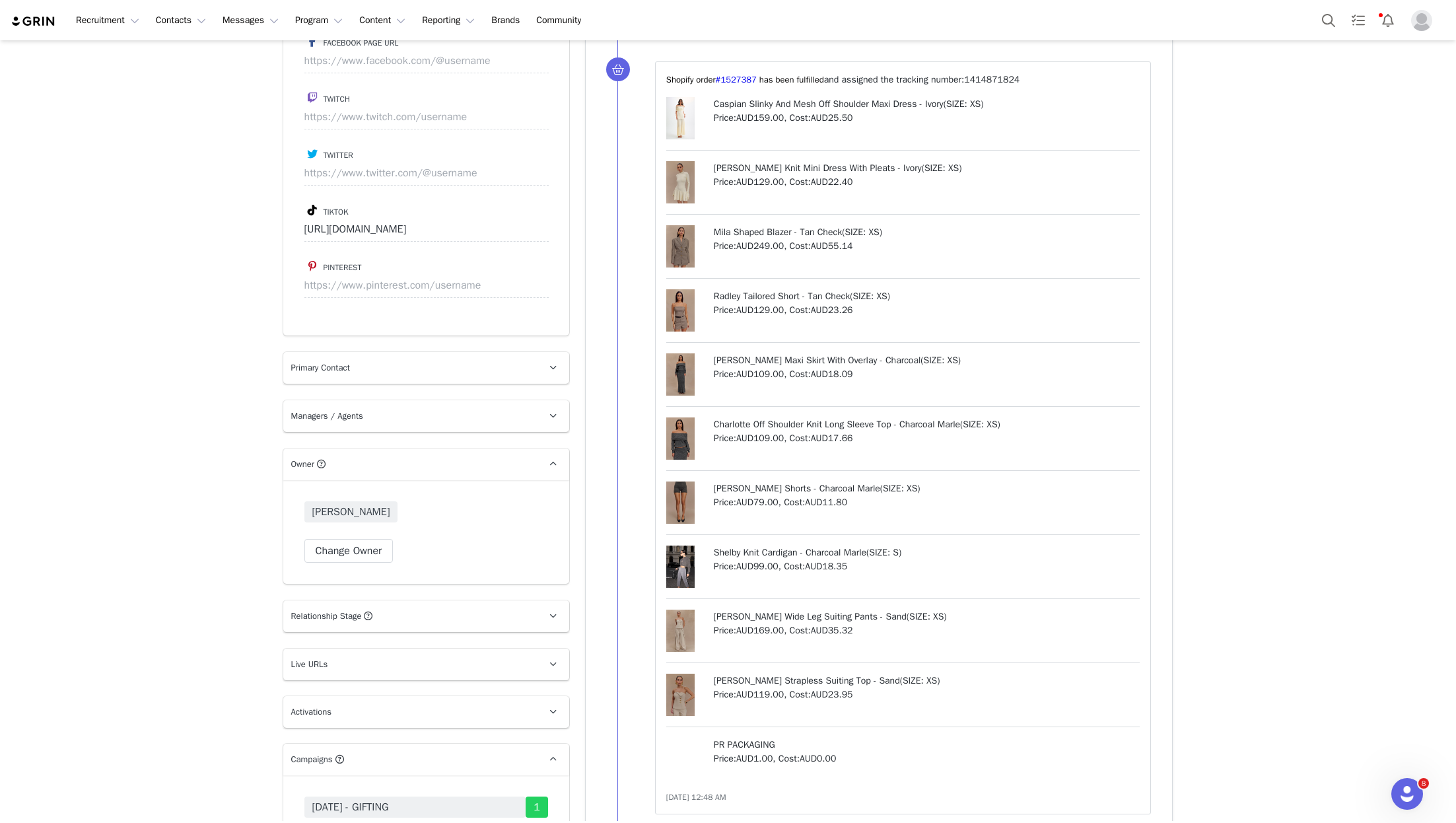 scroll, scrollTop: 1911, scrollLeft: 0, axis: vertical 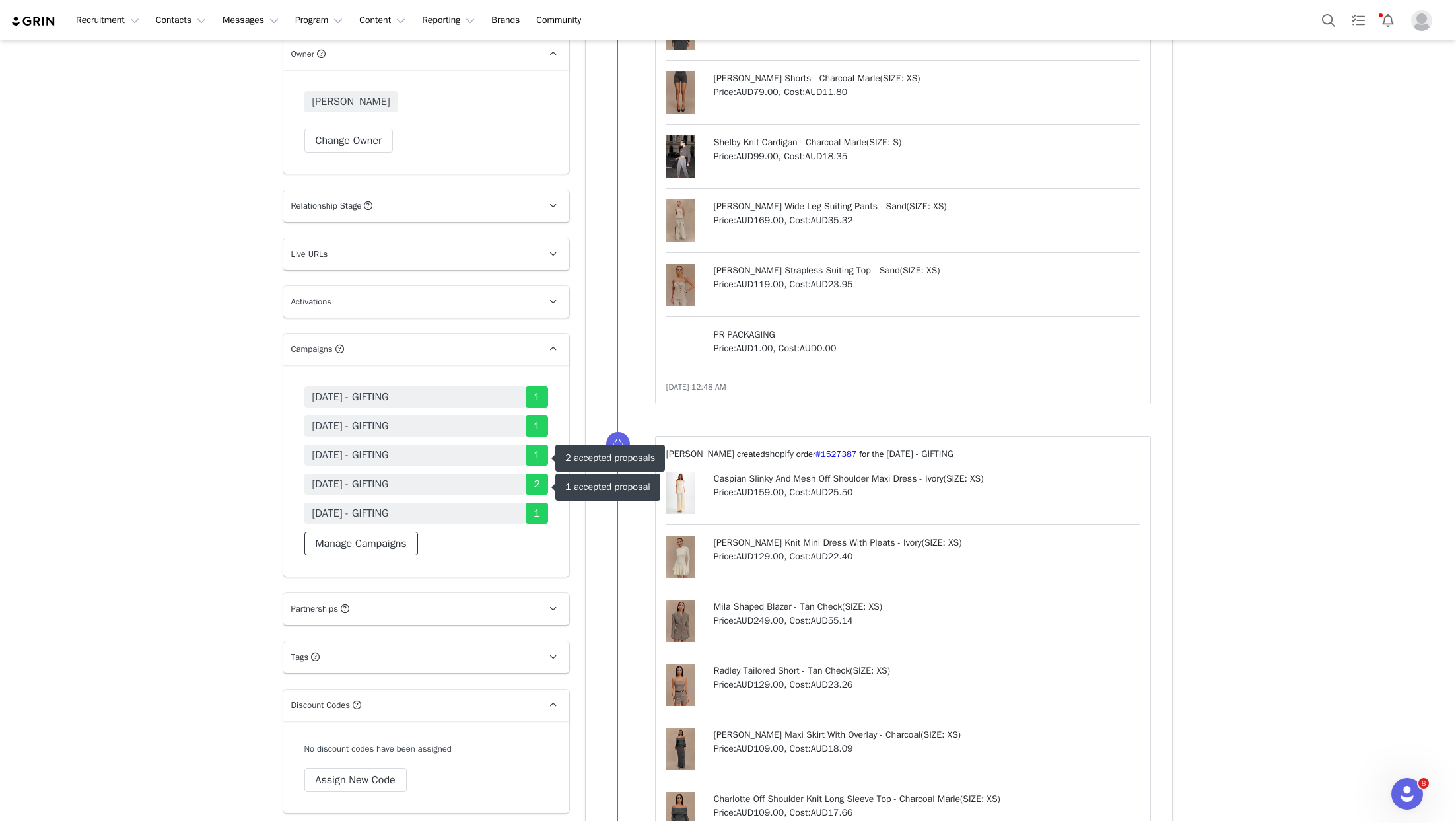 click on "Manage Campaigns" at bounding box center [361, 544] 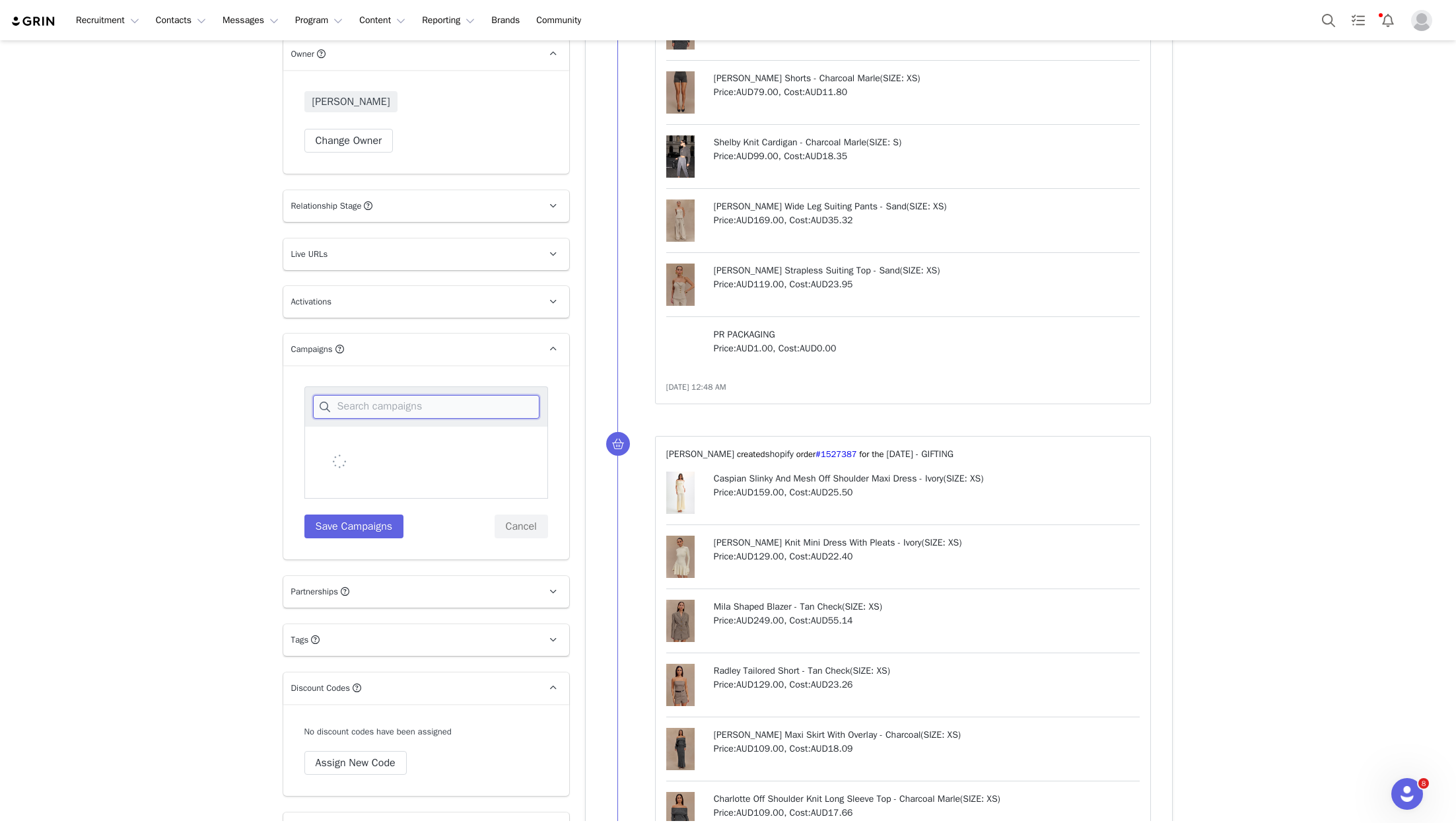 click at bounding box center [426, 407] 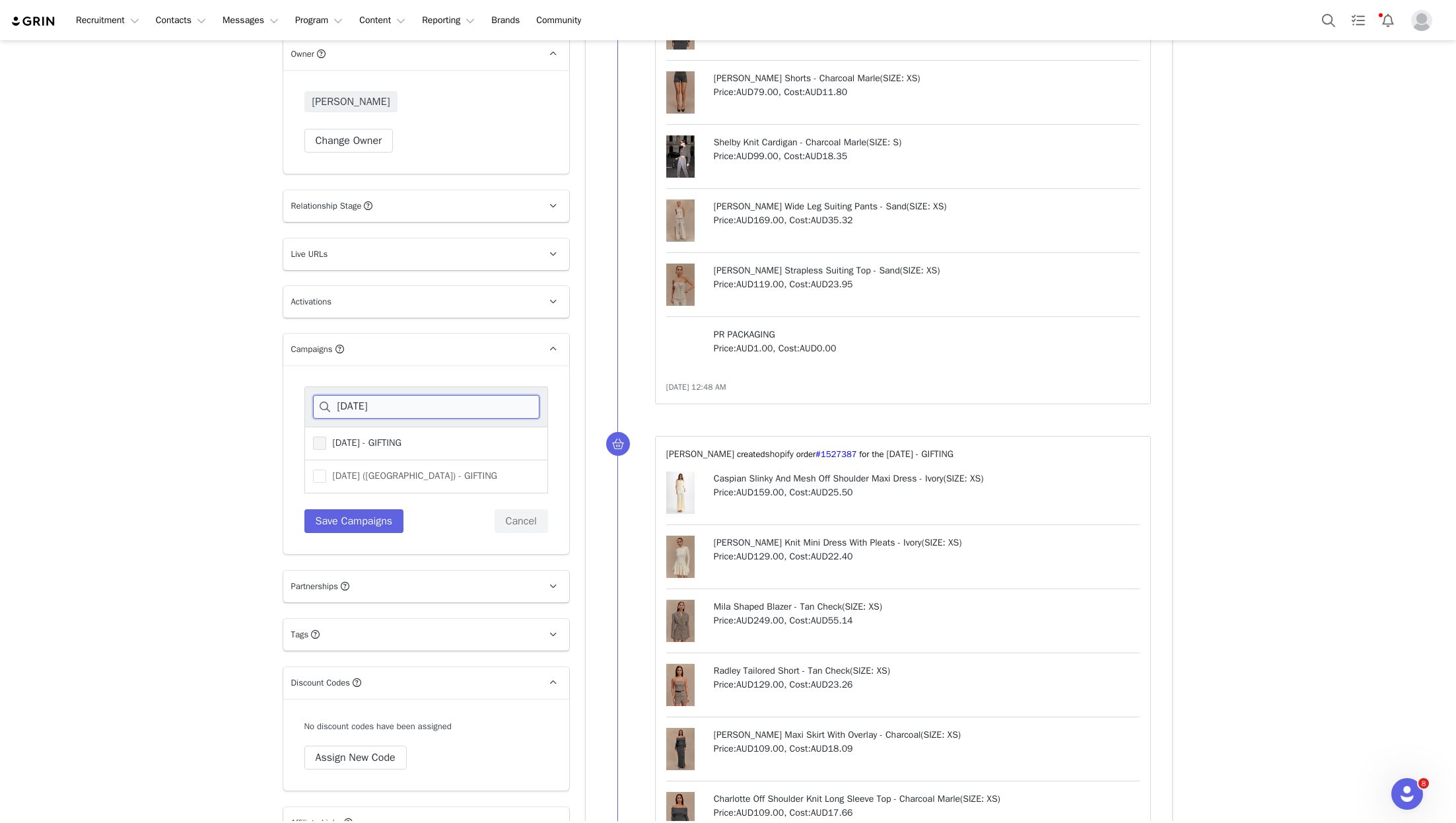 type on "JULY 25" 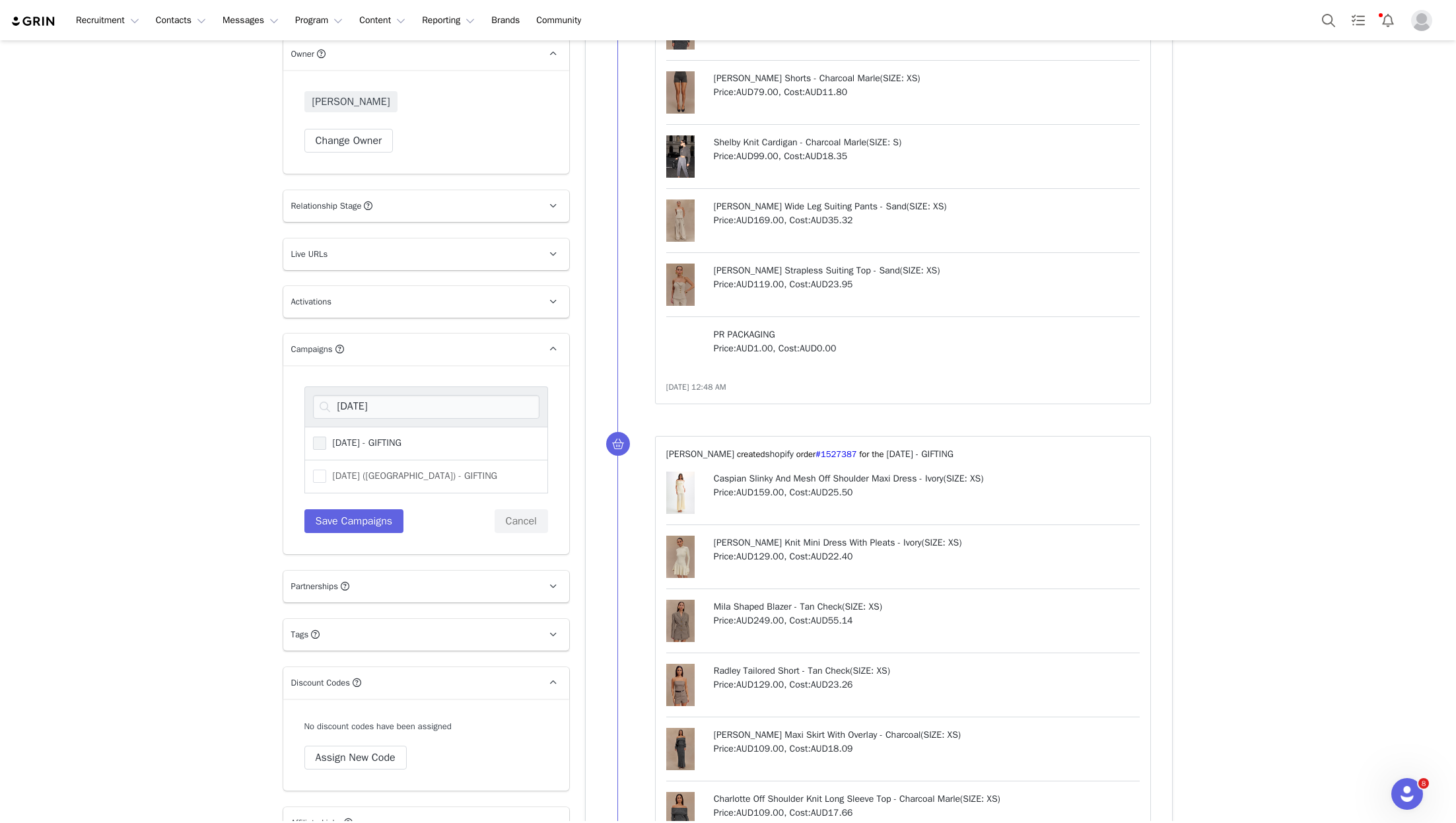 click at bounding box center (320, 443) 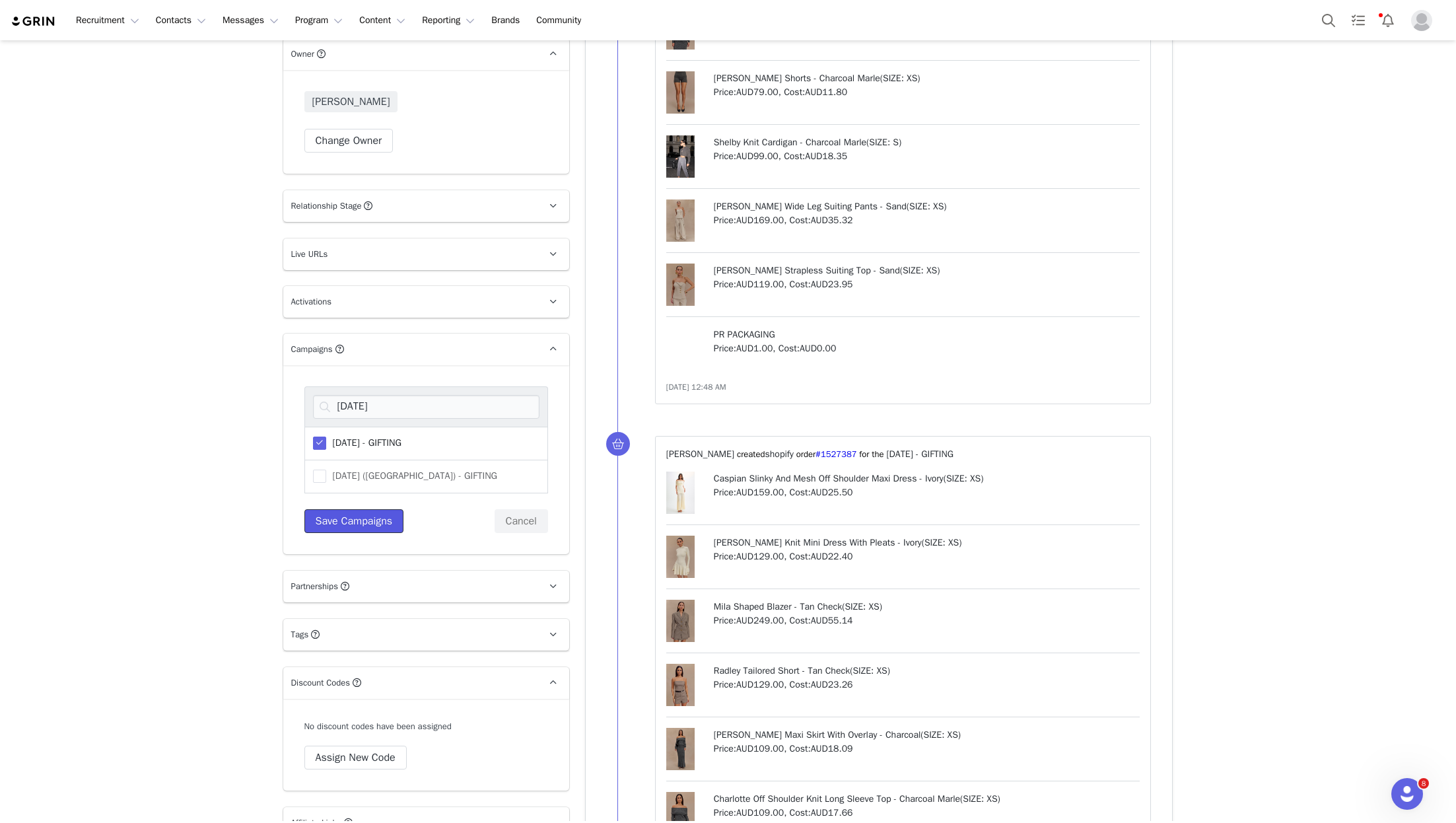 click on "Save Campaigns" at bounding box center [354, 521] 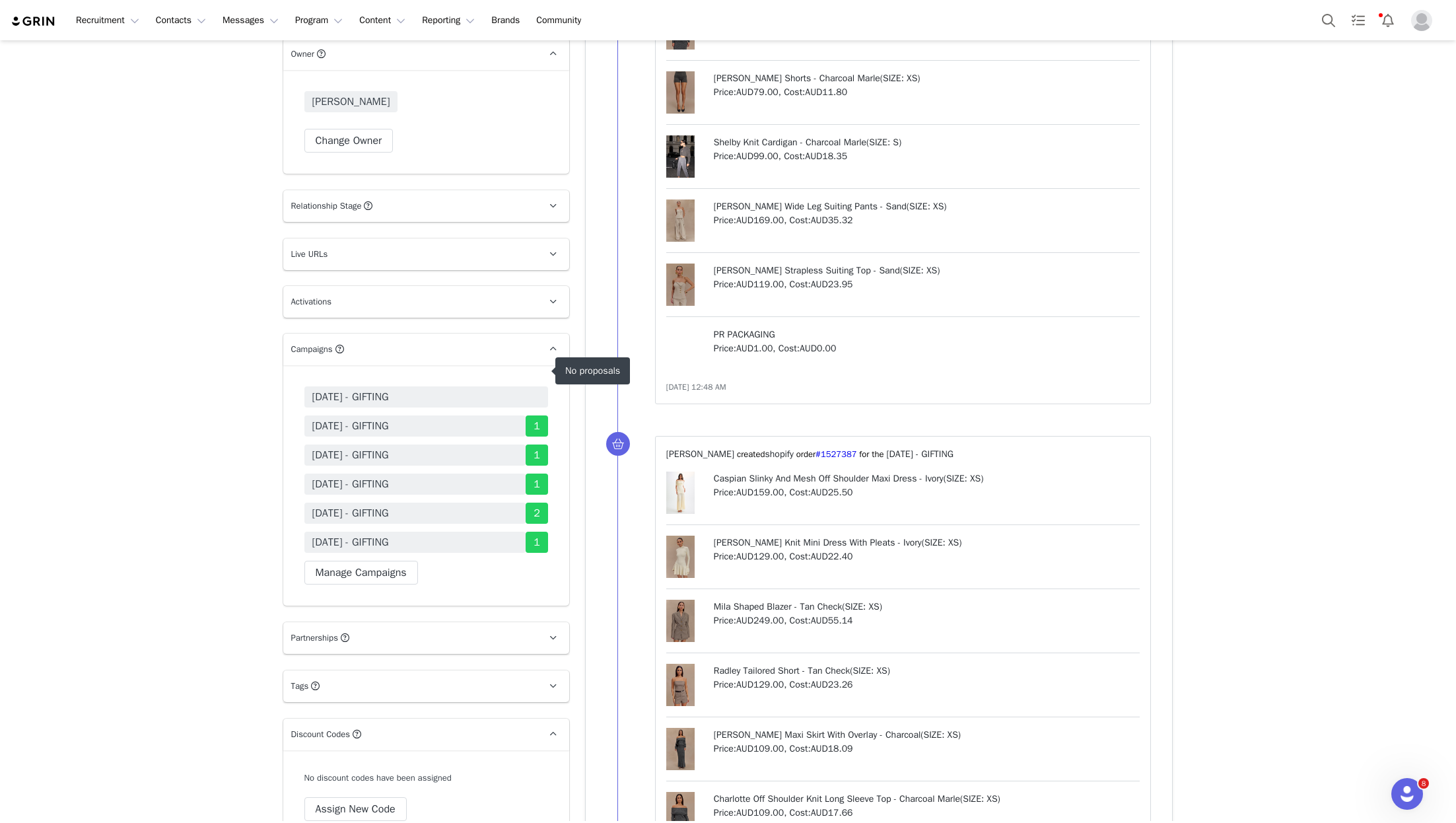 click on "[DATE] - GIFTING" at bounding box center (351, 397) 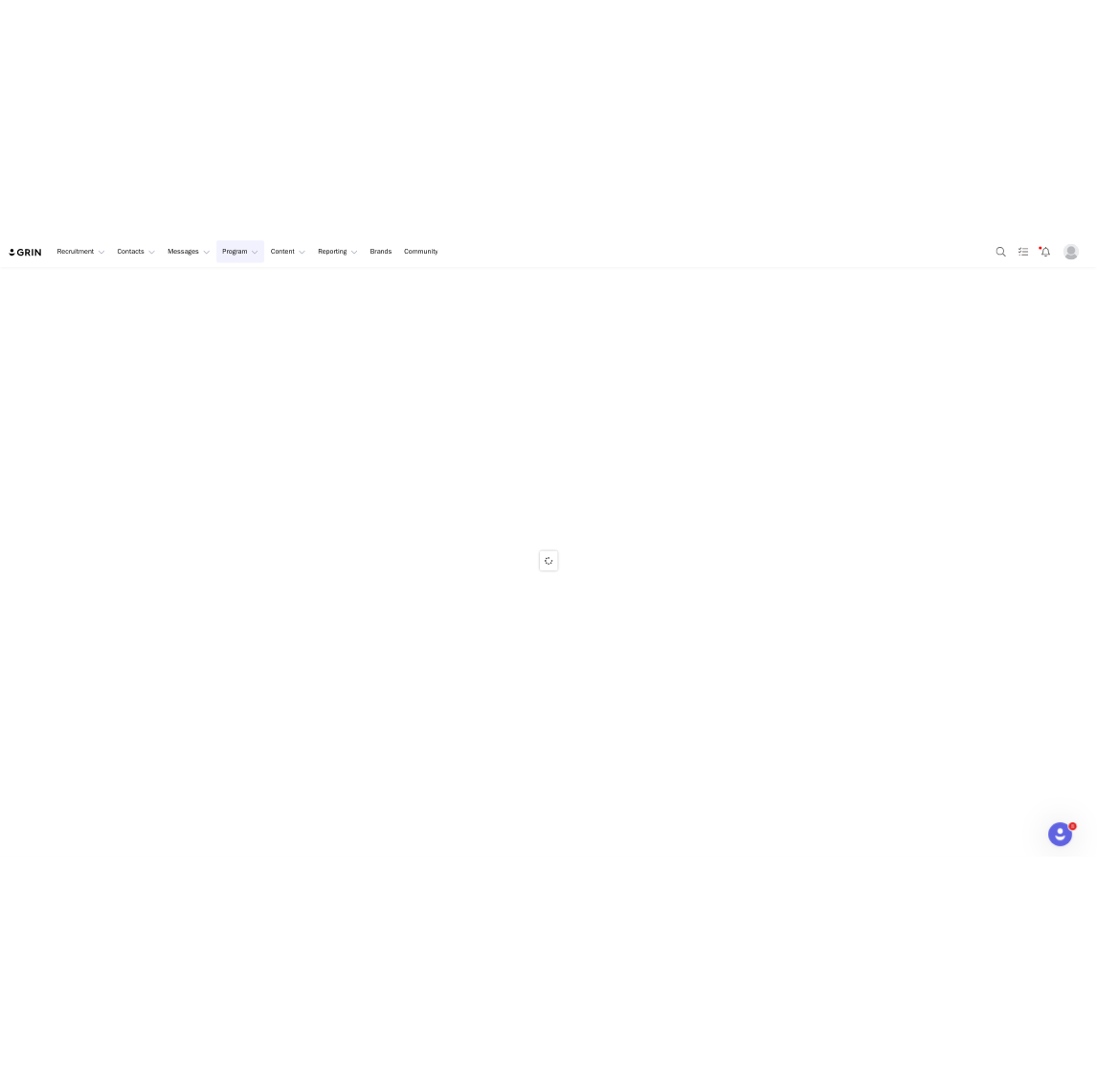scroll, scrollTop: 0, scrollLeft: 0, axis: both 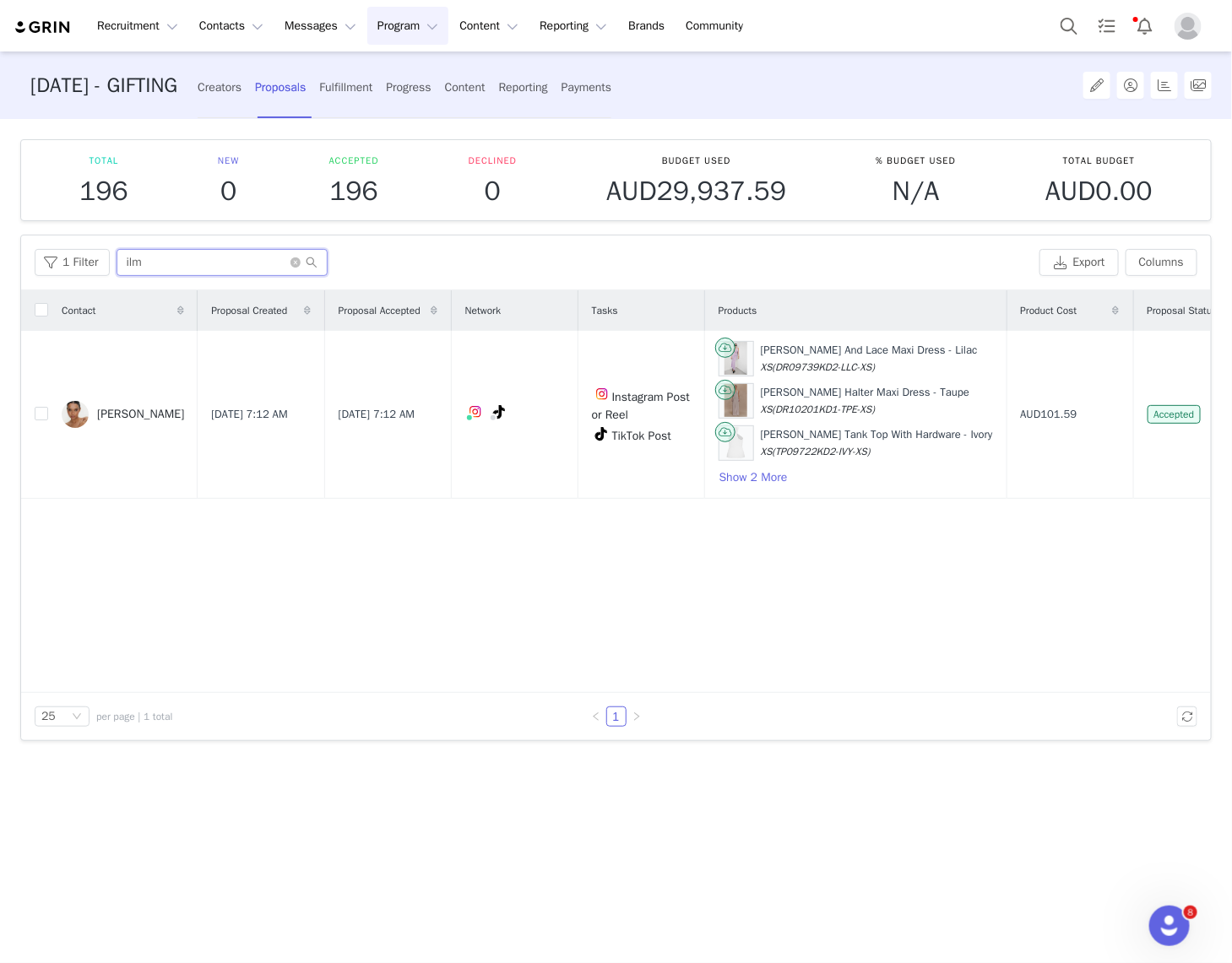 click on "ilm" at bounding box center (222, 262) 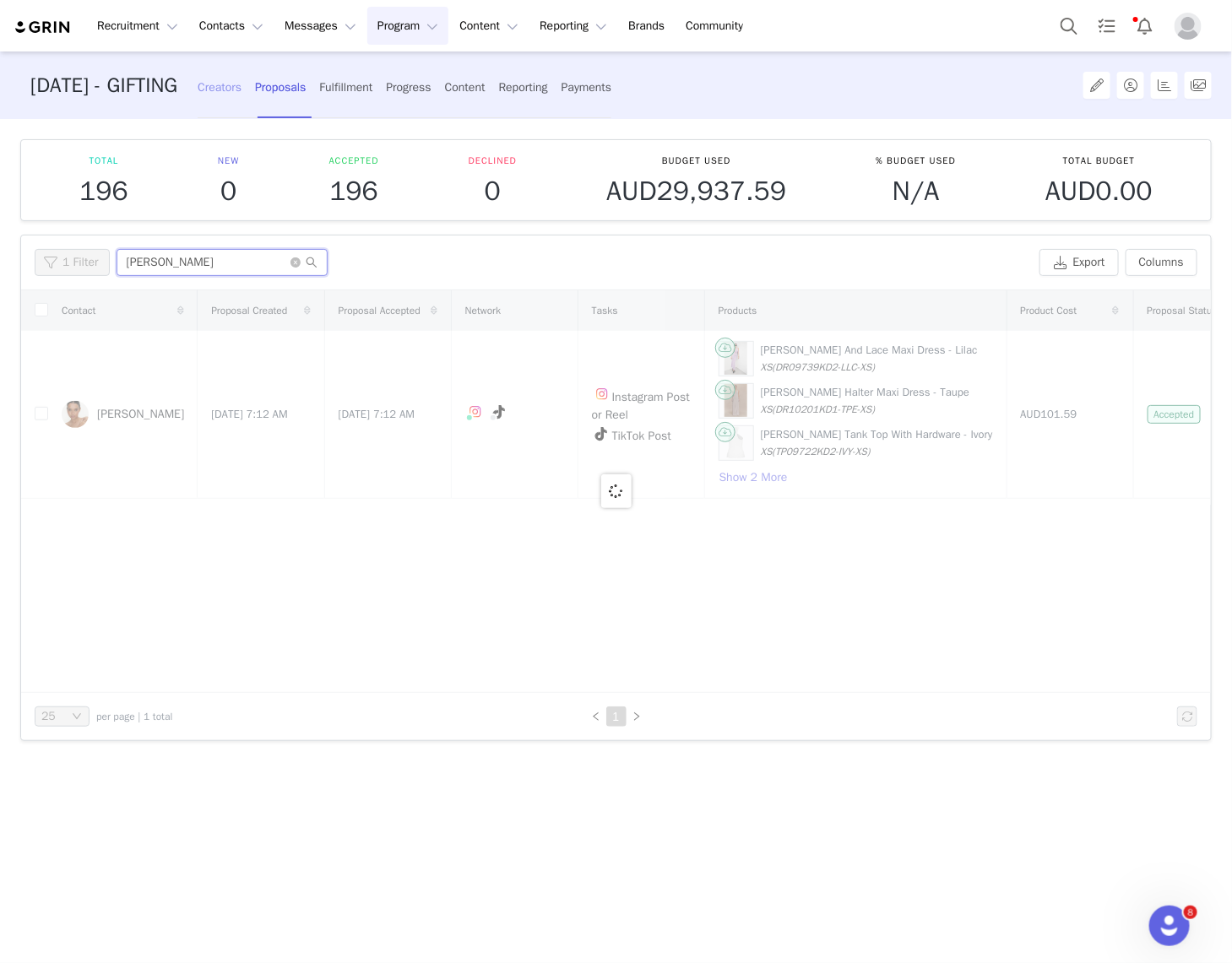 type on "AMANDA" 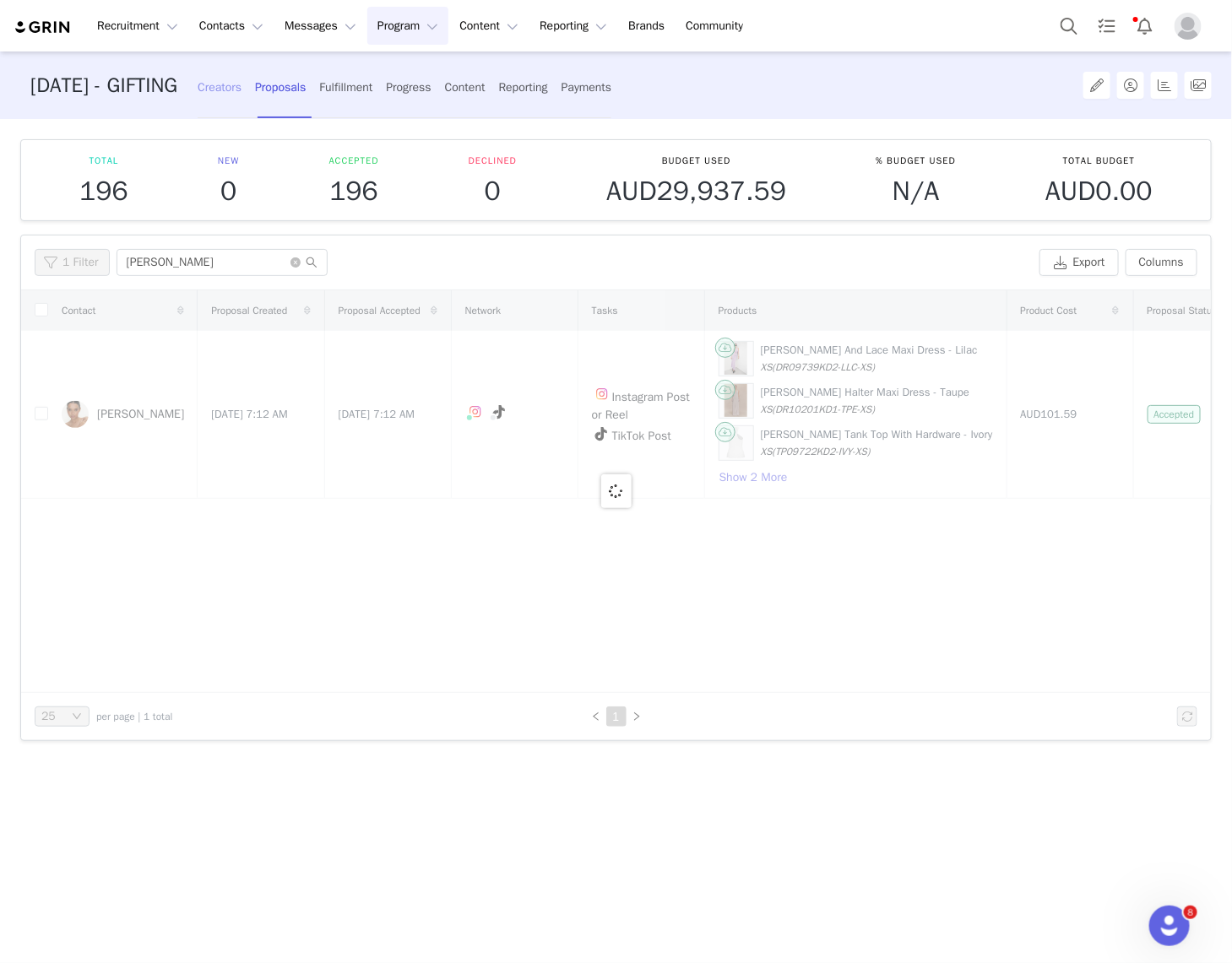 click on "Creators" at bounding box center [220, 87] 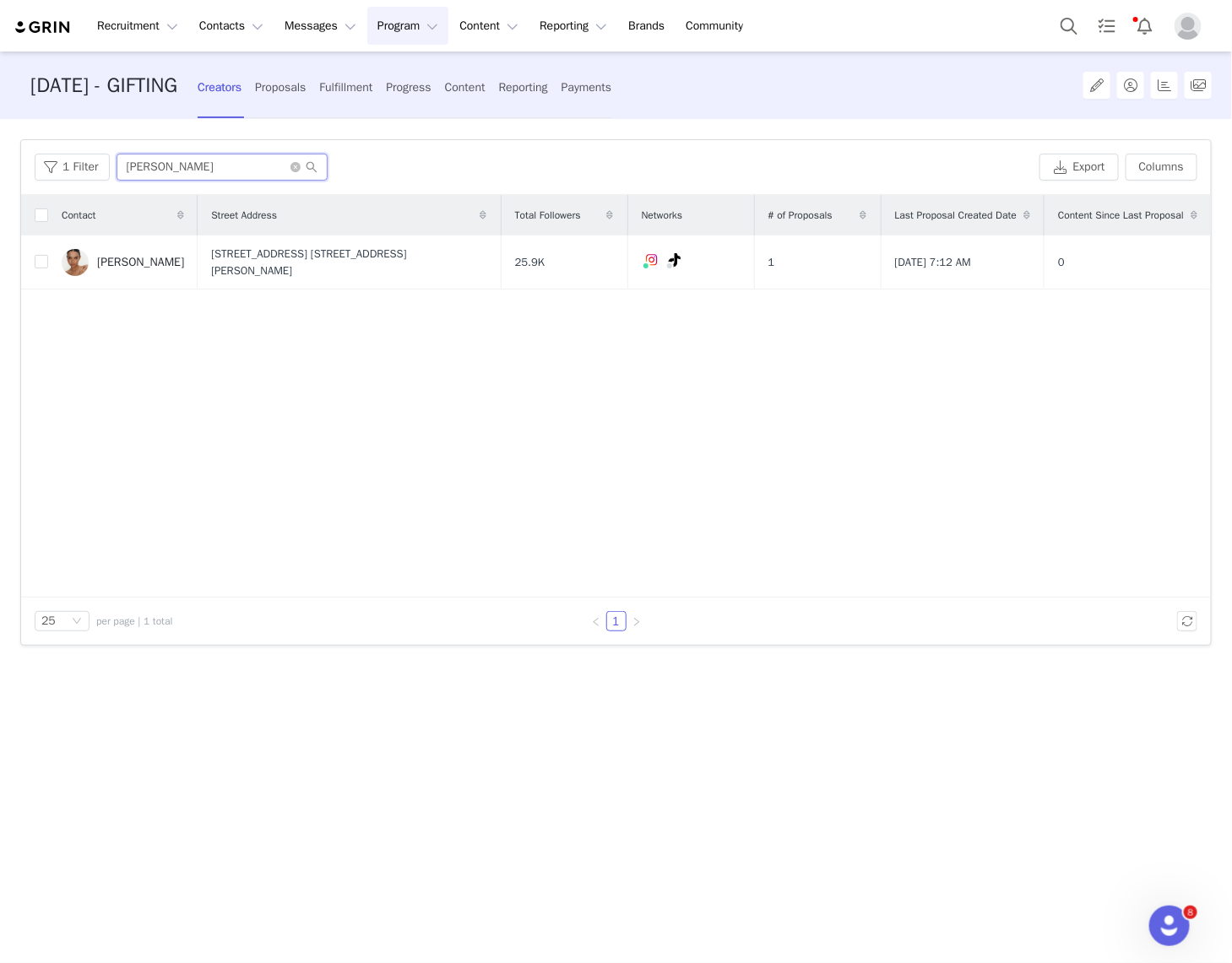 click on "ilma" at bounding box center [222, 167] 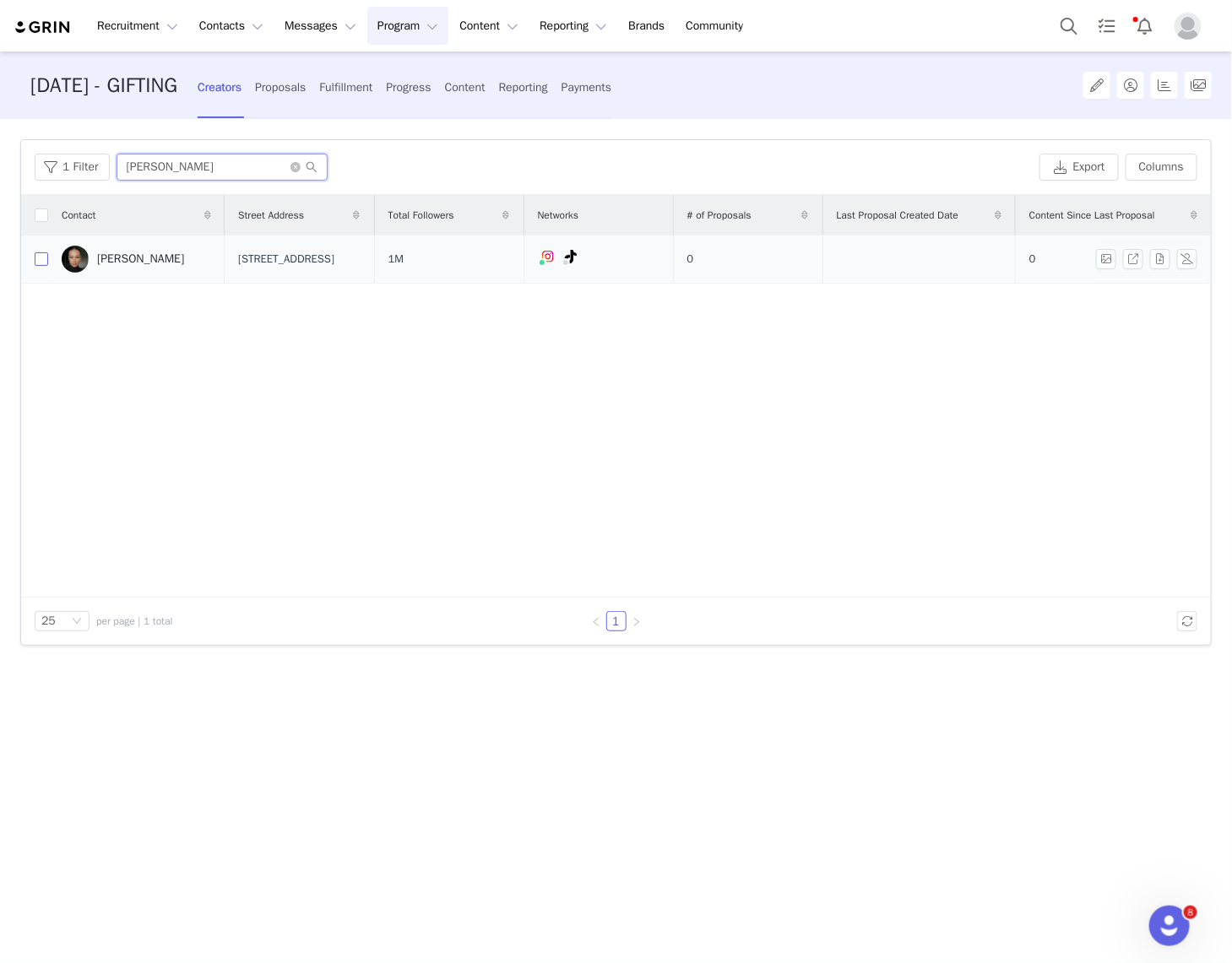 type on "AMANDA" 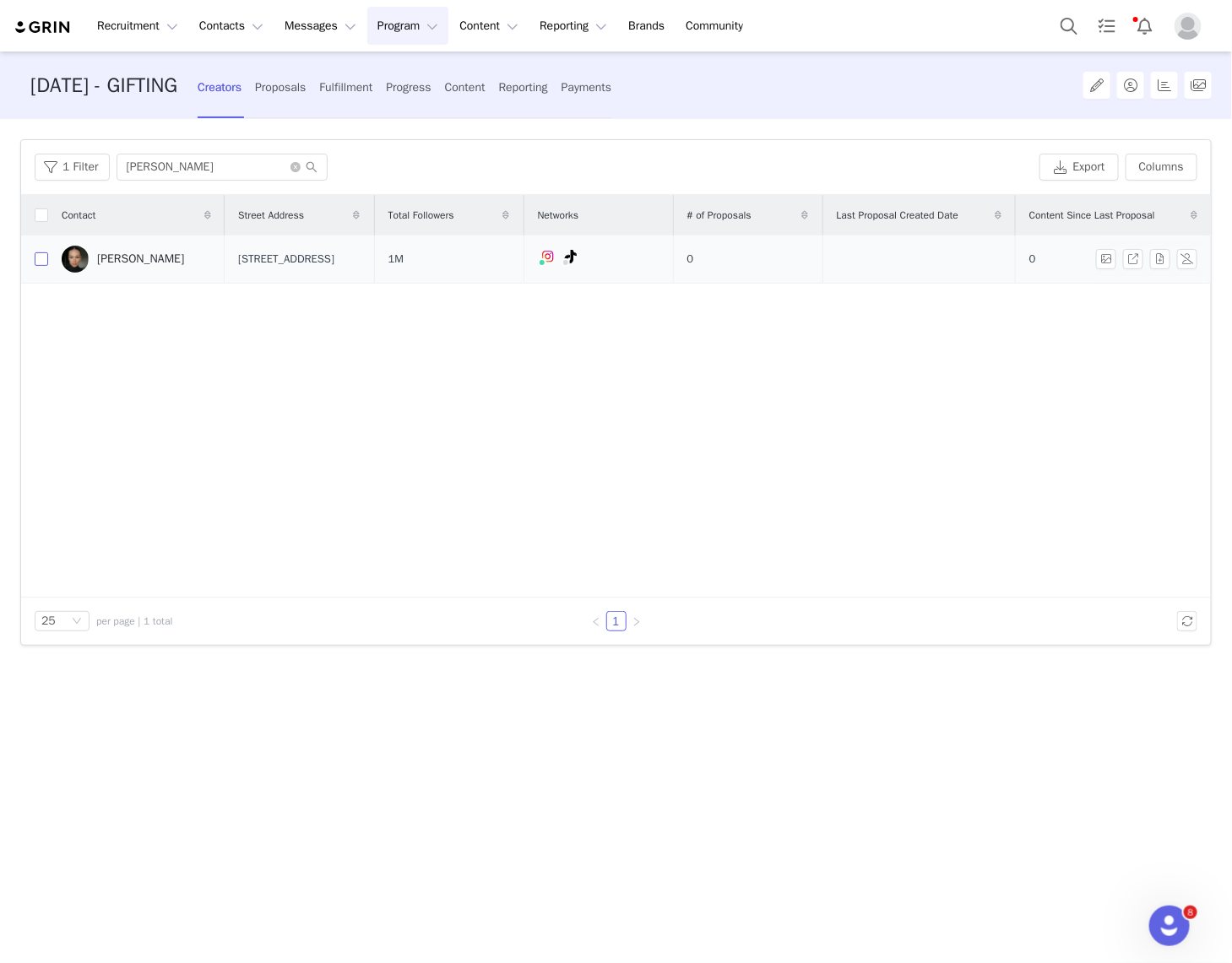 click at bounding box center [41, 259] 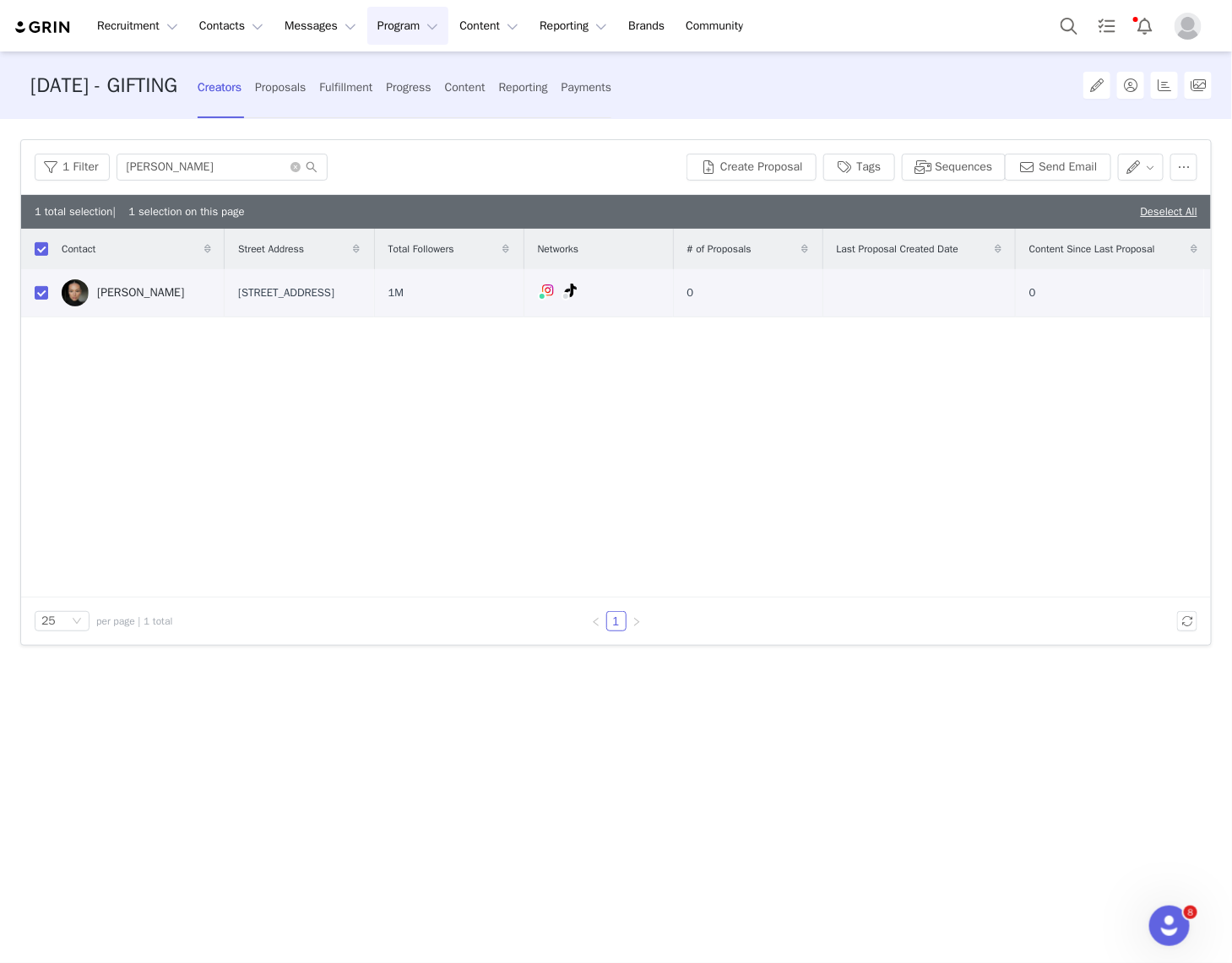 click on "1 Filter AMANDA     Create Proposal Tags Sequences Send Email" at bounding box center (616, 167) 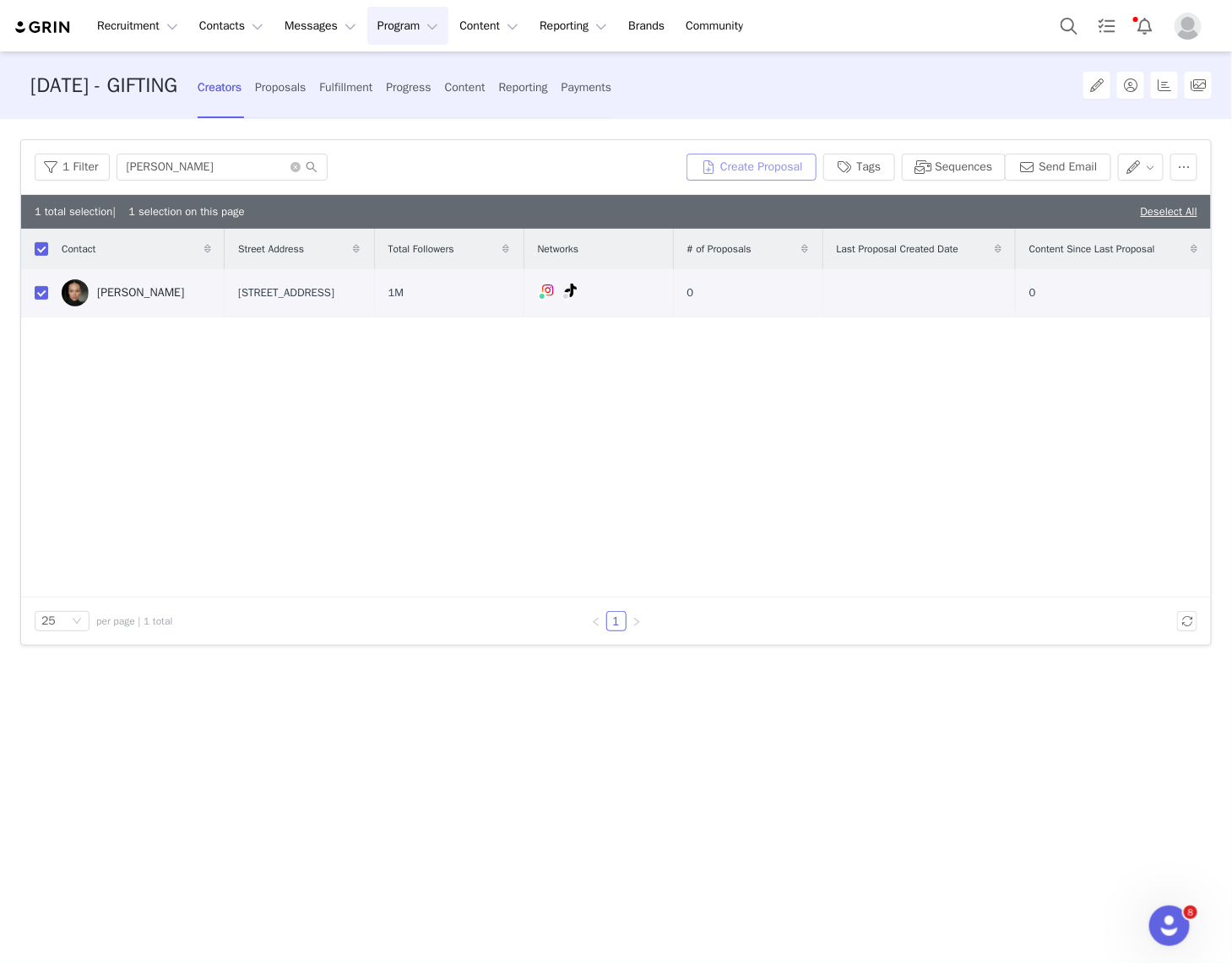 click on "Create Proposal" at bounding box center (752, 167) 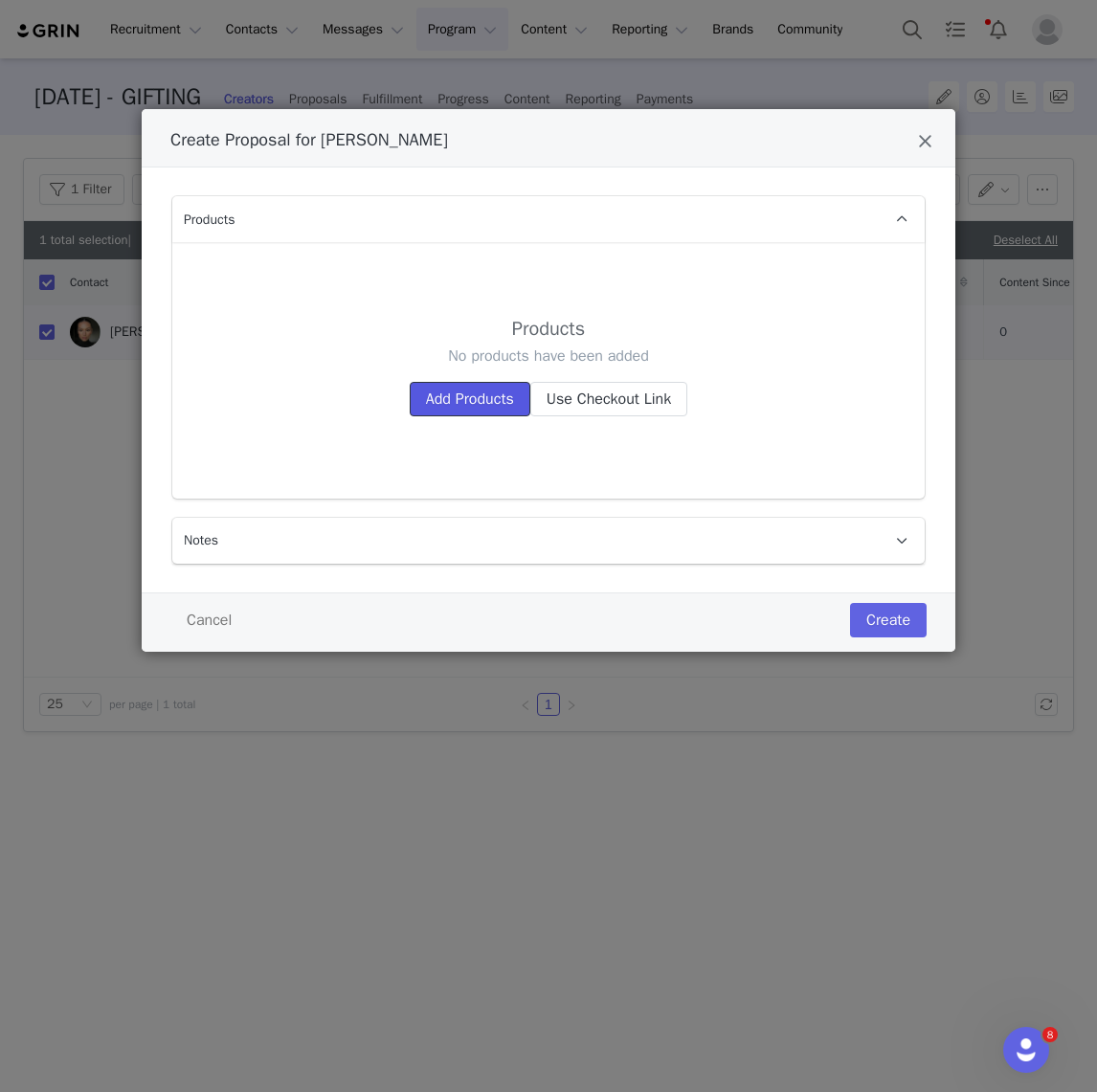 click on "Add Products" at bounding box center (470, 399) 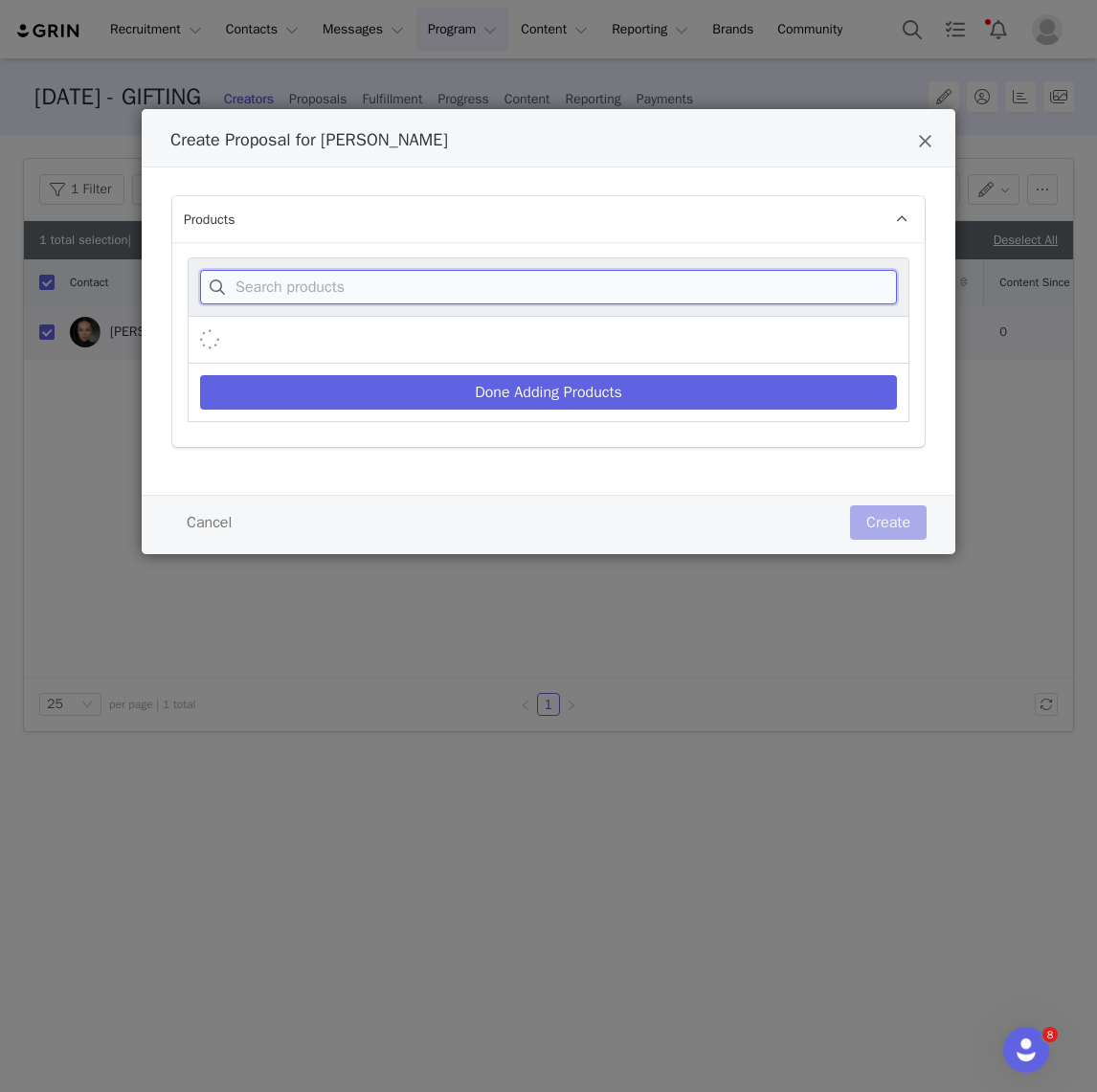 click at bounding box center [548, 287] 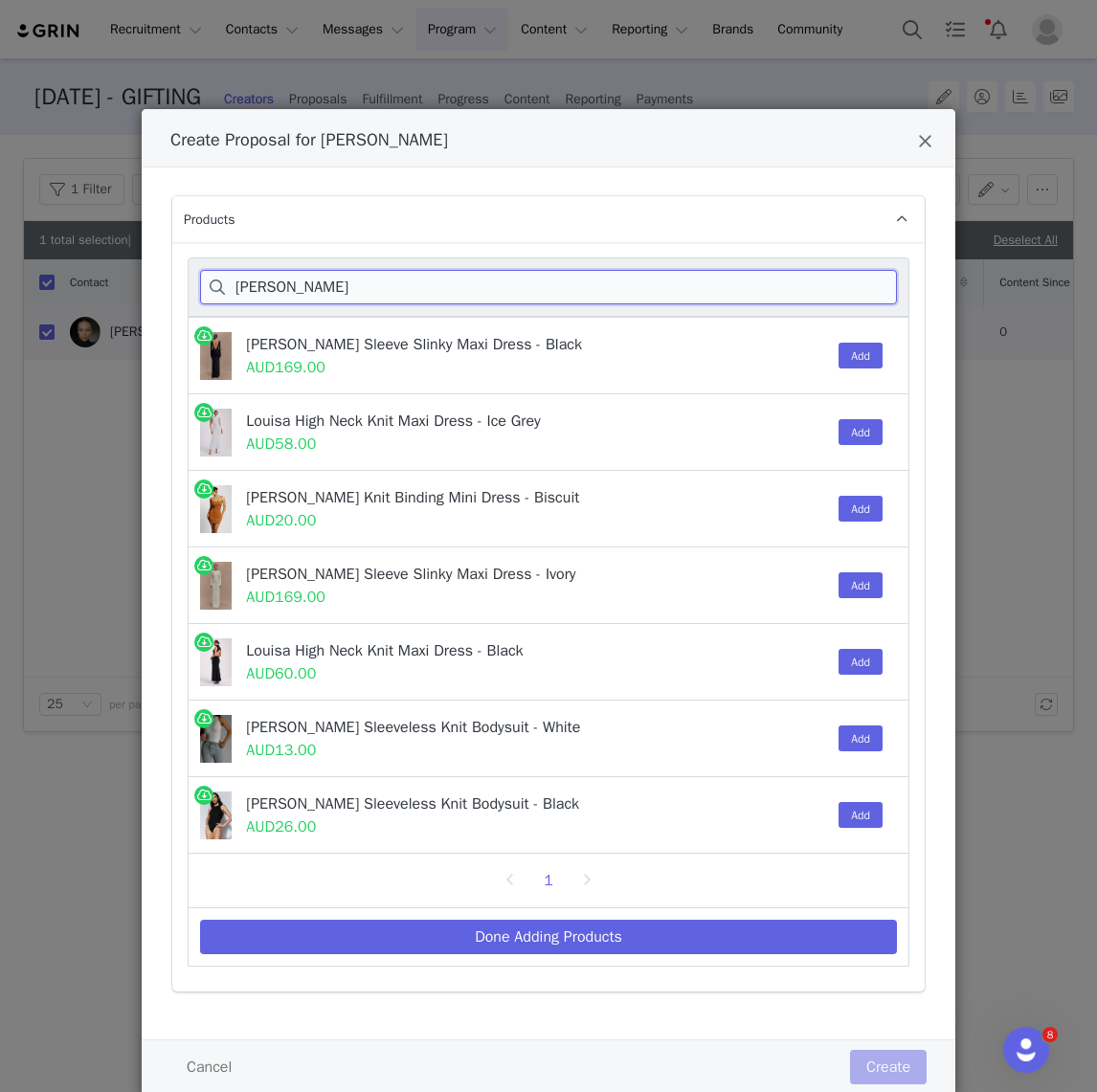 type on "LOUISA" 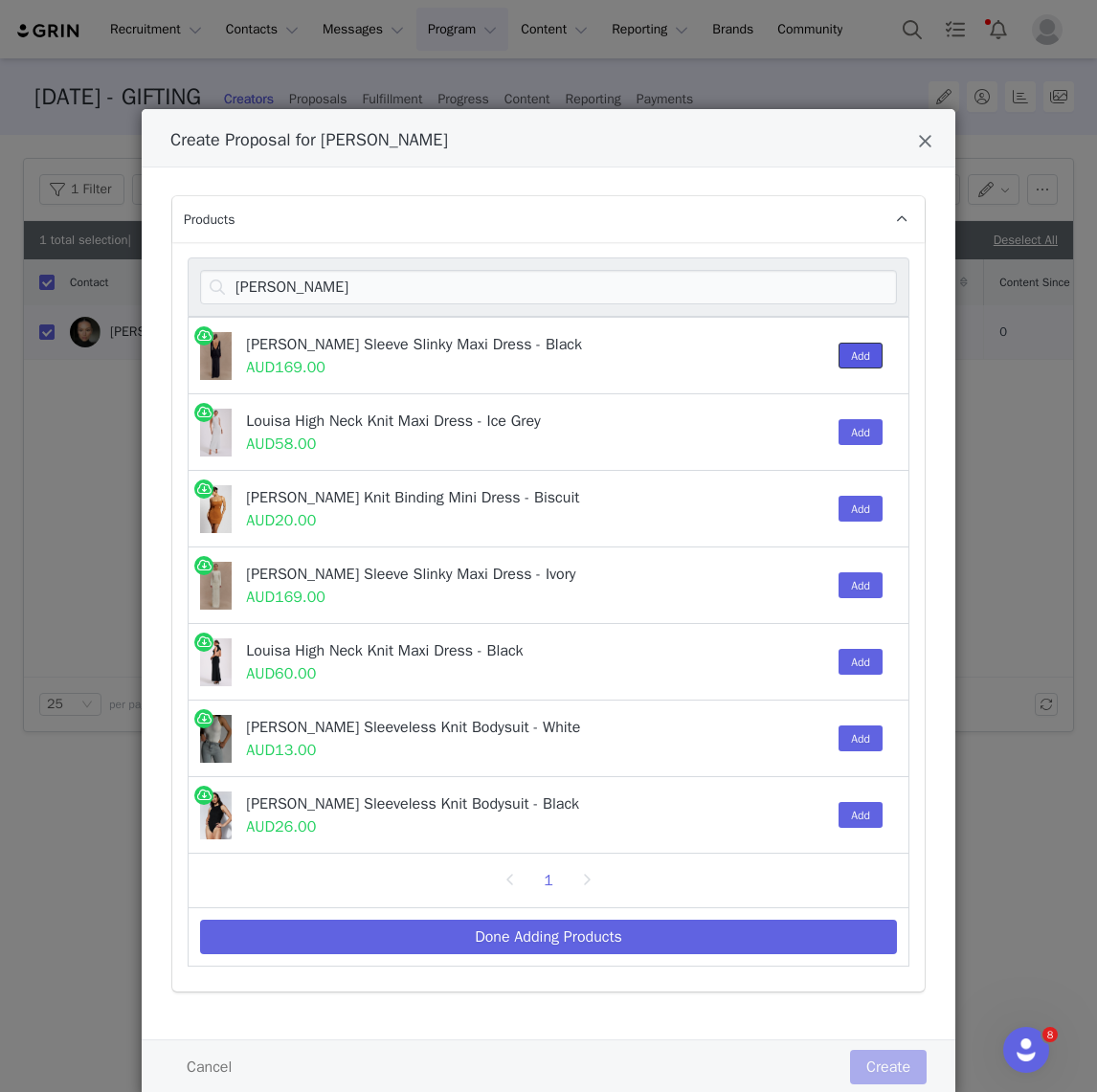click on "Add" at bounding box center (861, 355) 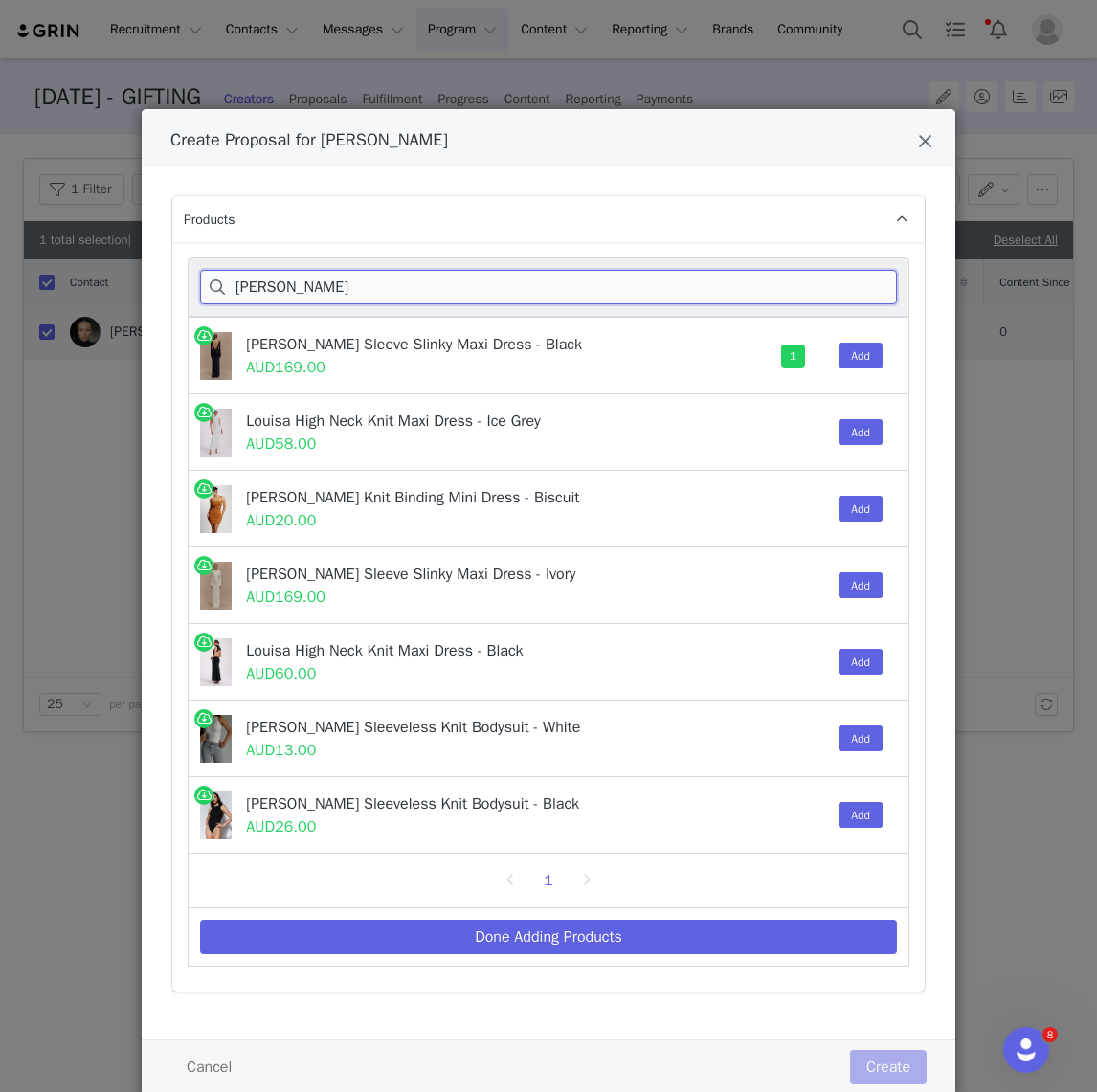 click on "LOUISA" at bounding box center [548, 287] 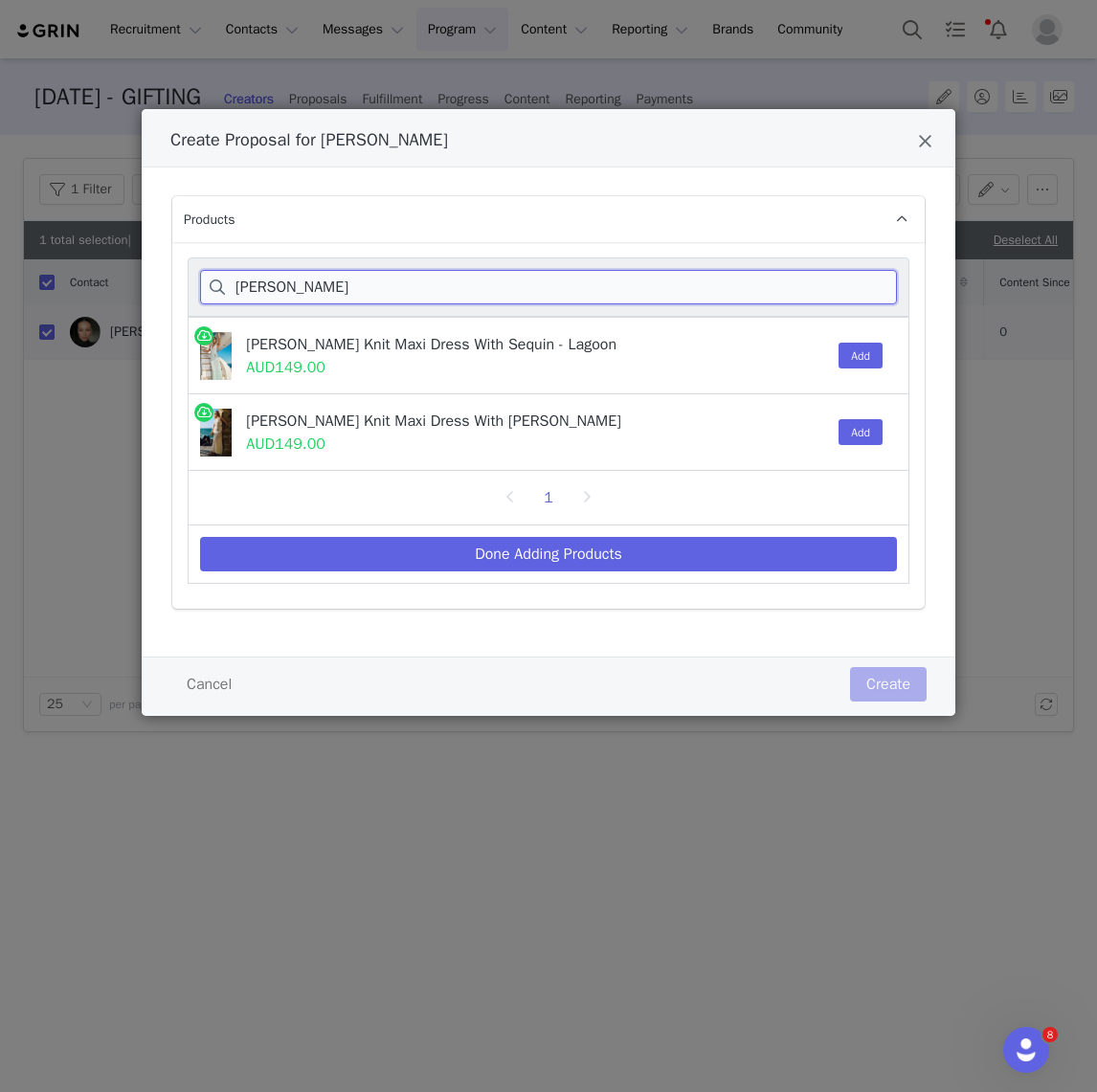 type on "ELLINGTON" 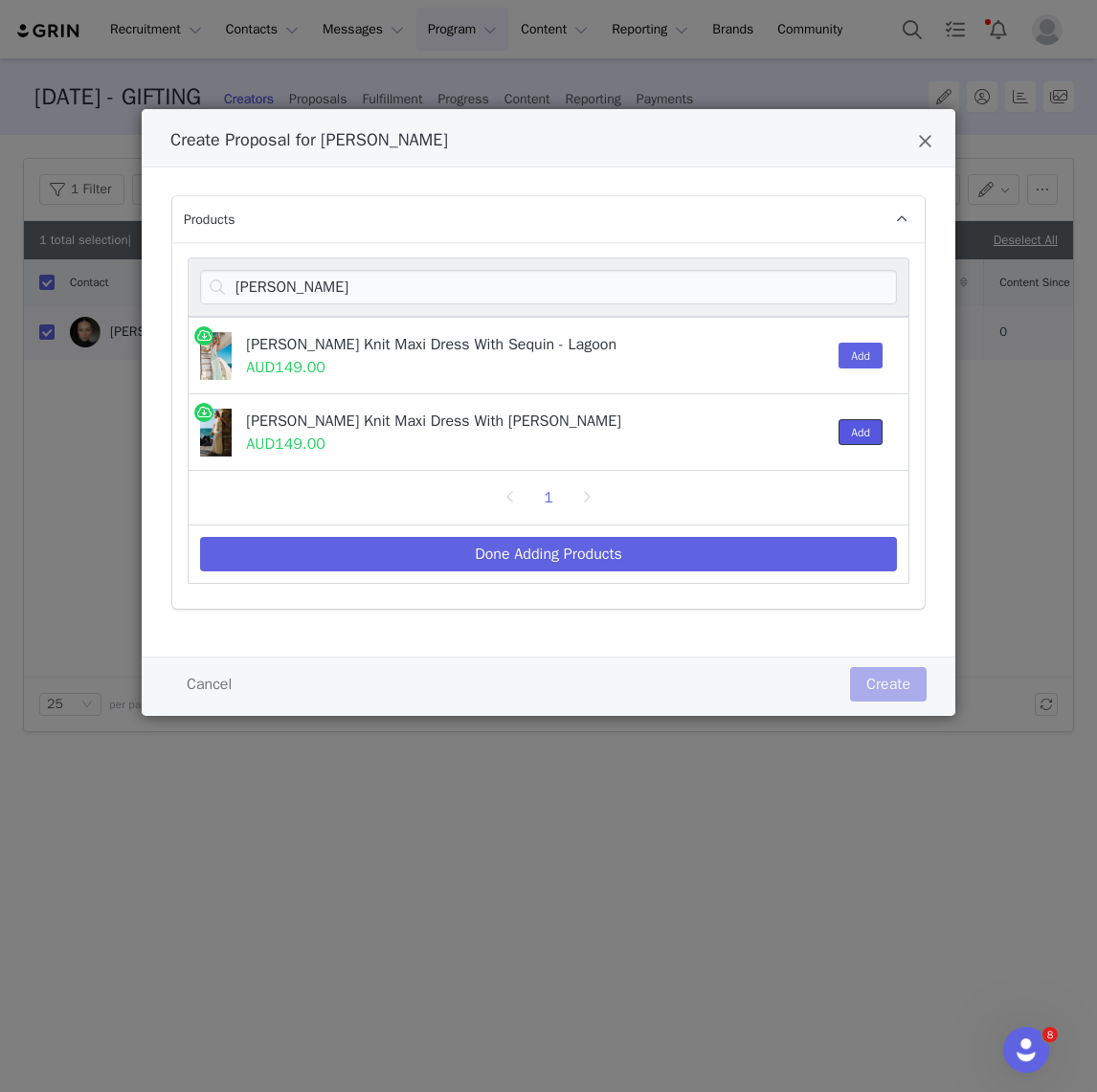 click on "Add" at bounding box center [861, 432] 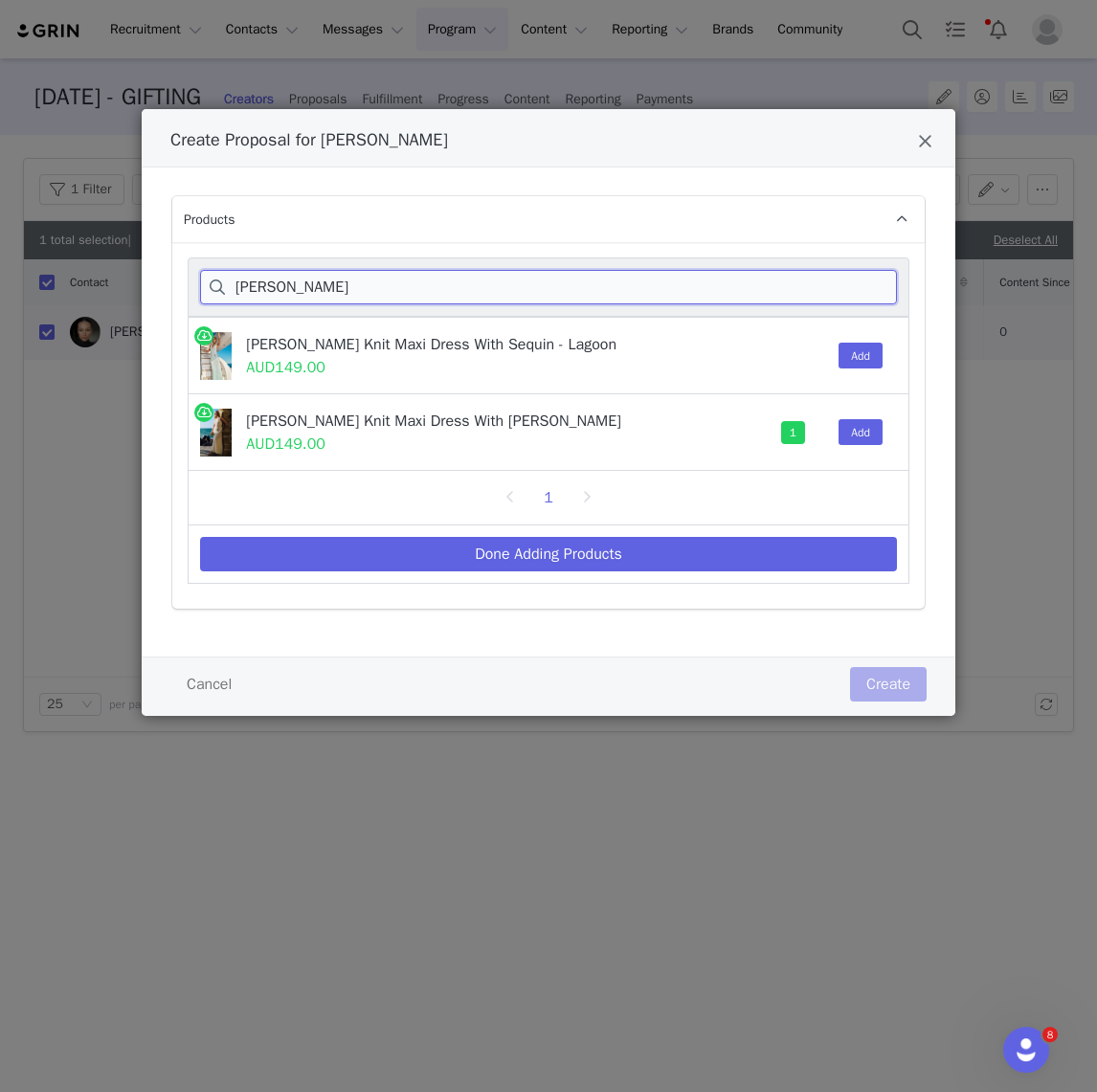 click on "ELLINGTON" at bounding box center (548, 287) 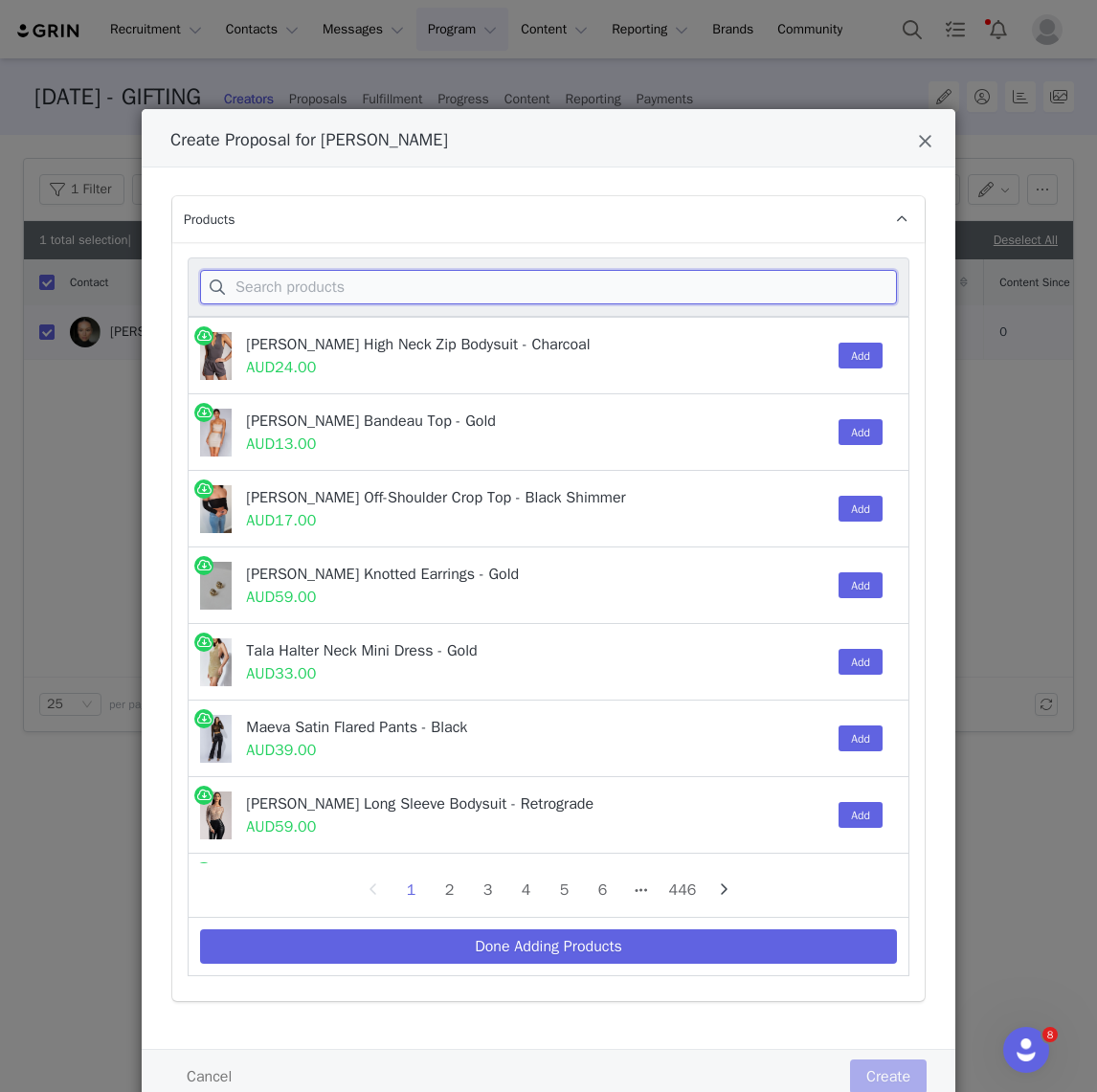 click at bounding box center [548, 287] 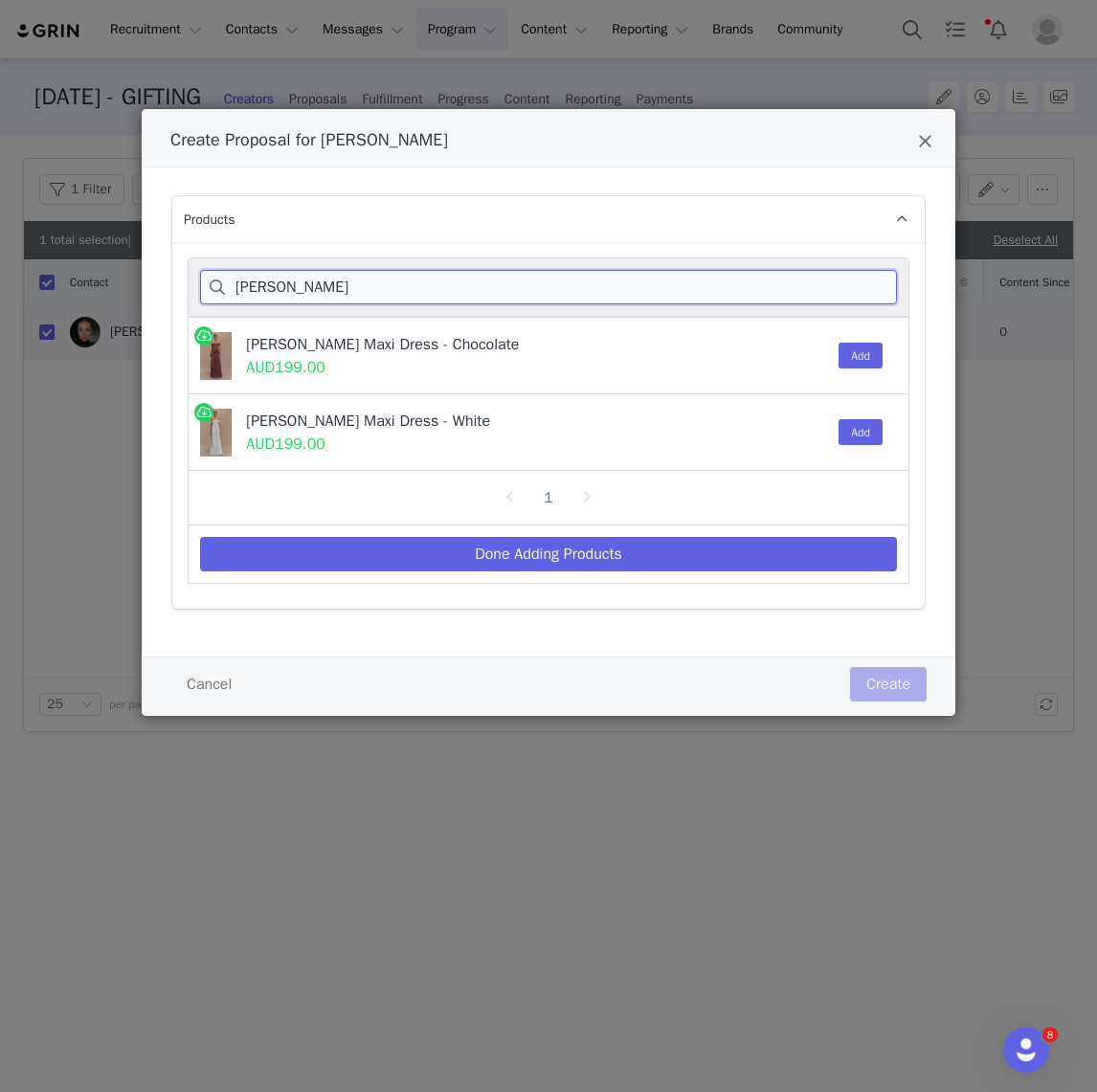 type on "OLIVER" 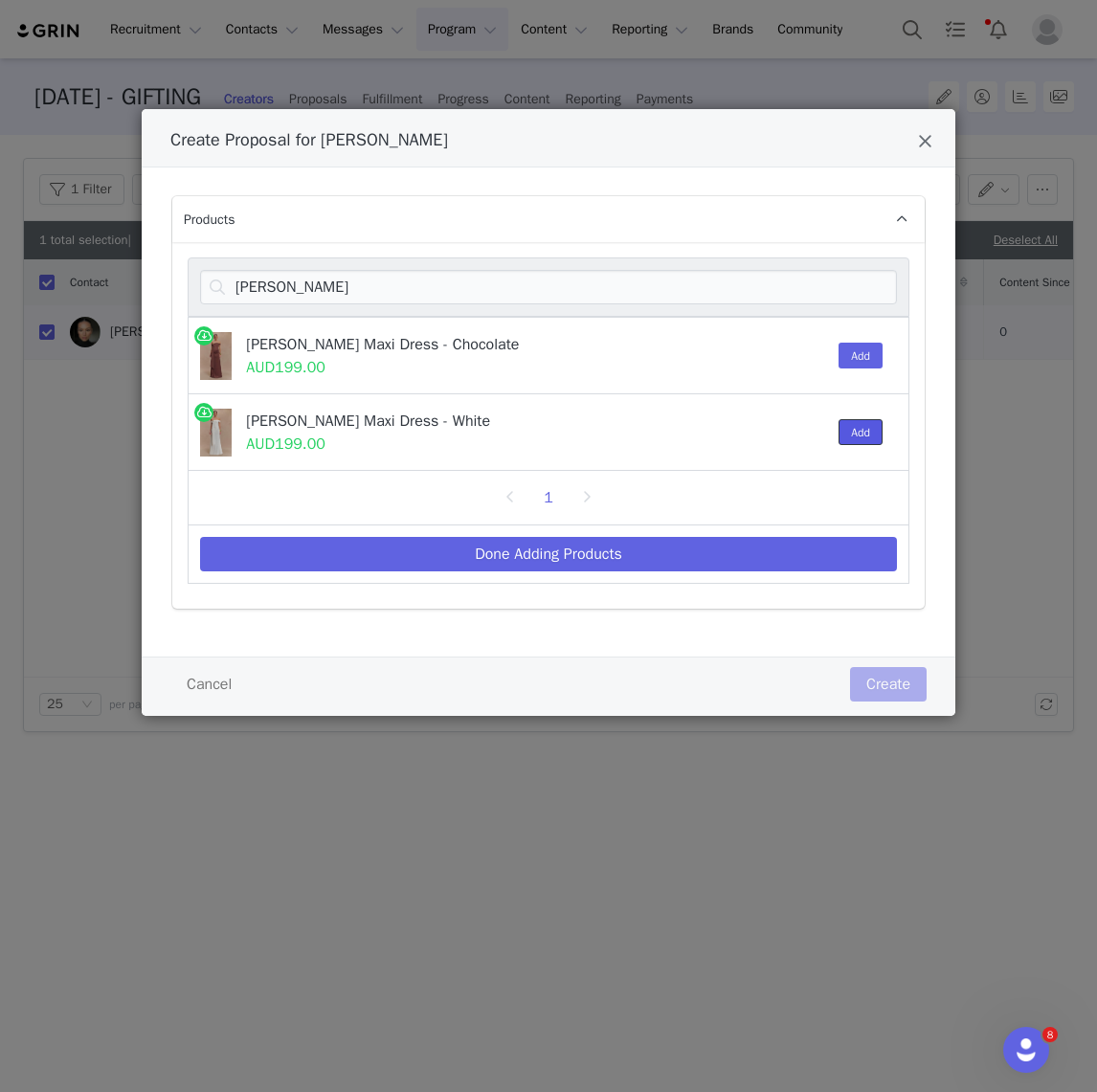 click on "Add" at bounding box center [861, 432] 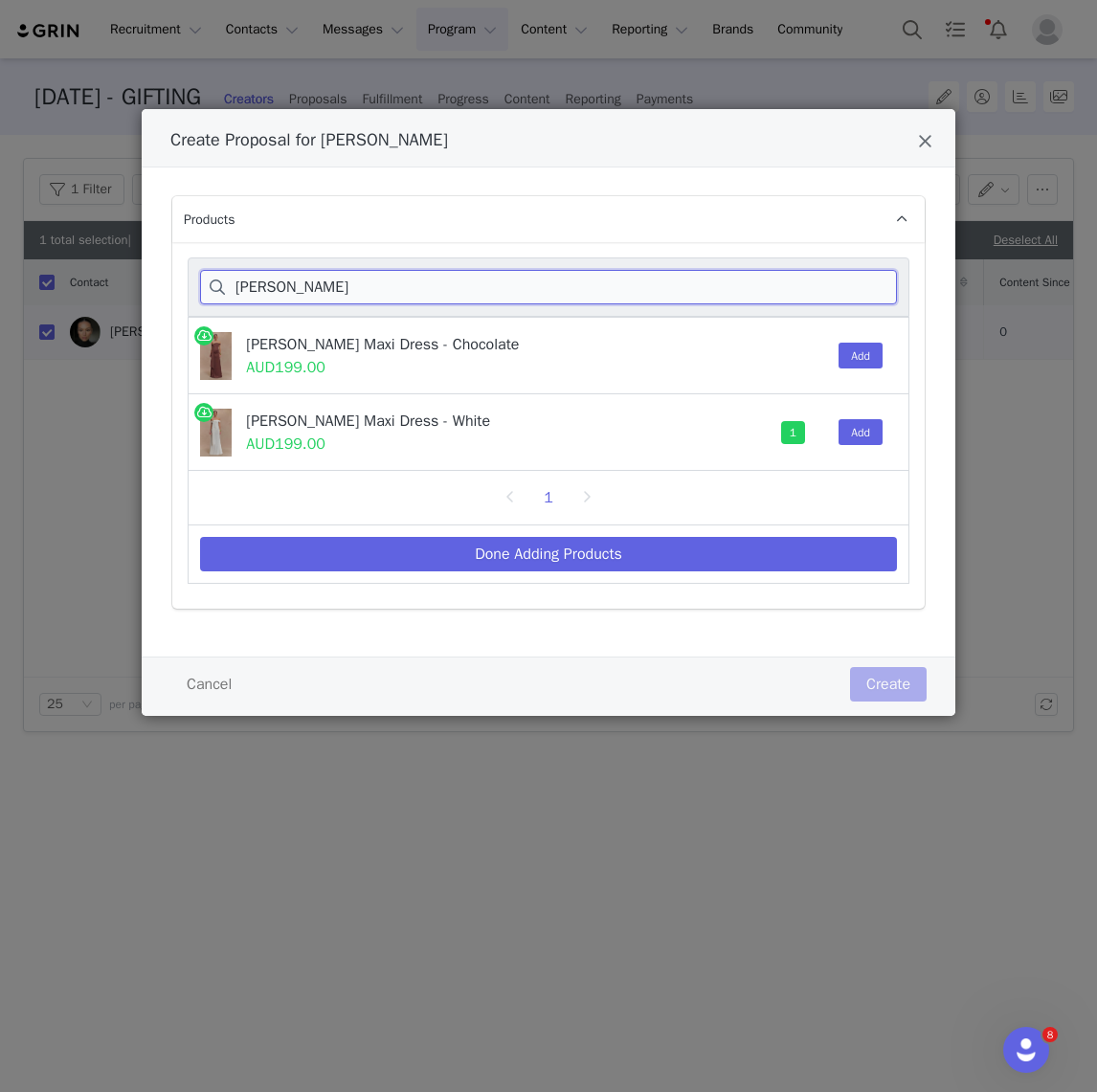 click on "OLIVER" at bounding box center (548, 287) 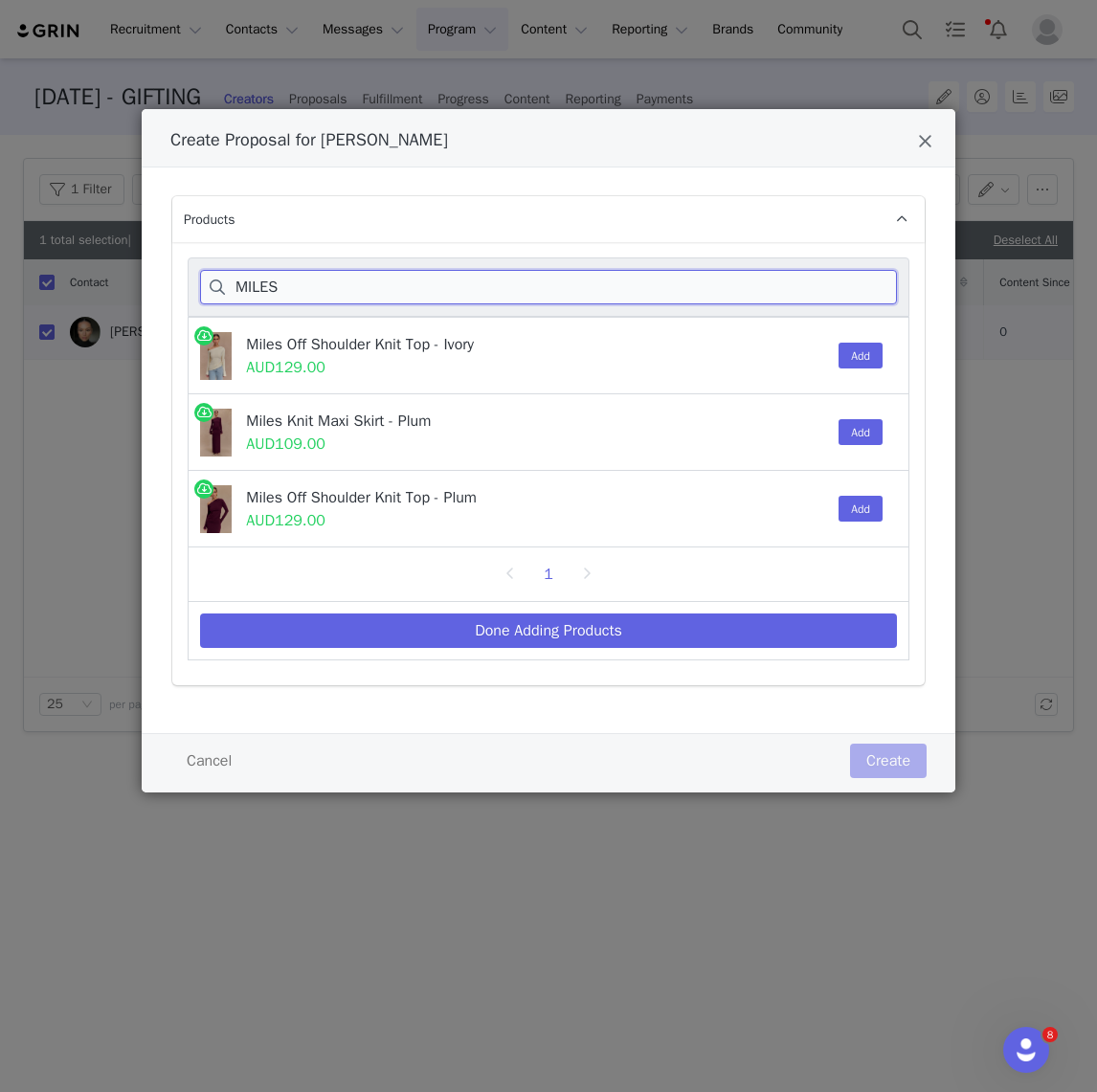 type on "MILES" 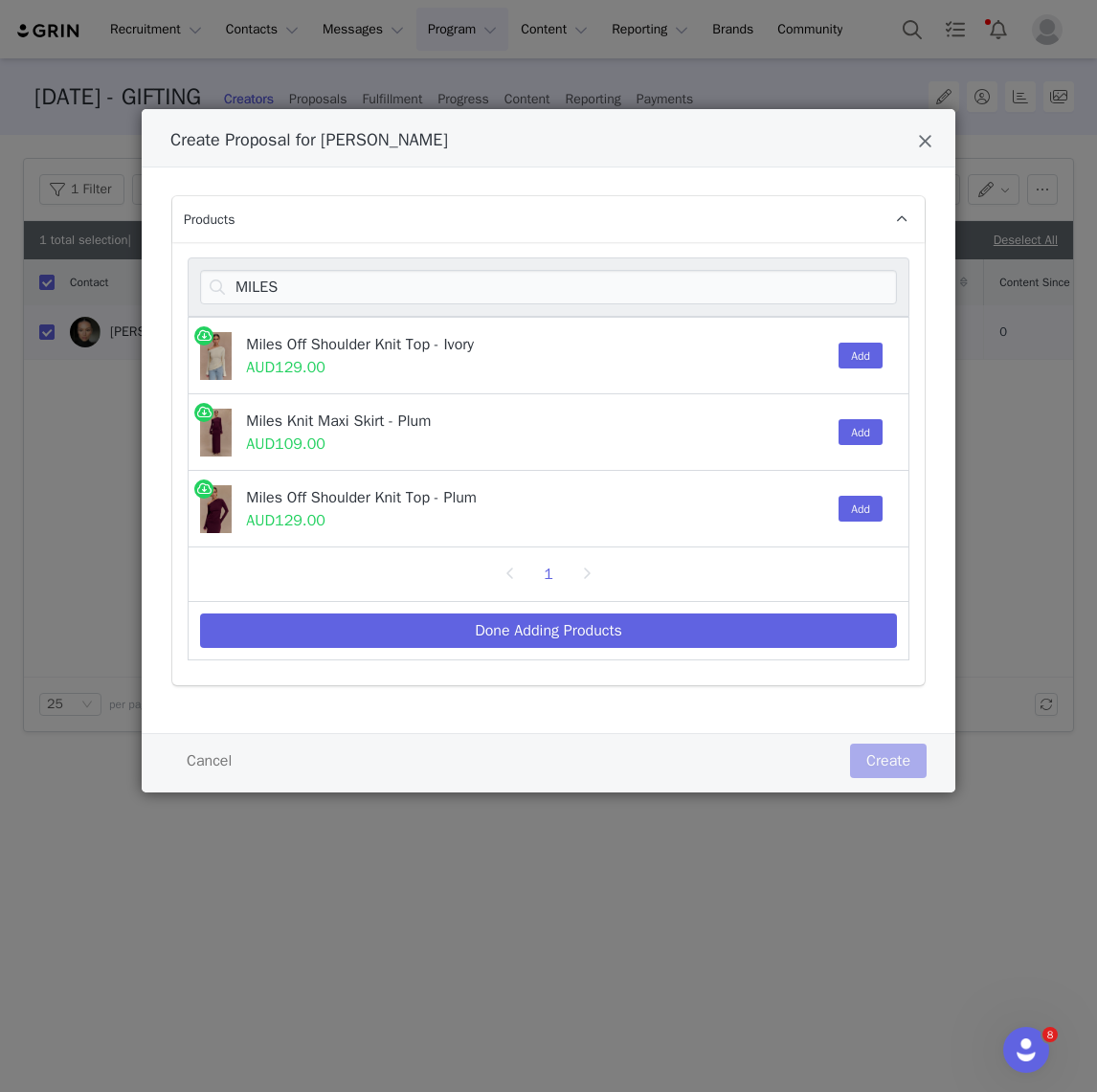 click on "Miles Off Shoulder Knit Top - Ivory AUD129.00 Add" at bounding box center [548, 355] 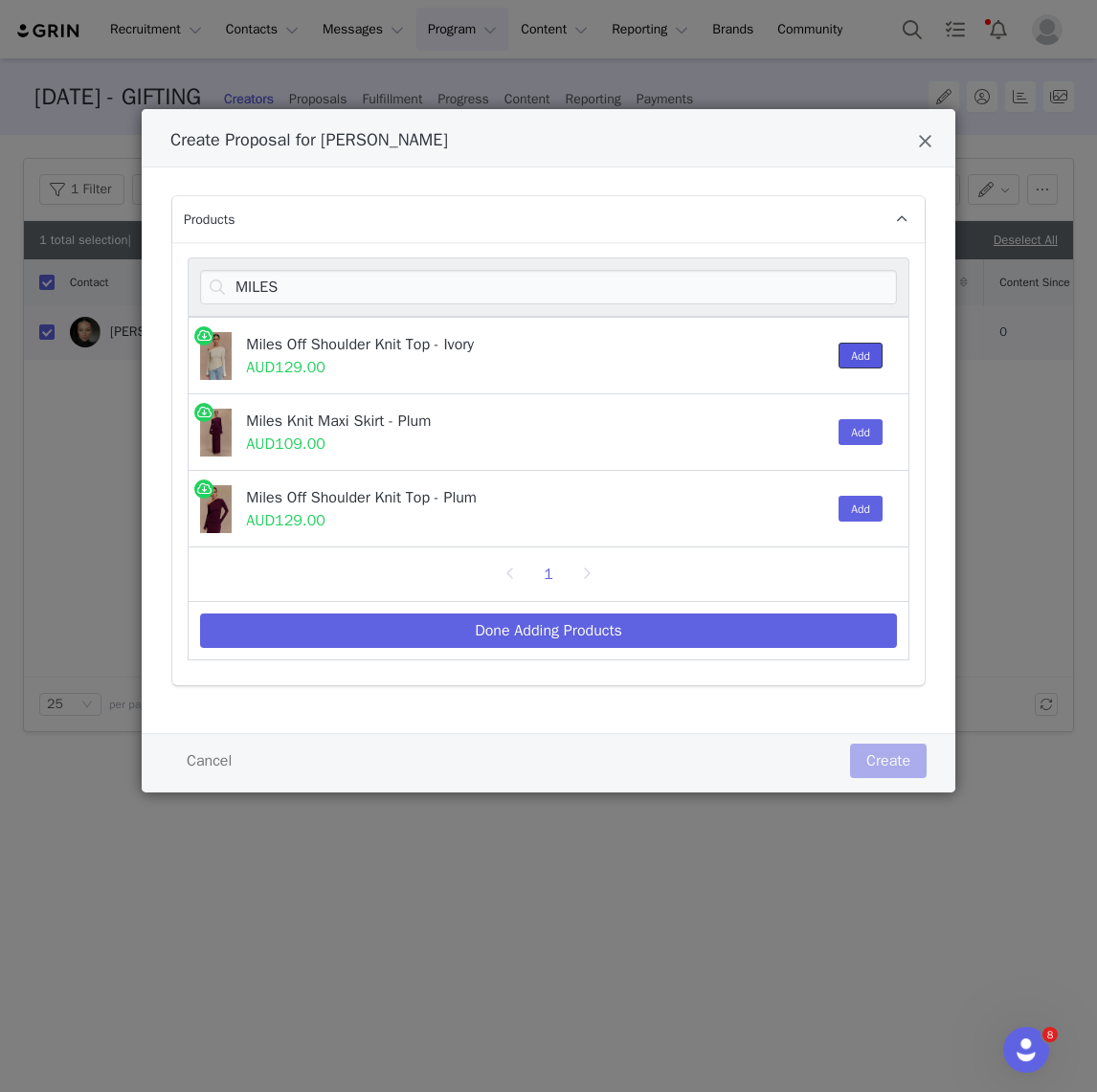 click on "Add" at bounding box center [861, 355] 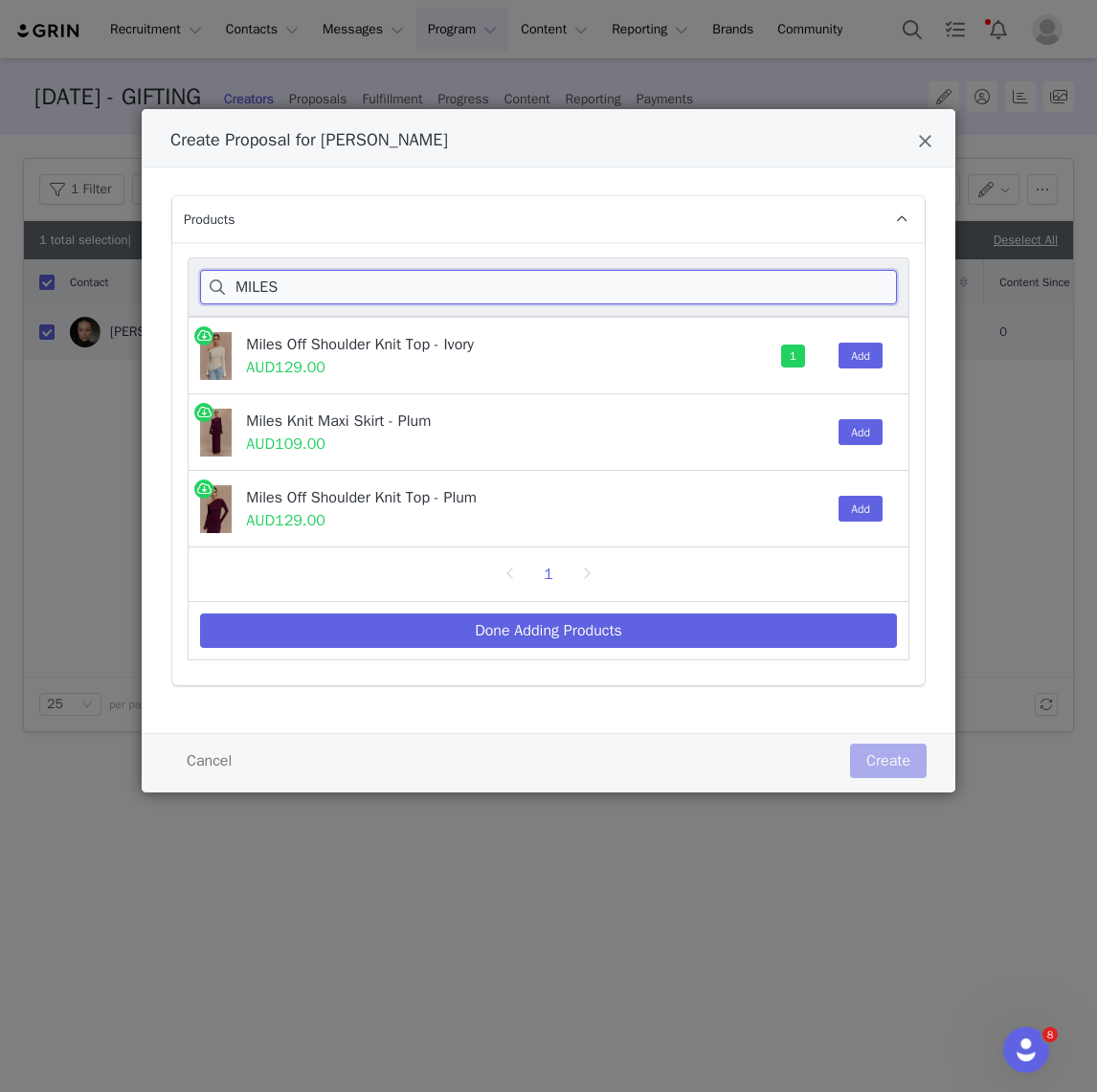 click on "MILES" at bounding box center (548, 287) 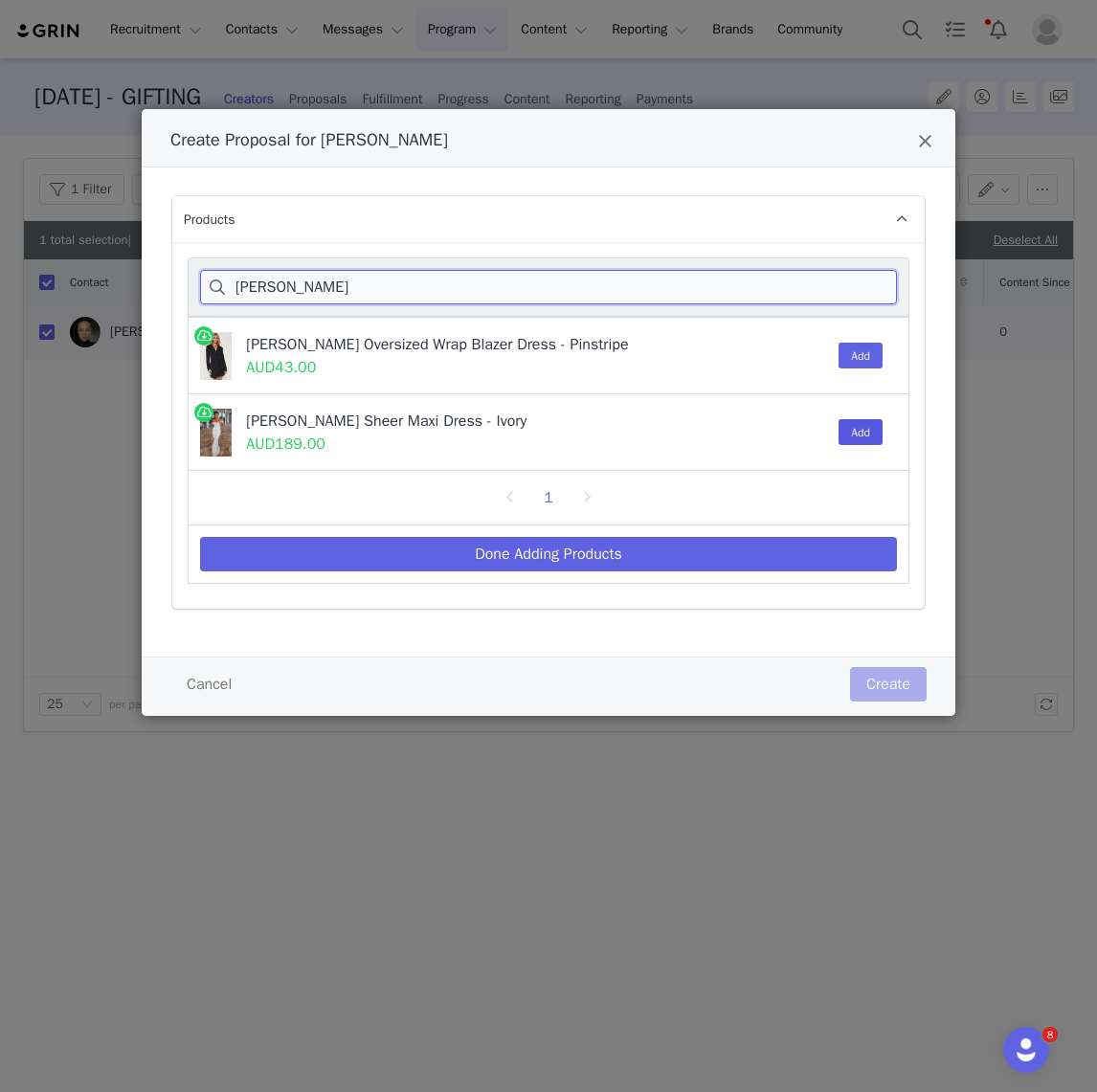 type on "CORNELIA" 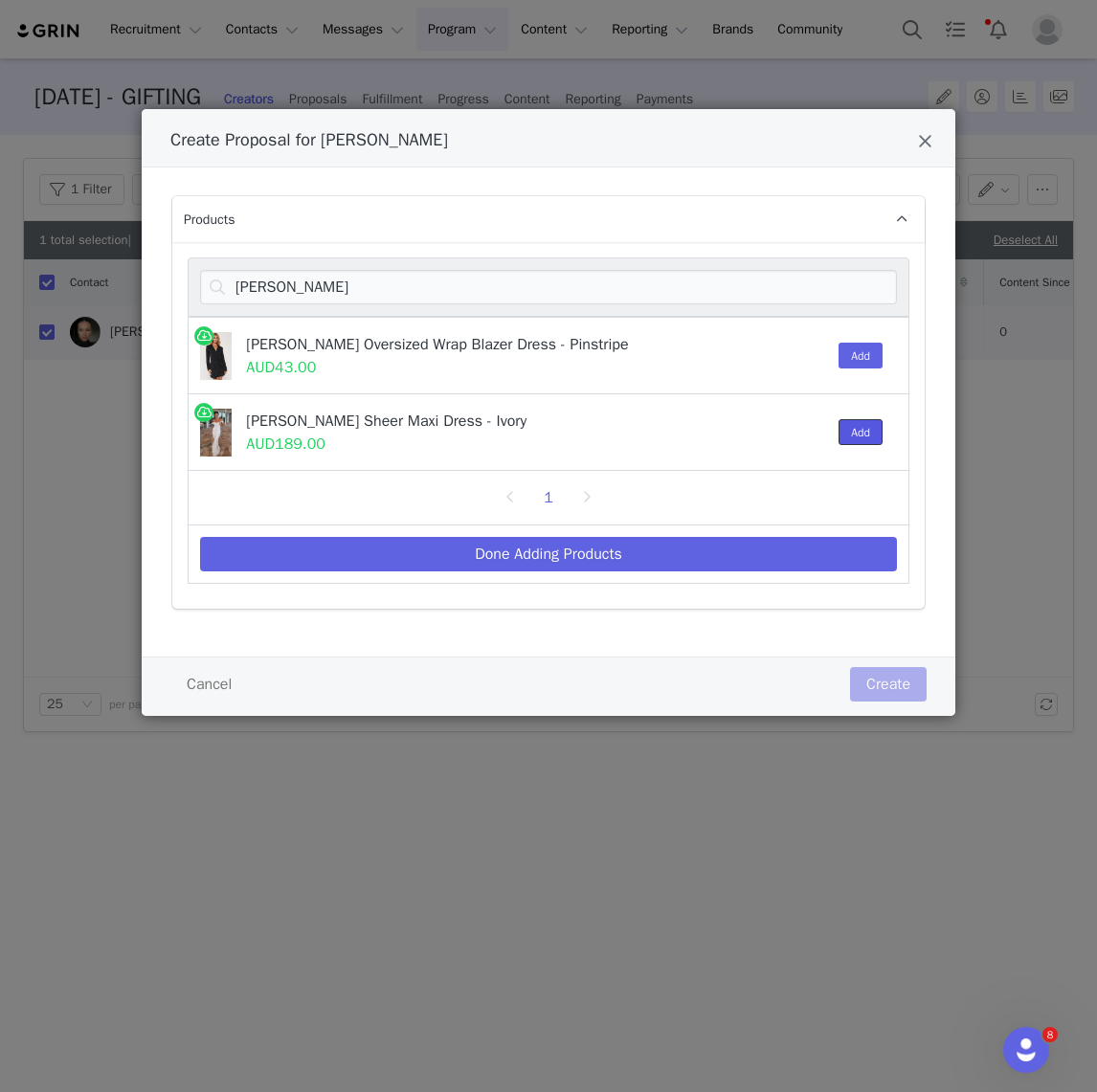 click on "Add" at bounding box center [861, 432] 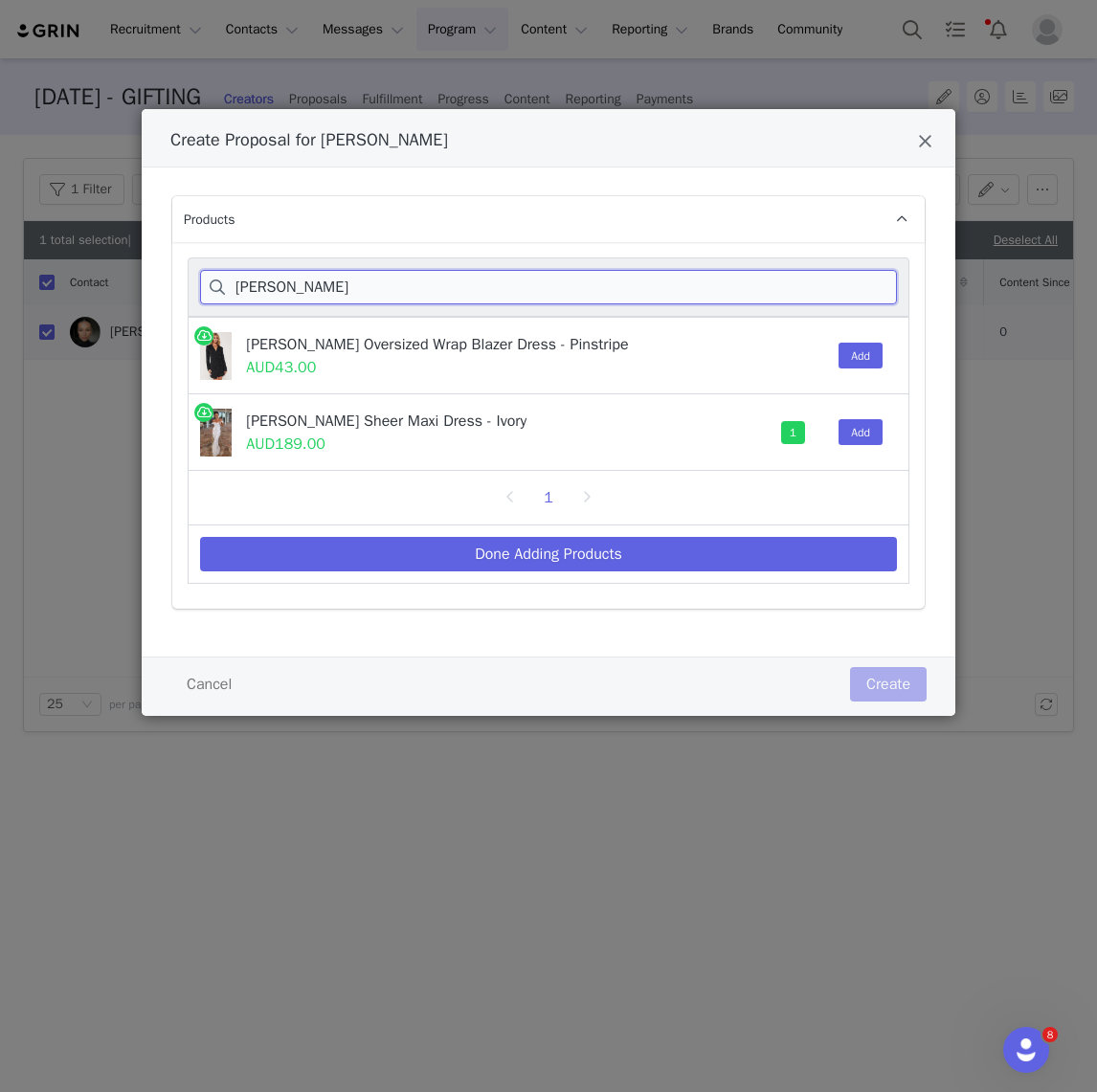 click on "CORNELIA" at bounding box center [548, 287] 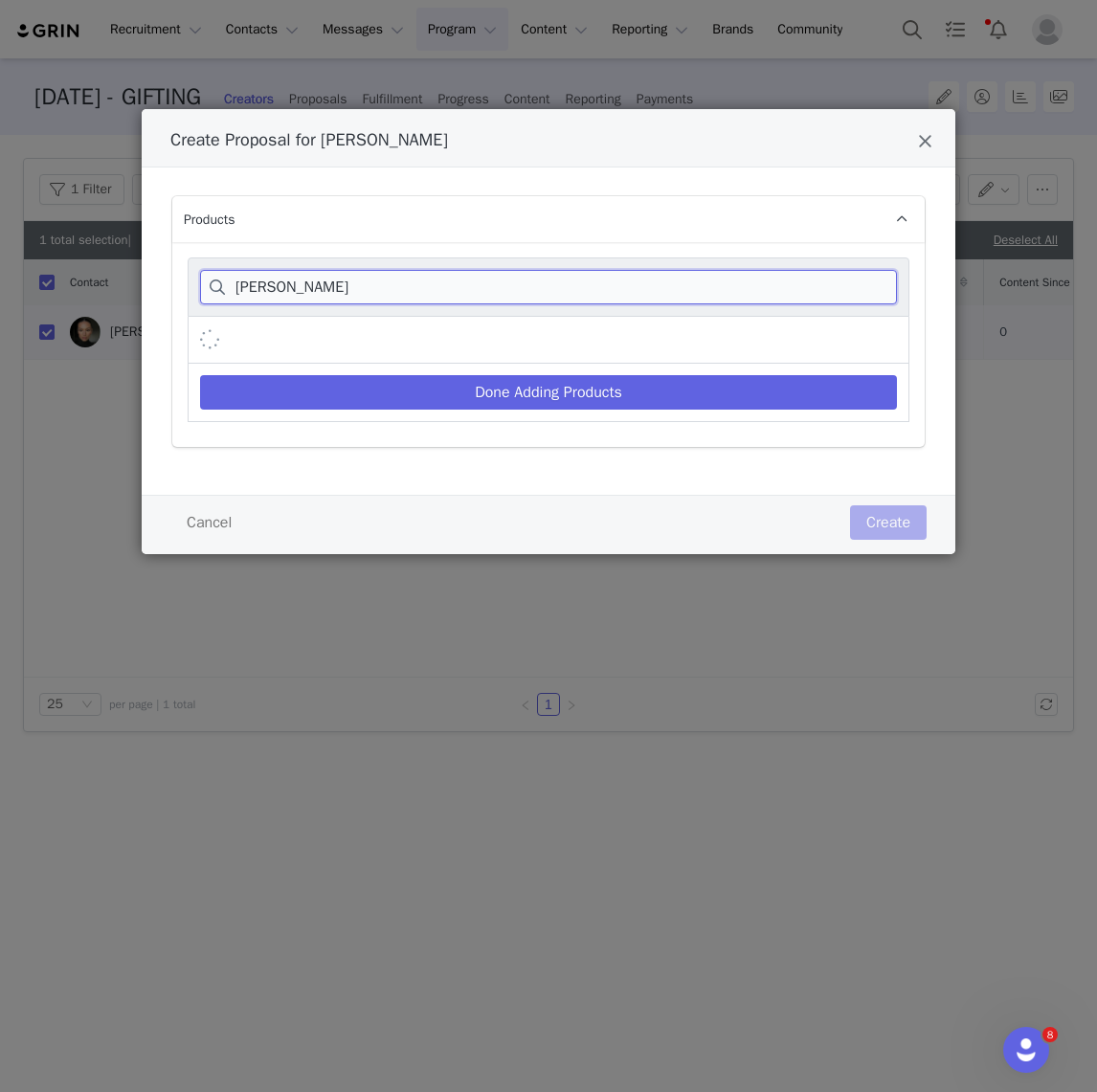 type on "ALEJANDRA" 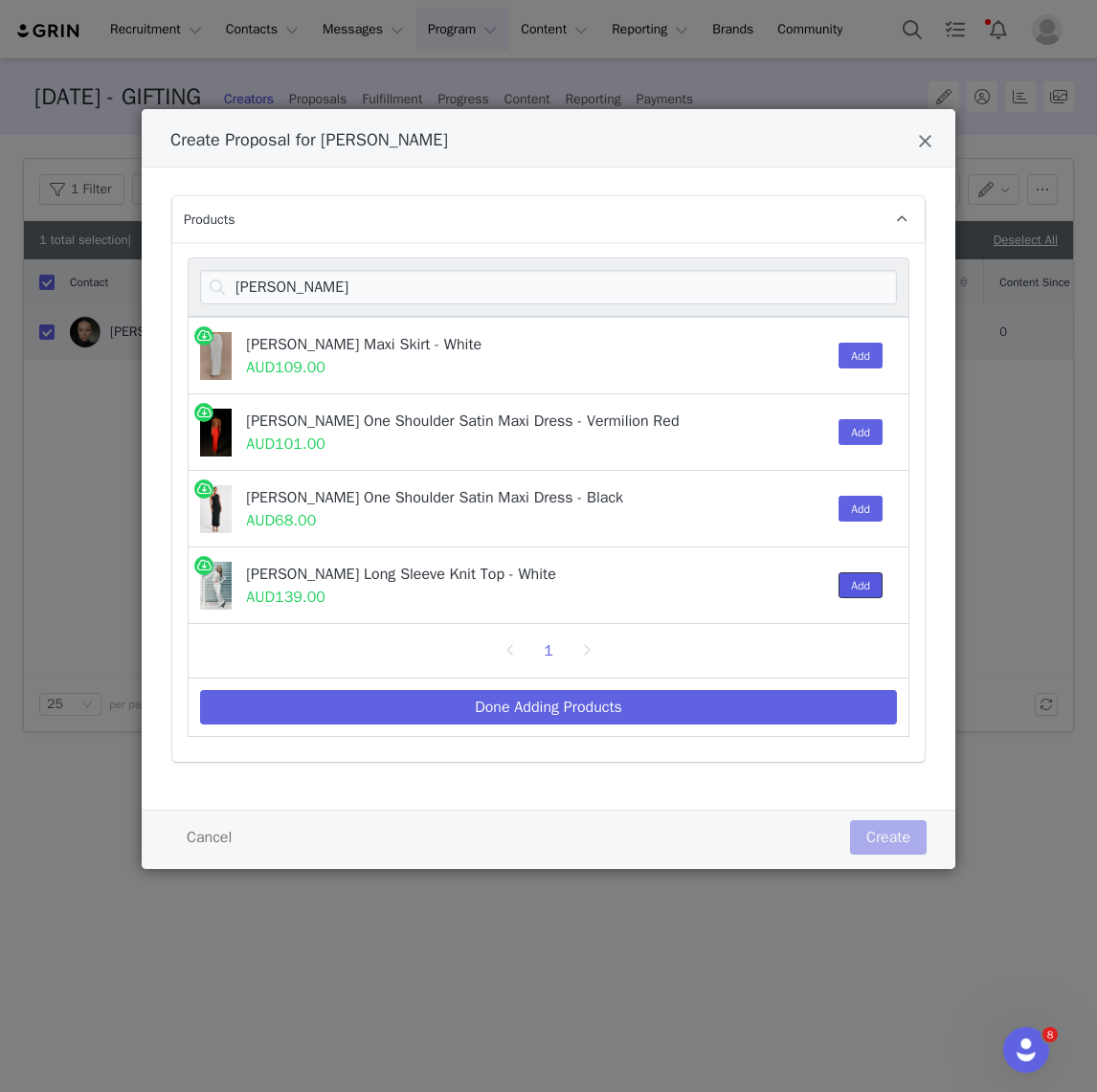 click on "Add" at bounding box center [861, 585] 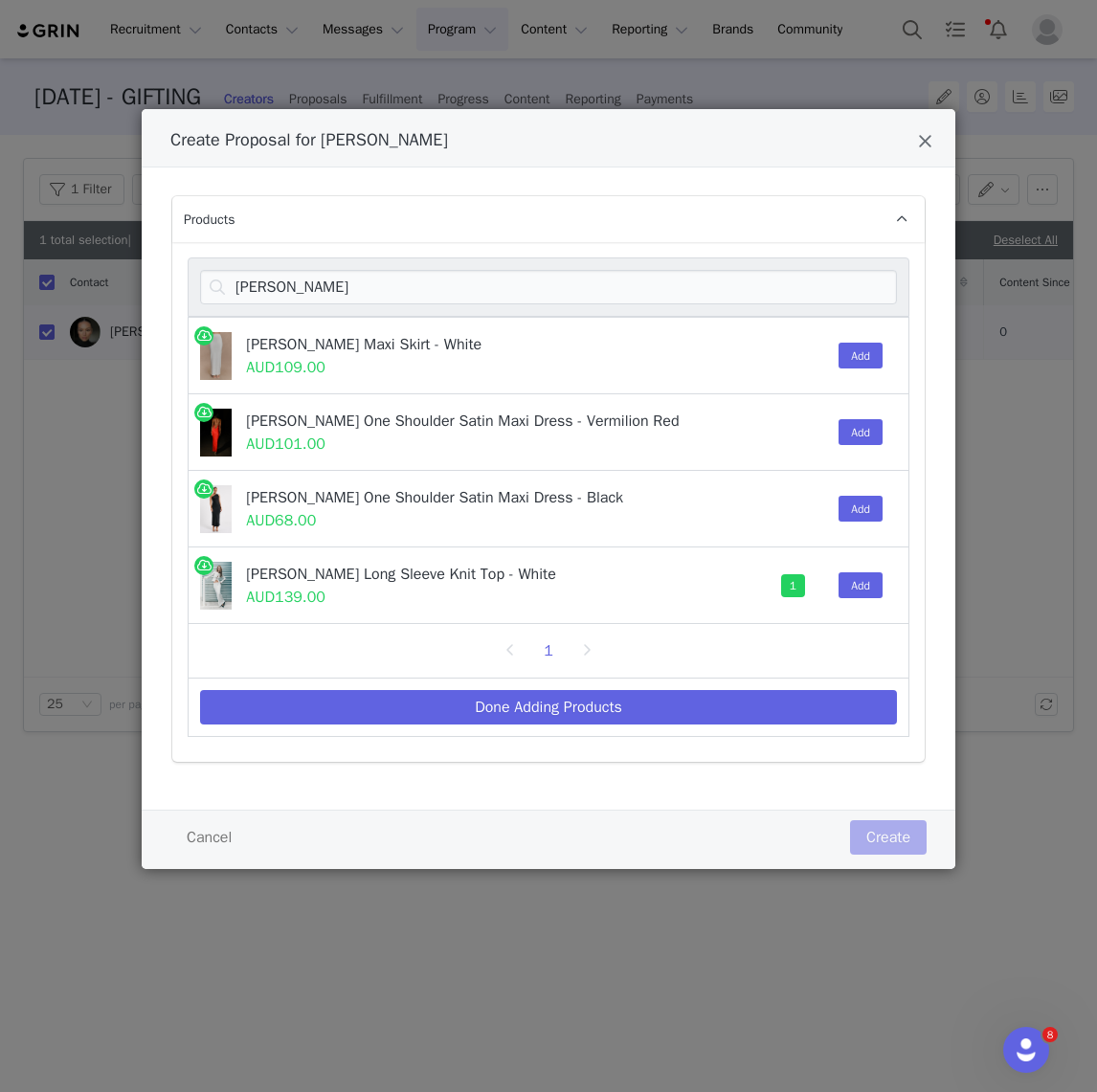 click on "Add" at bounding box center [856, 355] 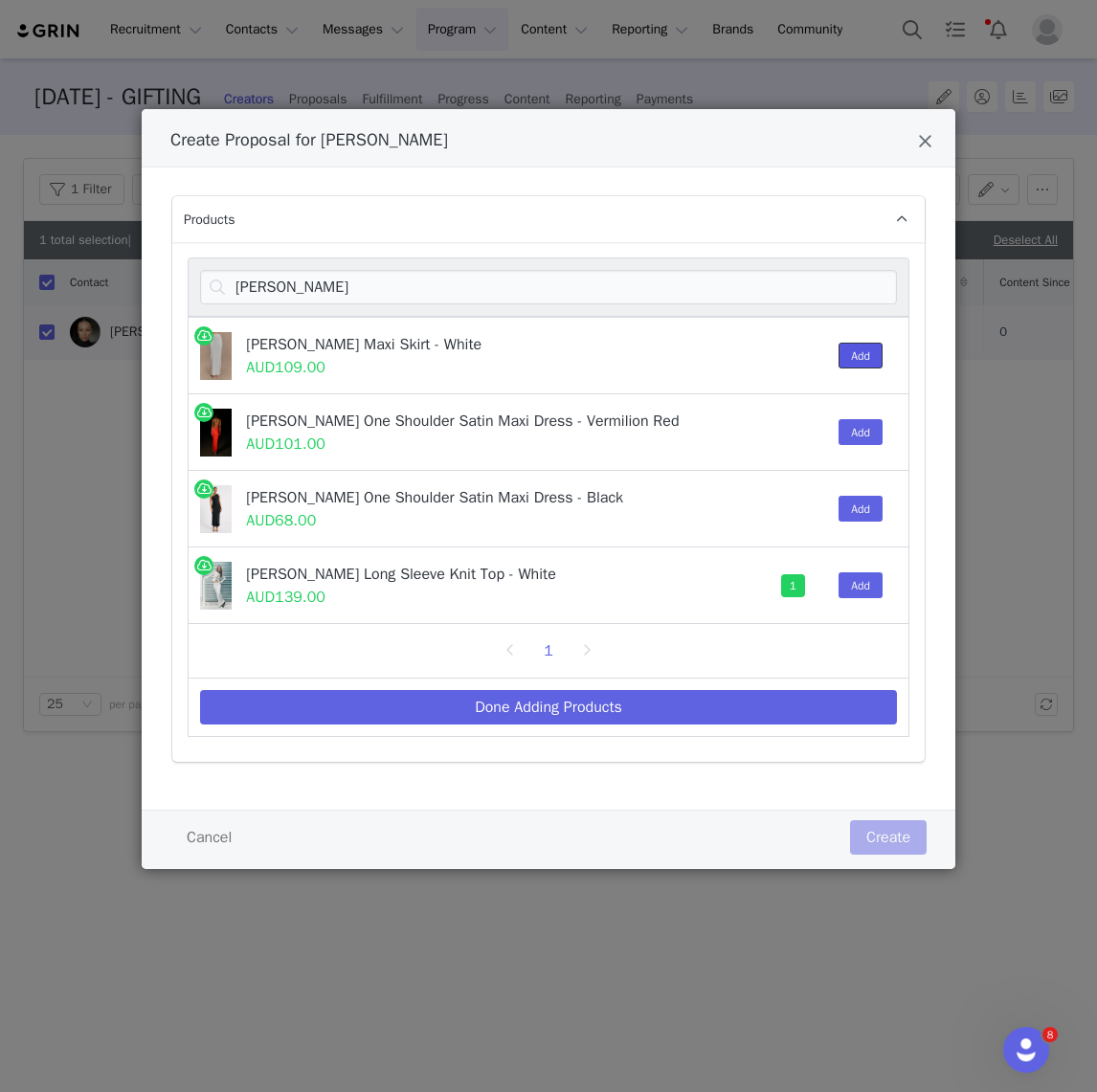 click on "Add" at bounding box center [861, 355] 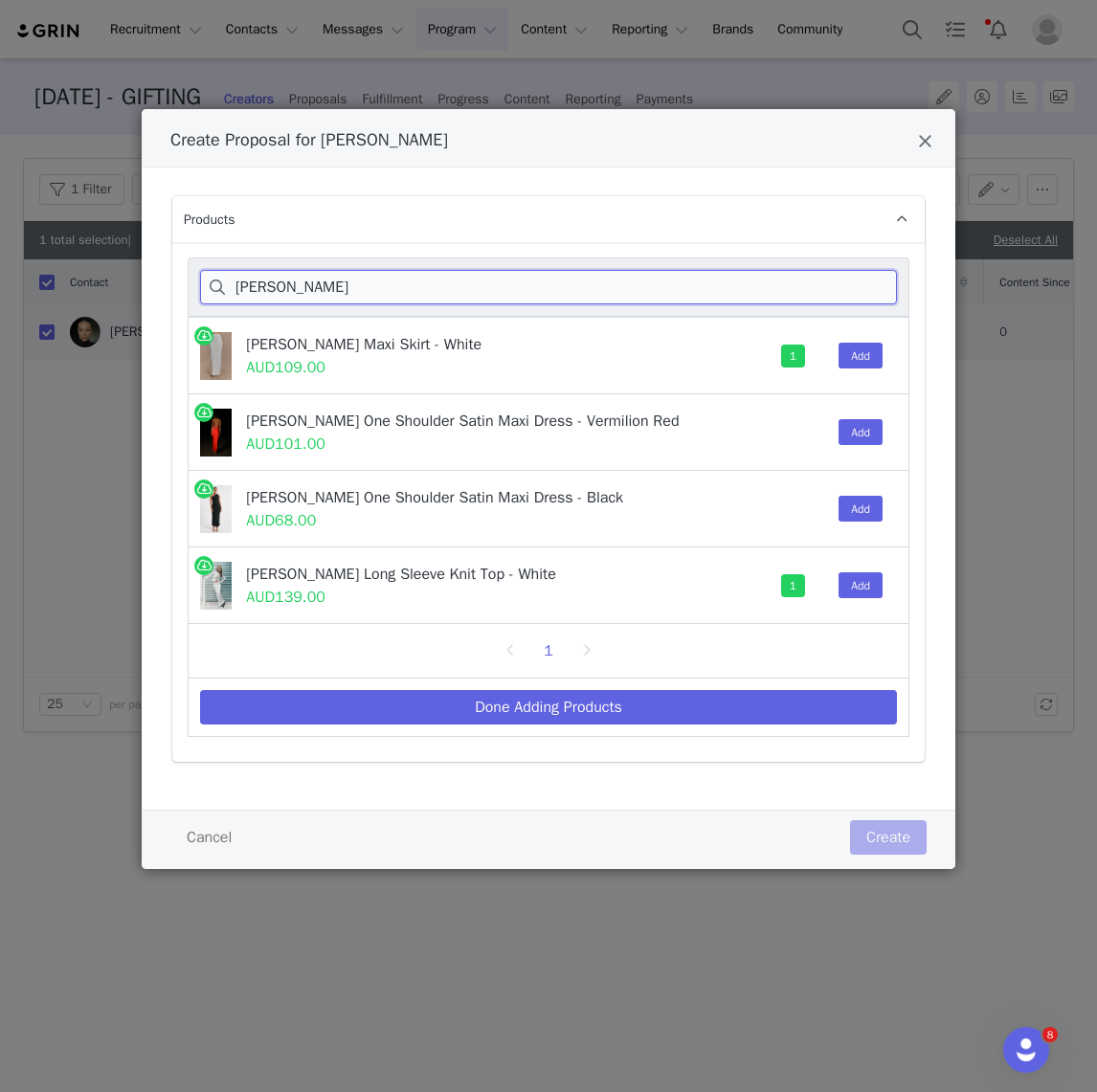 click on "ALEJANDRA" at bounding box center [548, 287] 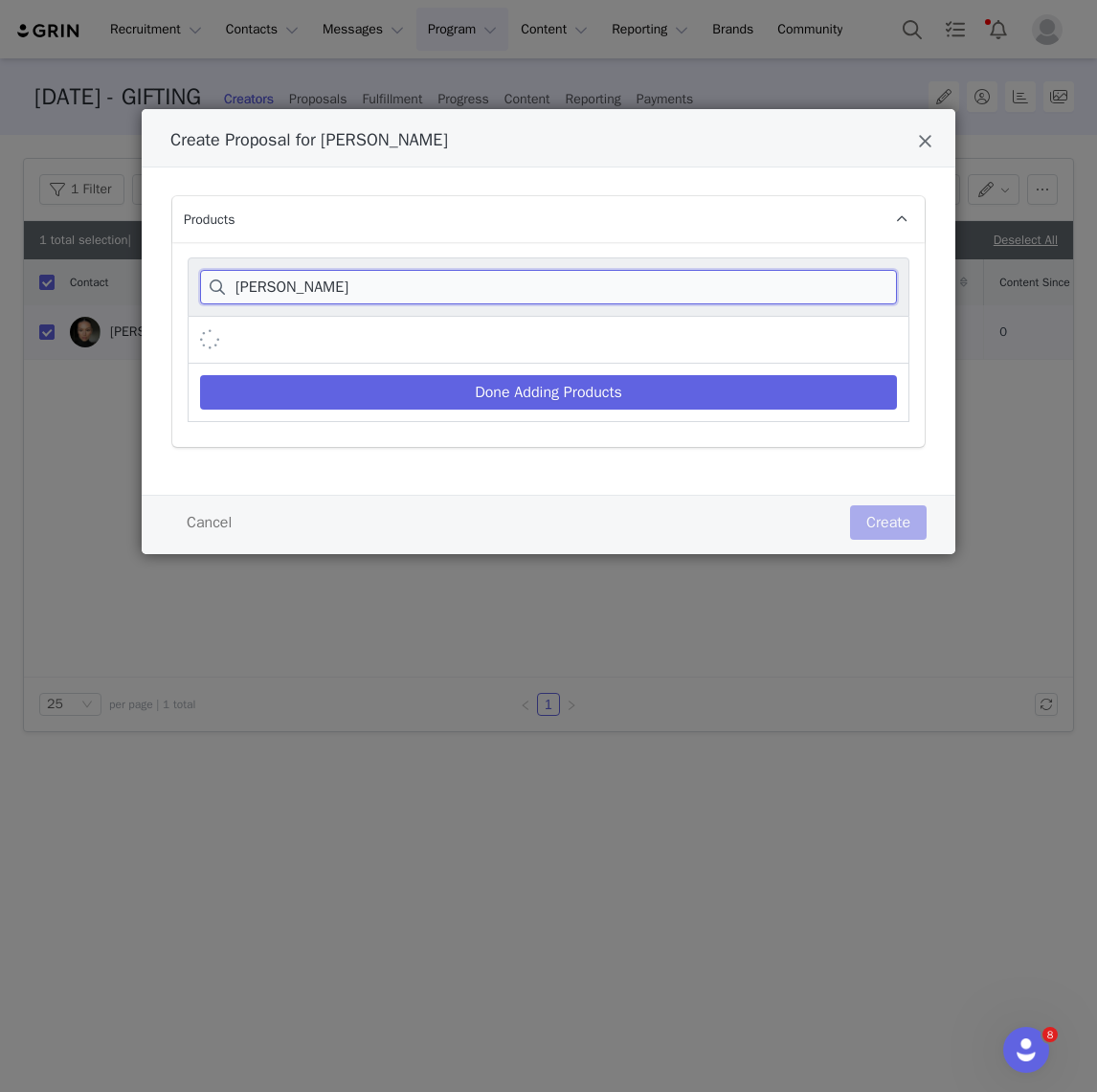 type on "EDWINA" 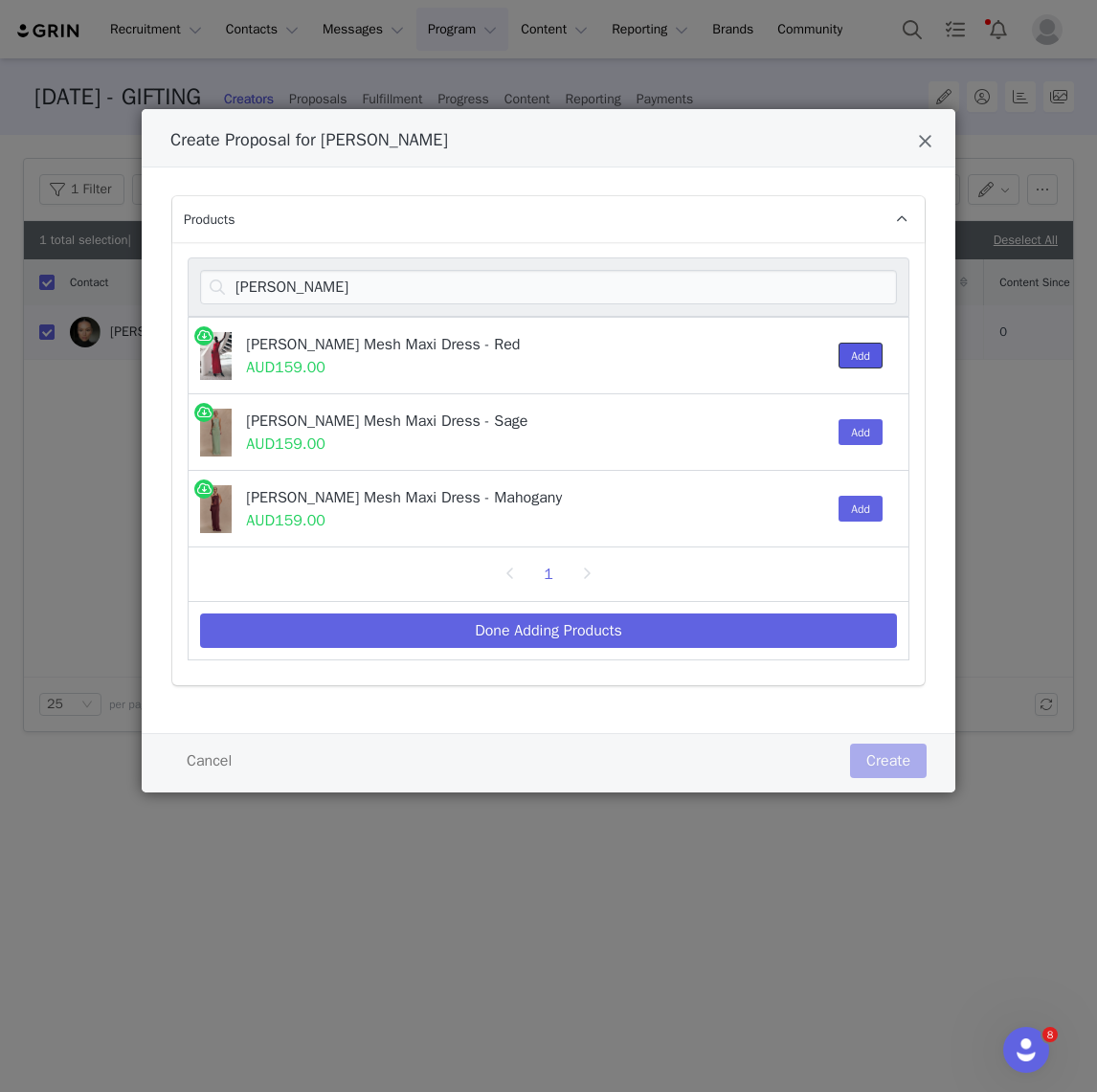 click on "Add" at bounding box center [861, 355] 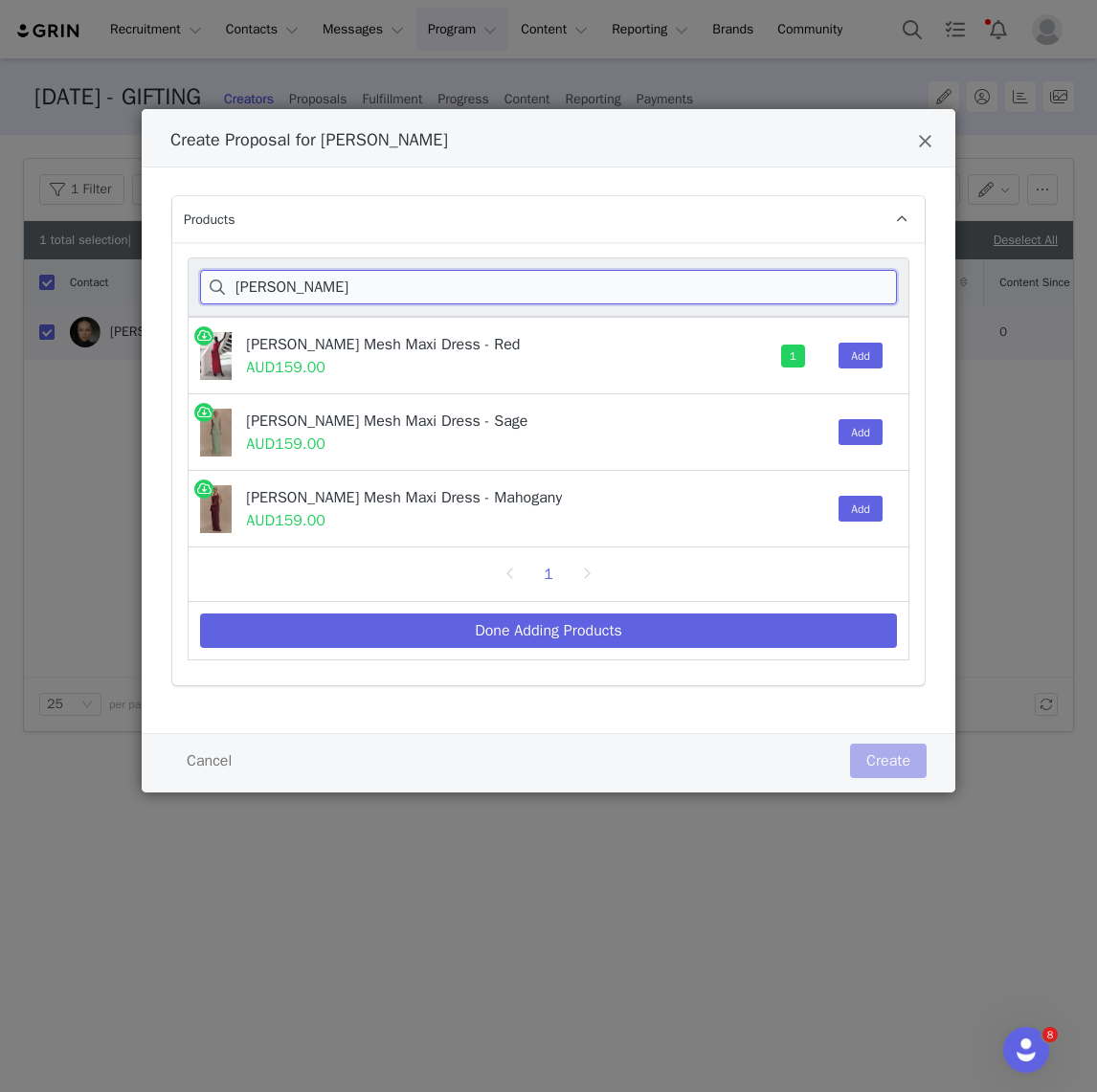 click on "EDWINA" at bounding box center (548, 287) 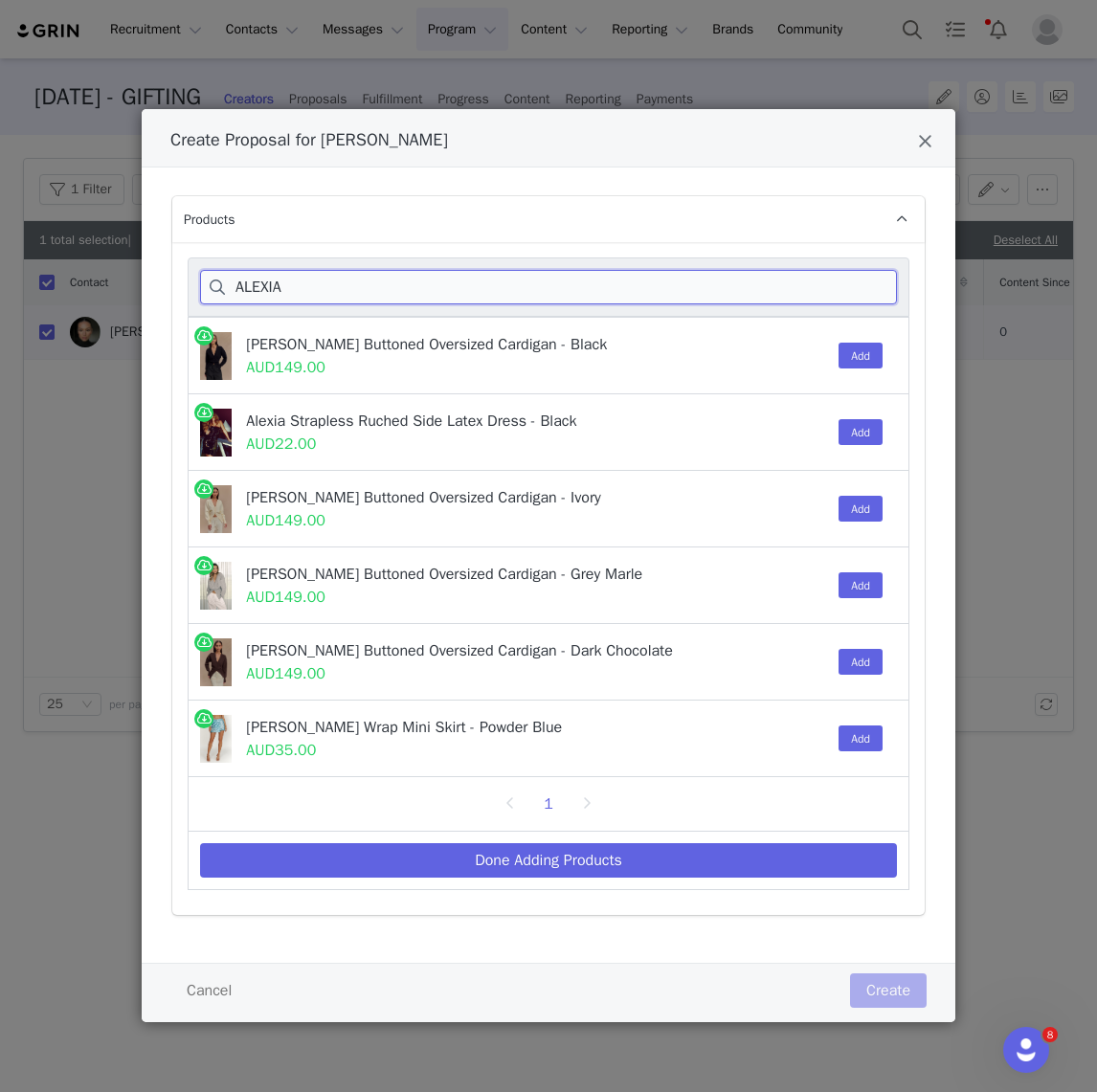 type on "ALEXIA" 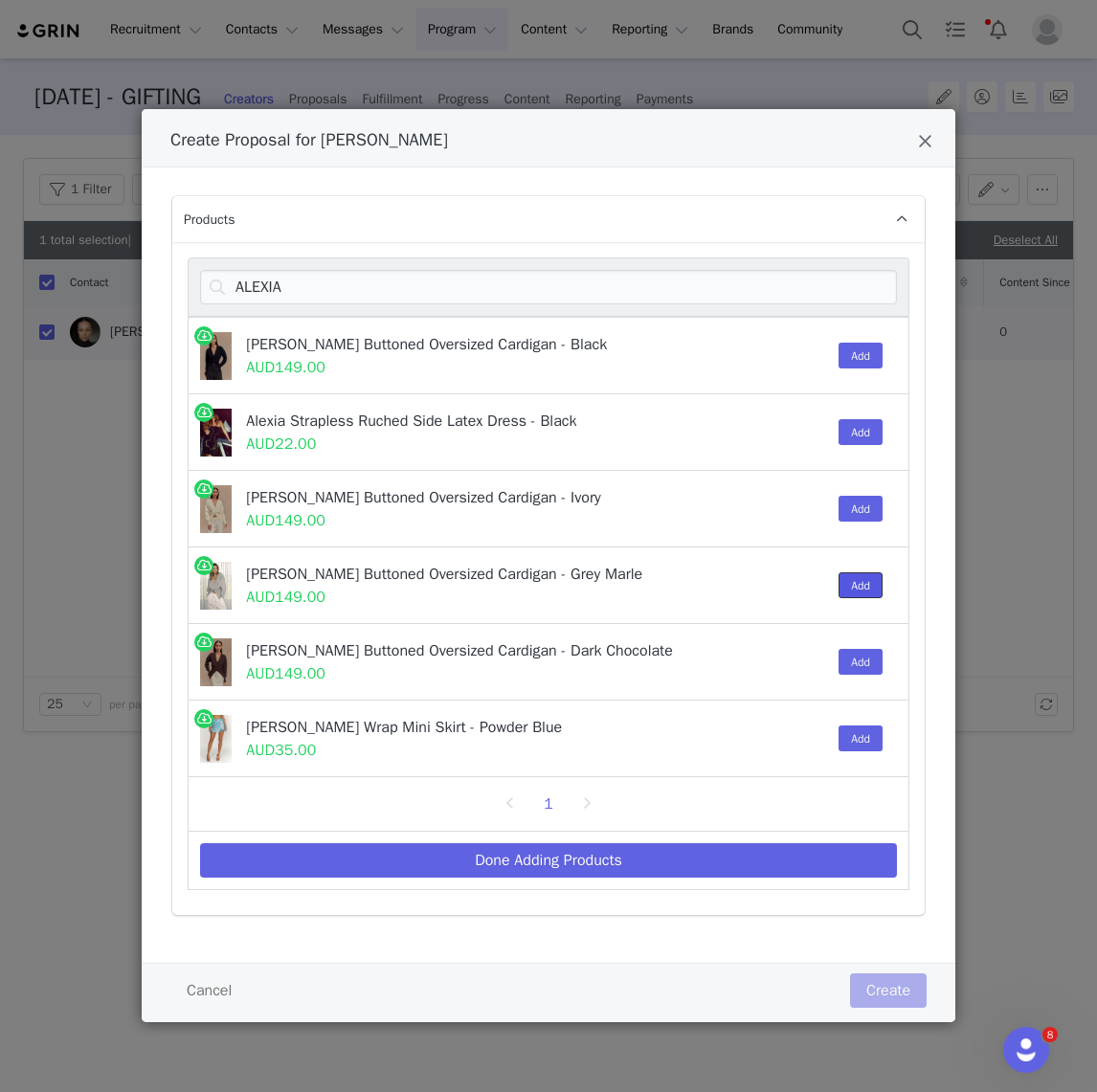 click on "Add" at bounding box center [861, 585] 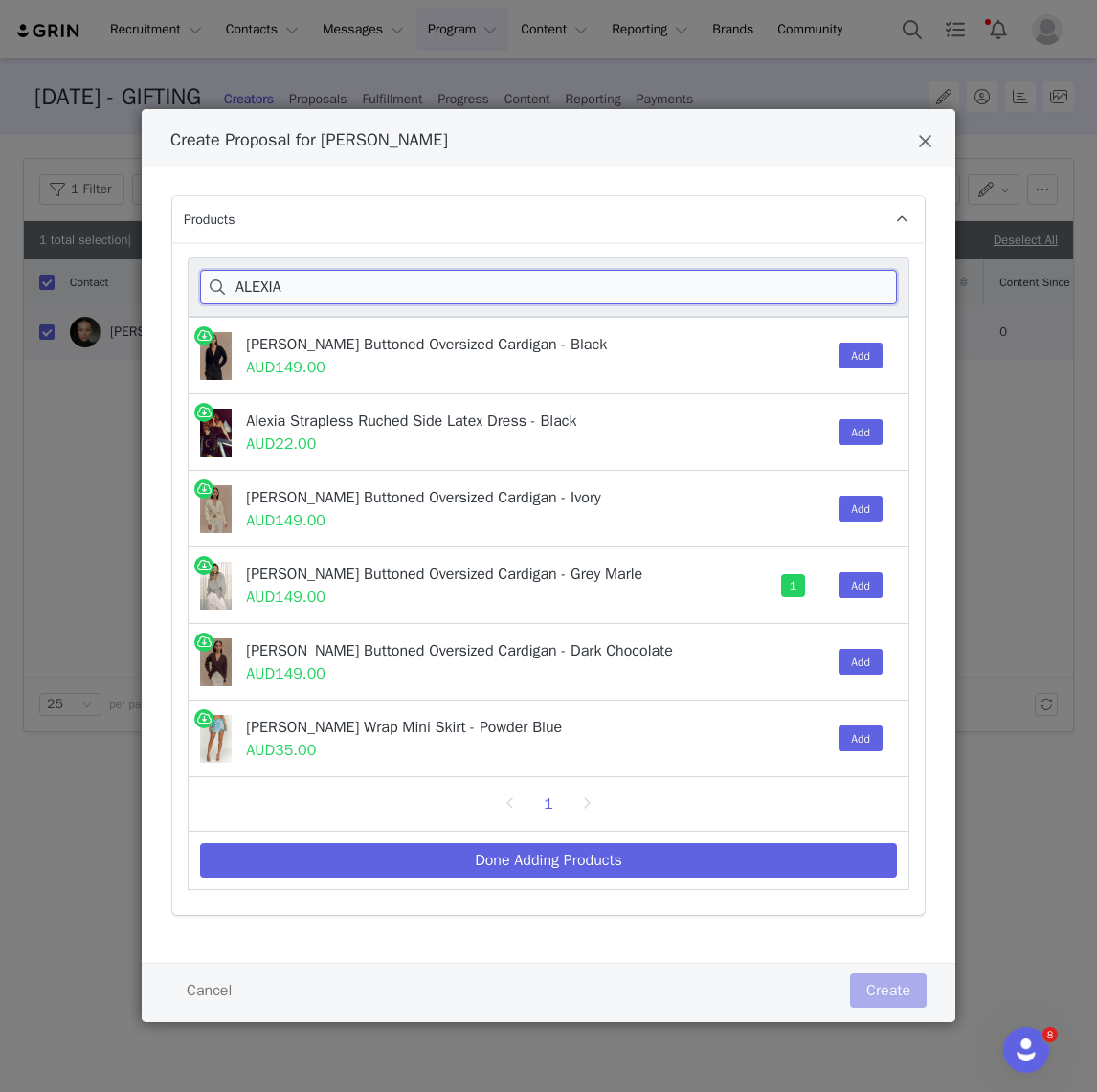 click on "ALEXIA" at bounding box center (548, 287) 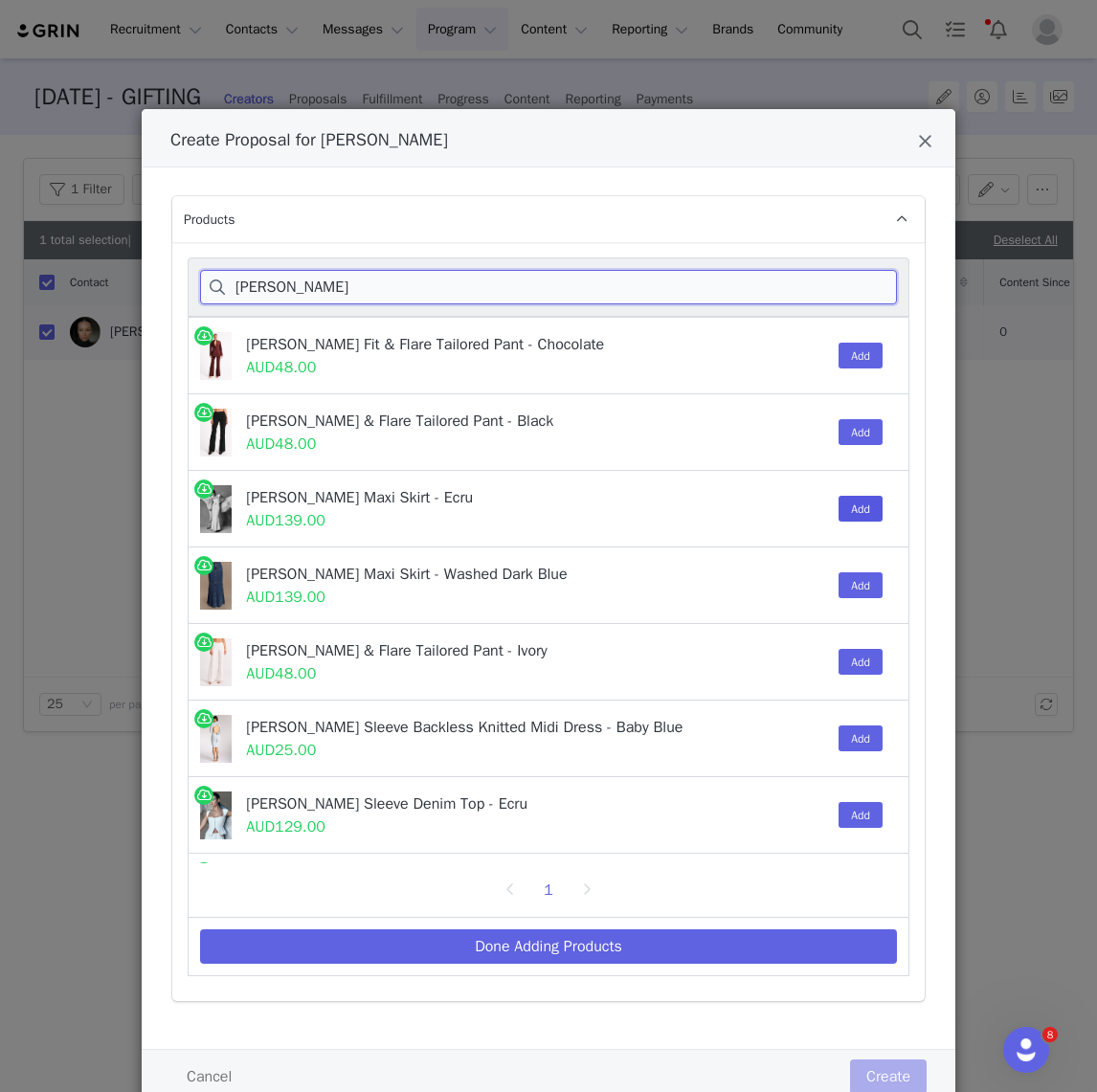 type on "LORETTA" 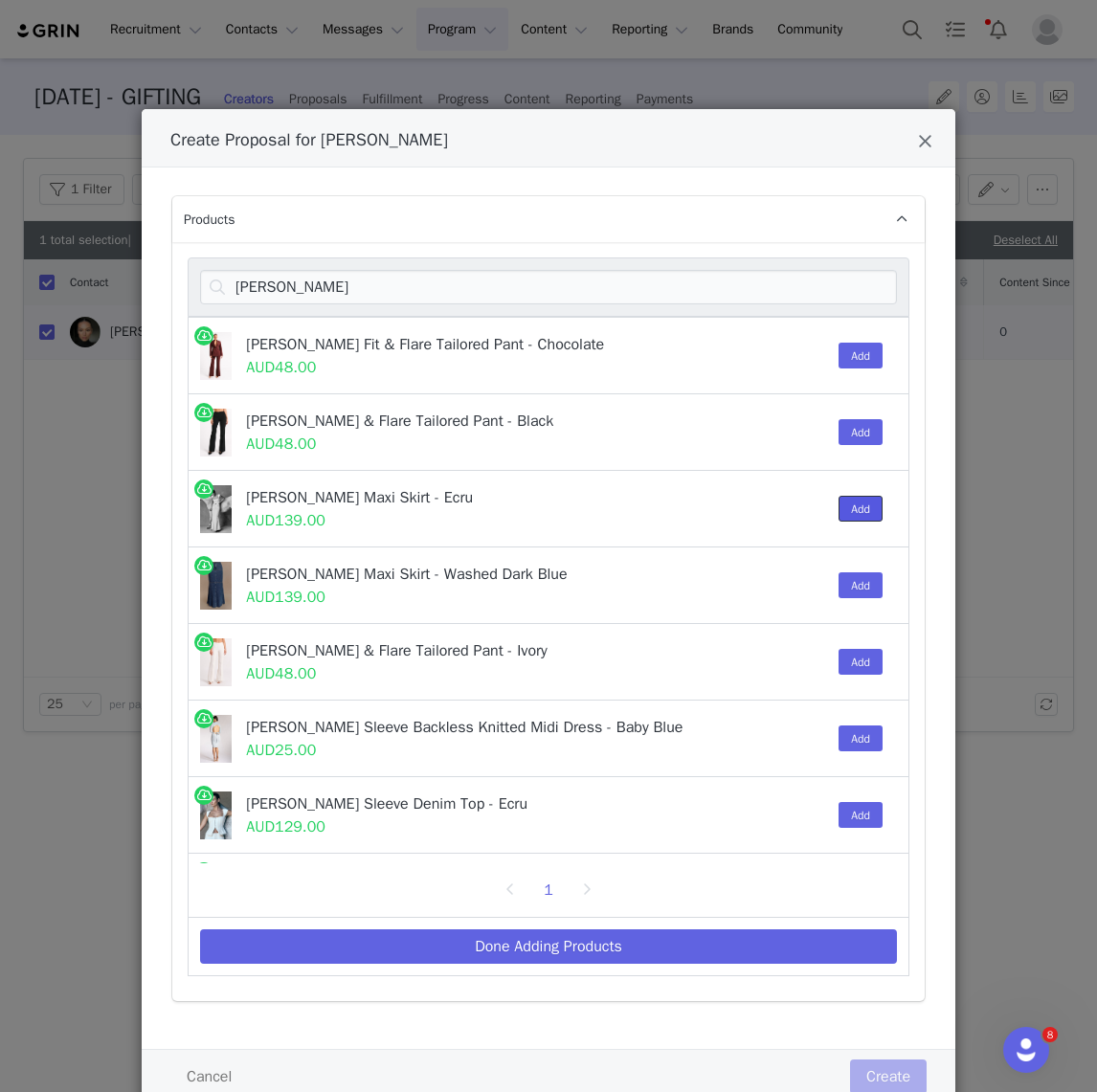 click on "Add" at bounding box center (861, 508) 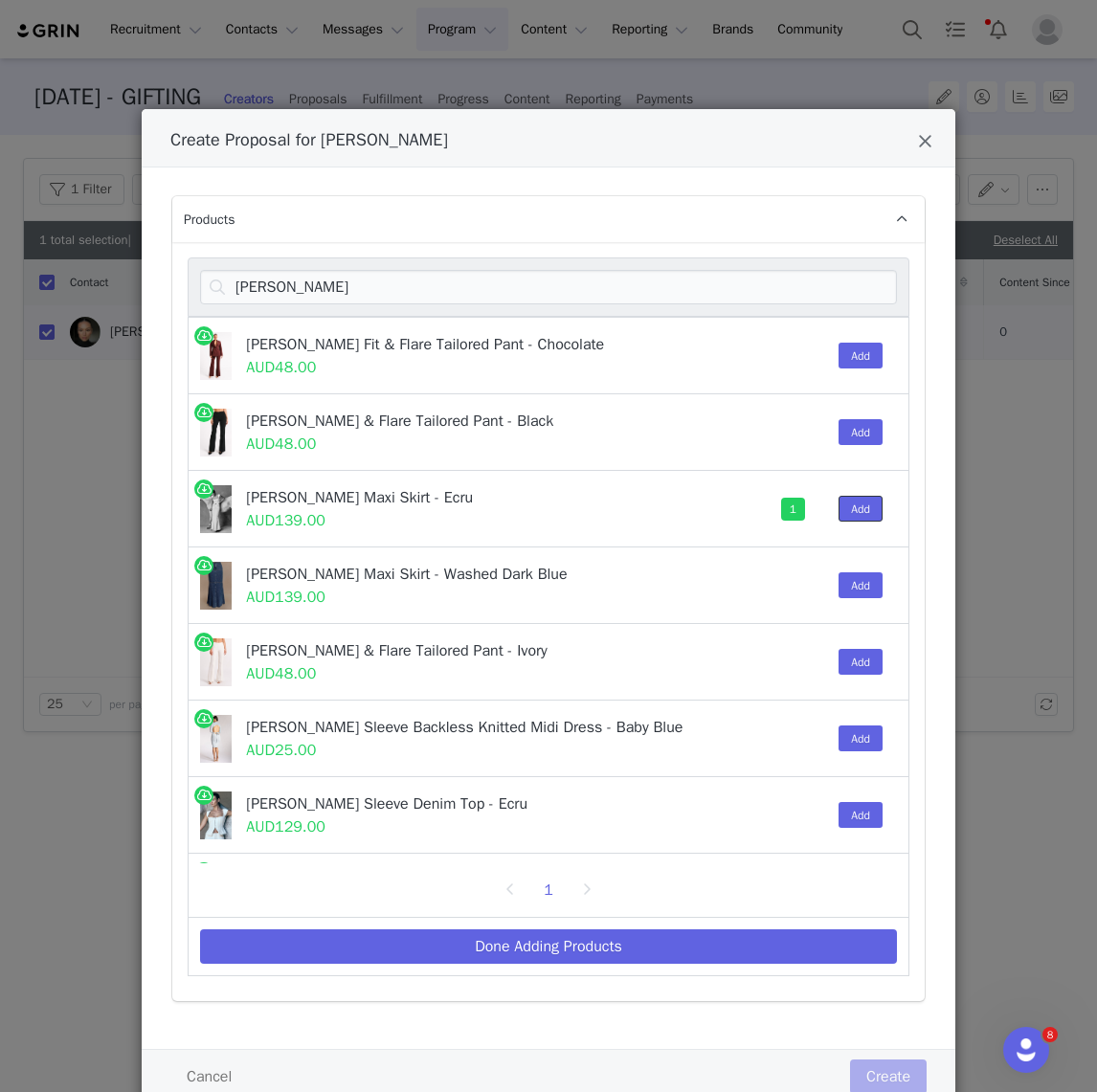 scroll, scrollTop: 64, scrollLeft: 0, axis: vertical 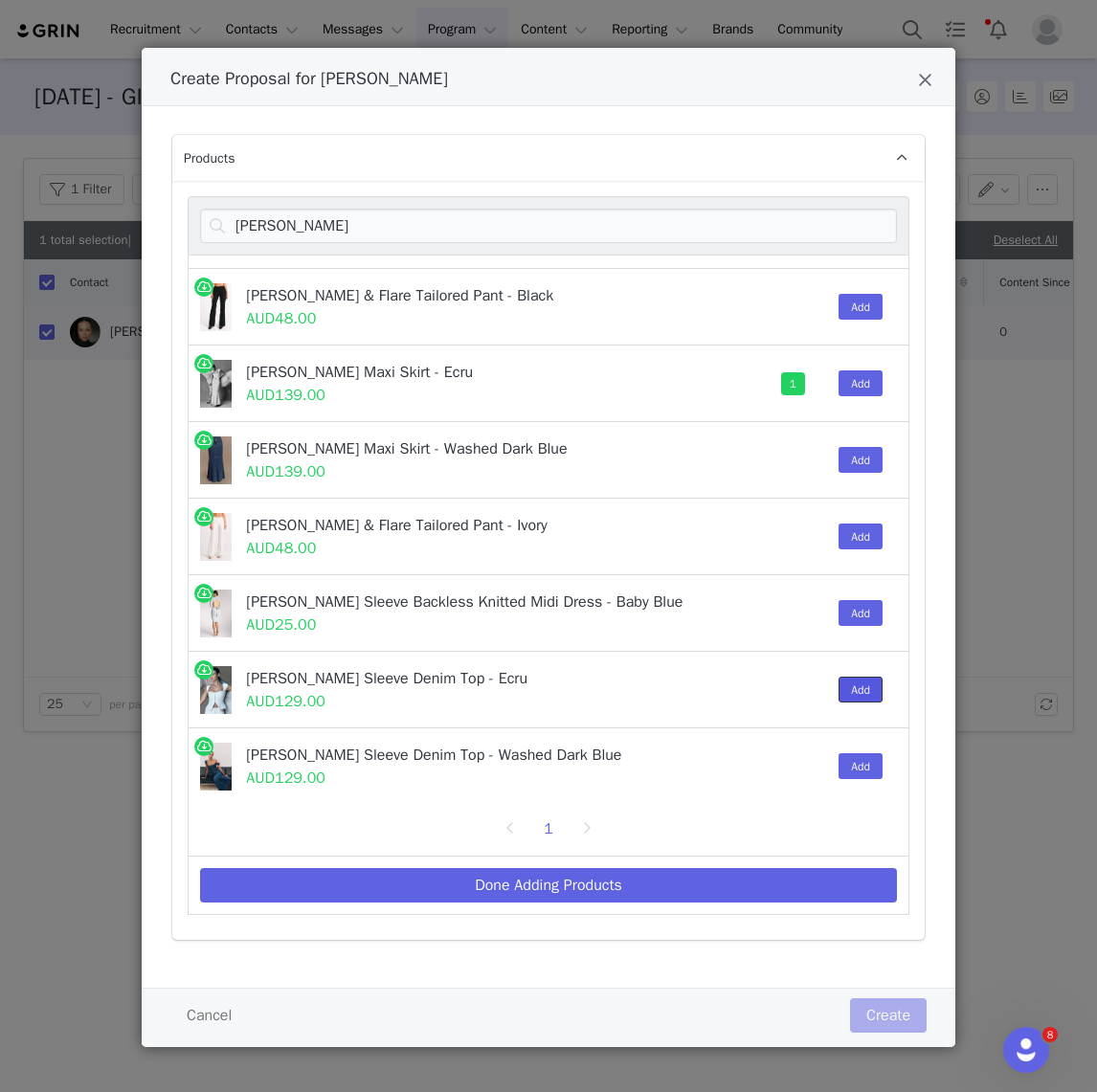 click on "Add" at bounding box center (861, 689) 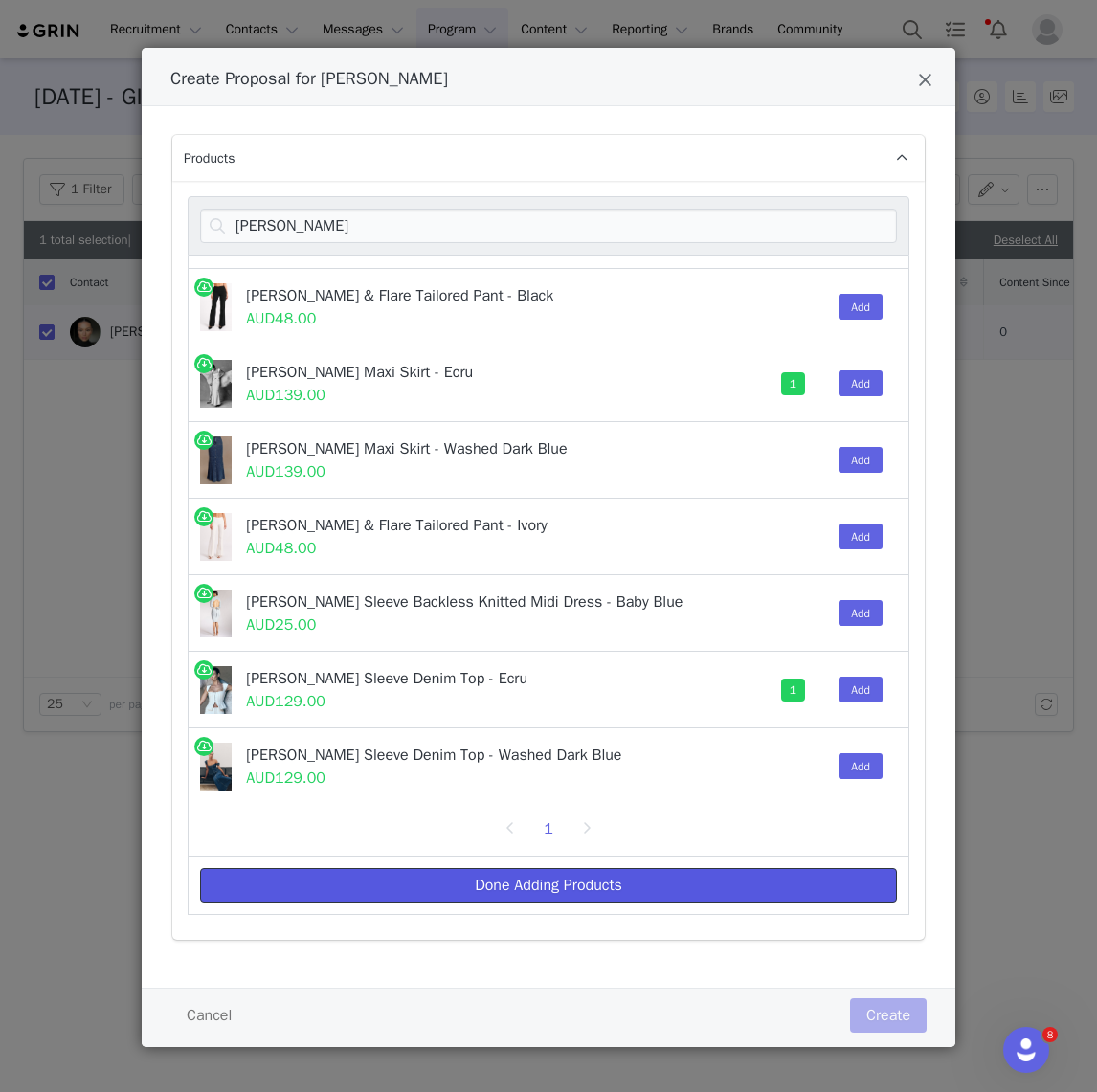 click on "Done Adding Products" at bounding box center [548, 885] 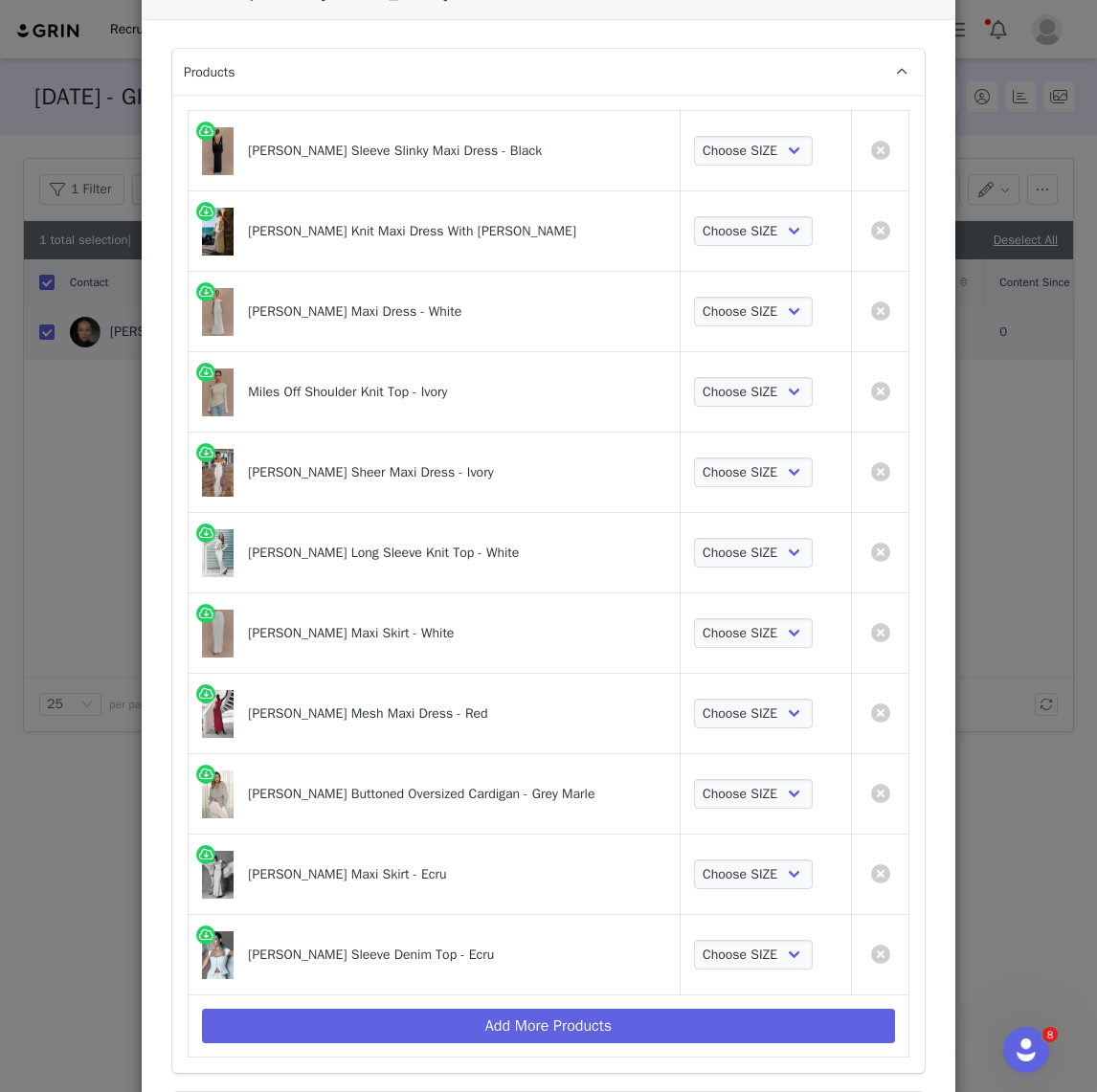 scroll, scrollTop: 0, scrollLeft: 0, axis: both 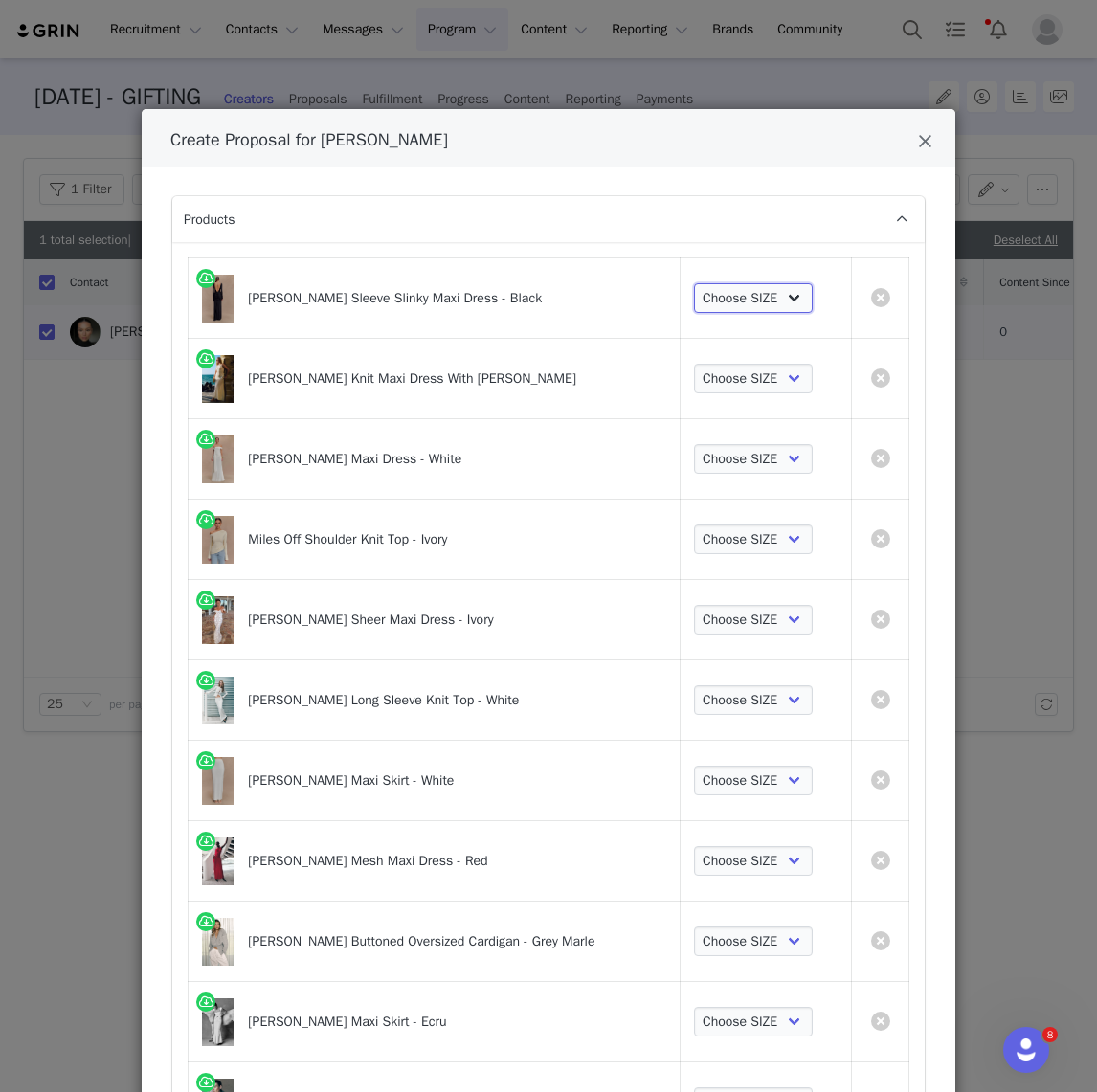 click on "Choose SIZE  XXS   XS   S   M   L   XL   XXL   3XL" at bounding box center [753, 299] 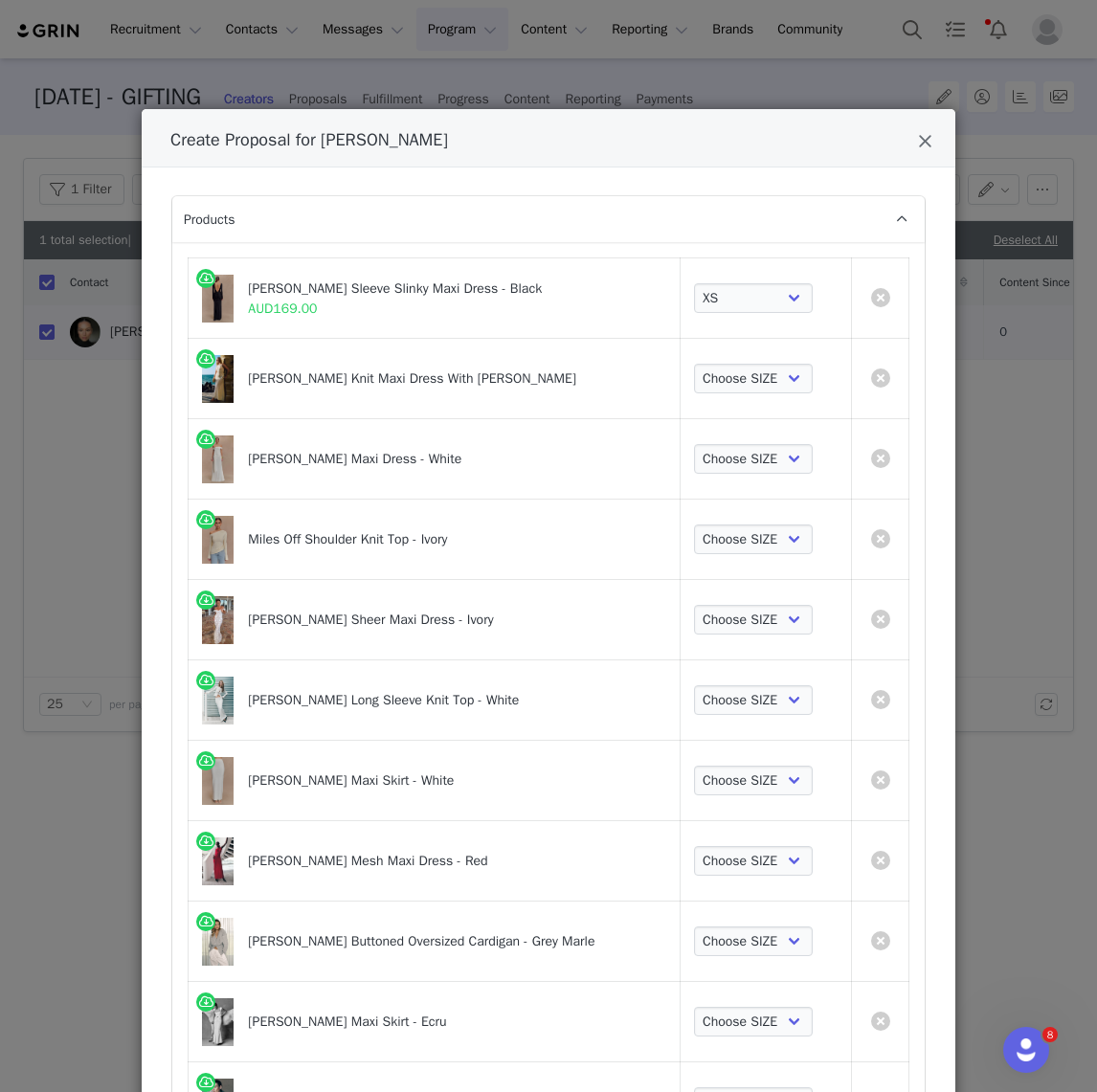 click on "Choose SIZE  XS   S   M   L   XL   XXL" at bounding box center (766, 379) 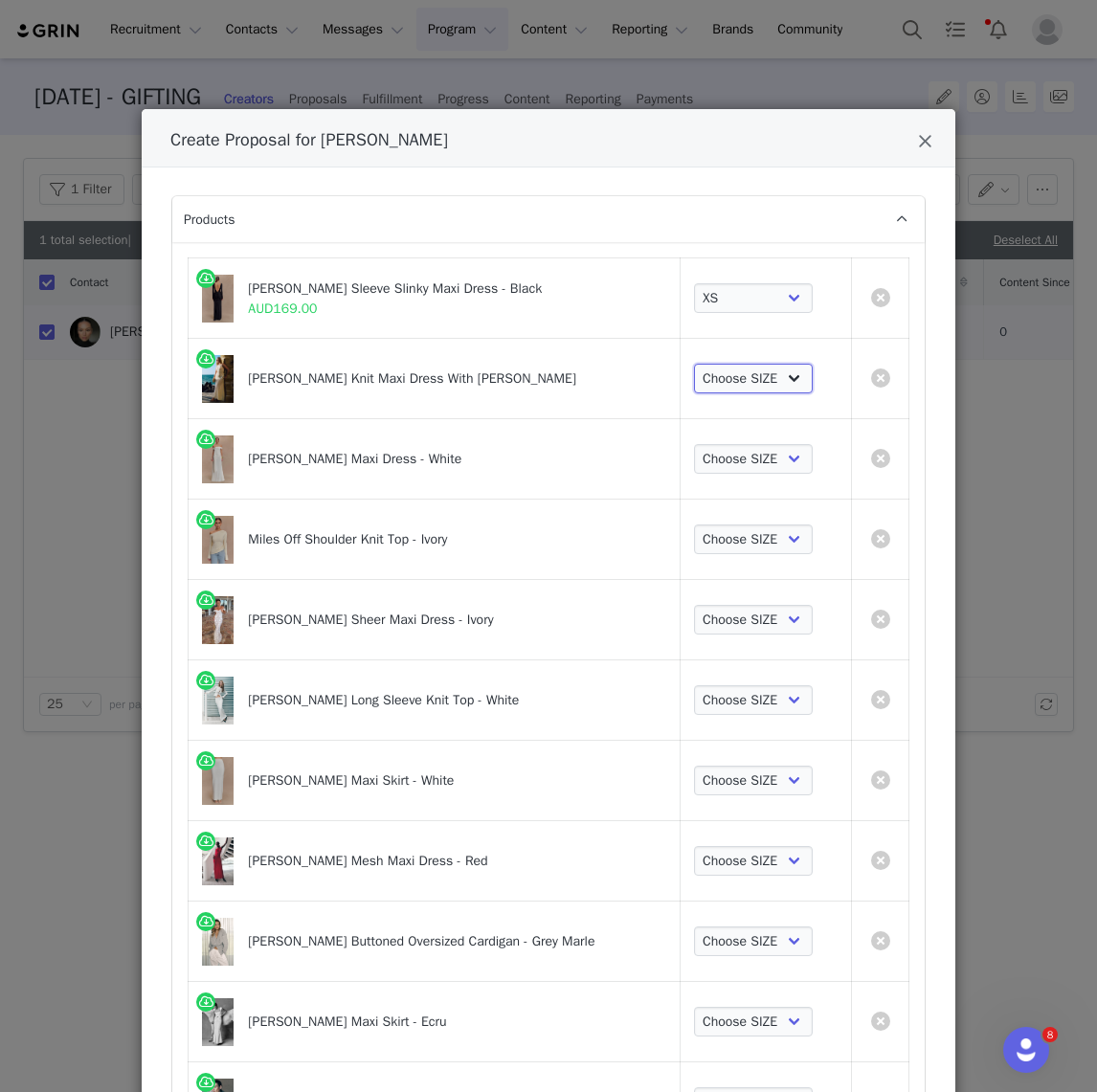 click on "Choose SIZE  XS   S   M   L   XL   XXL" at bounding box center [753, 379] 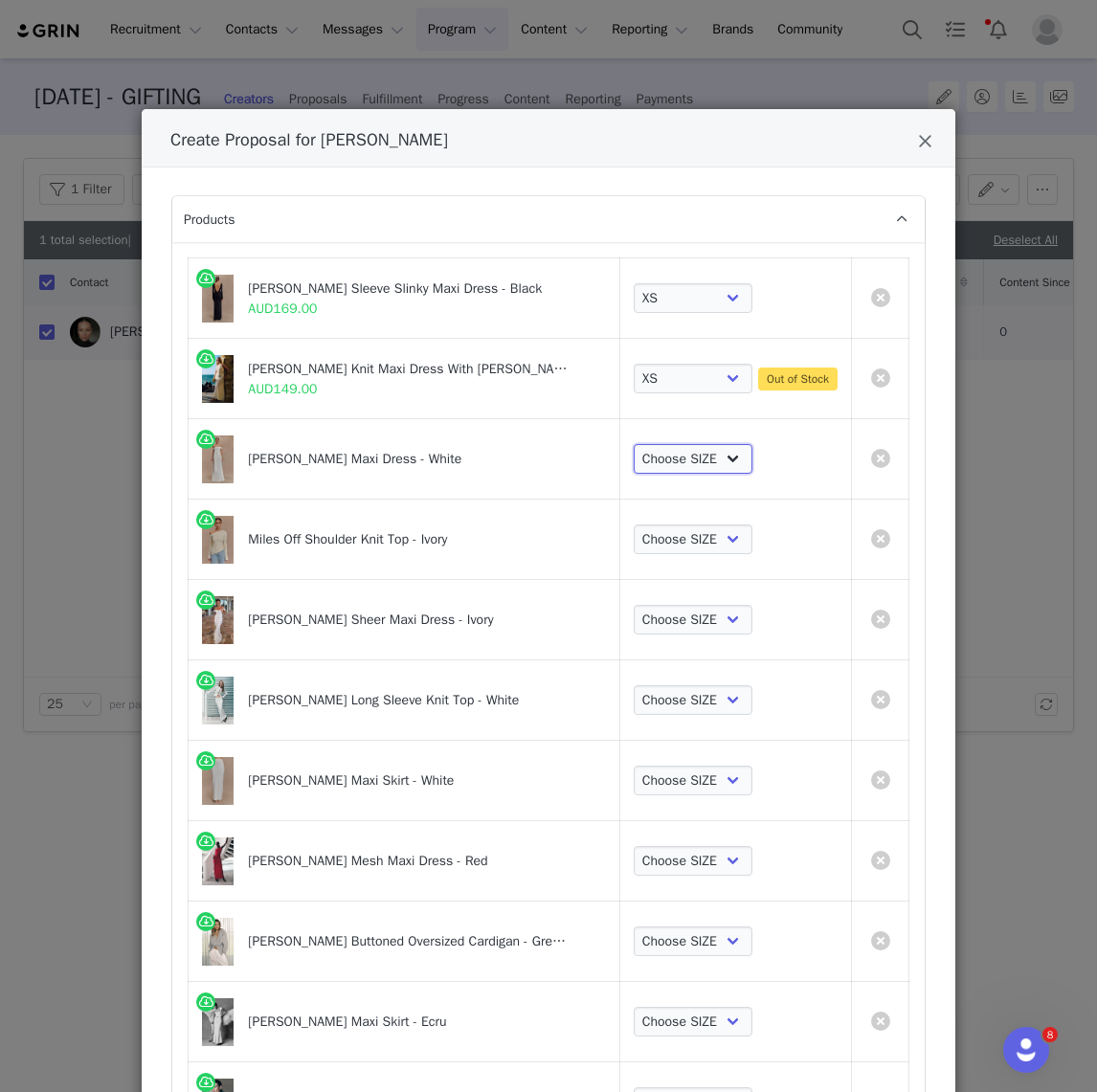 click on "Choose SIZE  XXS   XS   S   M   L   XL   XXL   3XL" at bounding box center (693, 459) 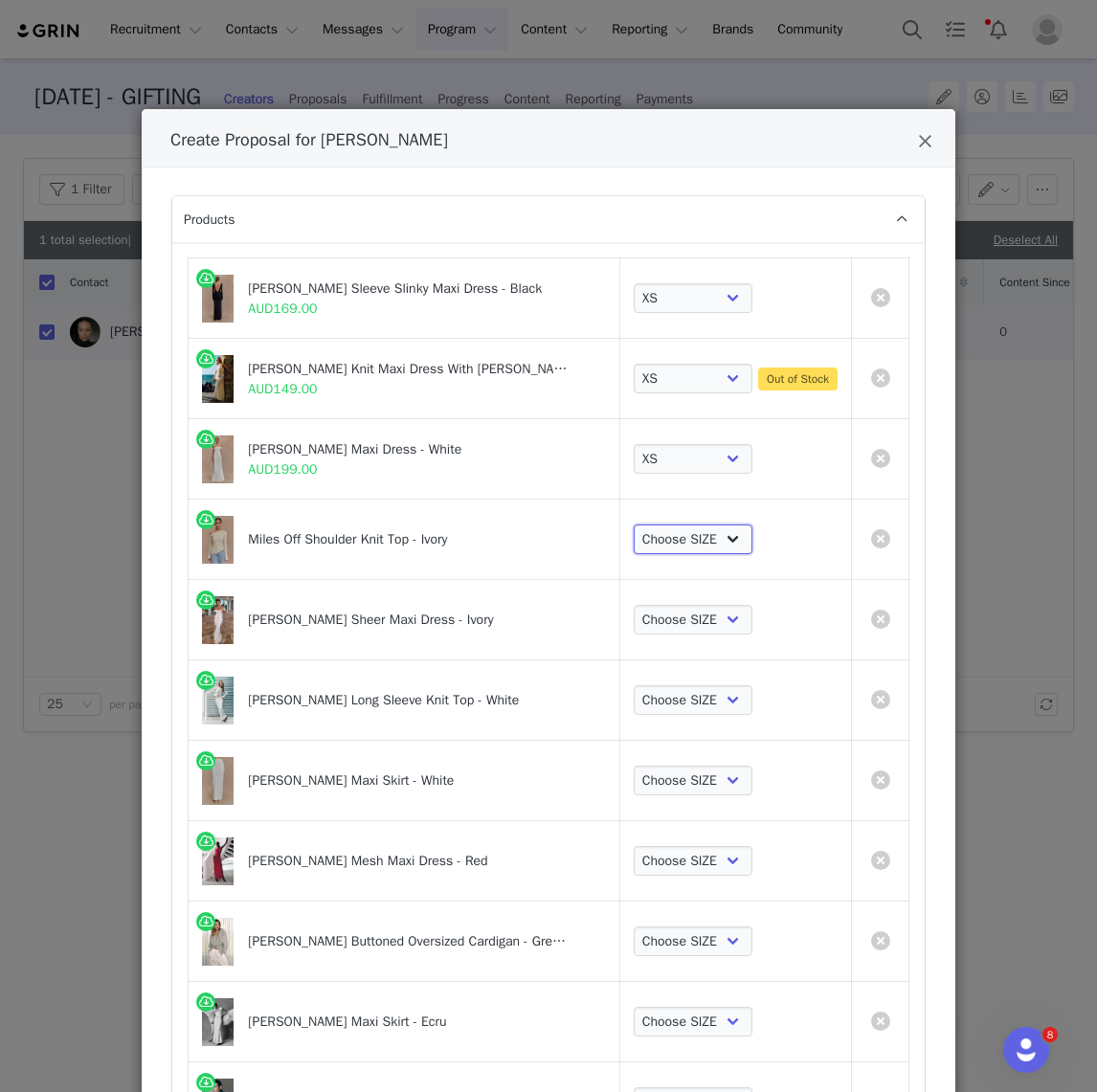 click on "Choose SIZE  XXS   XS   S   M   L   XL   XXL   3XL" at bounding box center (693, 540) 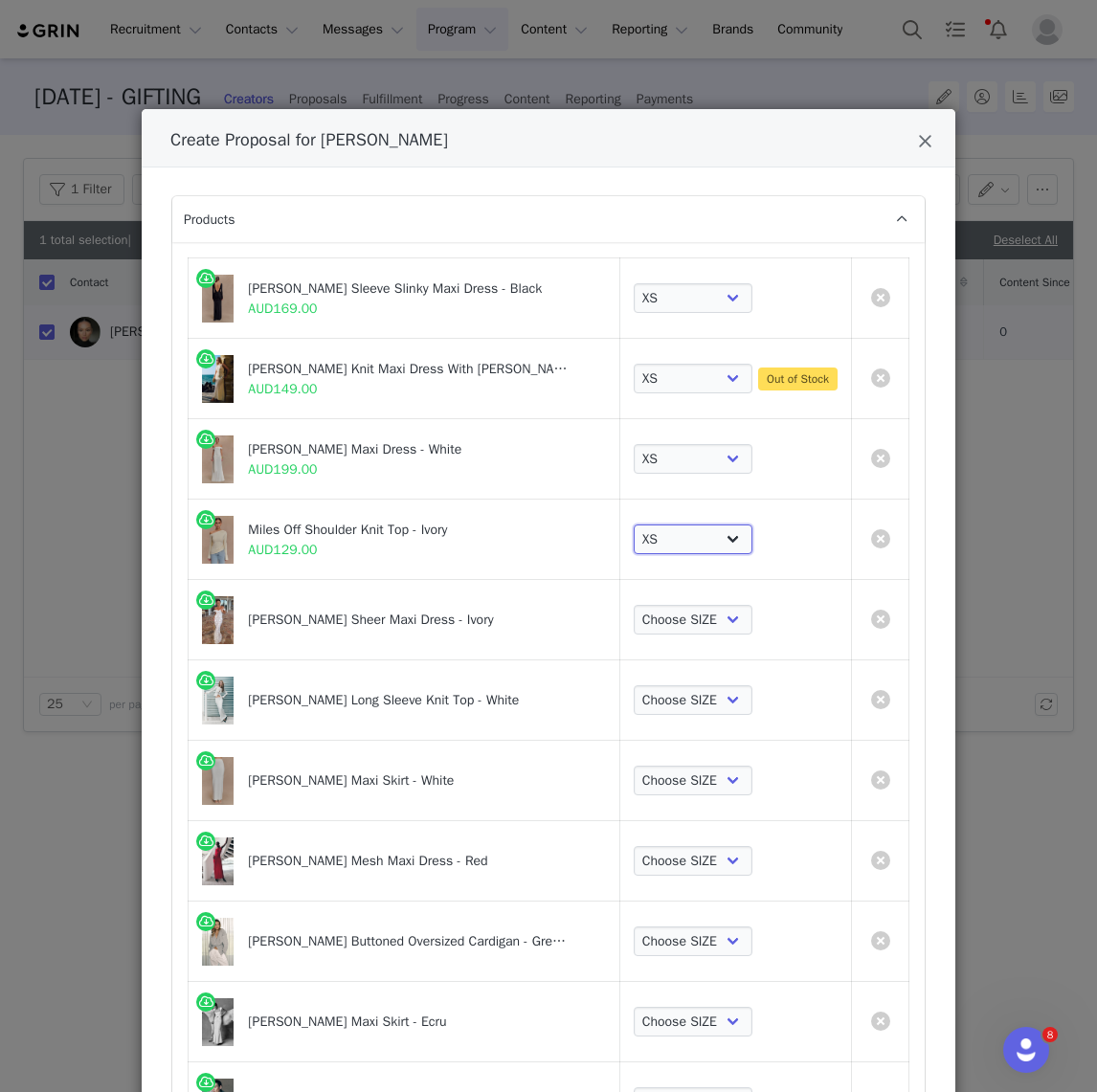 click on "Choose SIZE  XXS   XS   S   M   L   XL   XXL   3XL" at bounding box center [693, 540] 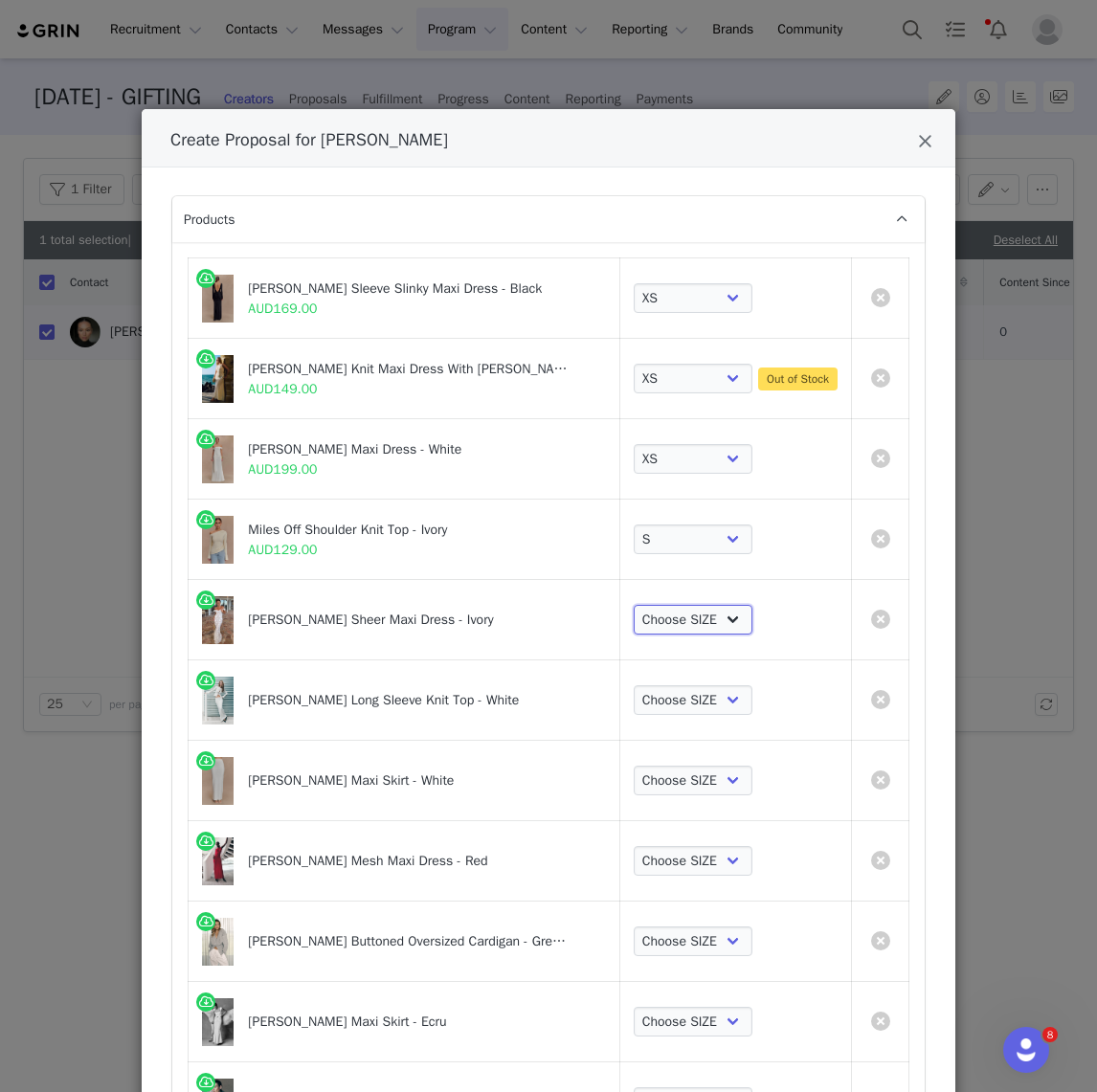 click on "Choose SIZE  XXS   XS   S   M   L   XL   XXL   3XL" at bounding box center (693, 620) 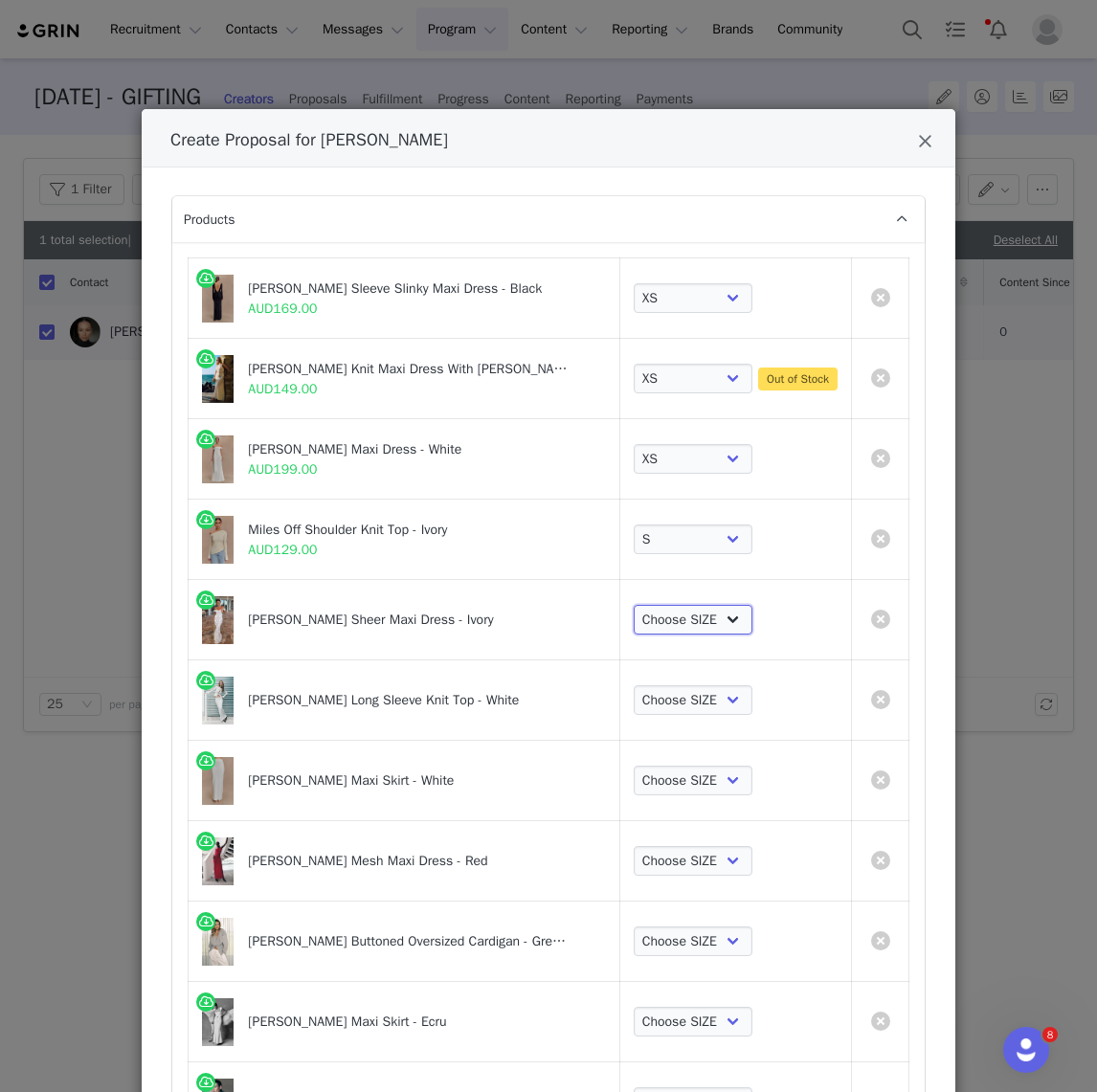 select on "26375688" 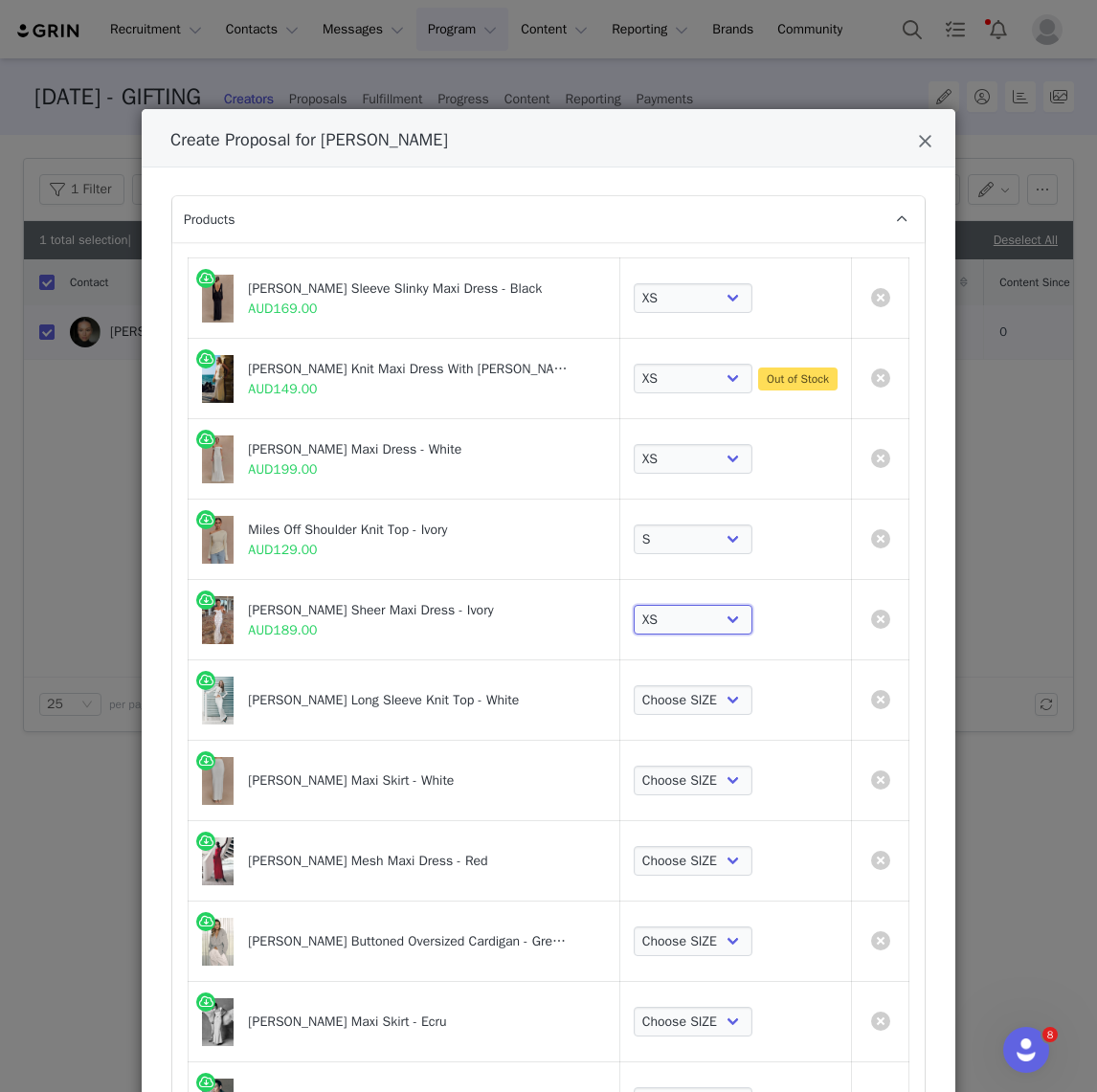 scroll, scrollTop: 129, scrollLeft: 0, axis: vertical 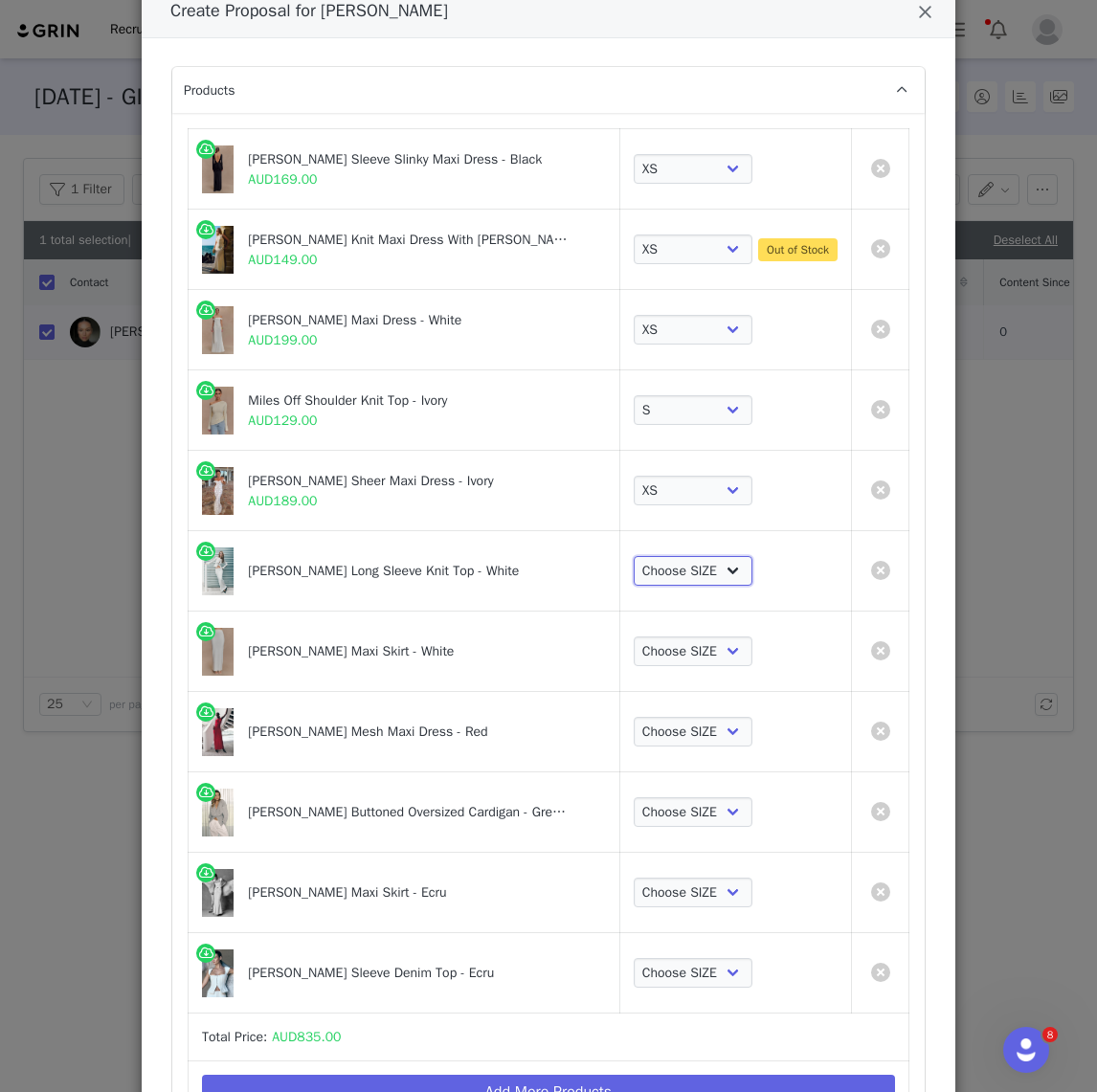 click on "Choose SIZE  XXS   XS   S   M   L   XL   XXL   3XL" at bounding box center [693, 571] 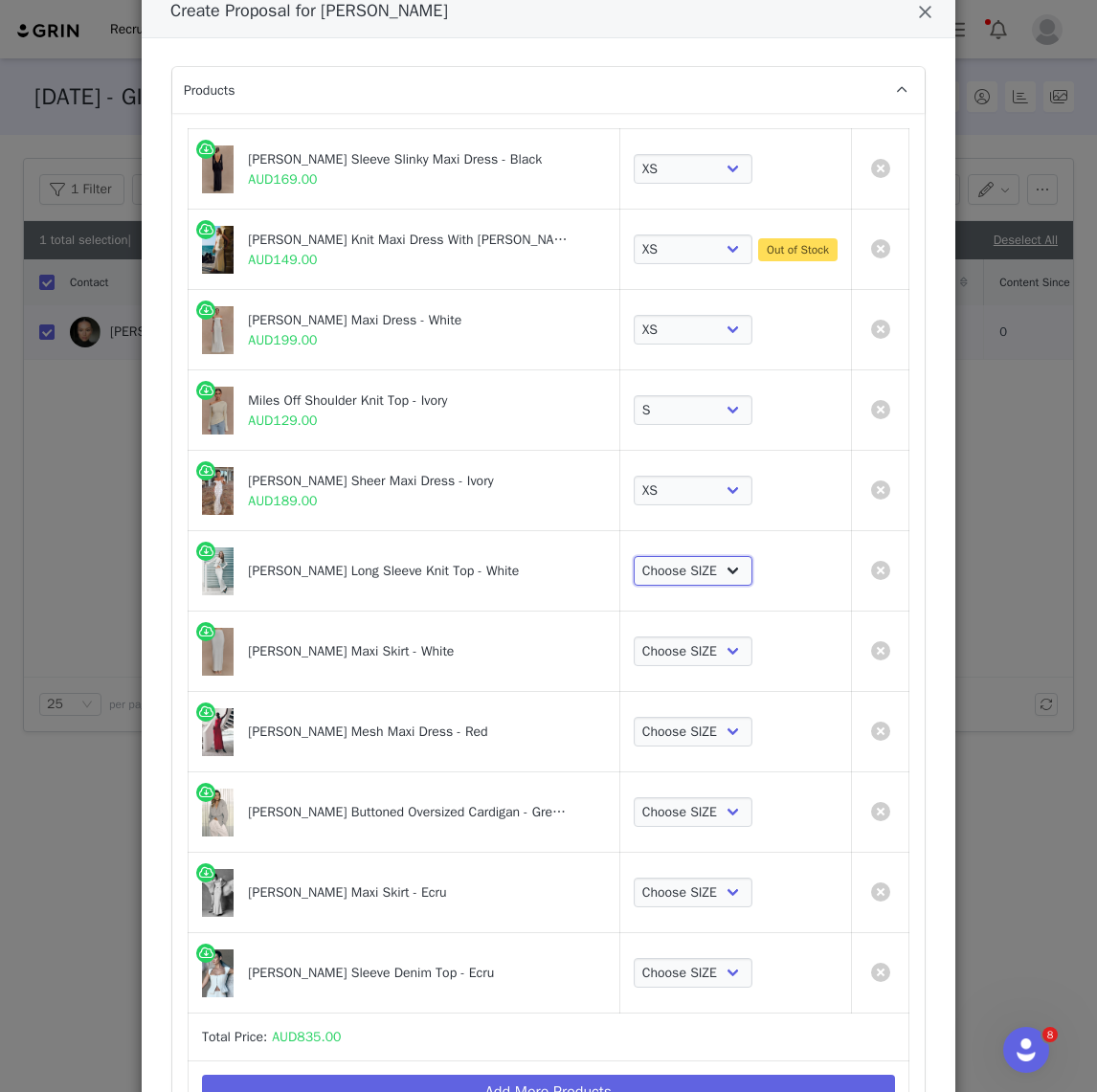 select on "26598492" 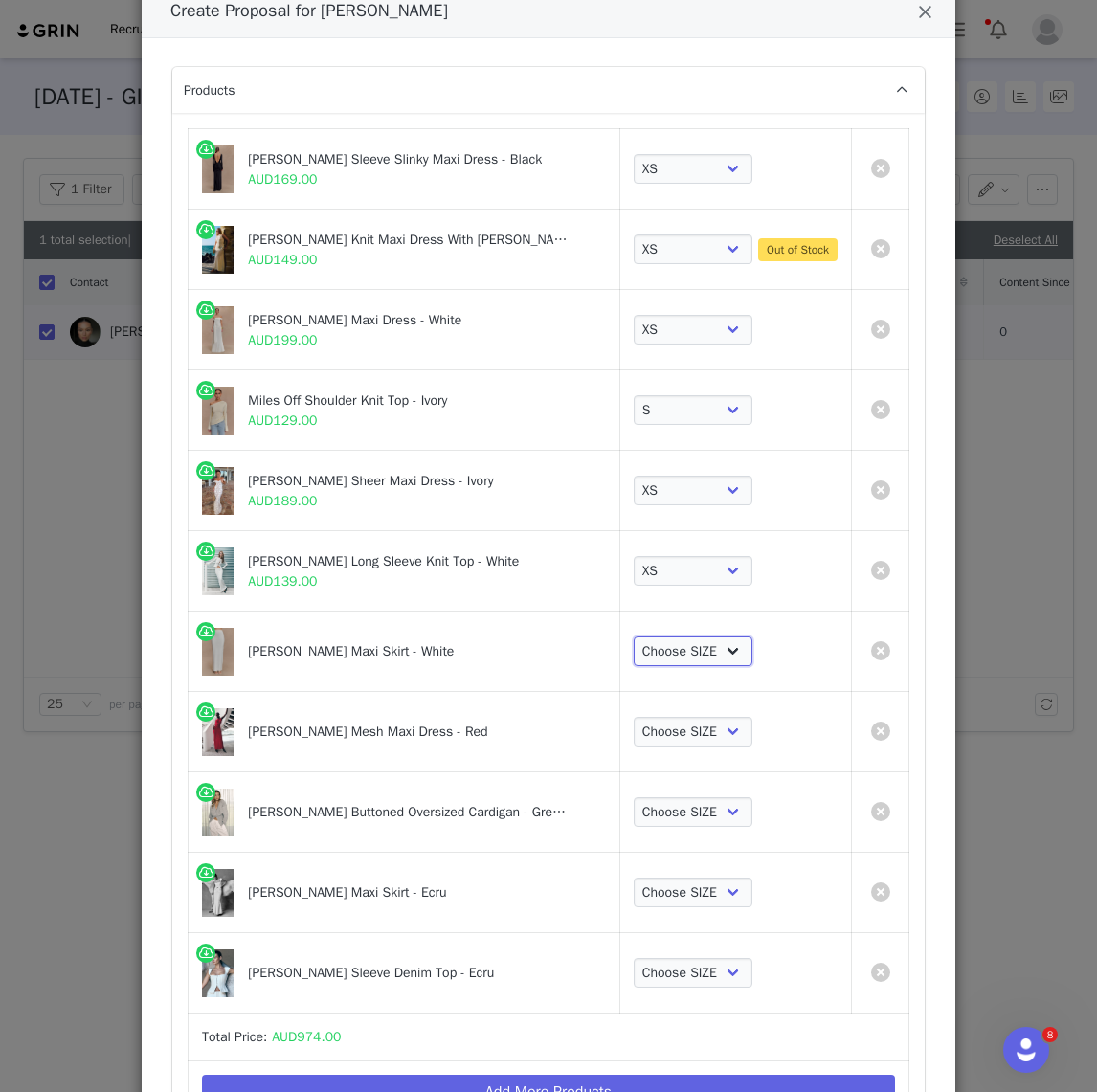 click on "Choose SIZE  XXS   XS   S   M   L   XL   XXL   3XL" at bounding box center (693, 652) 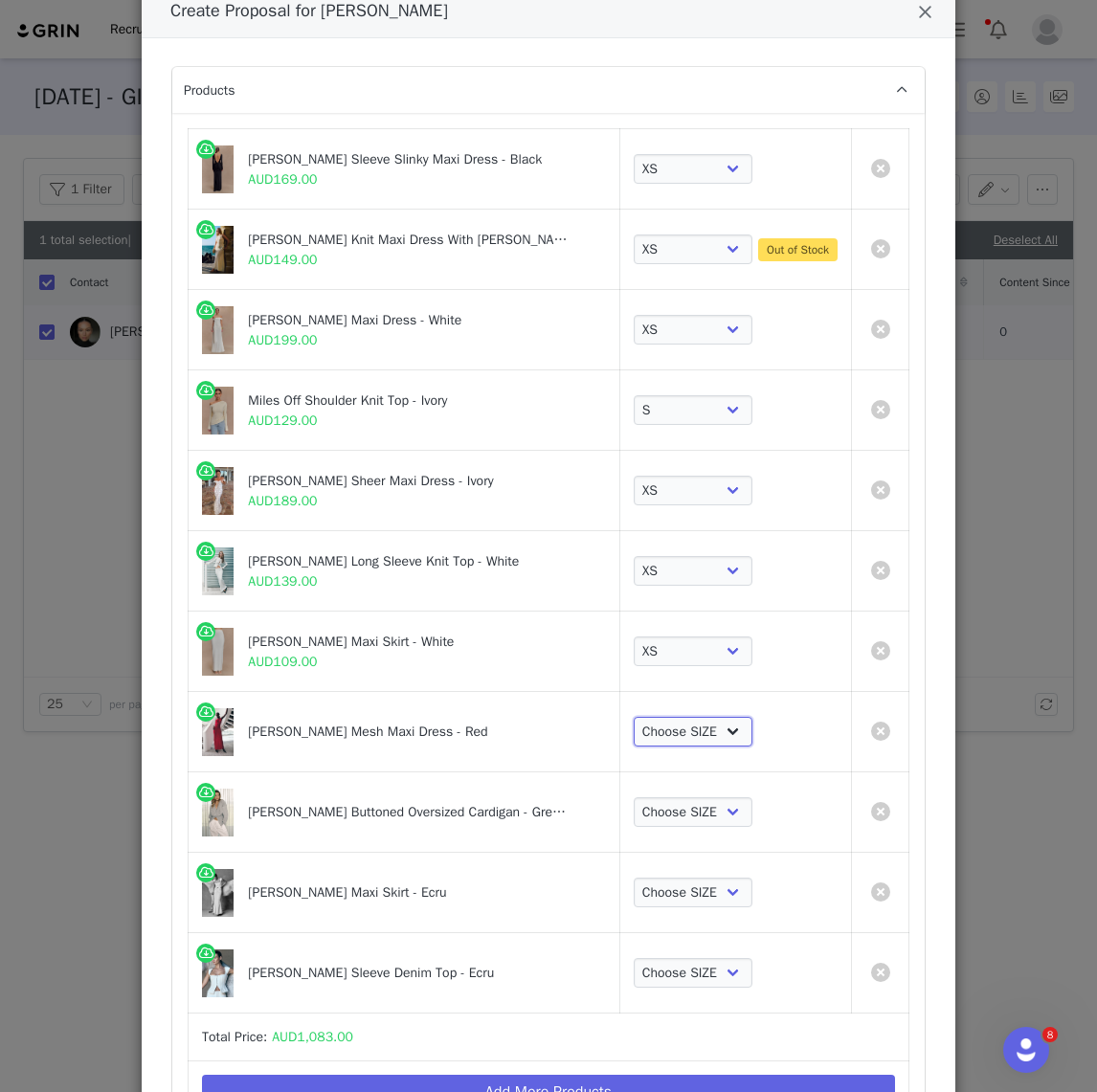 click on "Choose SIZE  XXS   XS   S   M   L   XL   XXL   3XL" at bounding box center (693, 732) 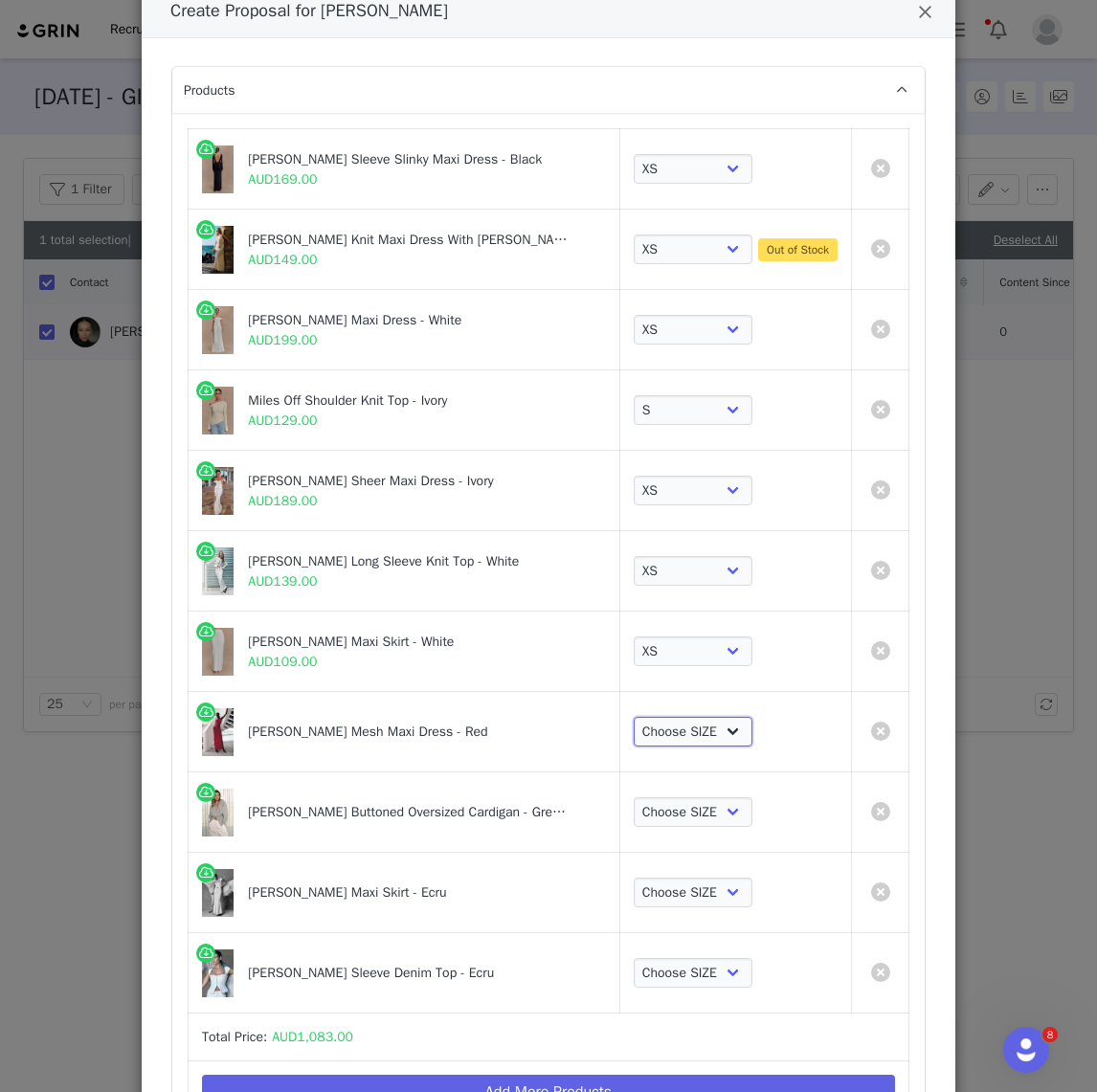 select on "26245381" 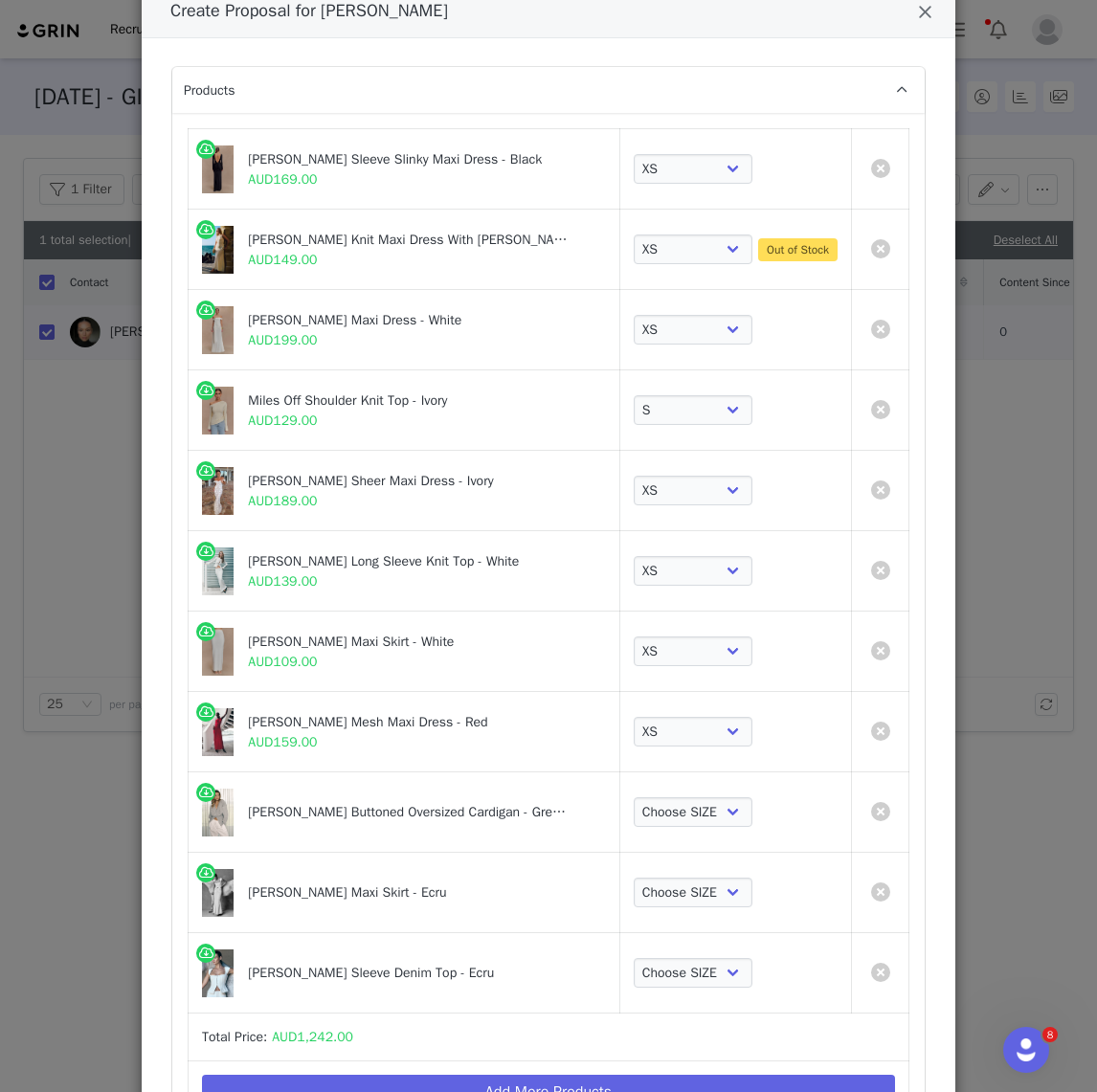click on "Choose SIZE  XXS   XS   S   M   L   XL   XXL   3XL" at bounding box center (736, 893) 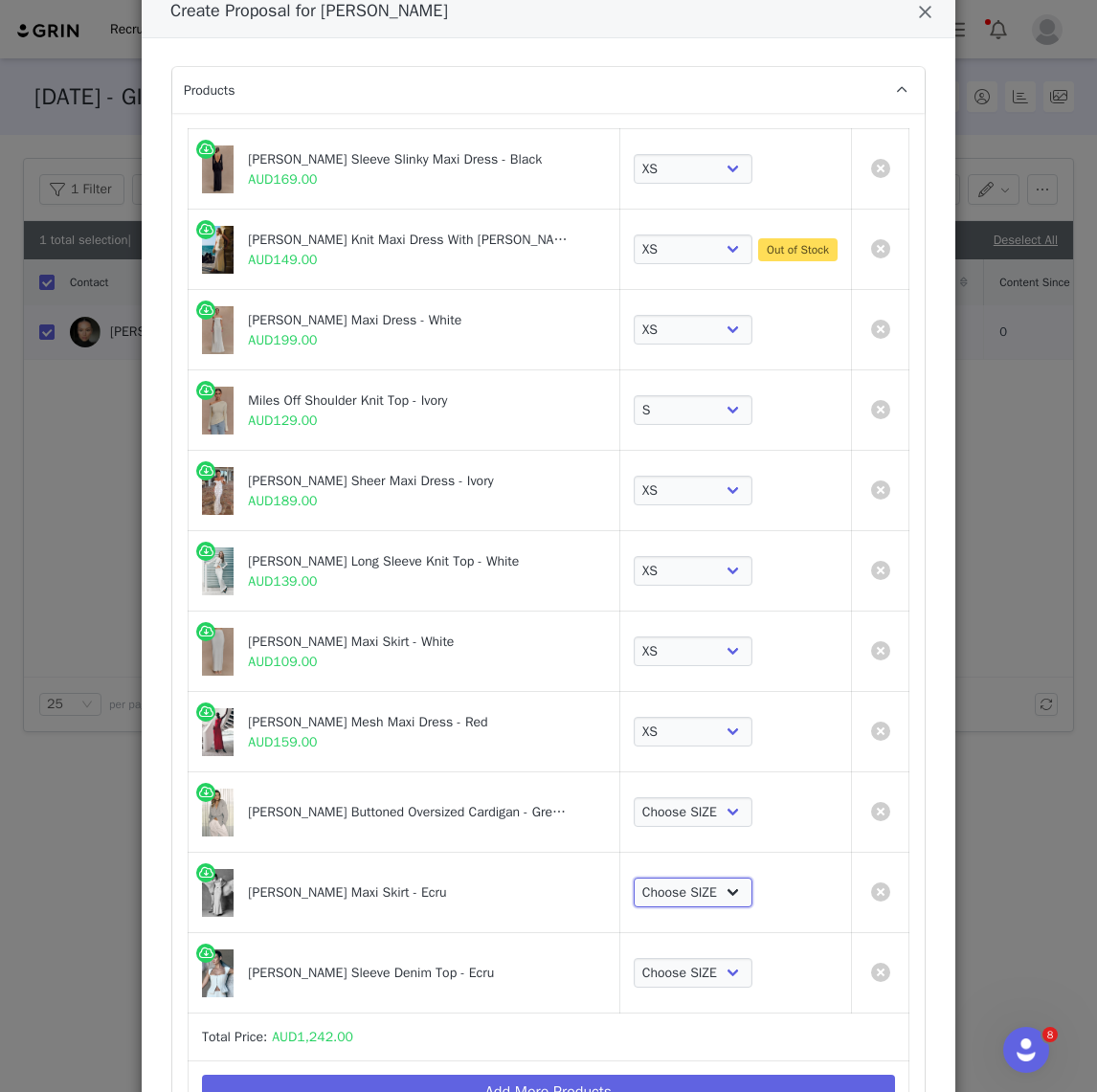 click on "Choose SIZE  XXS   XS   S   M   L   XL   XXL   3XL" at bounding box center (693, 893) 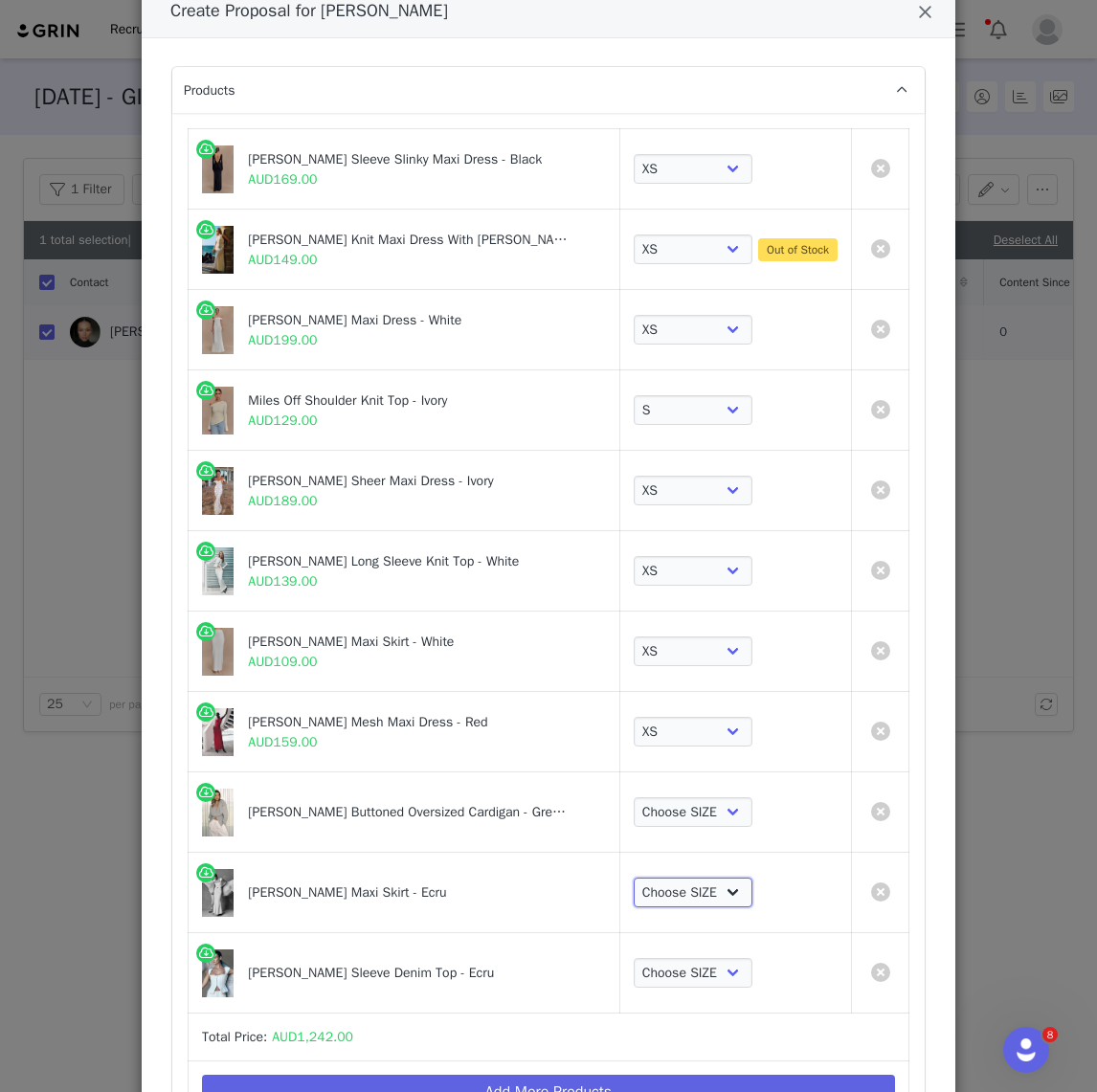 select on "26200606" 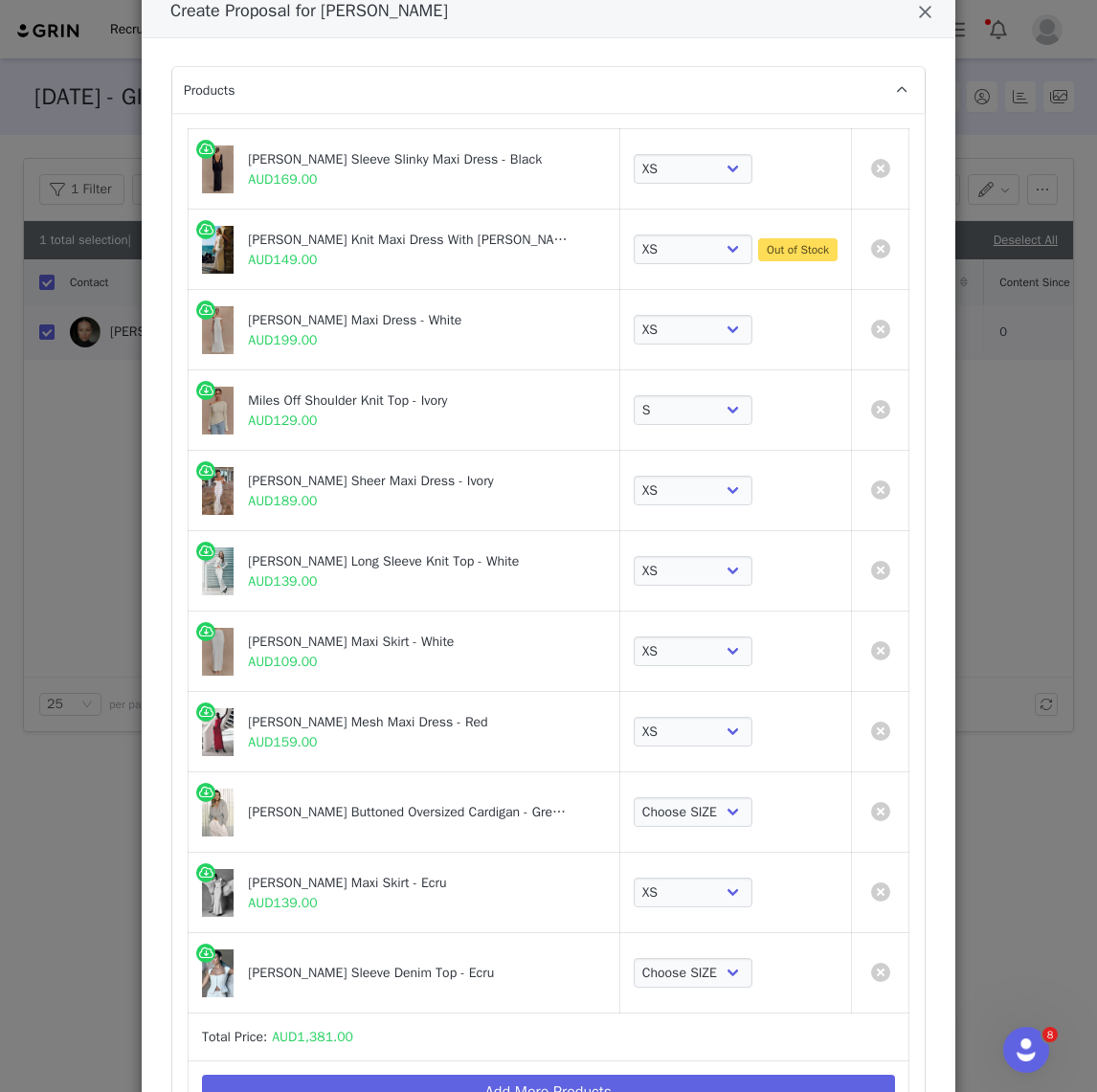 click on "Choose SIZE  XXS   XS   S   M   L   XL   XXL   3XL" at bounding box center (736, 973) 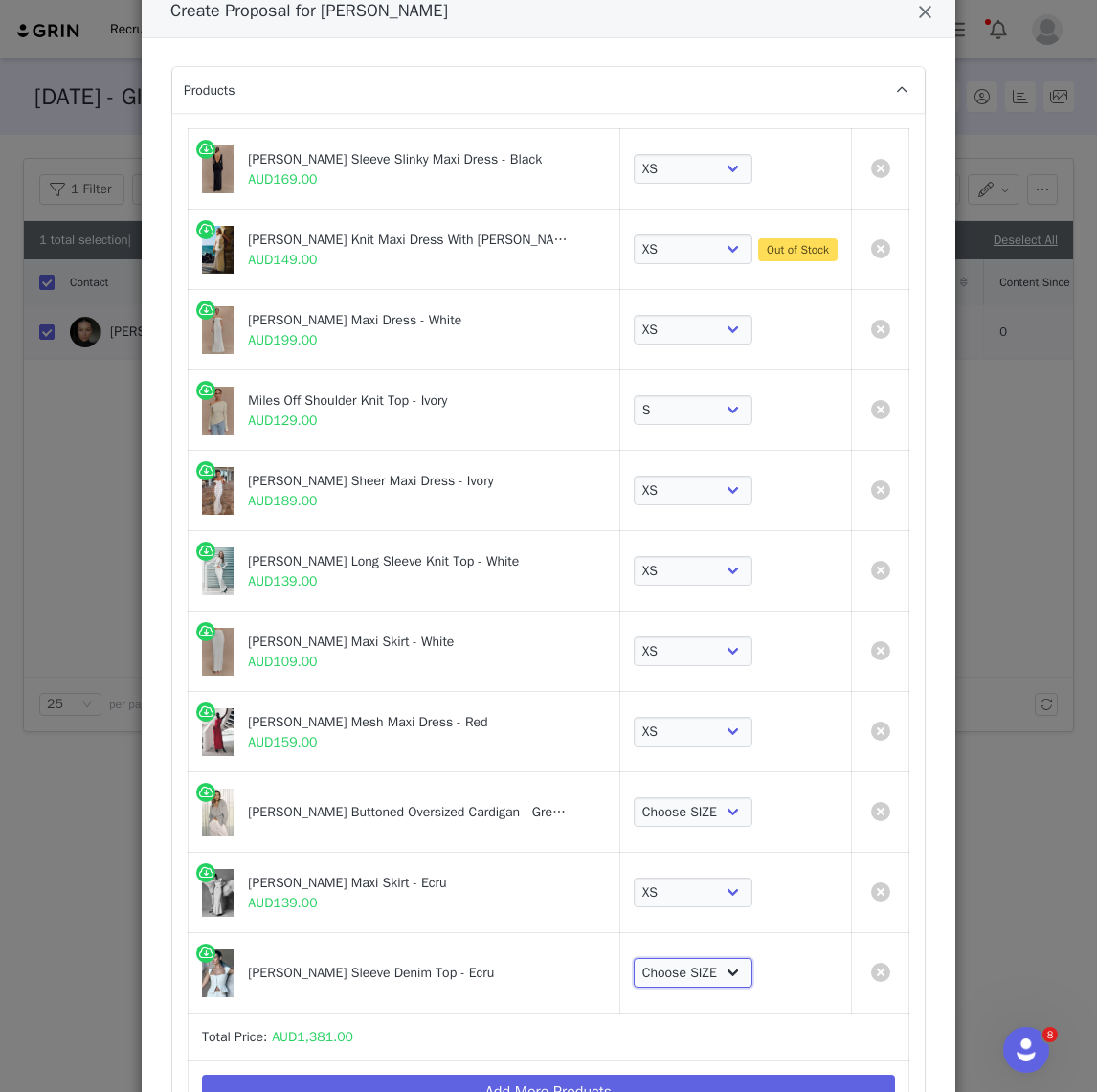 click on "Choose SIZE  XXS   XS   S   M   L   XL   XXL   3XL" at bounding box center (693, 973) 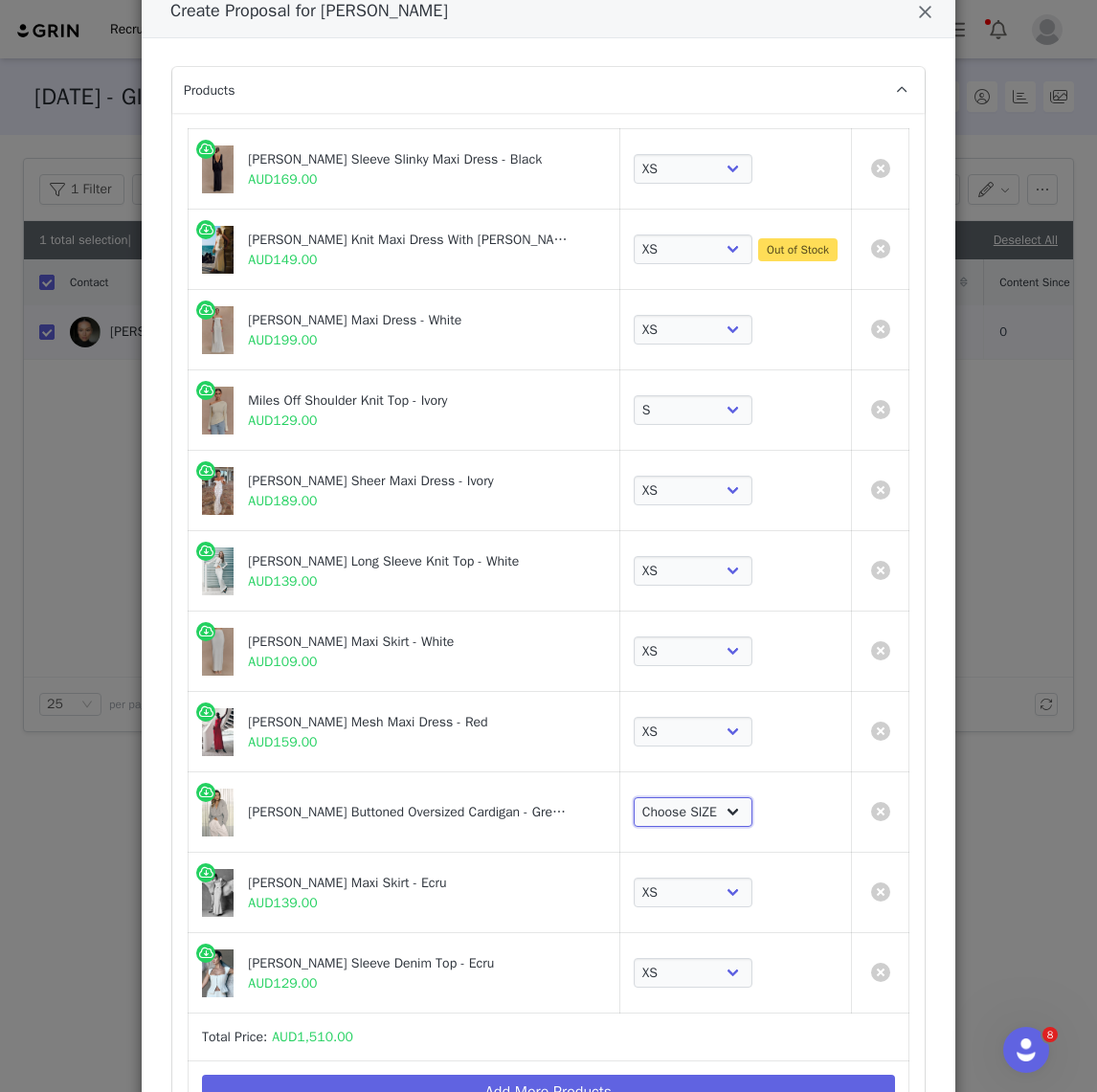 click on "Choose SIZE  XS   S   M   L   XL   XXL" at bounding box center (693, 813) 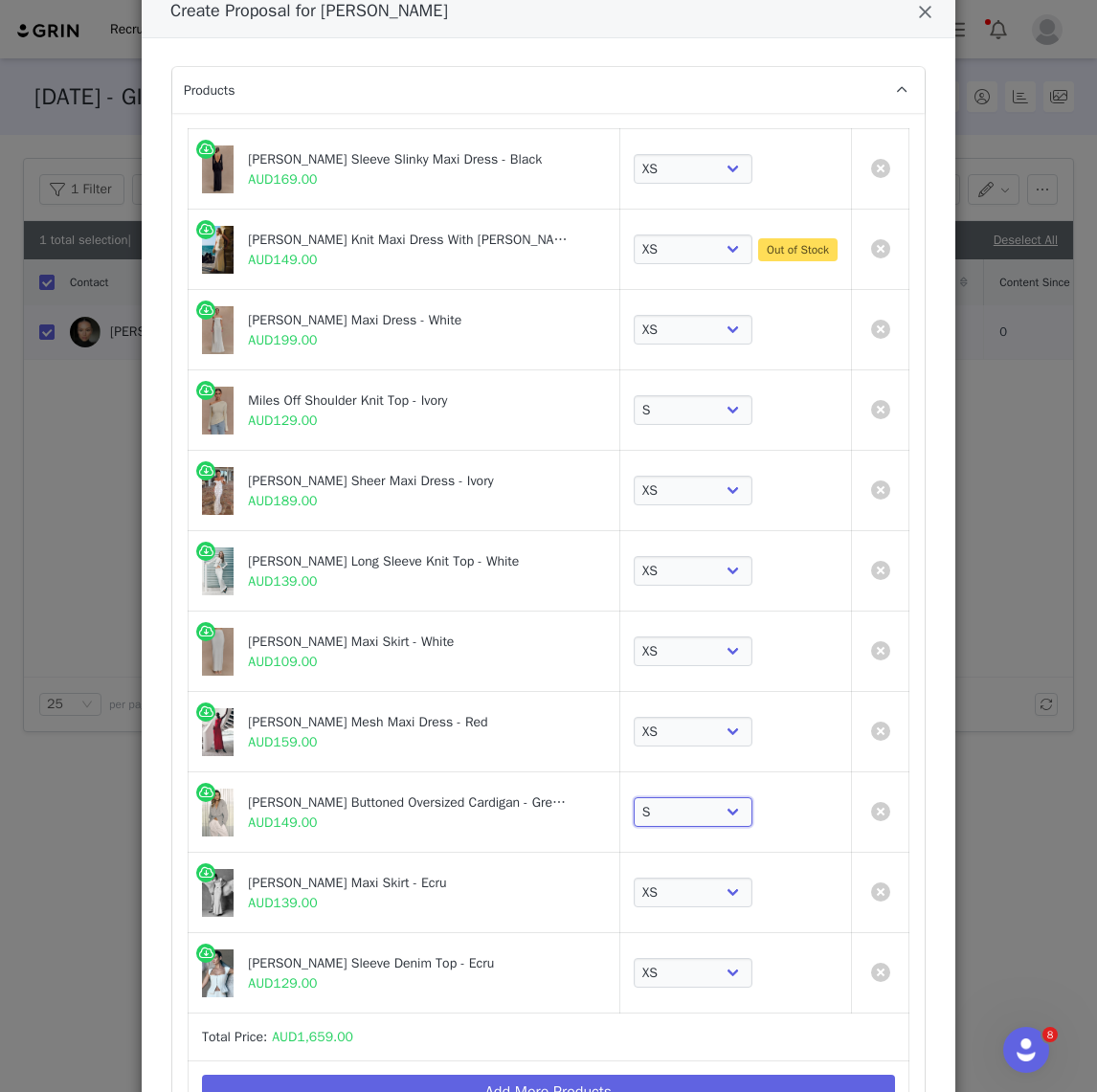 scroll, scrollTop: 138, scrollLeft: 0, axis: vertical 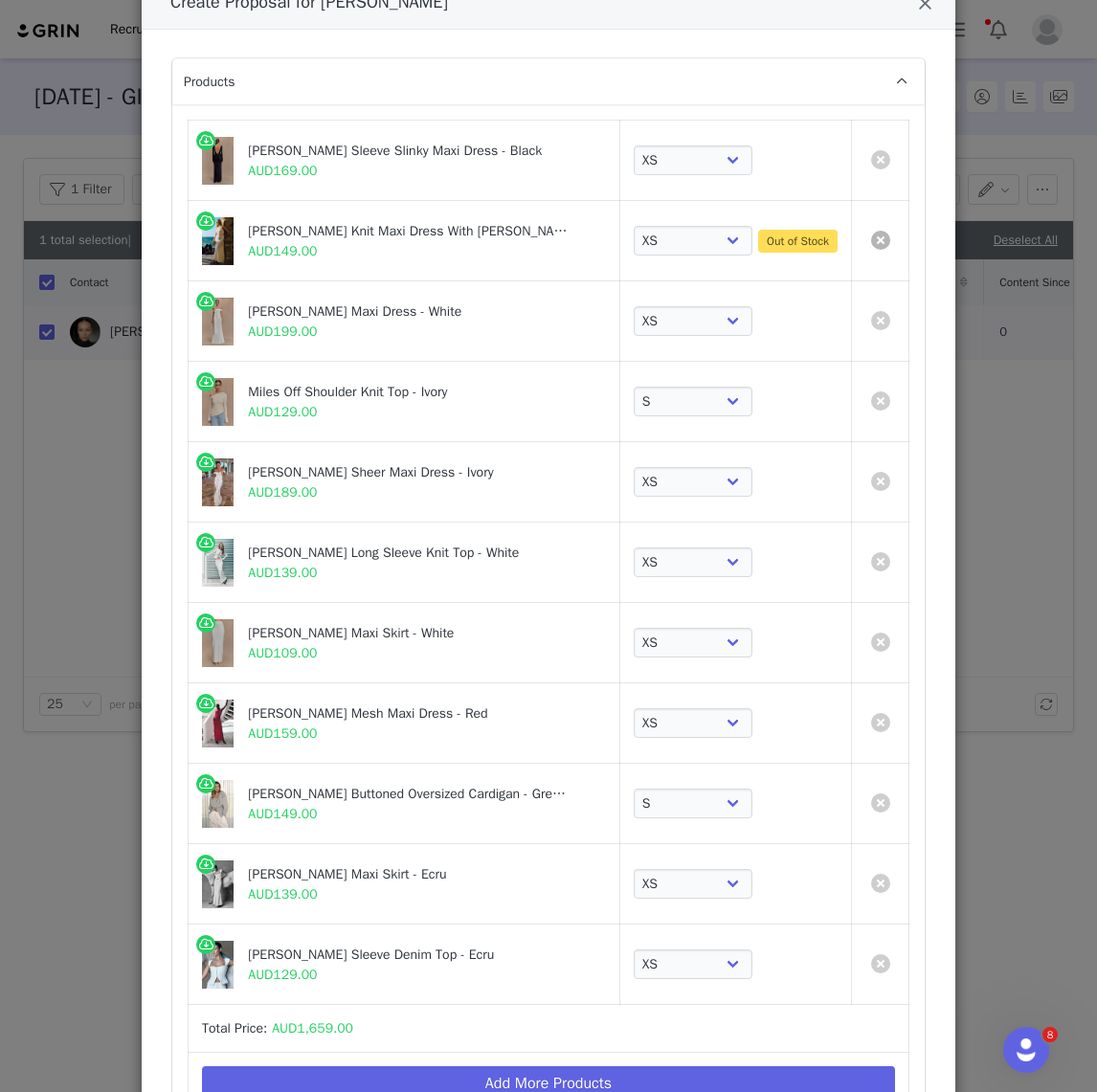 click at bounding box center (881, 240) 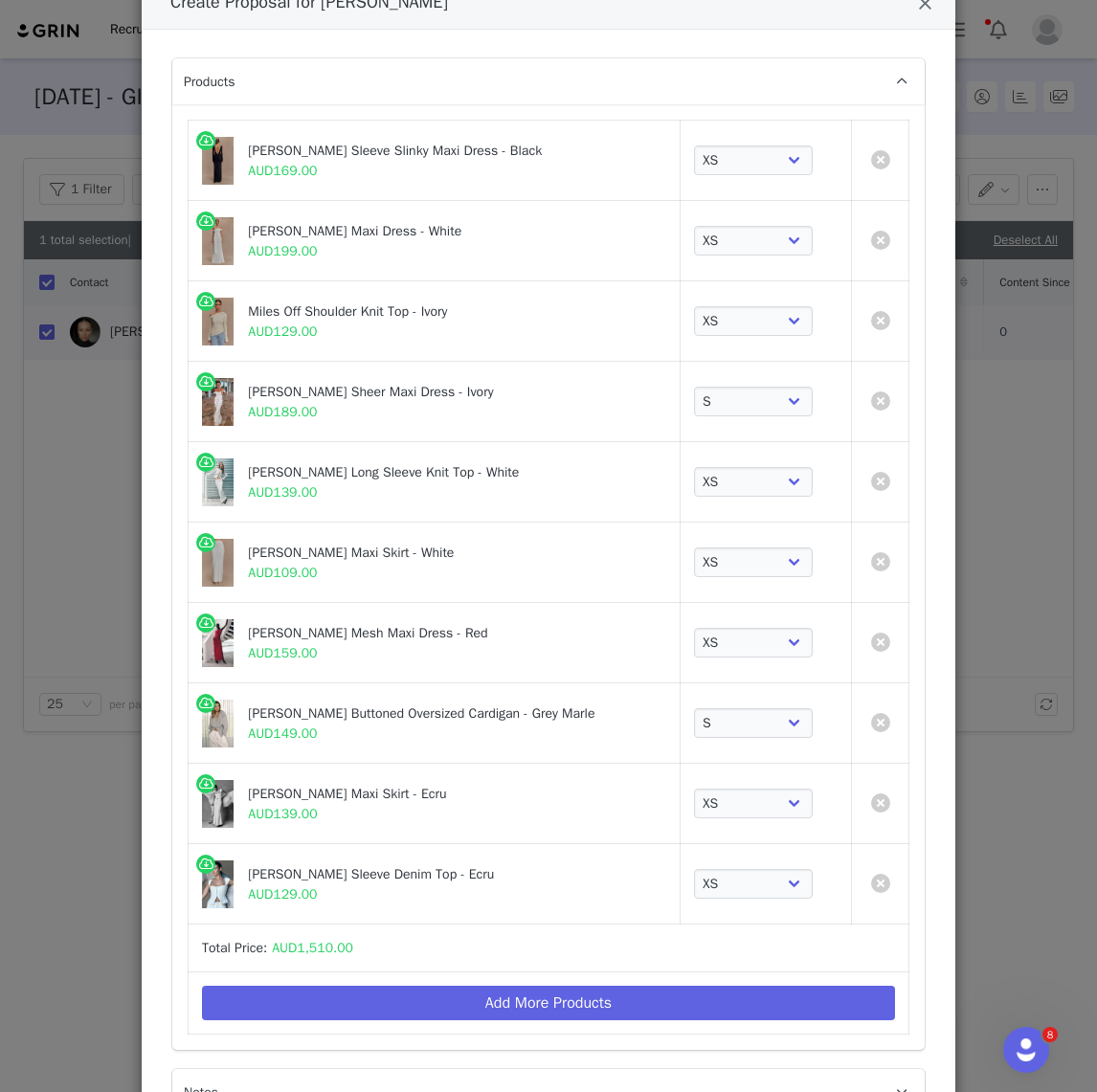 click at bounding box center (881, 322) 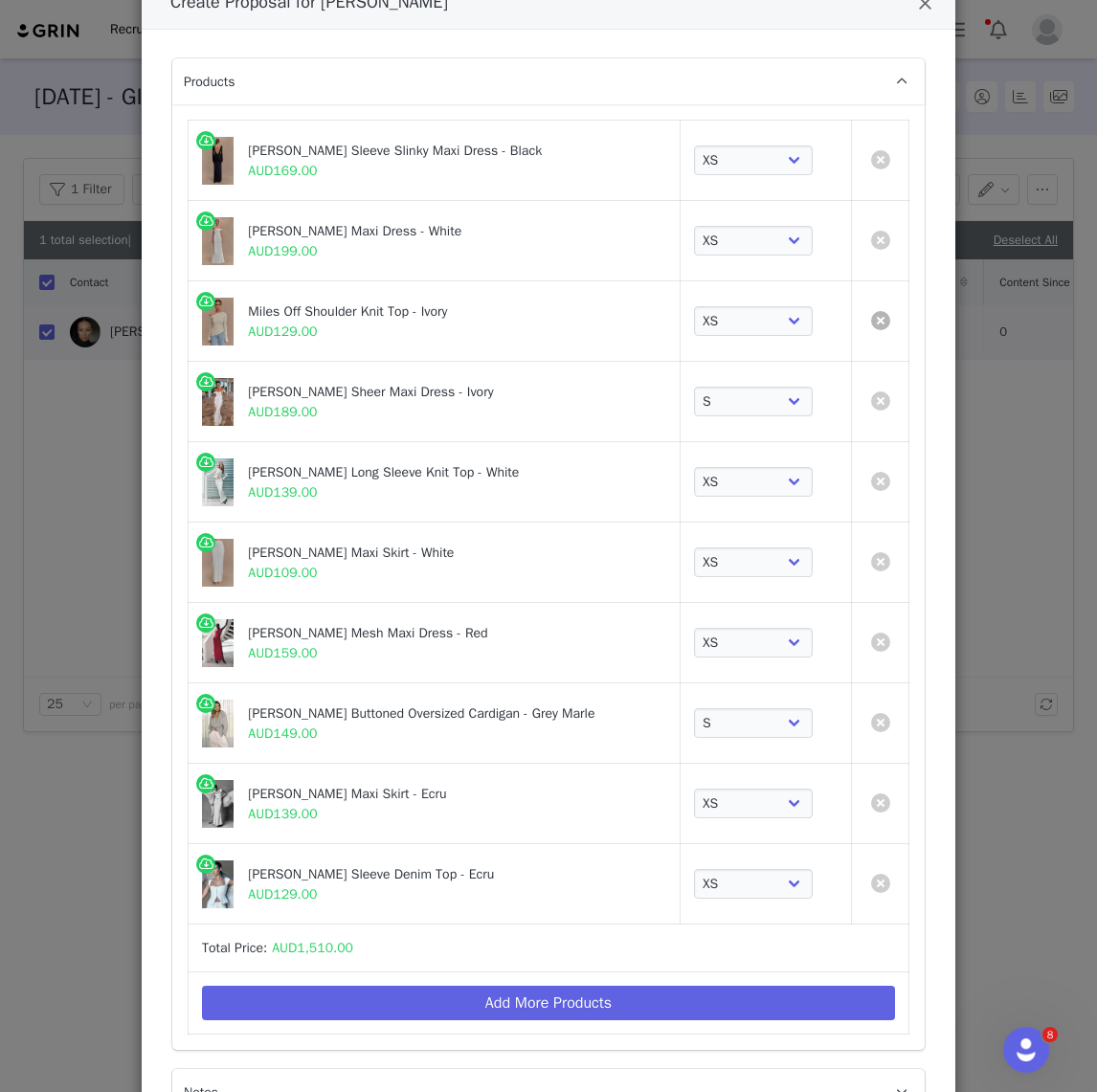 click at bounding box center (881, 321) 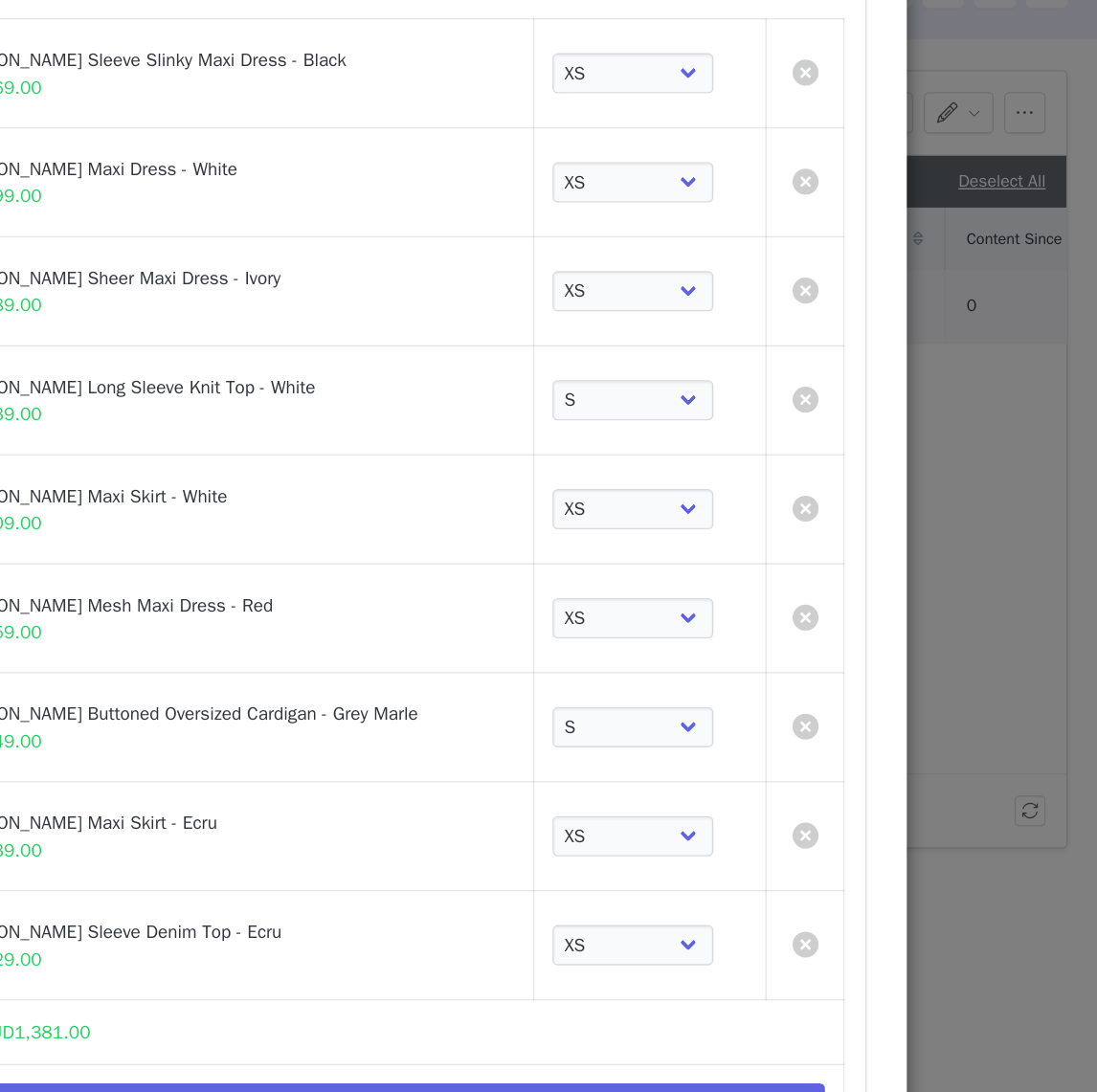 scroll, scrollTop: 0, scrollLeft: 0, axis: both 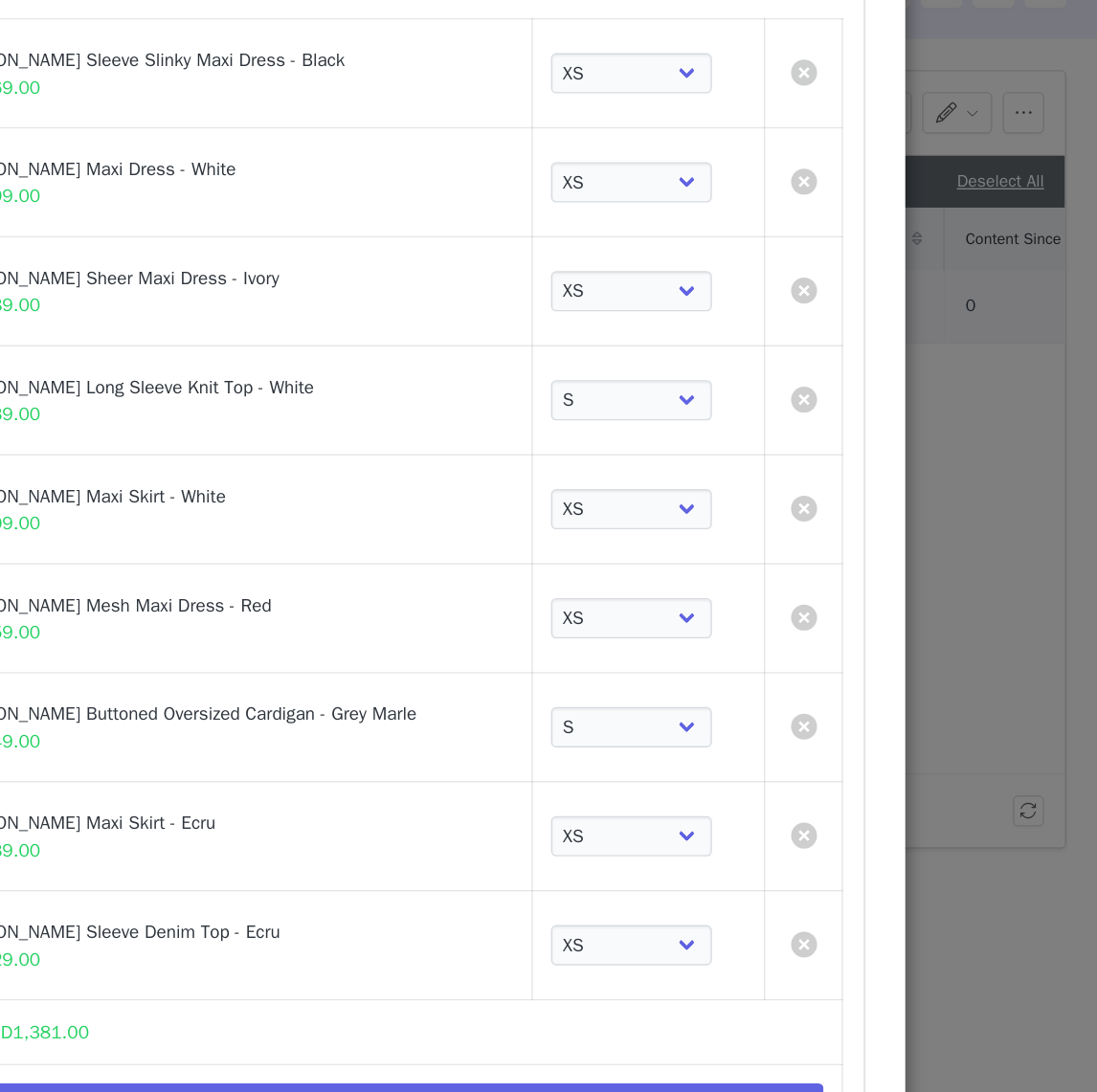click at bounding box center [881, 643] 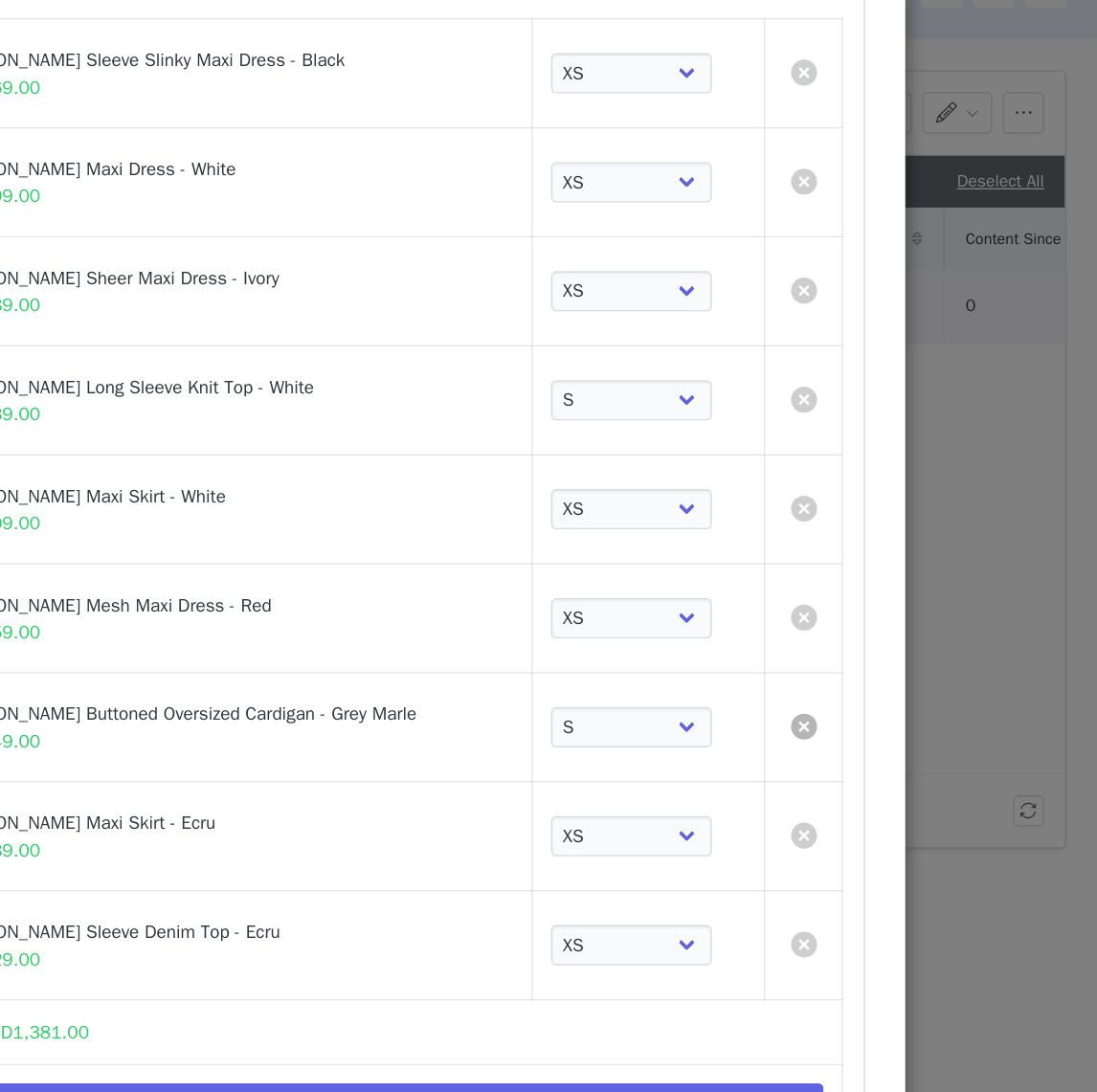 click at bounding box center [881, 642] 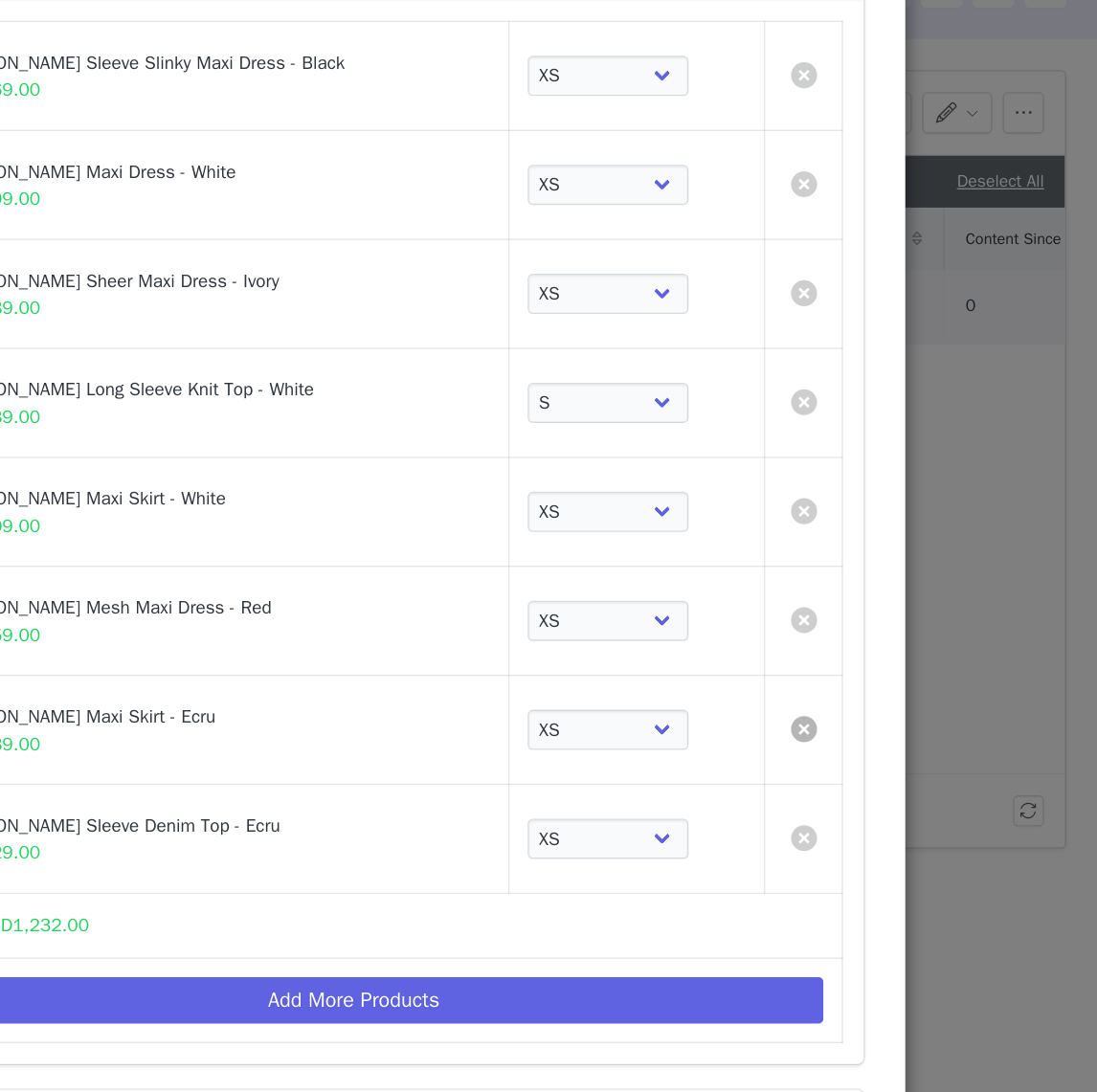 scroll, scrollTop: 132, scrollLeft: 0, axis: vertical 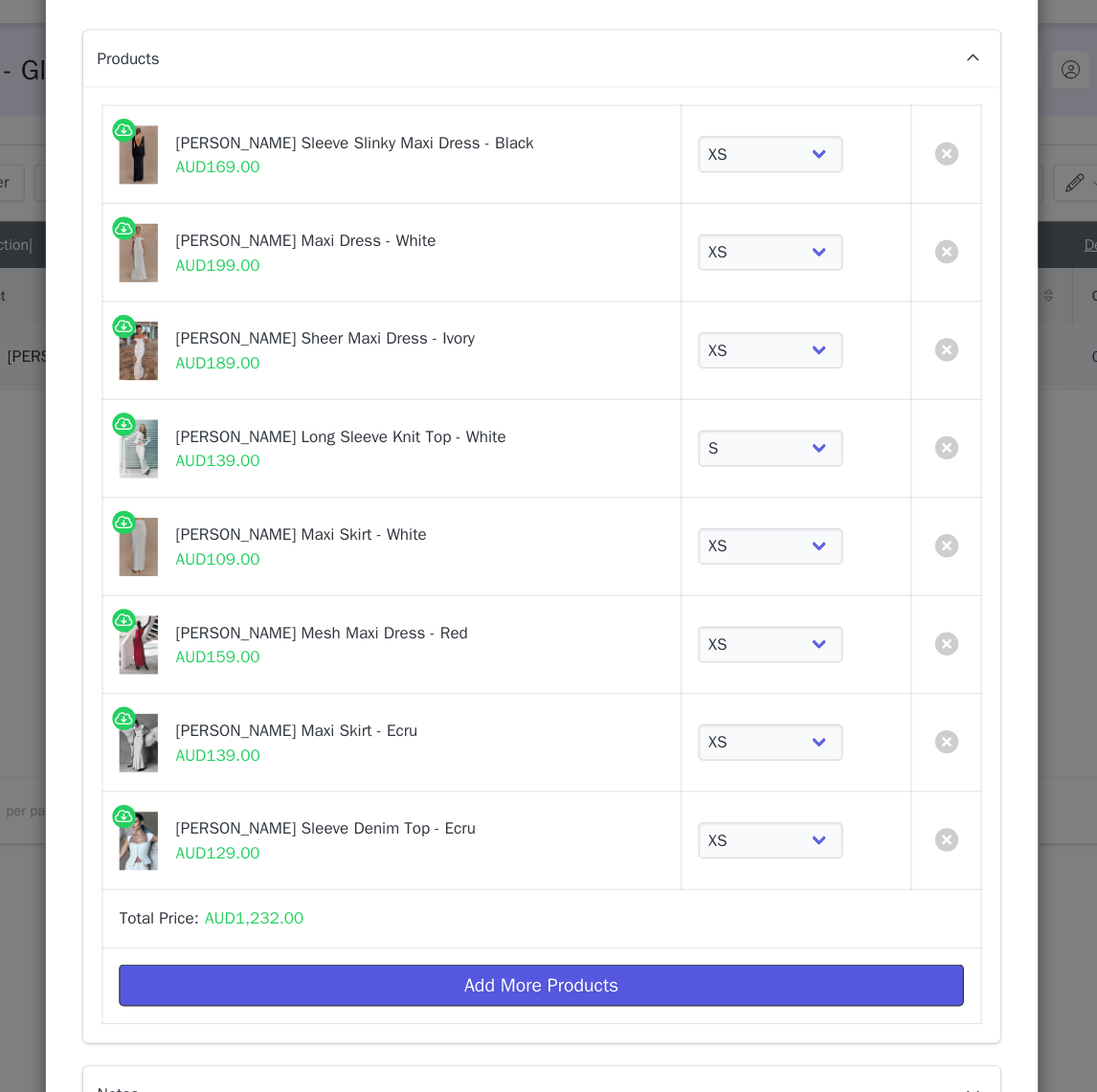click on "Add More Products" at bounding box center (548, 848) 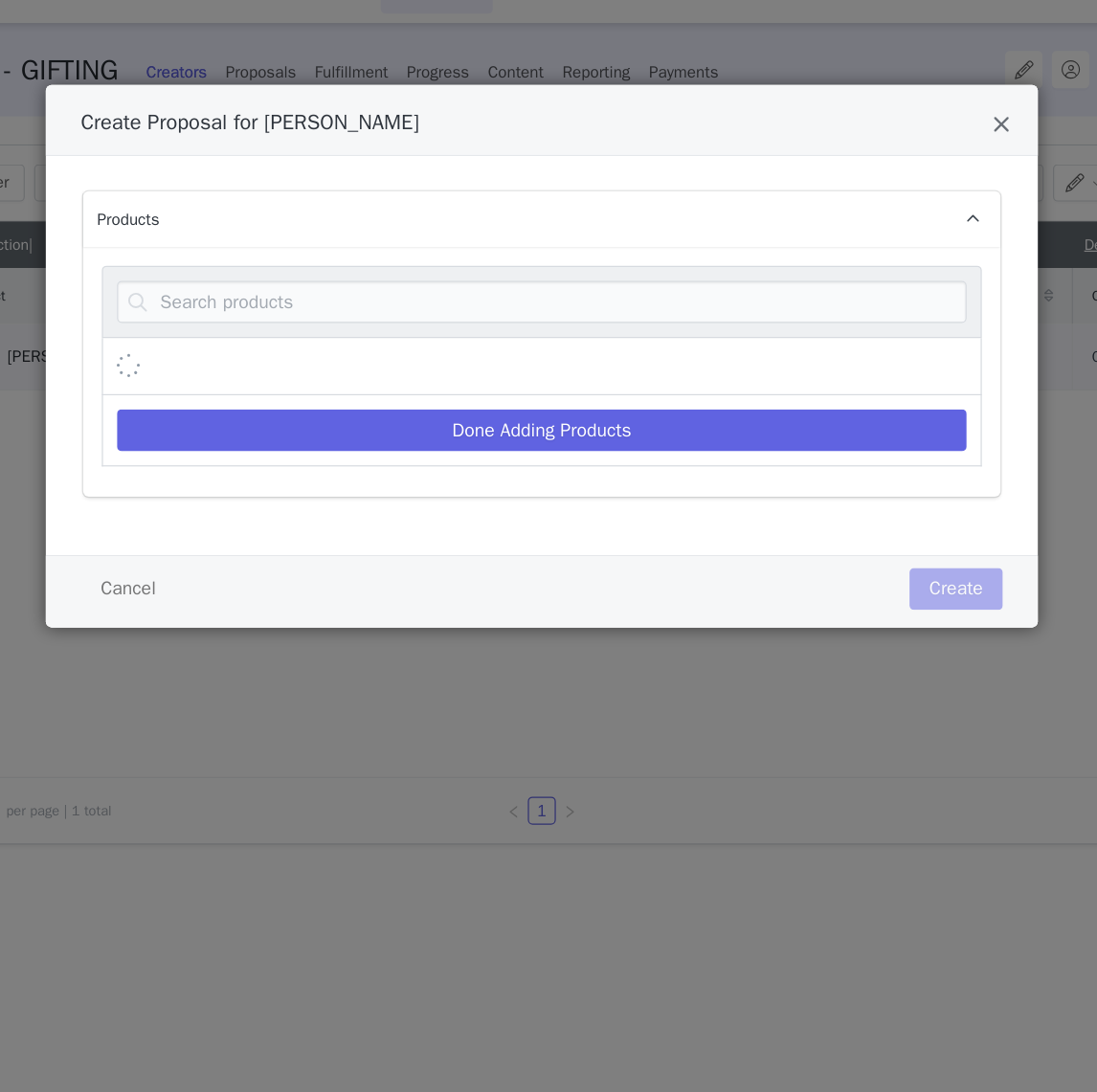 scroll, scrollTop: 0, scrollLeft: 0, axis: both 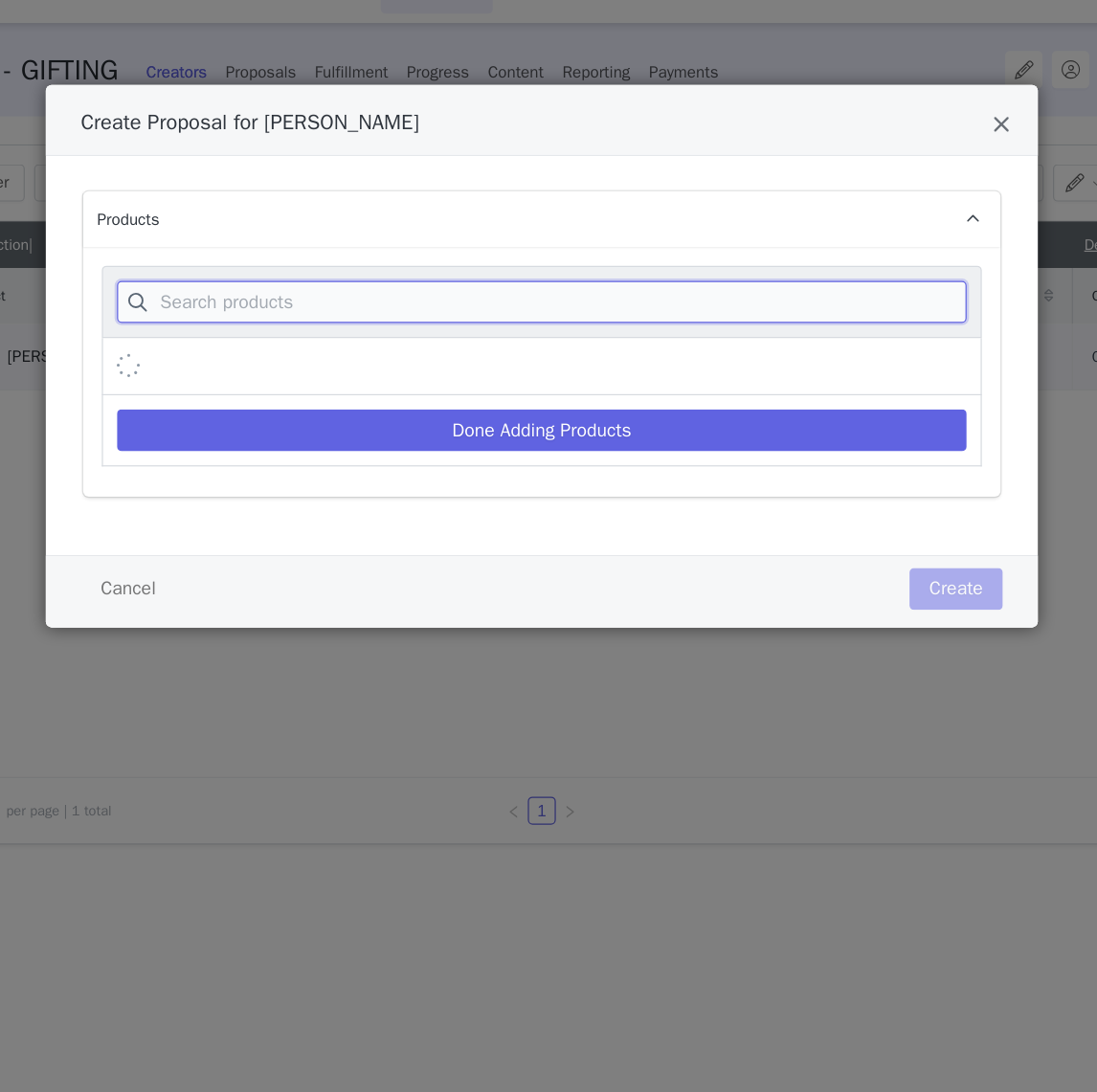 click at bounding box center [548, 287] 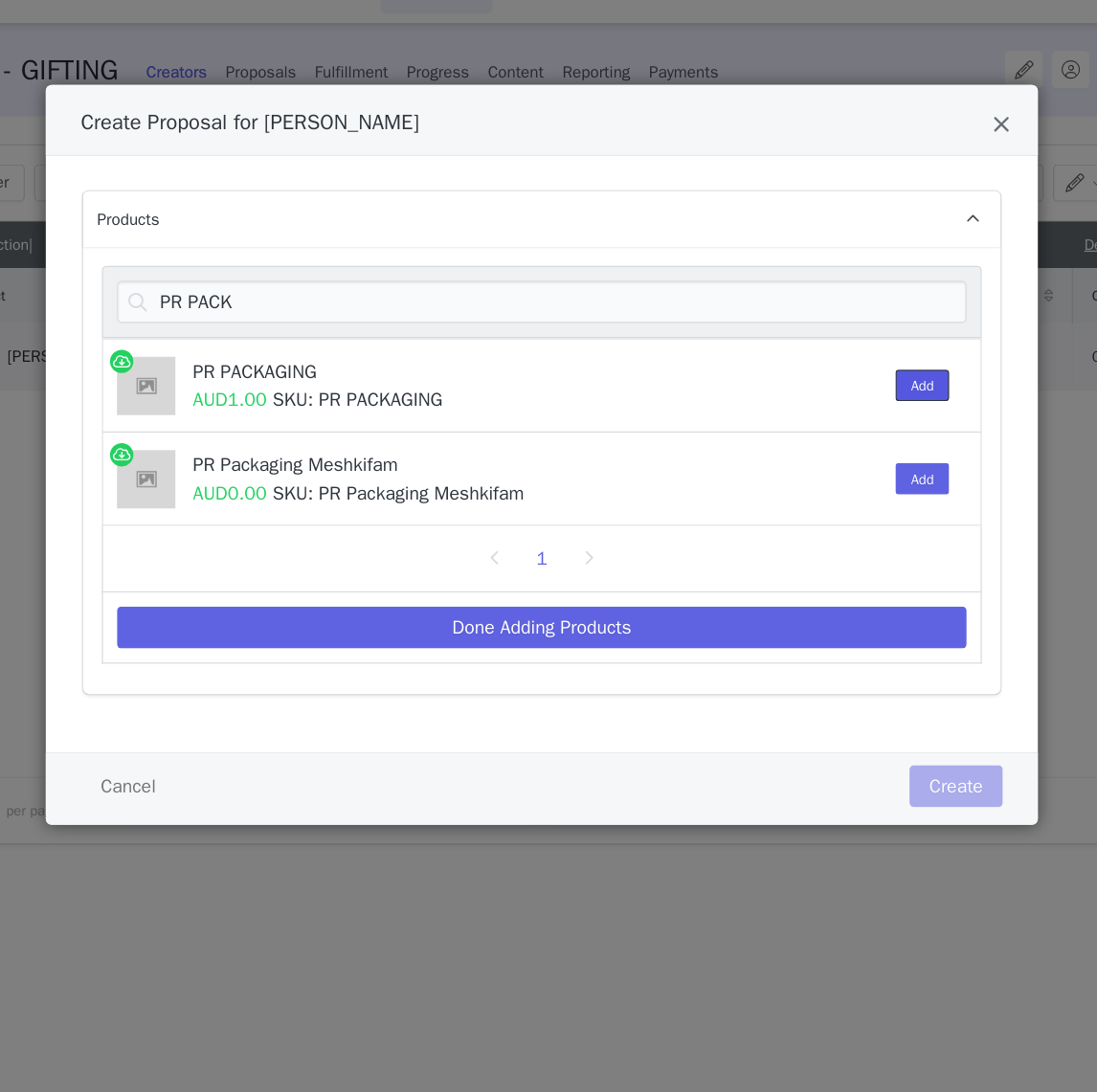 click on "Add" at bounding box center [861, 355] 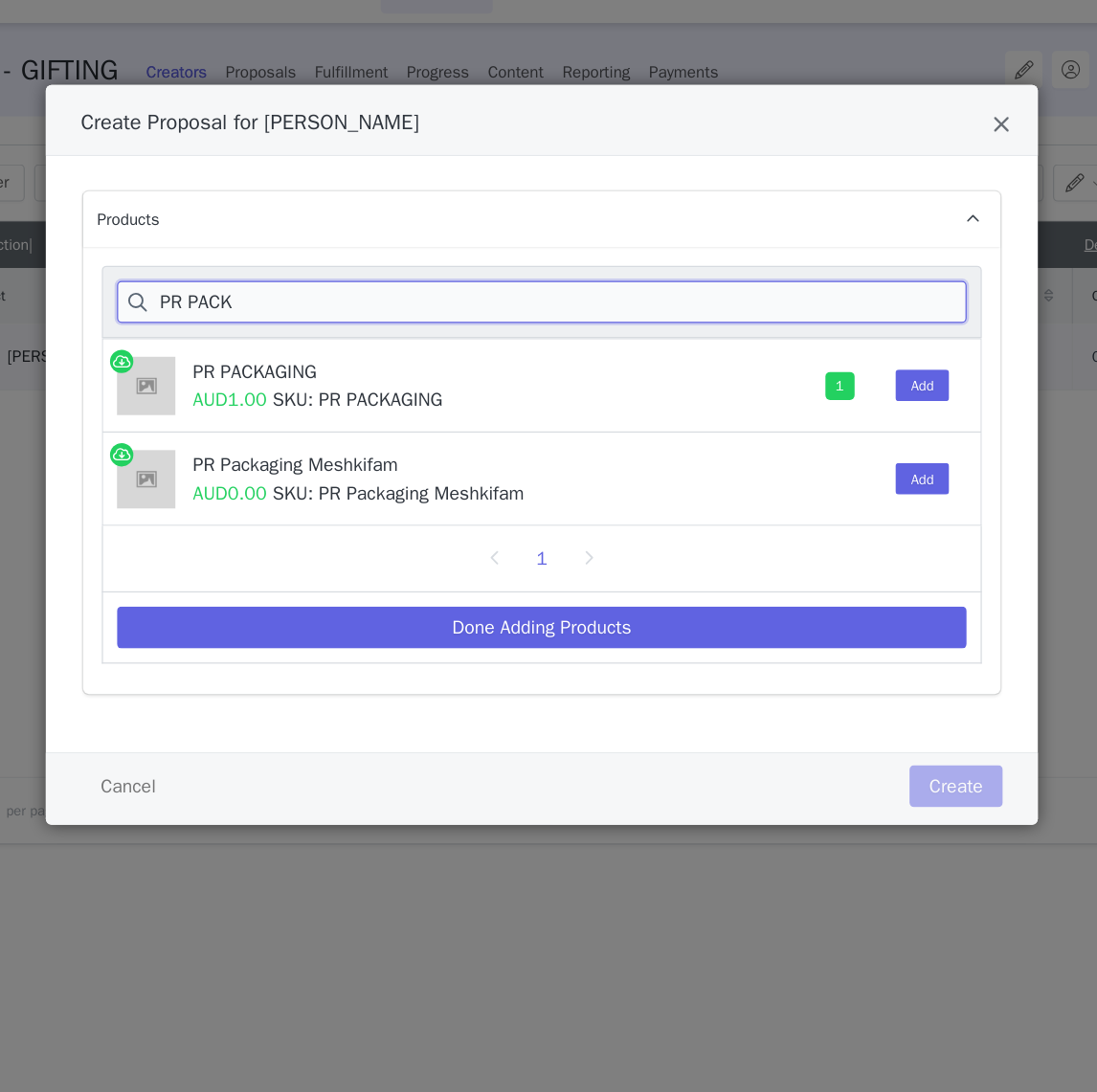 click on "PR PACK" at bounding box center [548, 287] 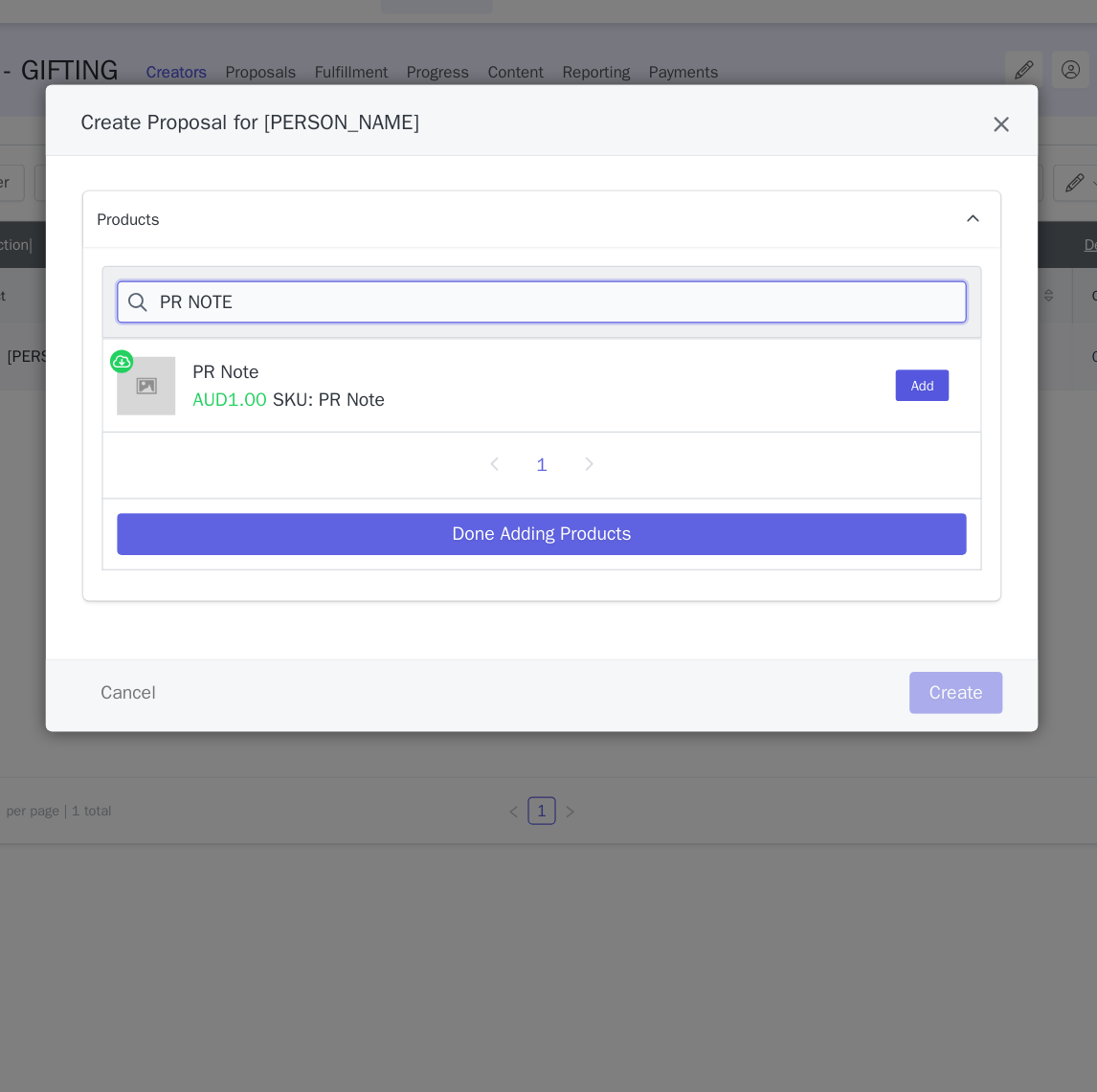 type on "PR NOTE" 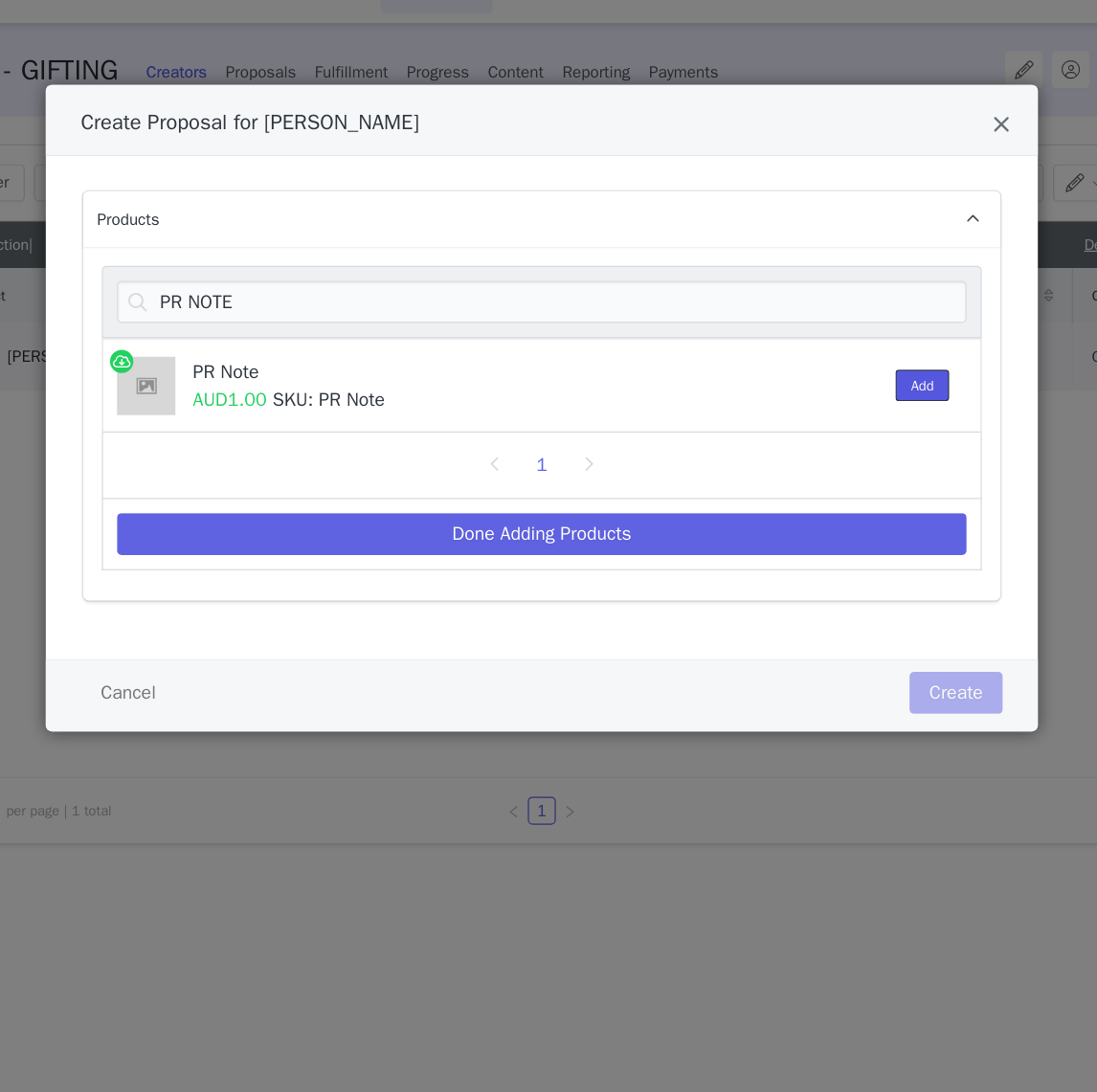 click on "Add" at bounding box center (861, 355) 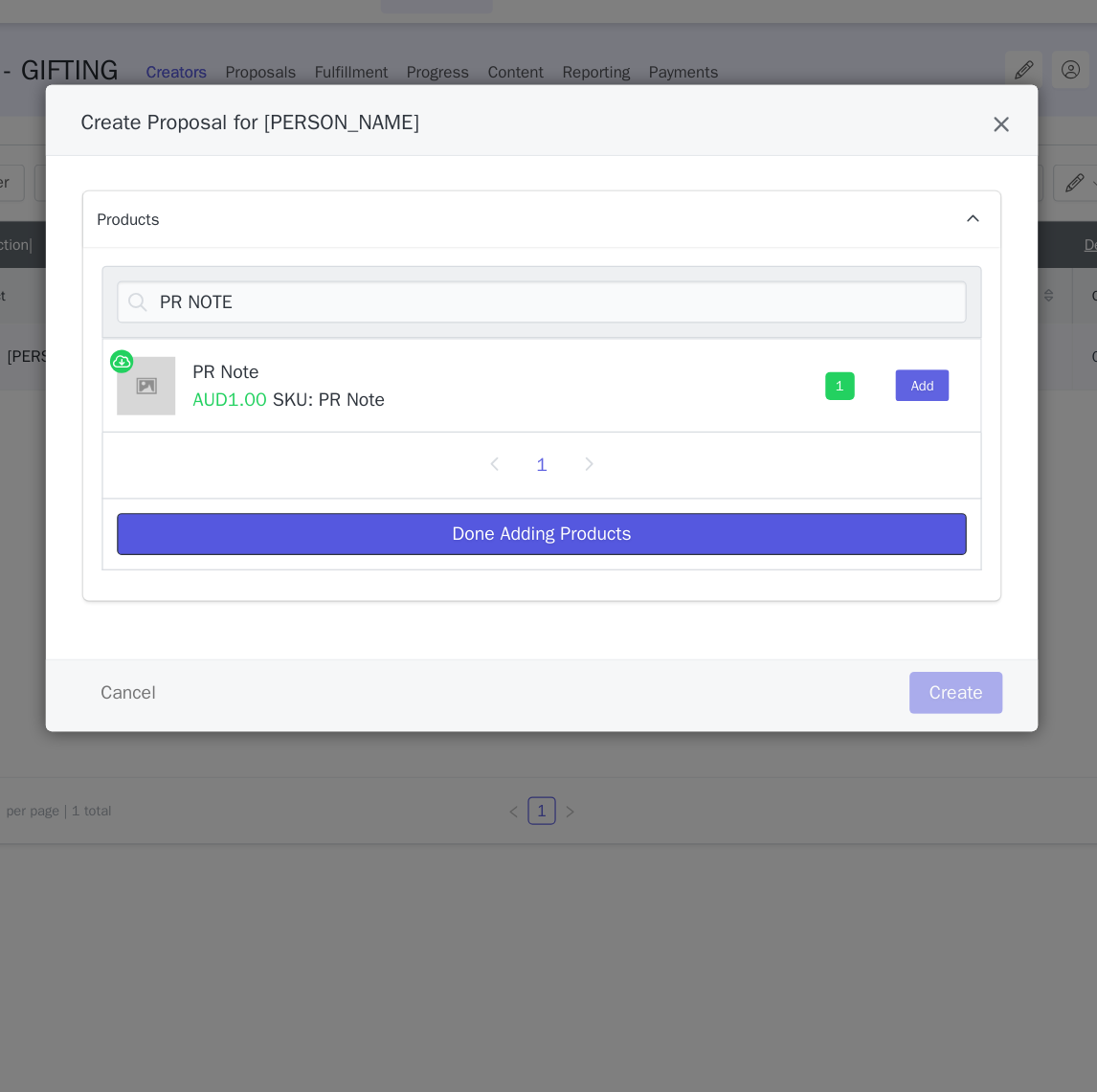 click on "Done Adding Products" at bounding box center [548, 478] 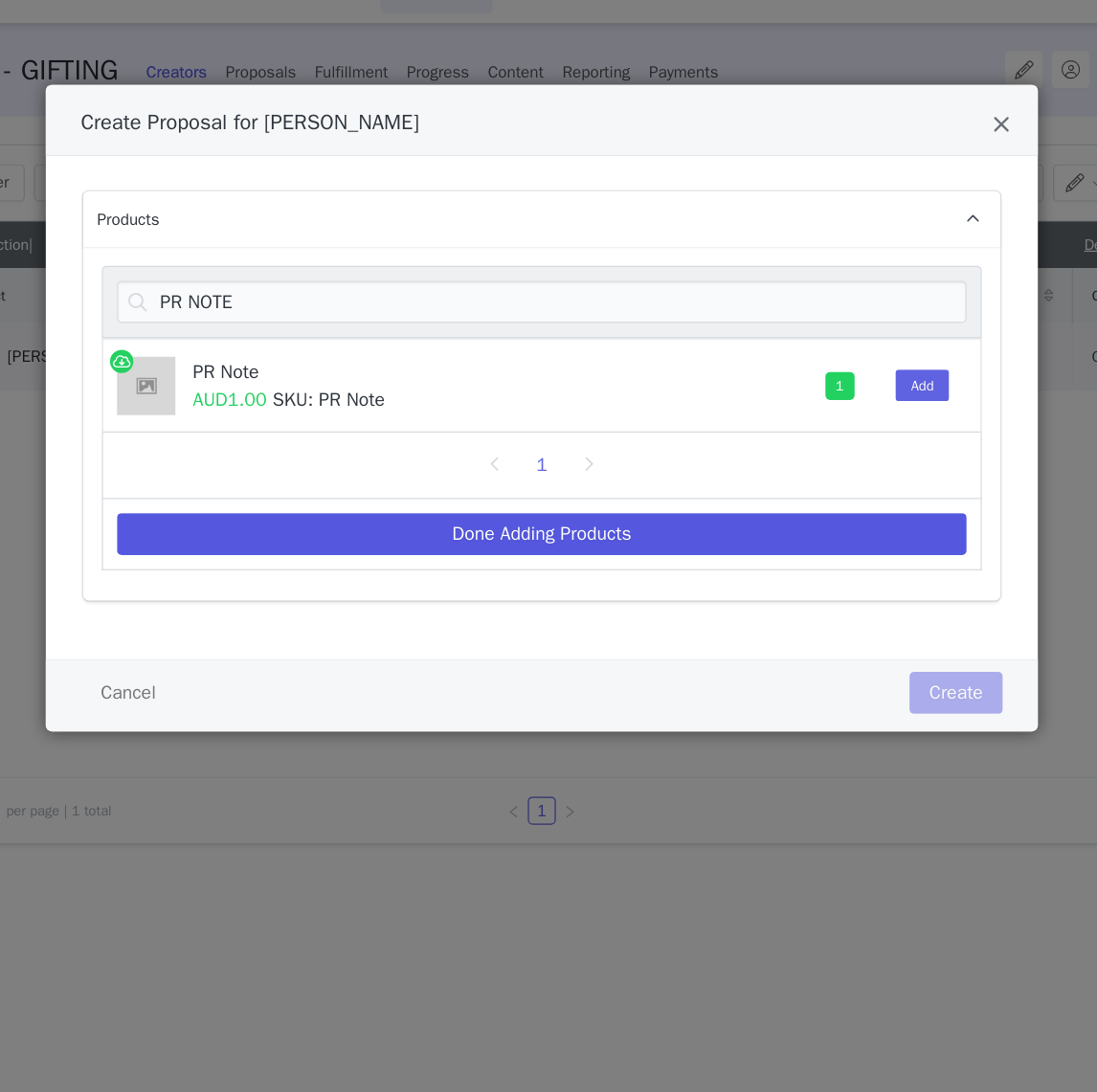 select on "26558007" 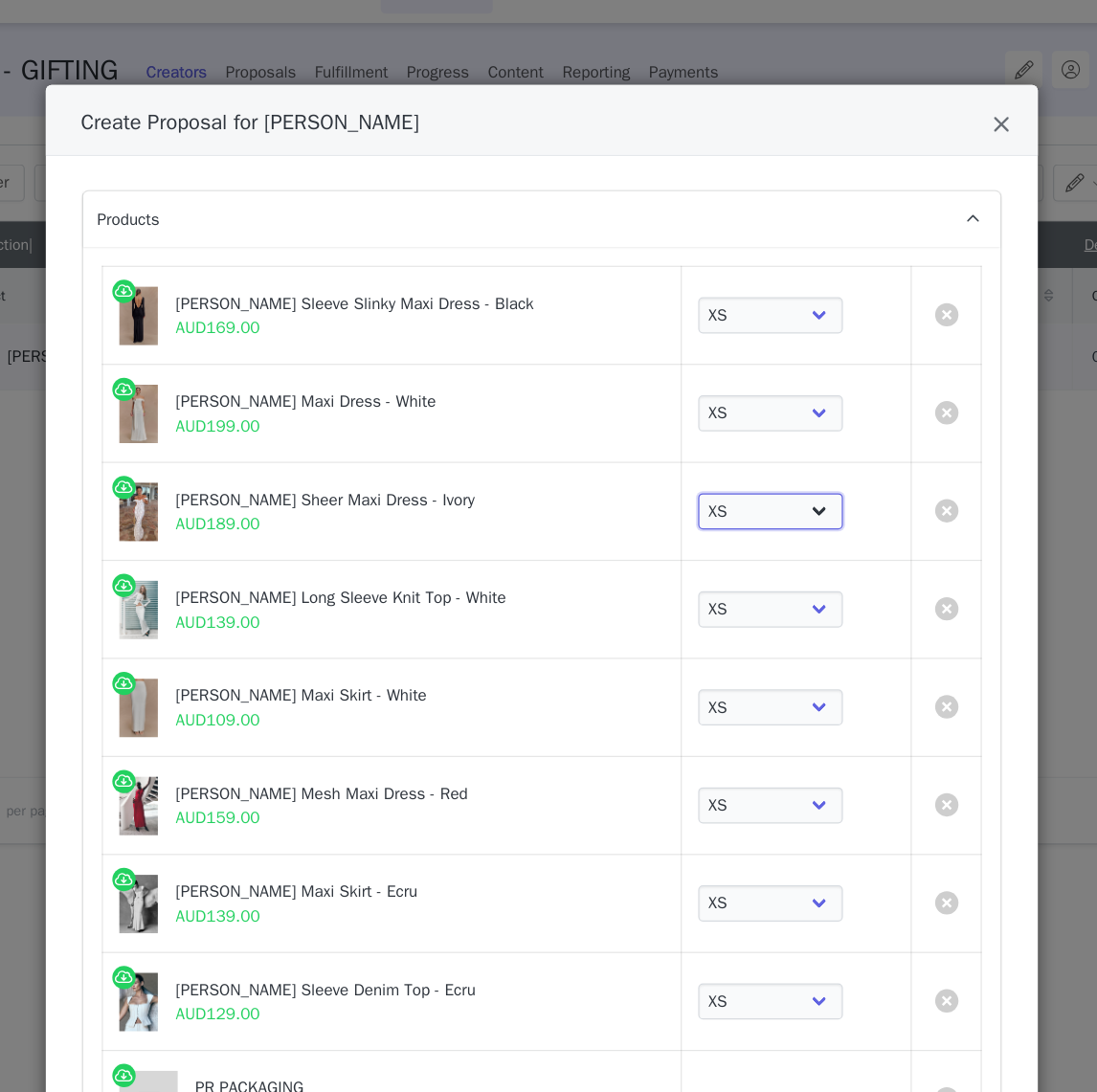 click on "Choose SIZE  XXS   XS   S   M   L   XL   XXL   3XL" at bounding box center [736, 459] 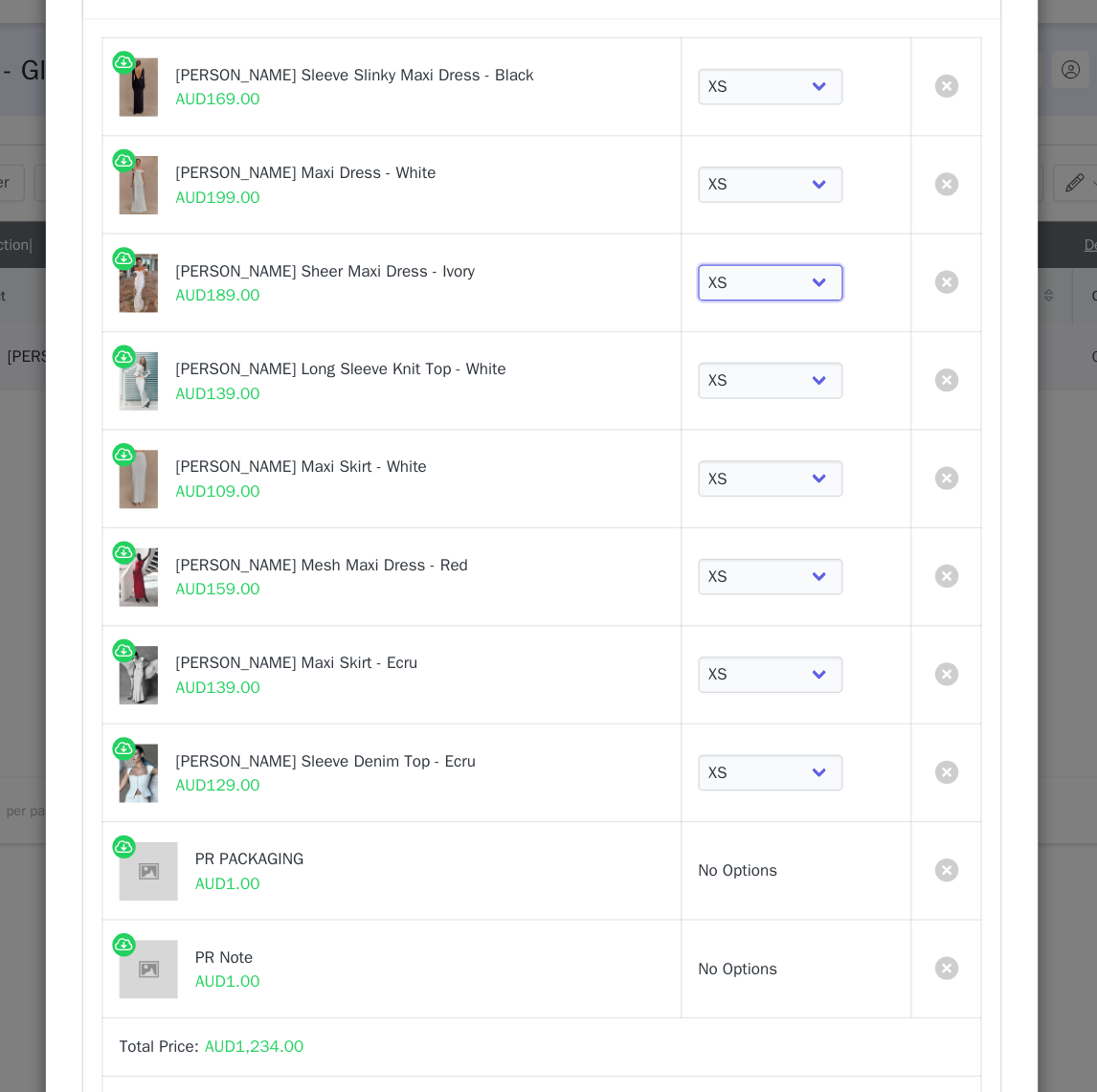 scroll, scrollTop: 233, scrollLeft: 0, axis: vertical 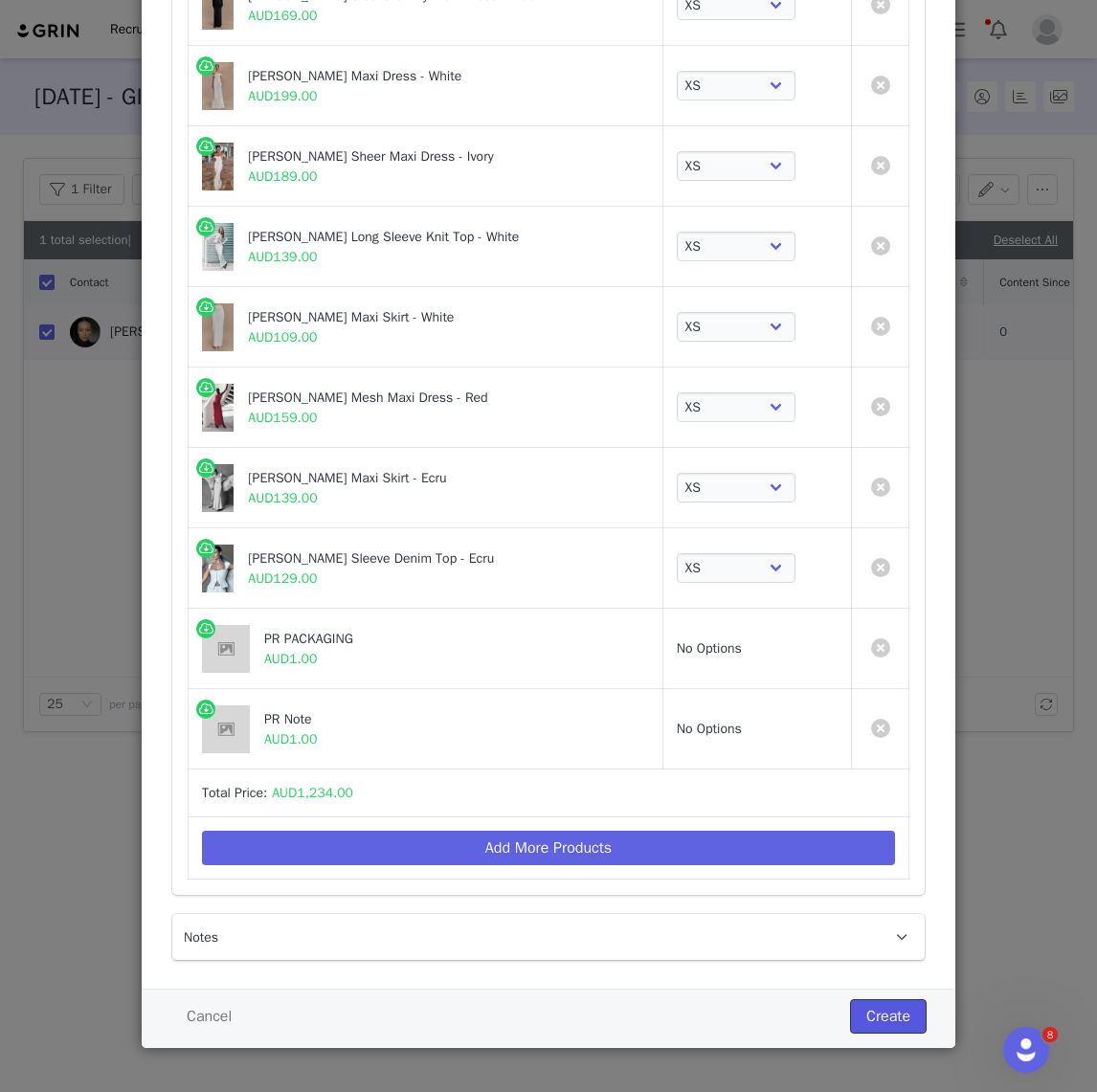 click on "Create" at bounding box center [888, 1016] 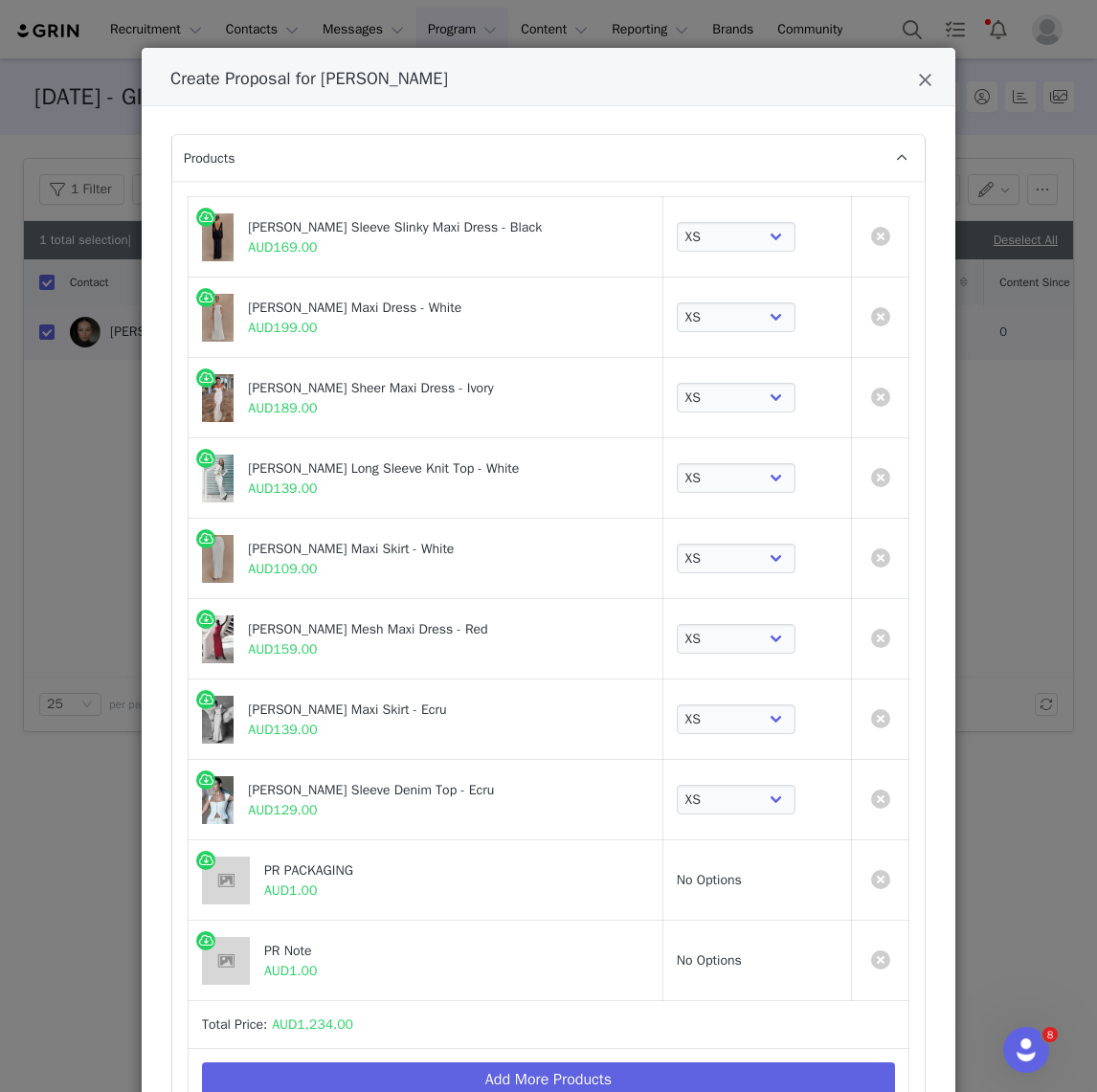 scroll, scrollTop: 67, scrollLeft: 0, axis: vertical 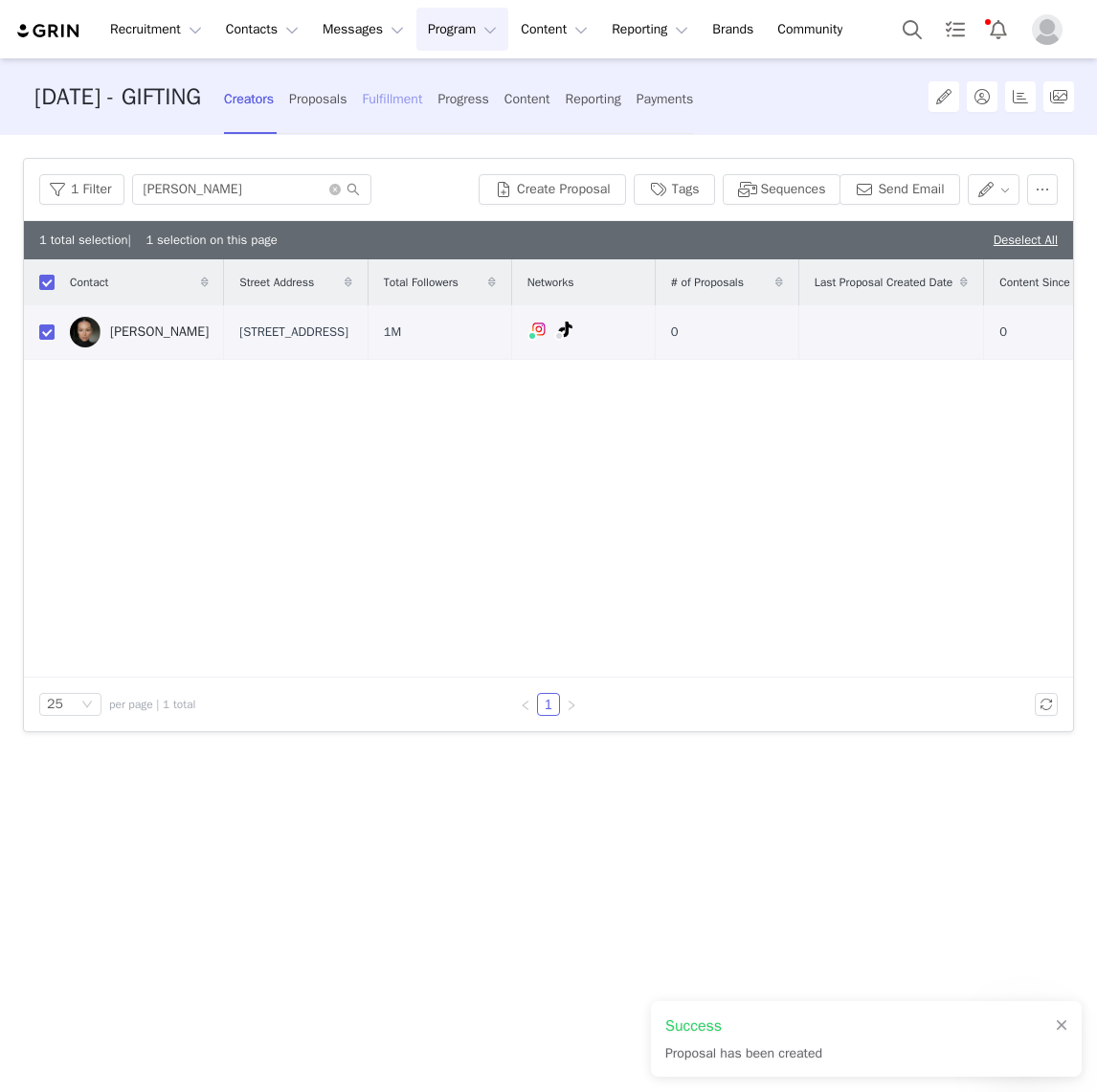 click on "Fulfillment" at bounding box center (392, 99) 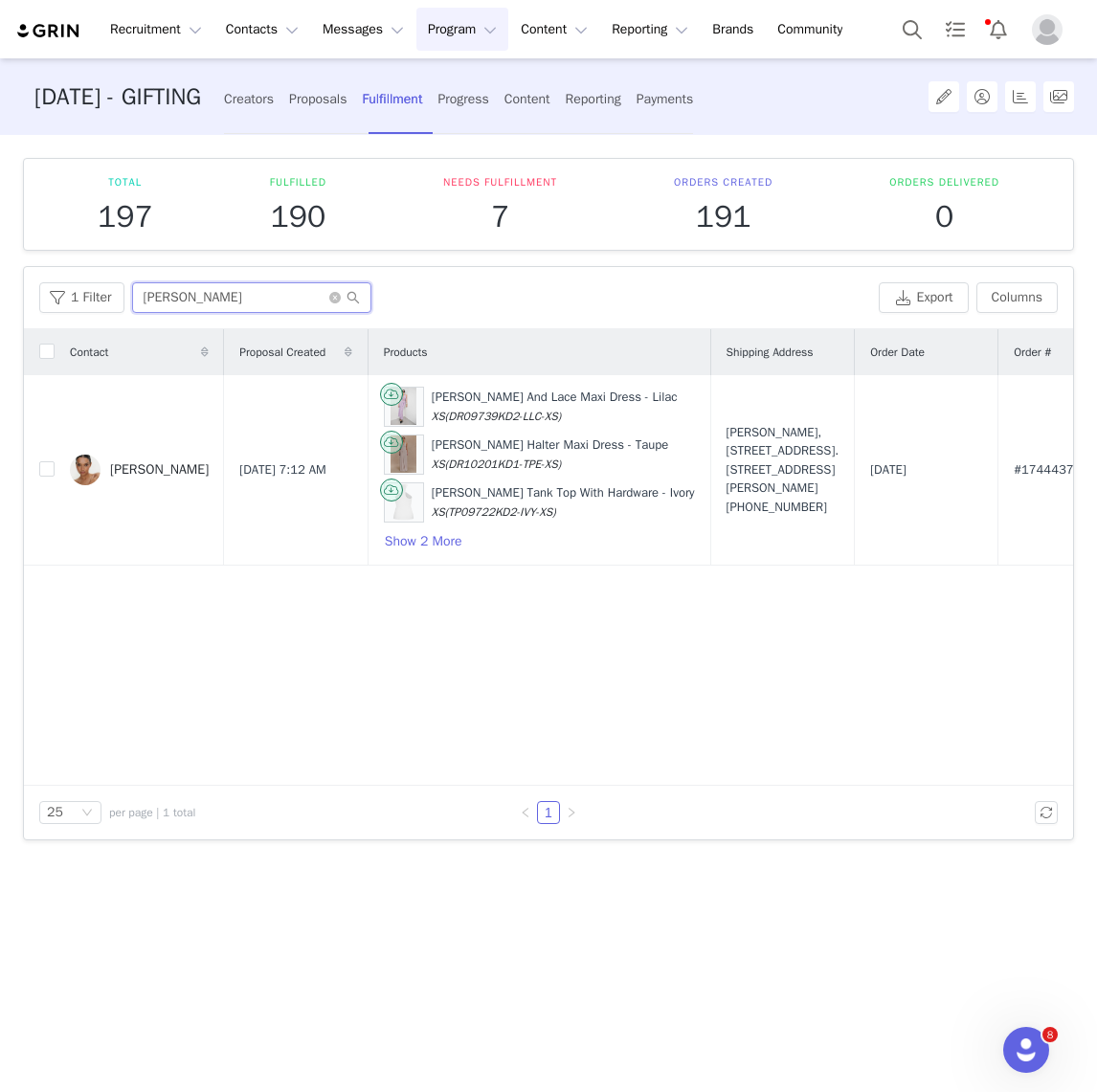 click on "ilma" at bounding box center (252, 298) 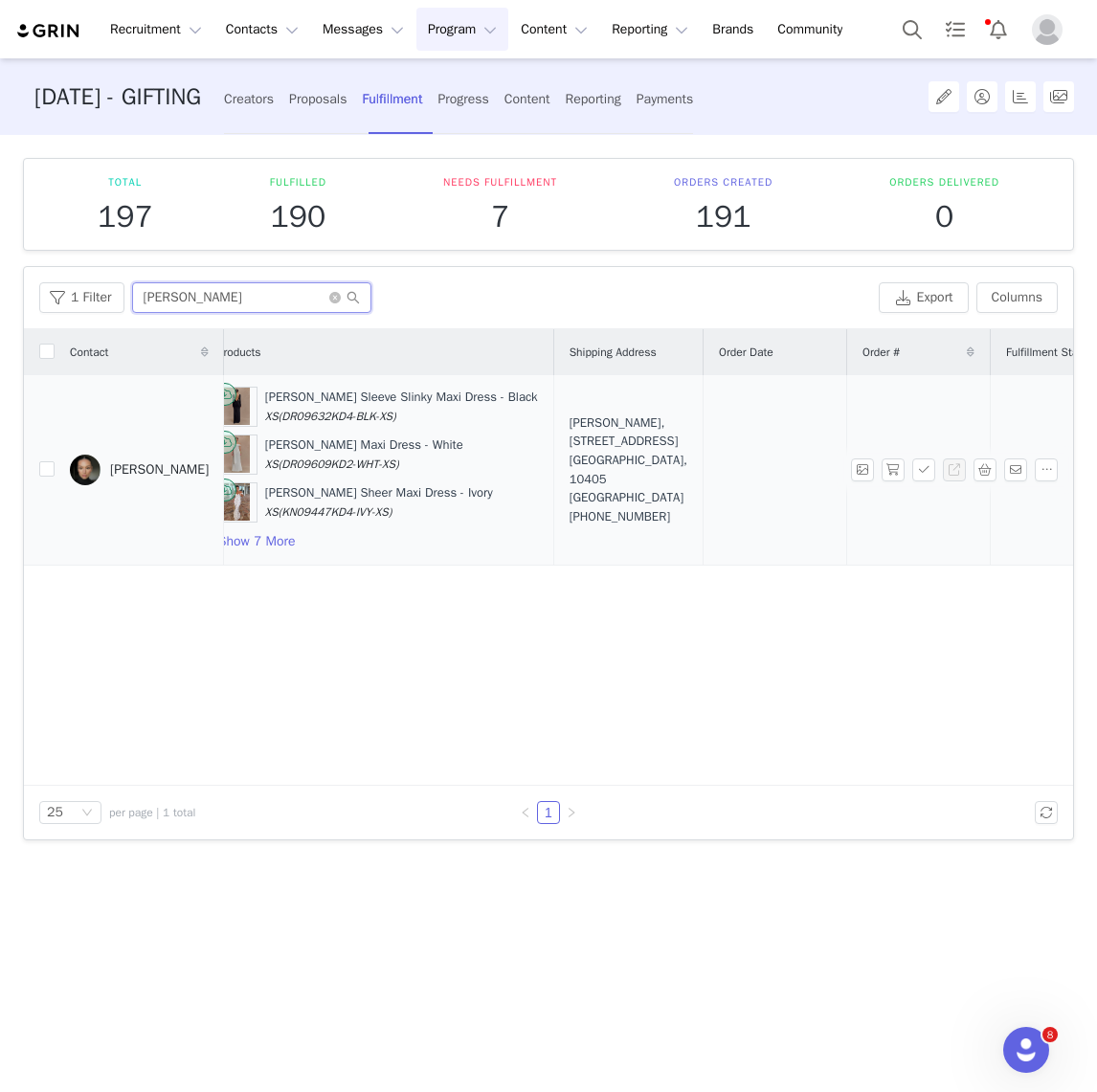 scroll, scrollTop: 0, scrollLeft: 401, axis: horizontal 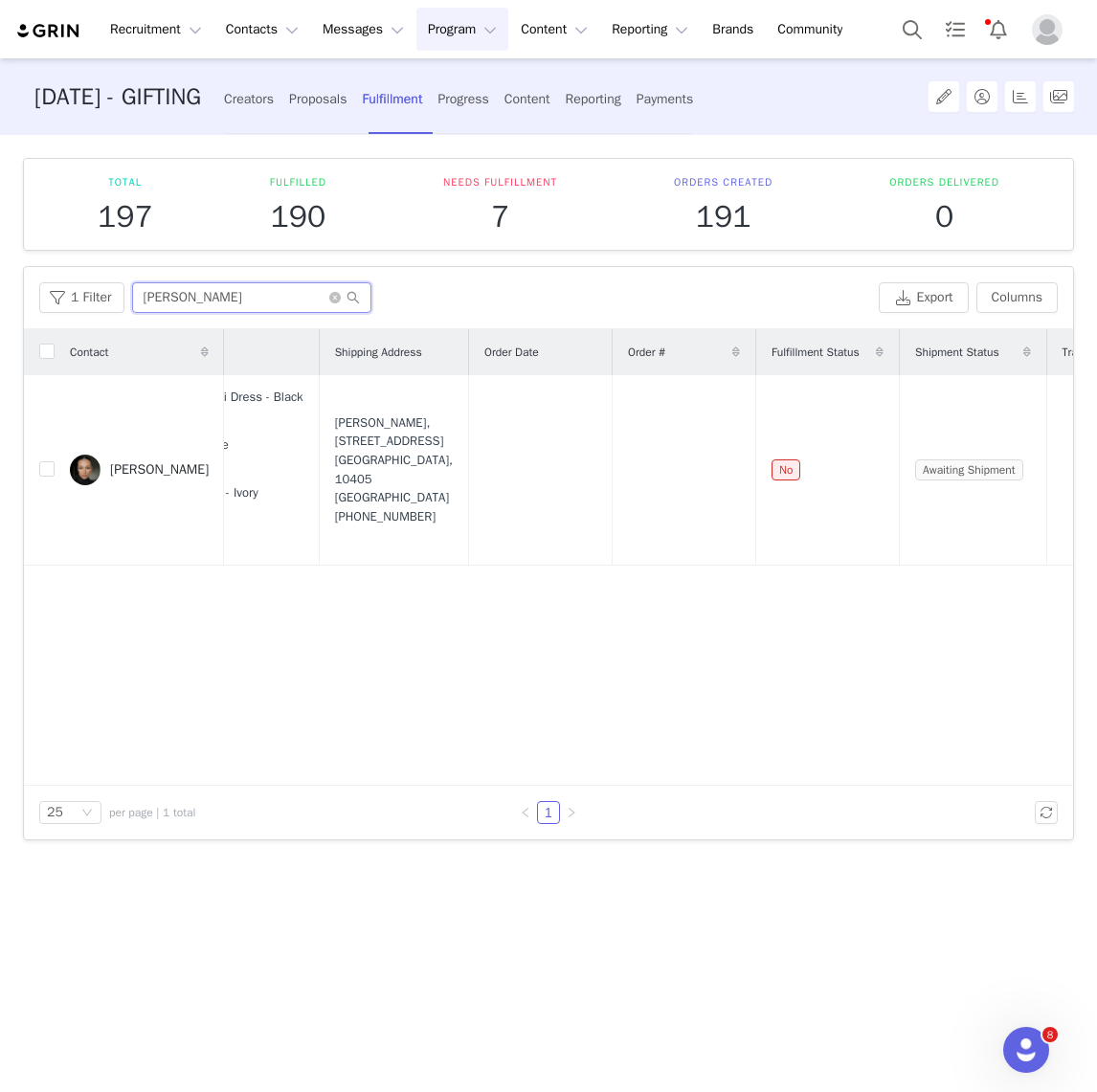 type on "AMANDA AZ" 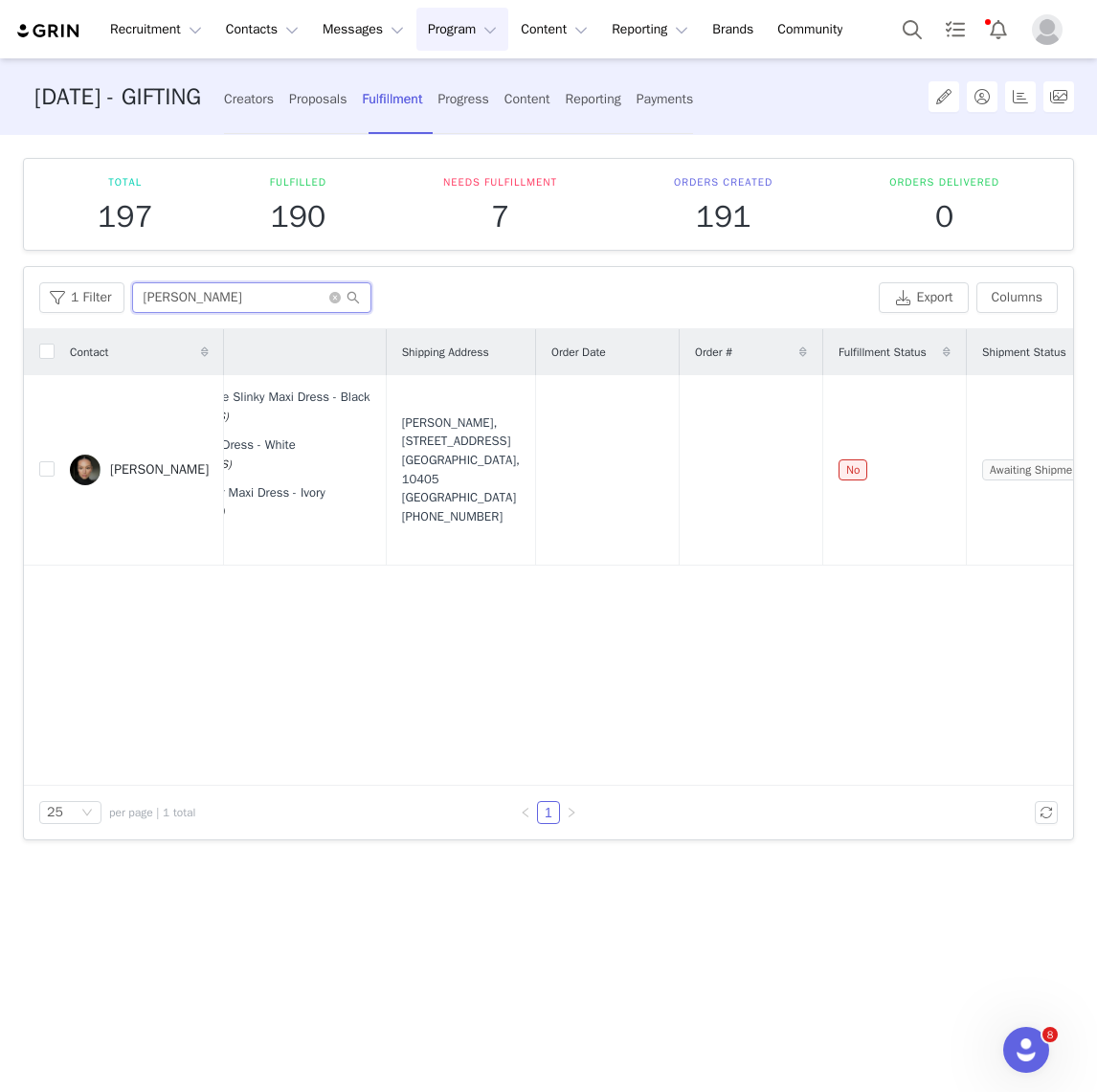 scroll, scrollTop: 0, scrollLeft: 527, axis: horizontal 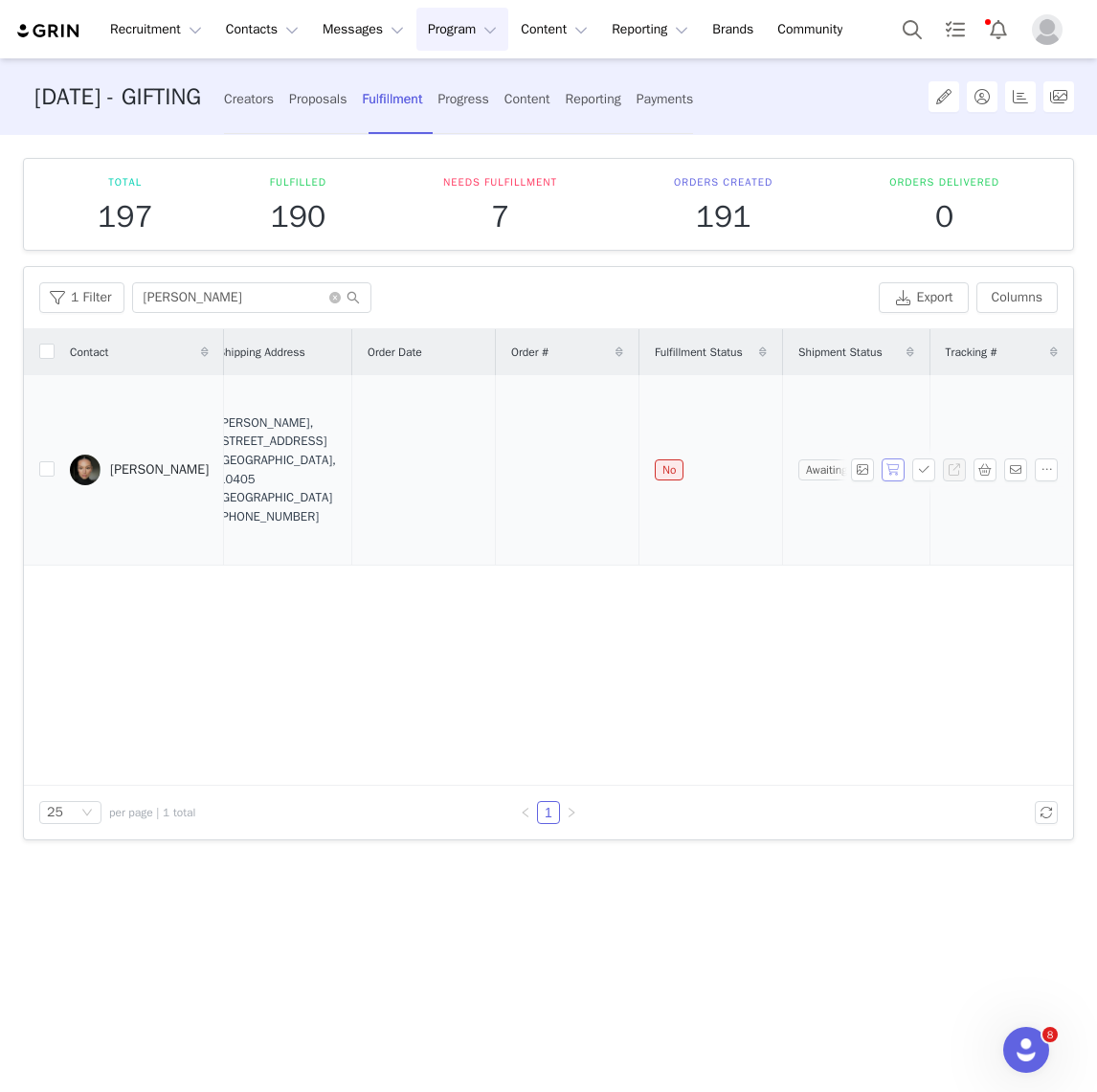 click at bounding box center (893, 470) 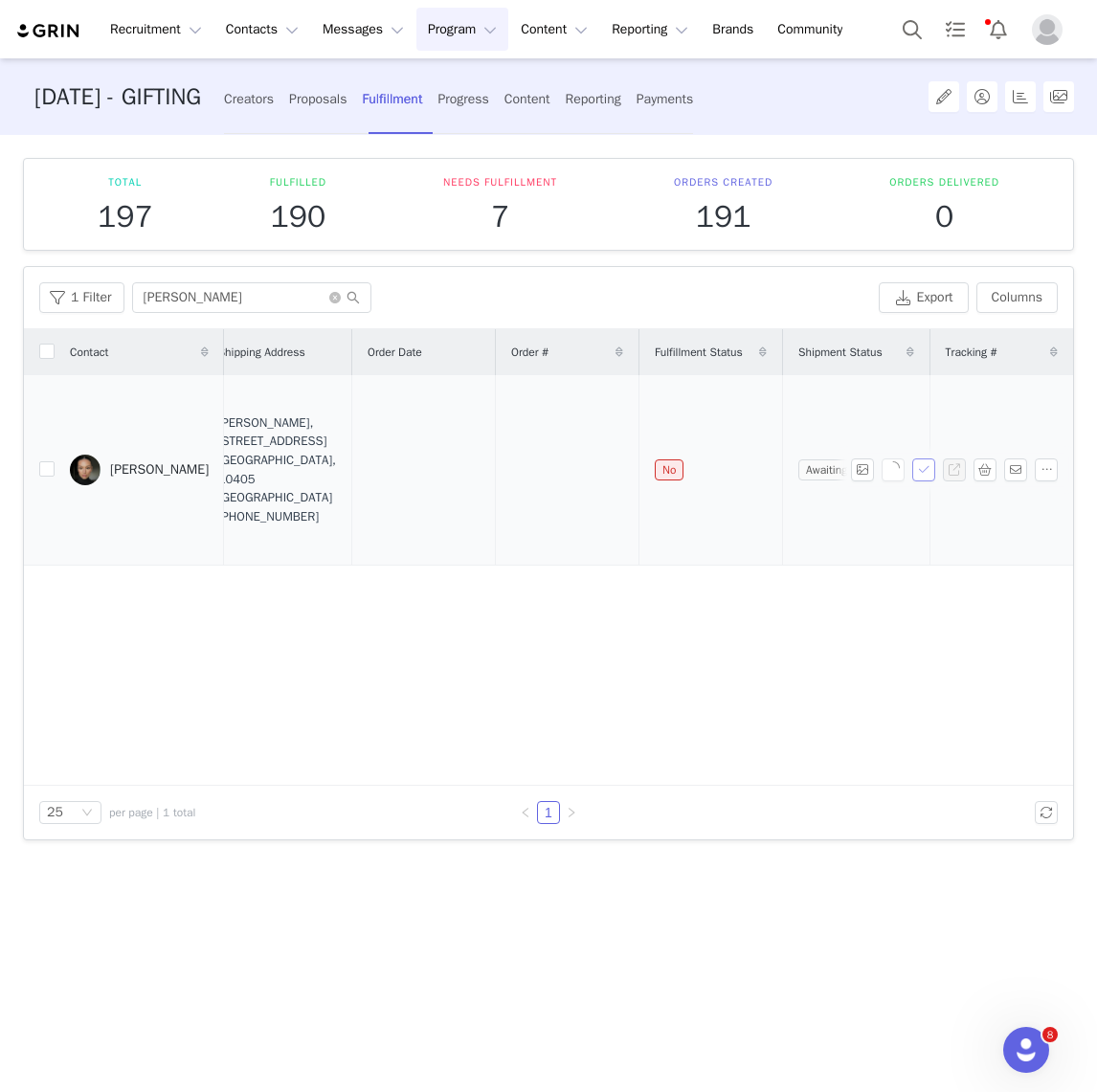 click at bounding box center [924, 470] 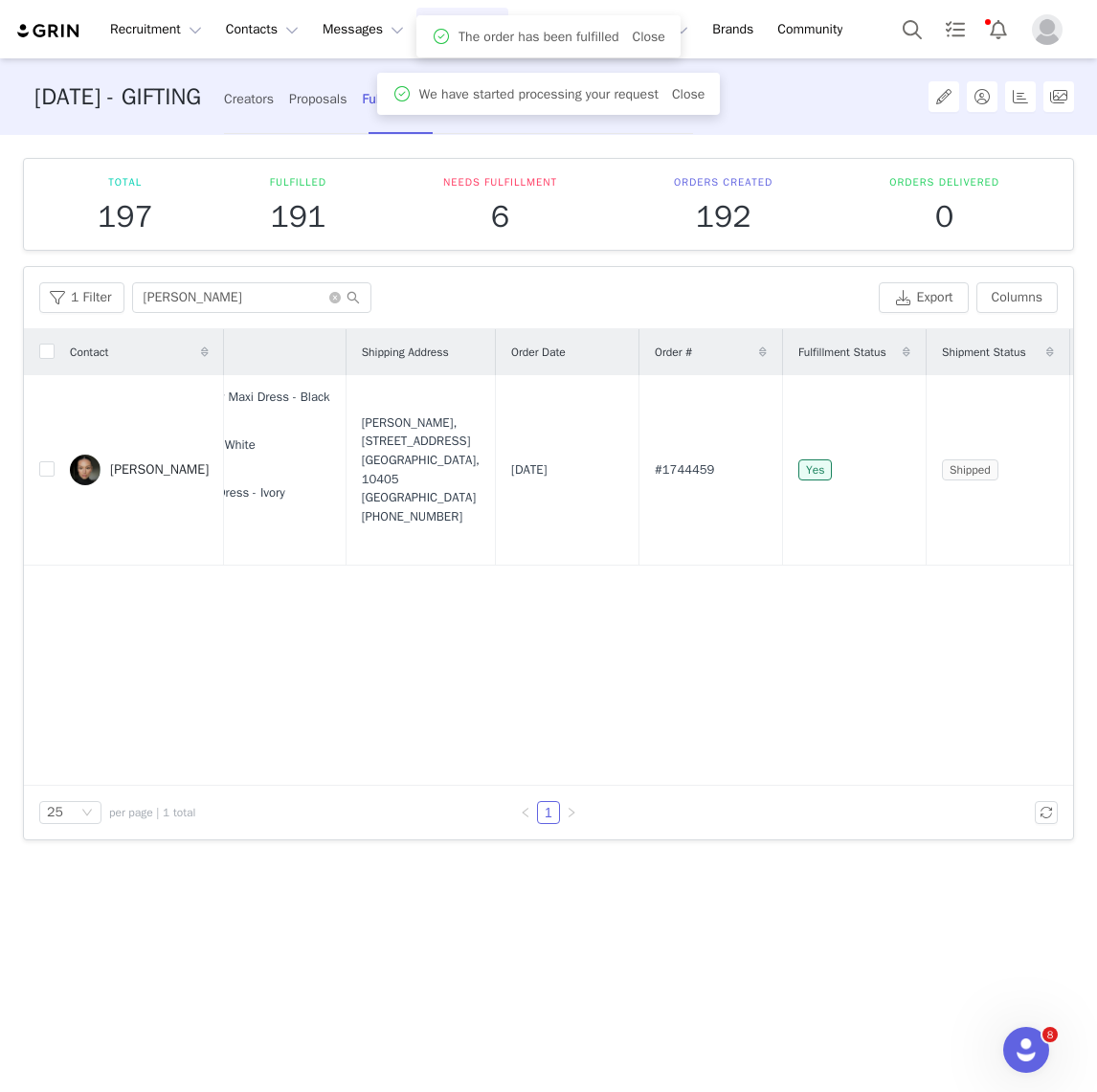 scroll, scrollTop: 0, scrollLeft: 517, axis: horizontal 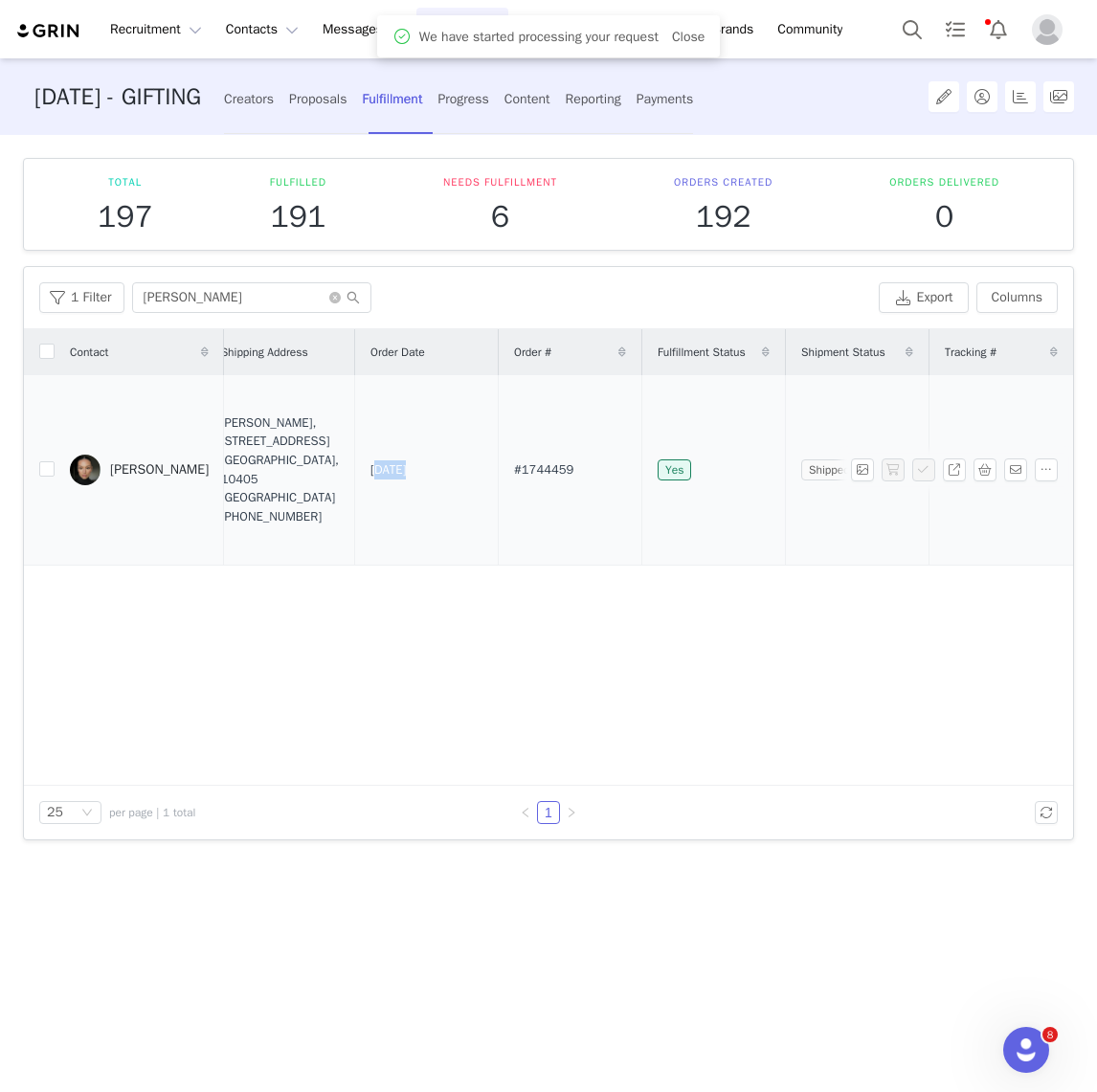 drag, startPoint x: 585, startPoint y: 456, endPoint x: 452, endPoint y: 456, distance: 133 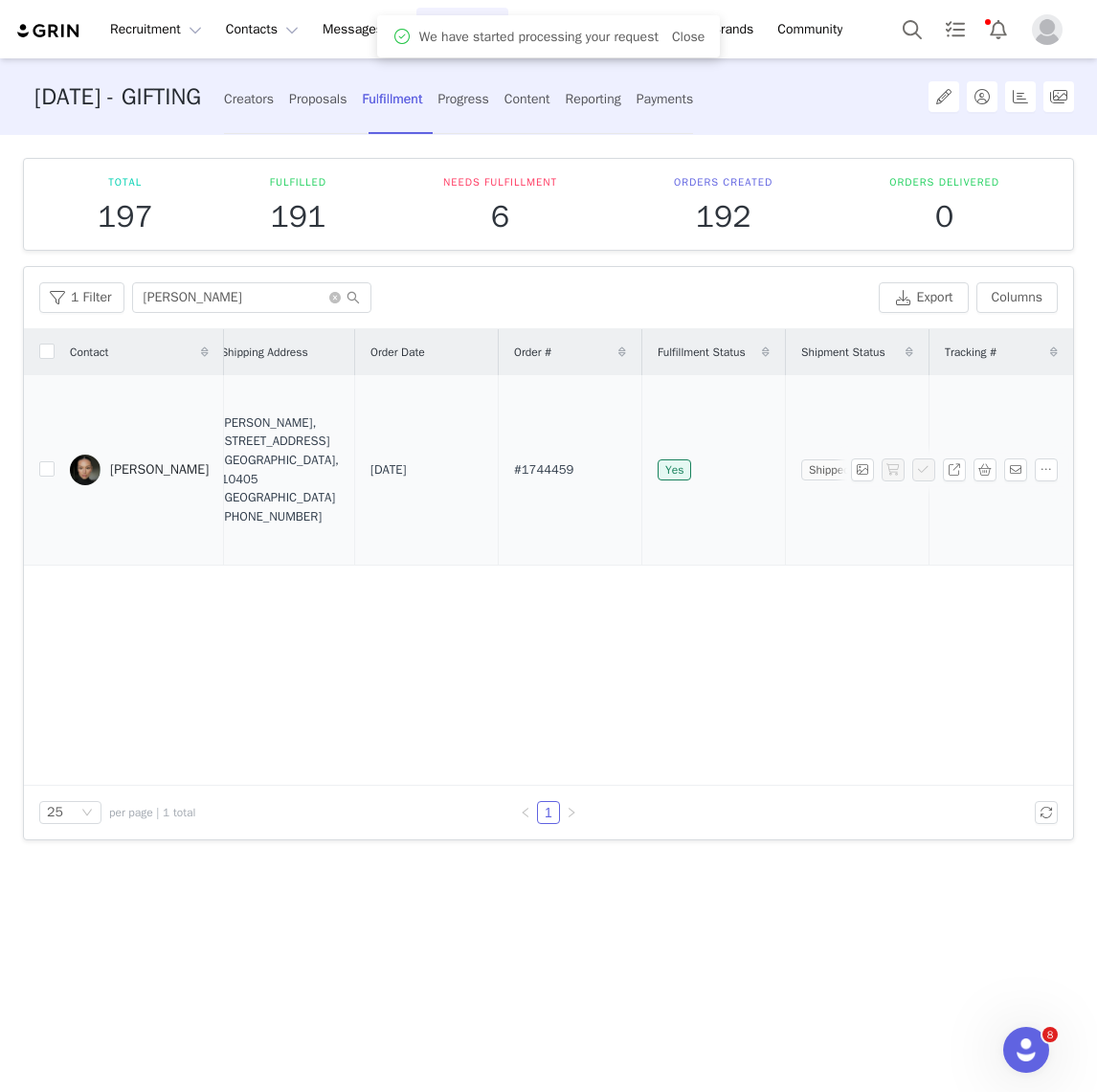 click on "#1744459" at bounding box center [571, 470] 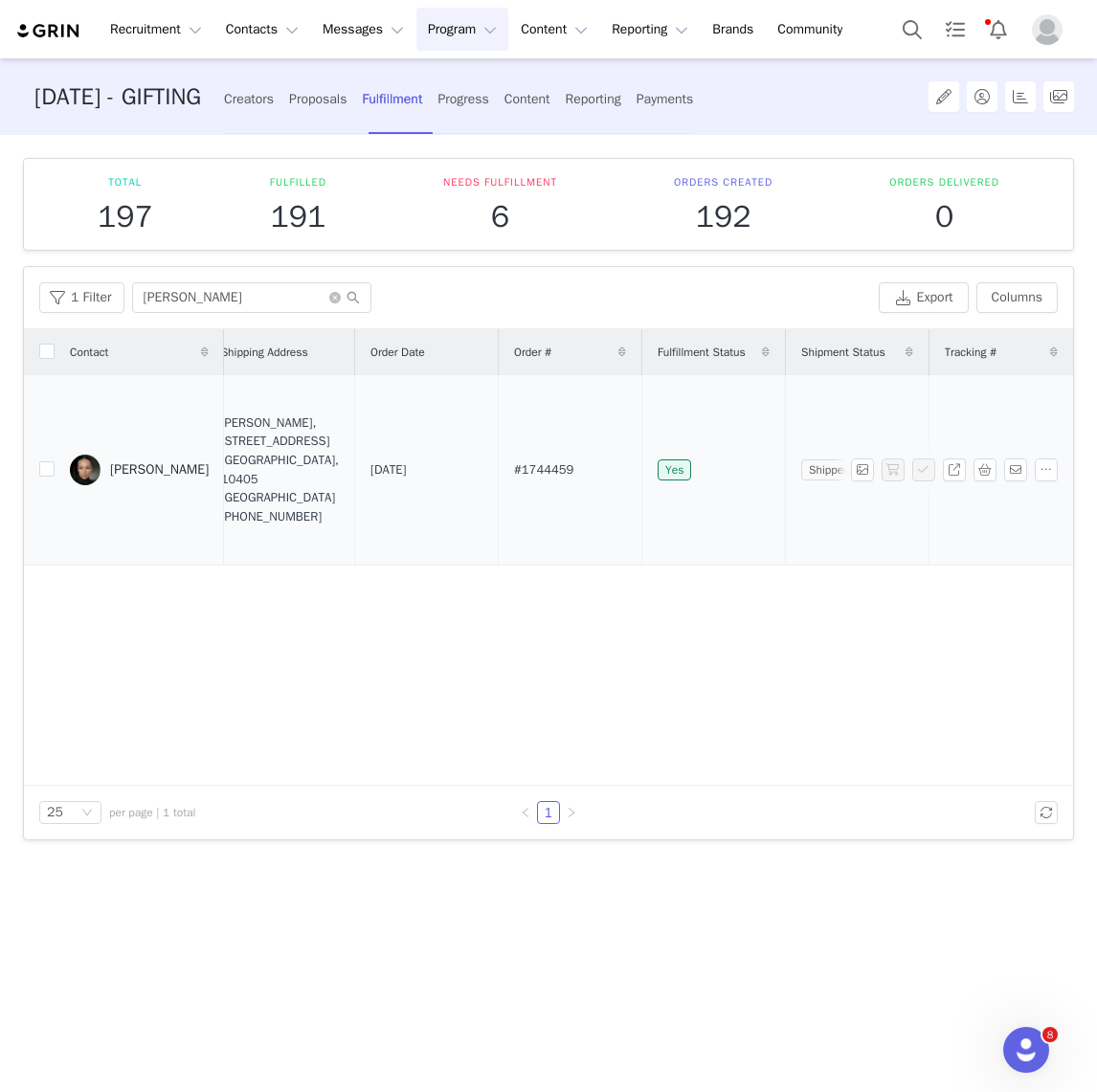 drag, startPoint x: 591, startPoint y: 479, endPoint x: 498, endPoint y: 479, distance: 93 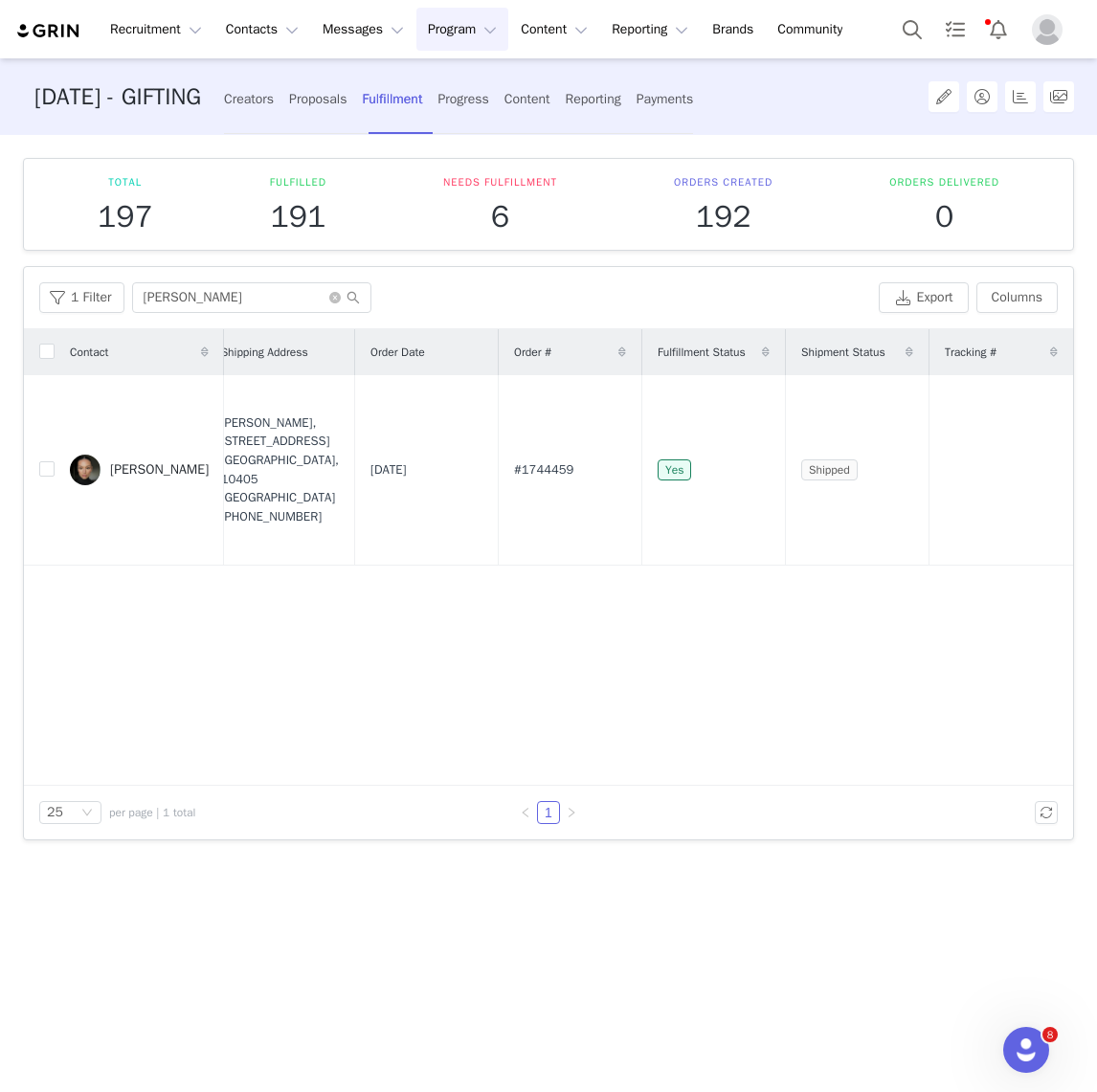 click on "Contact   Proposal Created   Products   Shipping Address   Order Date   Order #   Fulfillment Status   Shipment Status   Tracking #   Amanda Azoitei  Jul 10, 2025 7:41 AM  Louisa Long Sleeve Slinky Maxi Dress - Black XS (DR09632KD4-BLK-XS)  Oliver Slinky Maxi Dress - White XS (DR09609KD2-WHT-XS)  Cornelia Floral Sheer Maxi Dress - Ivory XS (KN09447KD4-IVY-XS) Show 7 More  Amanda Azoitei, 49 Marienburger Str. Berlin,  10405 Germany   +494915771677693   Jul 10, 2025  #1744459  Yes   Shipped" at bounding box center [548, 557] 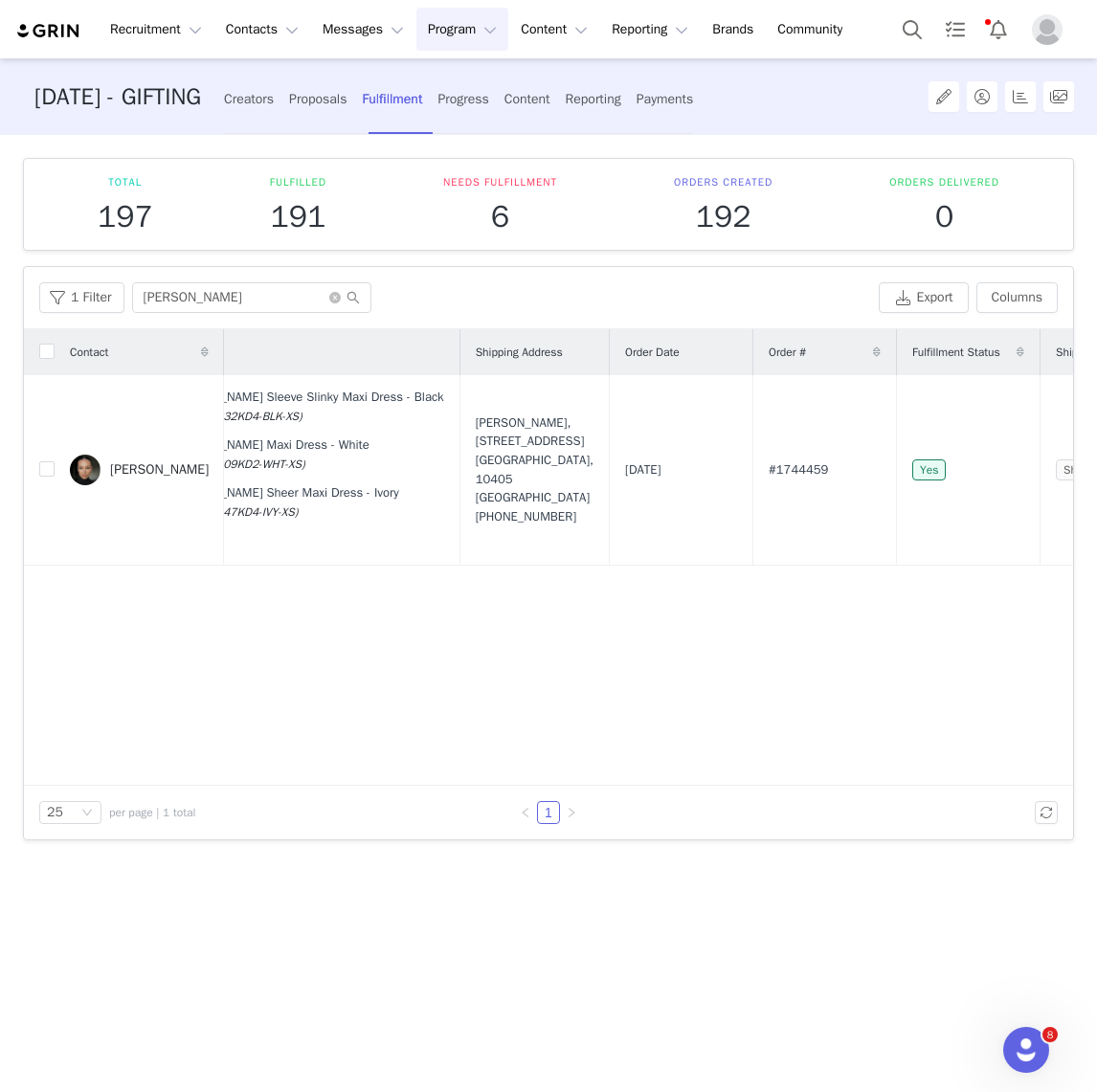 scroll, scrollTop: 0, scrollLeft: 0, axis: both 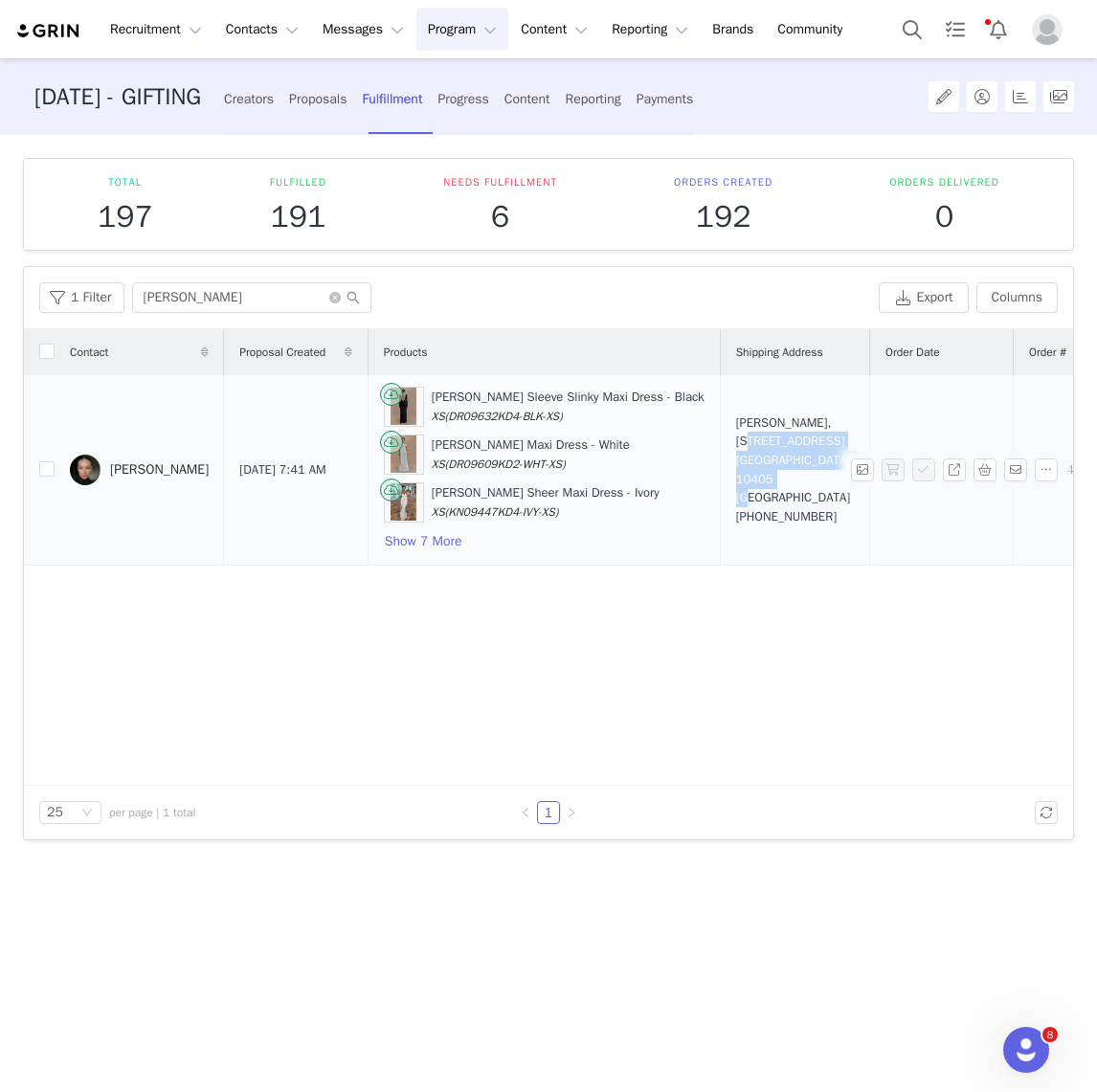 drag, startPoint x: 801, startPoint y: 479, endPoint x: 827, endPoint y: 438, distance: 48.54894 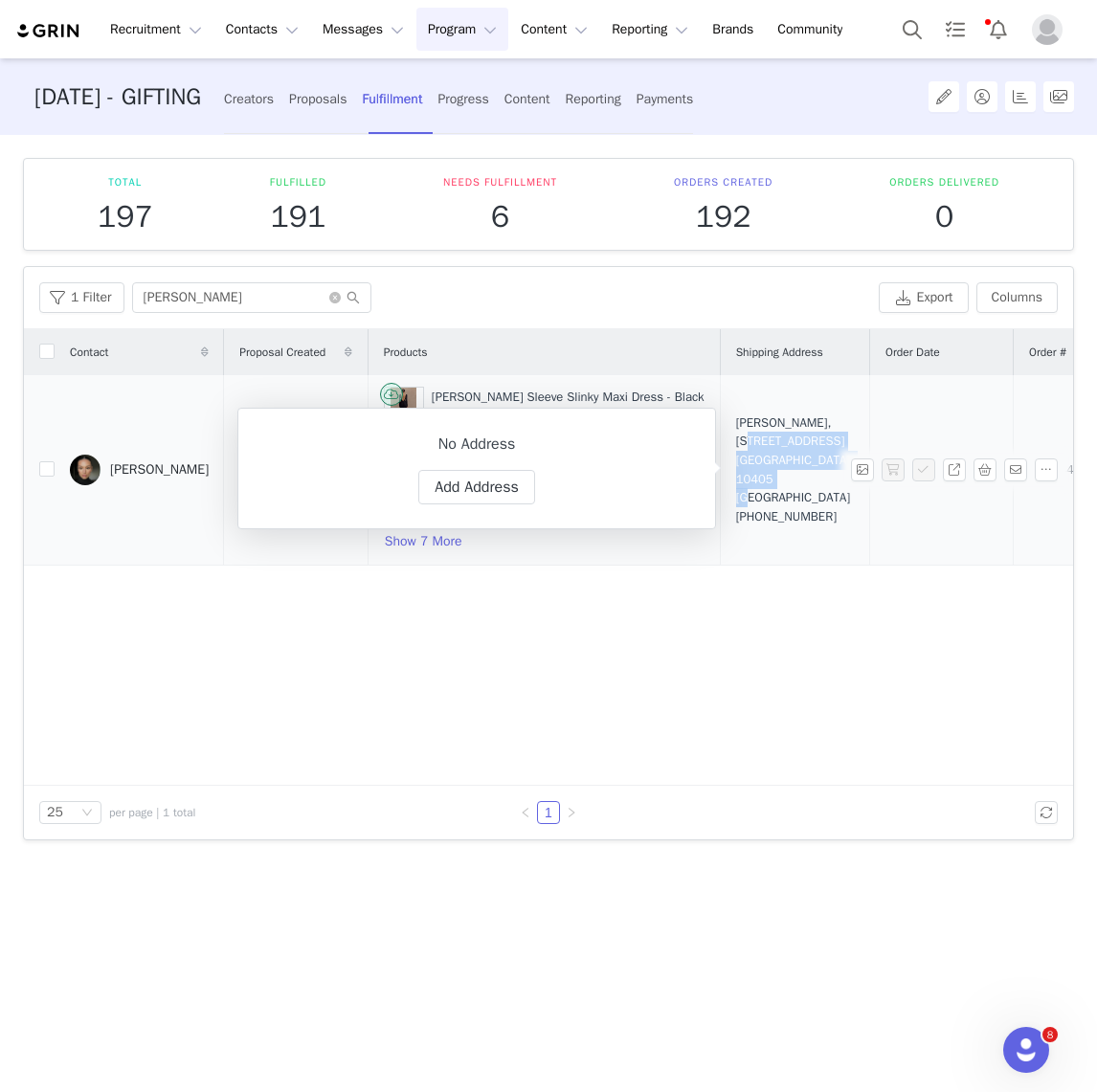copy on "49 Marienburger Str. Berlin,  10405 Germany" 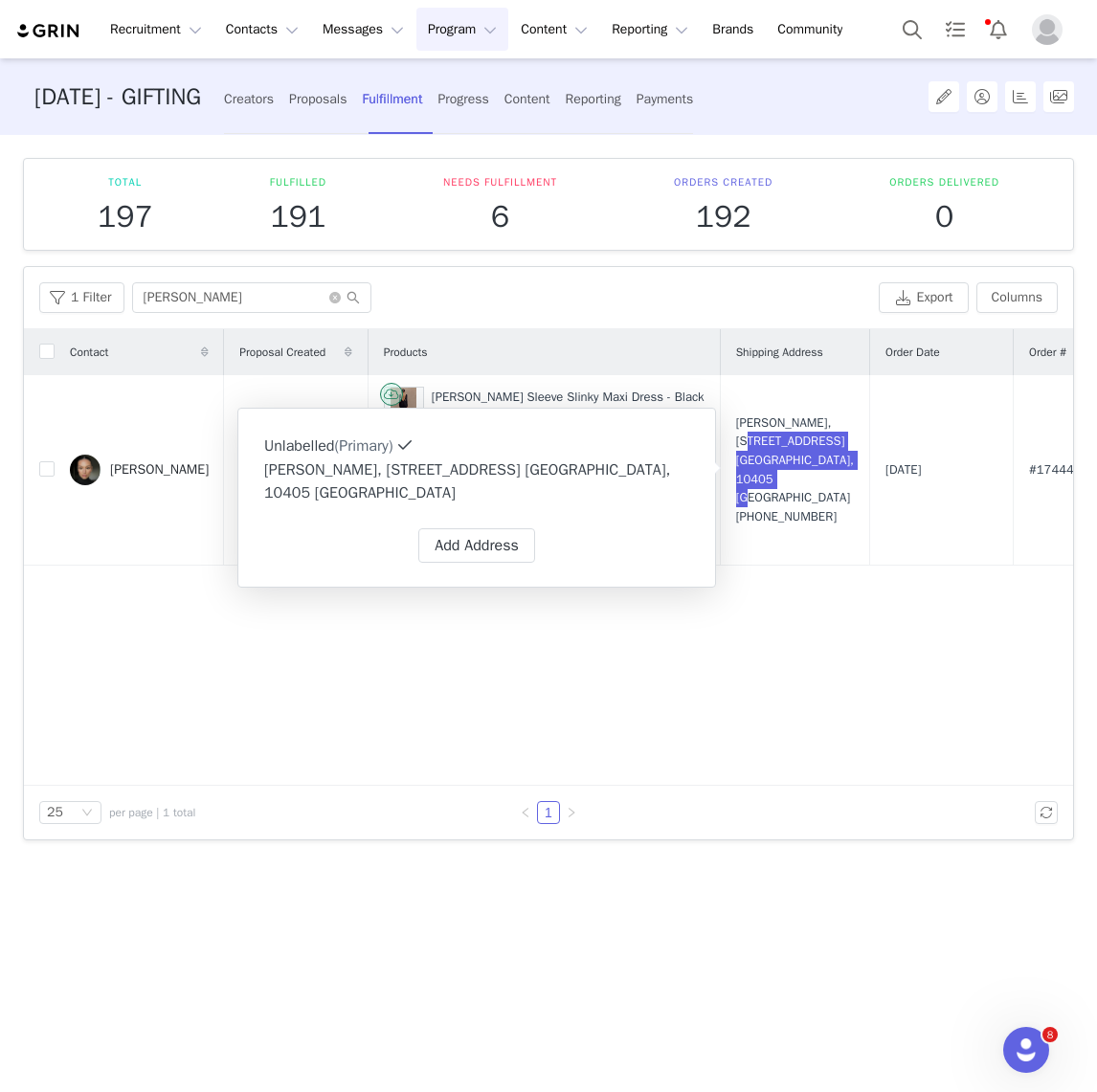 click on "Contact   Proposal Created   Products   Shipping Address   Order Date   Order #   Fulfillment Status   Shipment Status   Tracking #   Amanda Azoitei  Jul 10, 2025 7:41 AM  Louisa Long Sleeve Slinky Maxi Dress - Black XS (DR09632KD4-BLK-XS)  Oliver Slinky Maxi Dress - White XS (DR09609KD2-WHT-XS)  Cornelia Floral Sheer Maxi Dress - Ivory XS (KN09447KD4-IVY-XS) Show 7 More  Amanda Azoitei, 49 Marienburger Str. Berlin,  10405 Germany   +494915771677693   Jul 10, 2025  #1744459  Yes   Shipped" at bounding box center [548, 557] 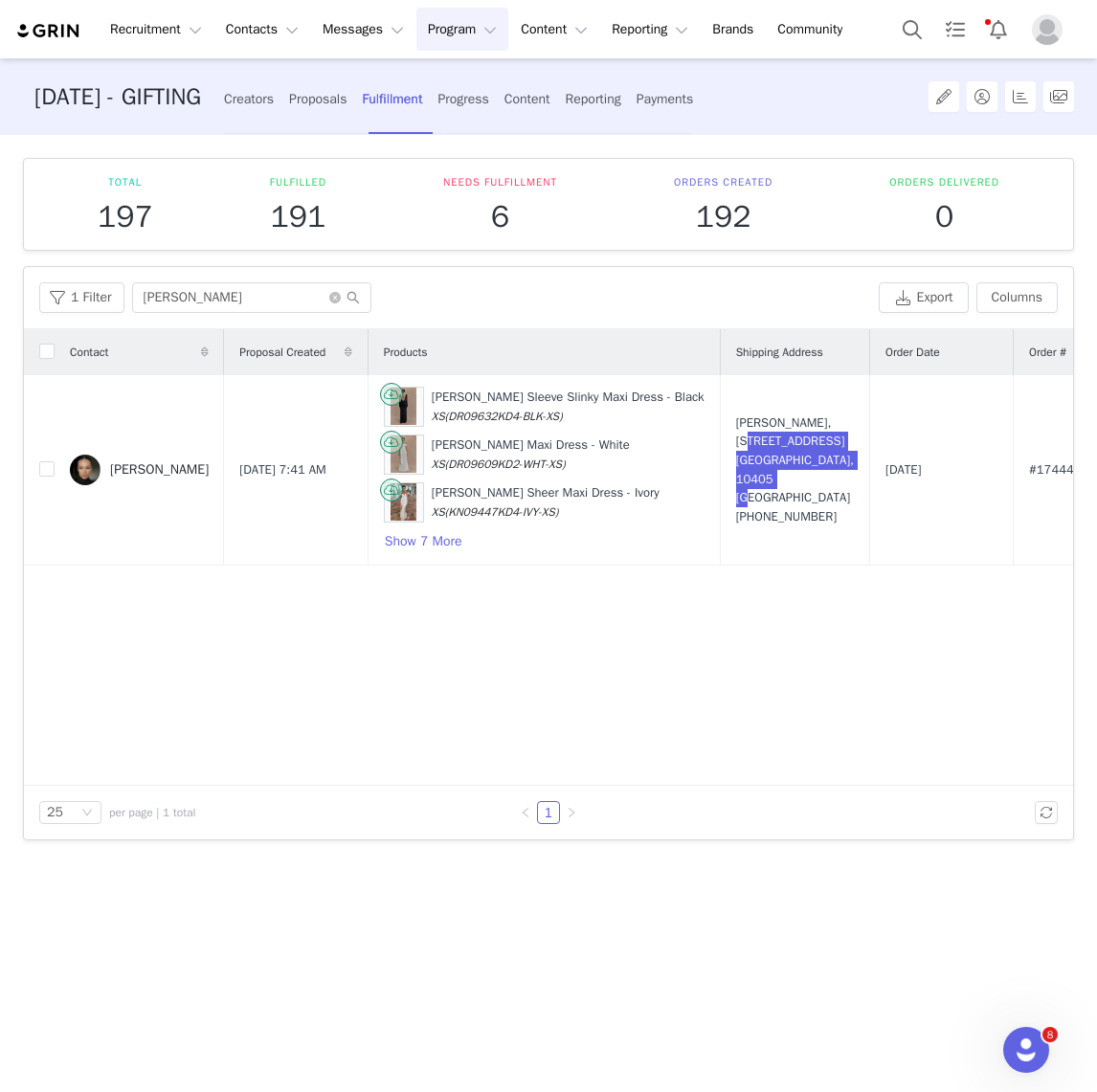 click on "Contact   Proposal Created   Products   Shipping Address   Order Date   Order #   Fulfillment Status   Shipment Status   Tracking #   Amanda Azoitei  Jul 10, 2025 7:41 AM  Louisa Long Sleeve Slinky Maxi Dress - Black XS (DR09632KD4-BLK-XS)  Oliver Slinky Maxi Dress - White XS (DR09609KD2-WHT-XS)  Cornelia Floral Sheer Maxi Dress - Ivory XS (KN09447KD4-IVY-XS) Show 7 More  Amanda Azoitei, 49 Marienburger Str. Berlin,  10405 Germany   +494915771677693   Jul 10, 2025  #1744459  Yes   Shipped" at bounding box center (548, 557) 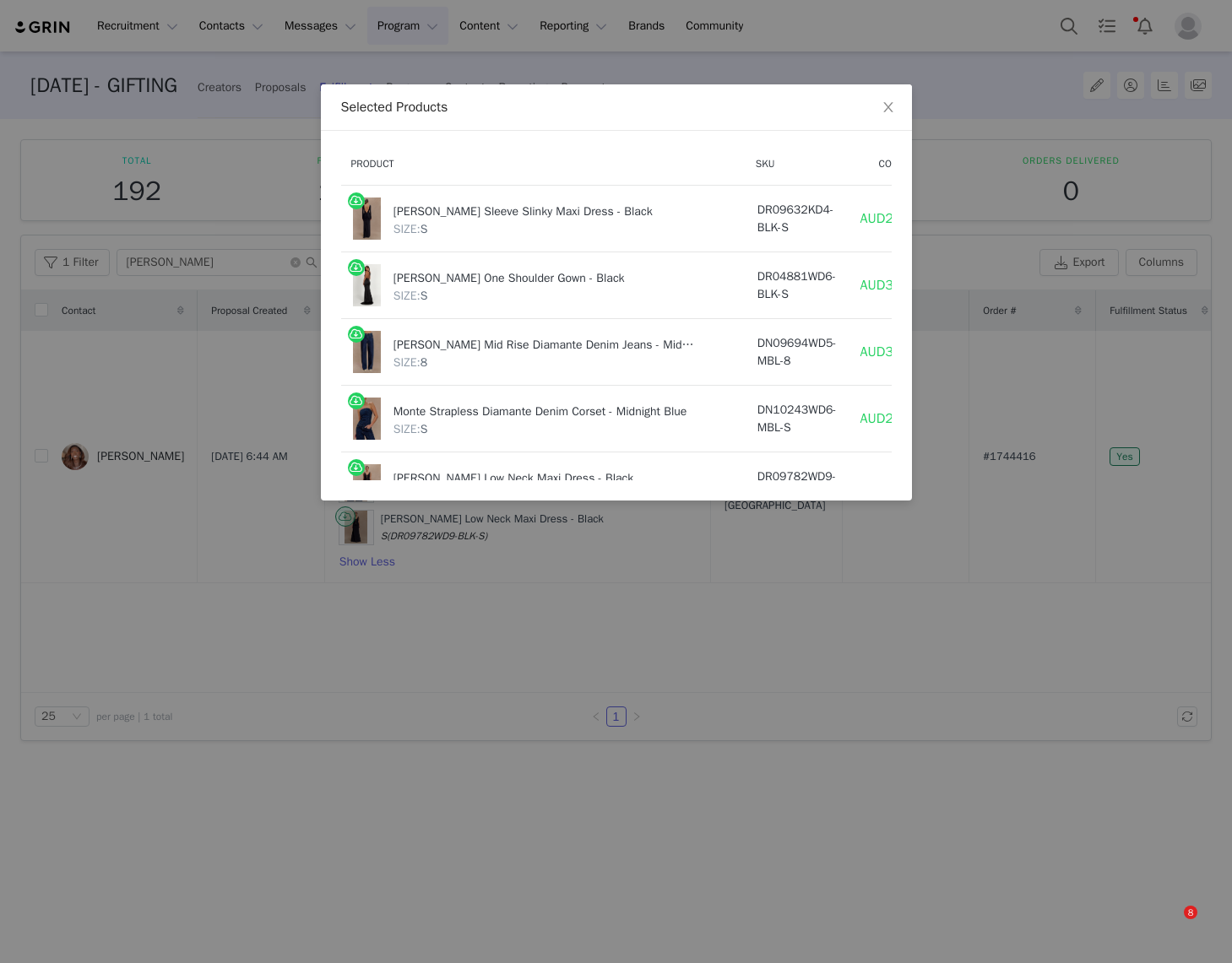 scroll, scrollTop: 0, scrollLeft: 0, axis: both 